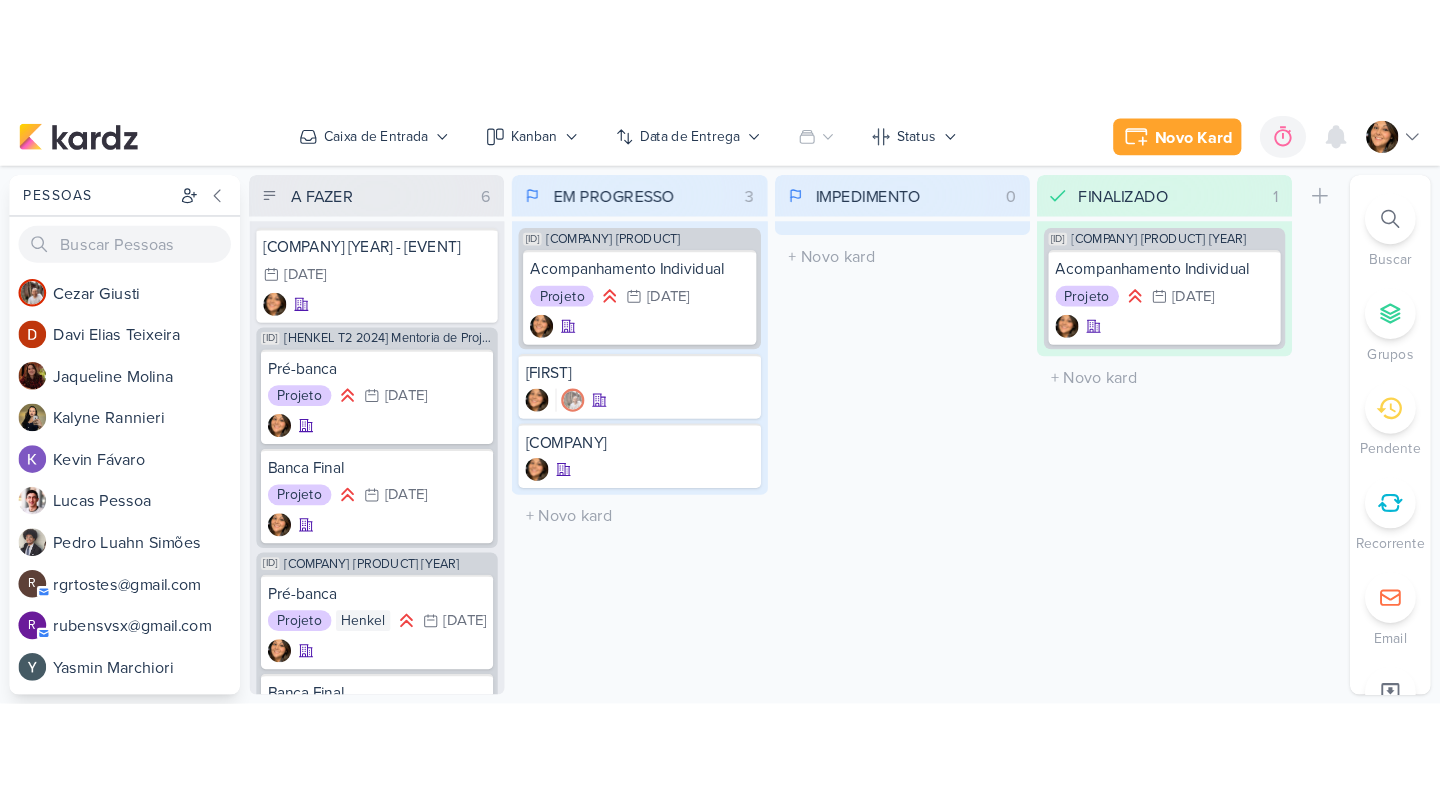 scroll, scrollTop: 0, scrollLeft: 0, axis: both 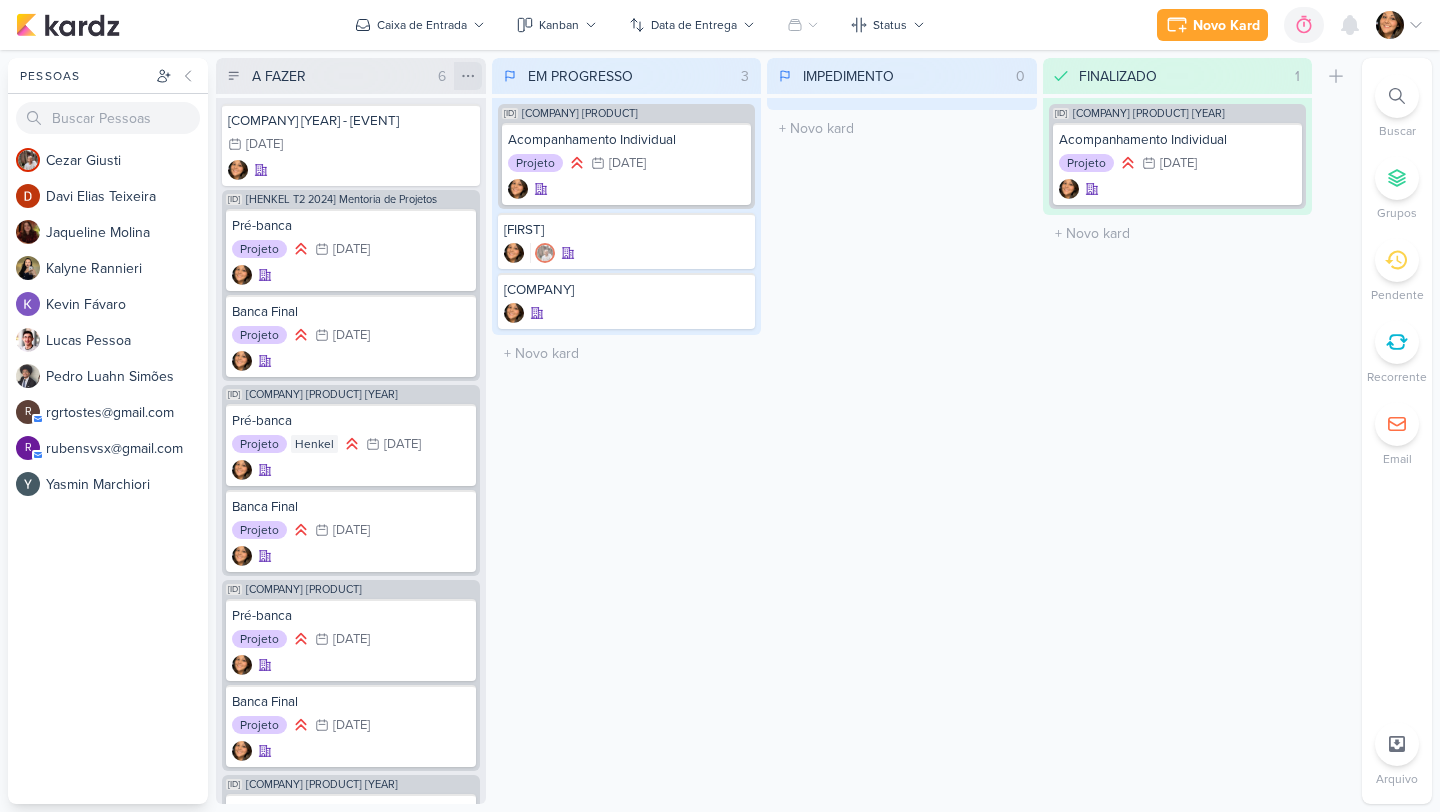 click 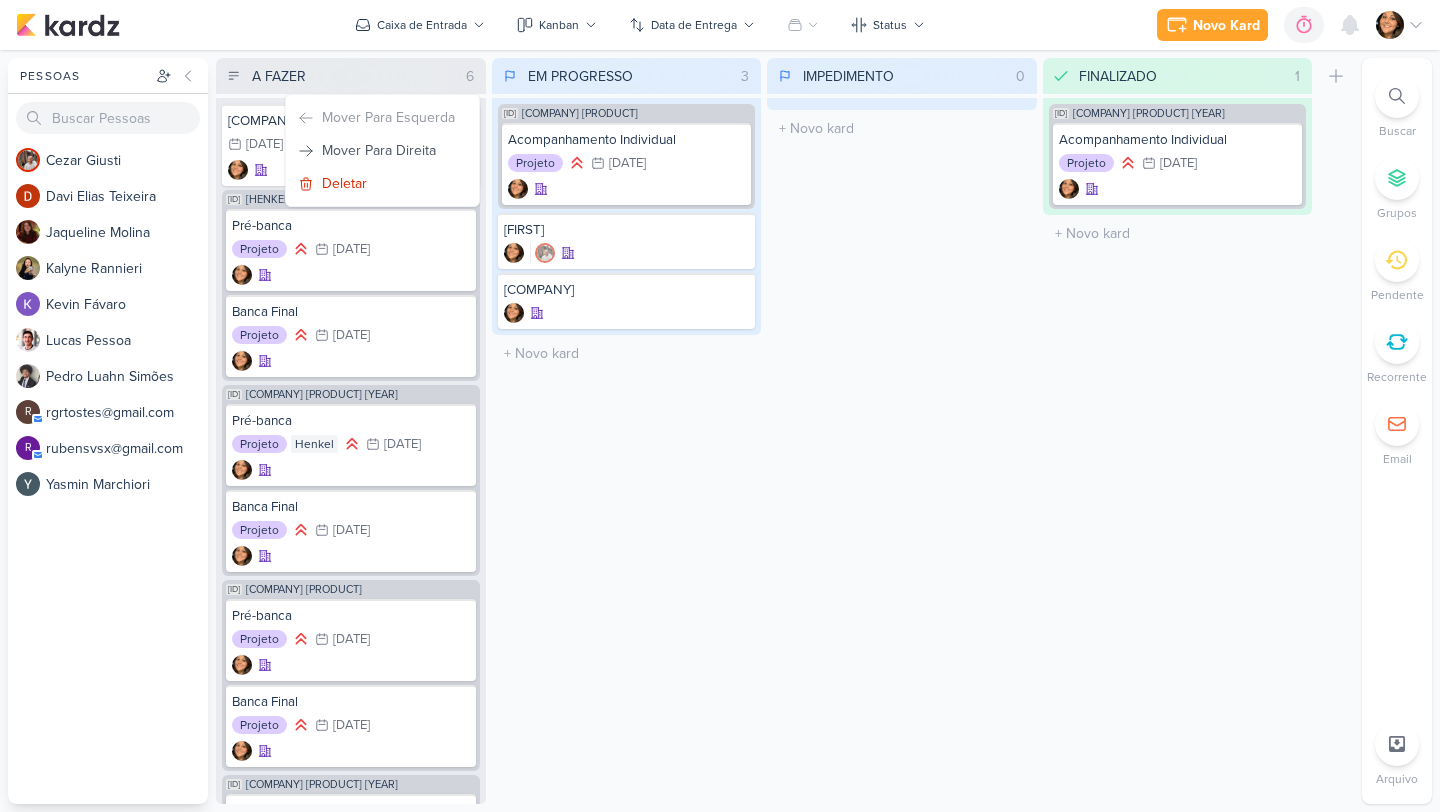 click on "[COMPANY] [PRODUCT]" at bounding box center (627, 431) 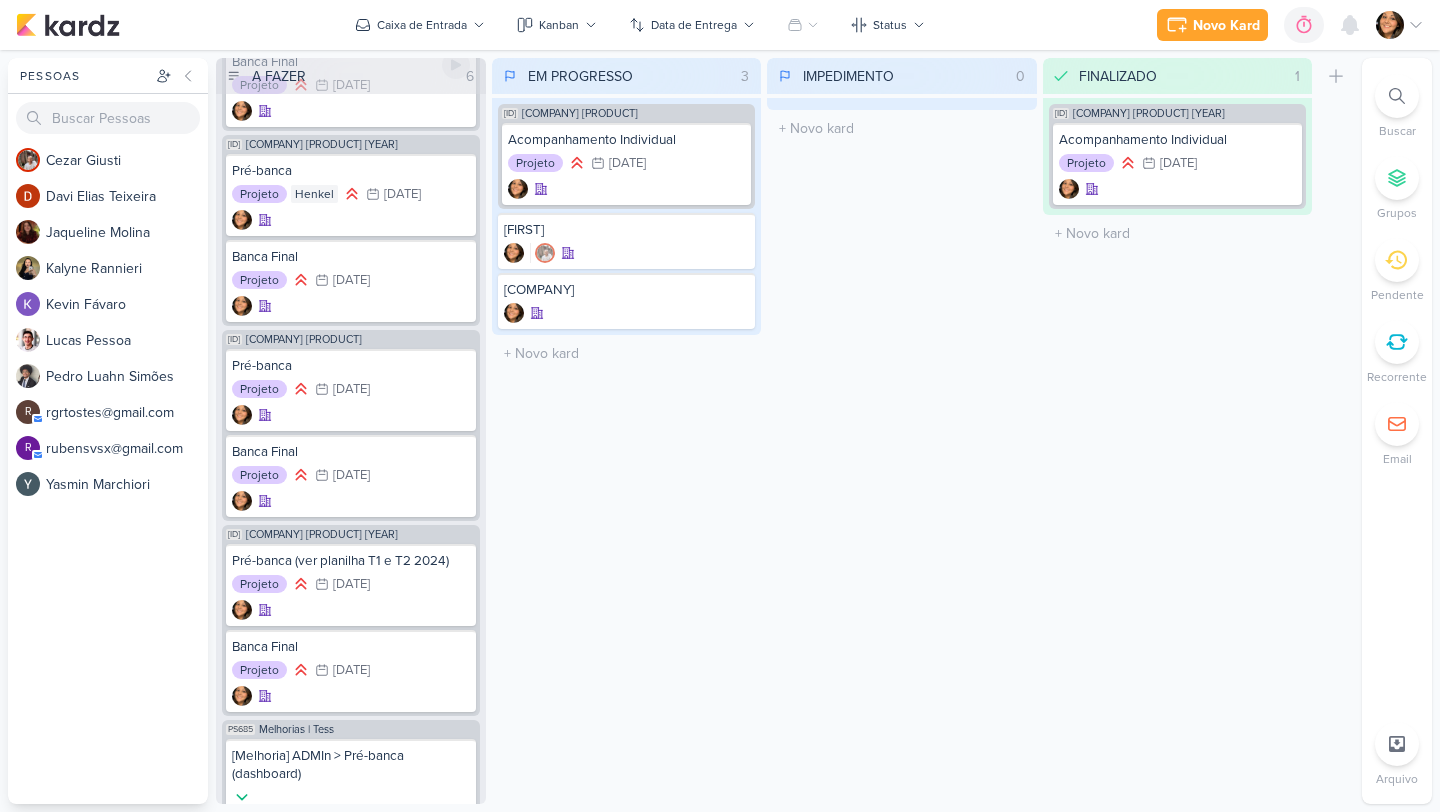 scroll, scrollTop: 740, scrollLeft: 0, axis: vertical 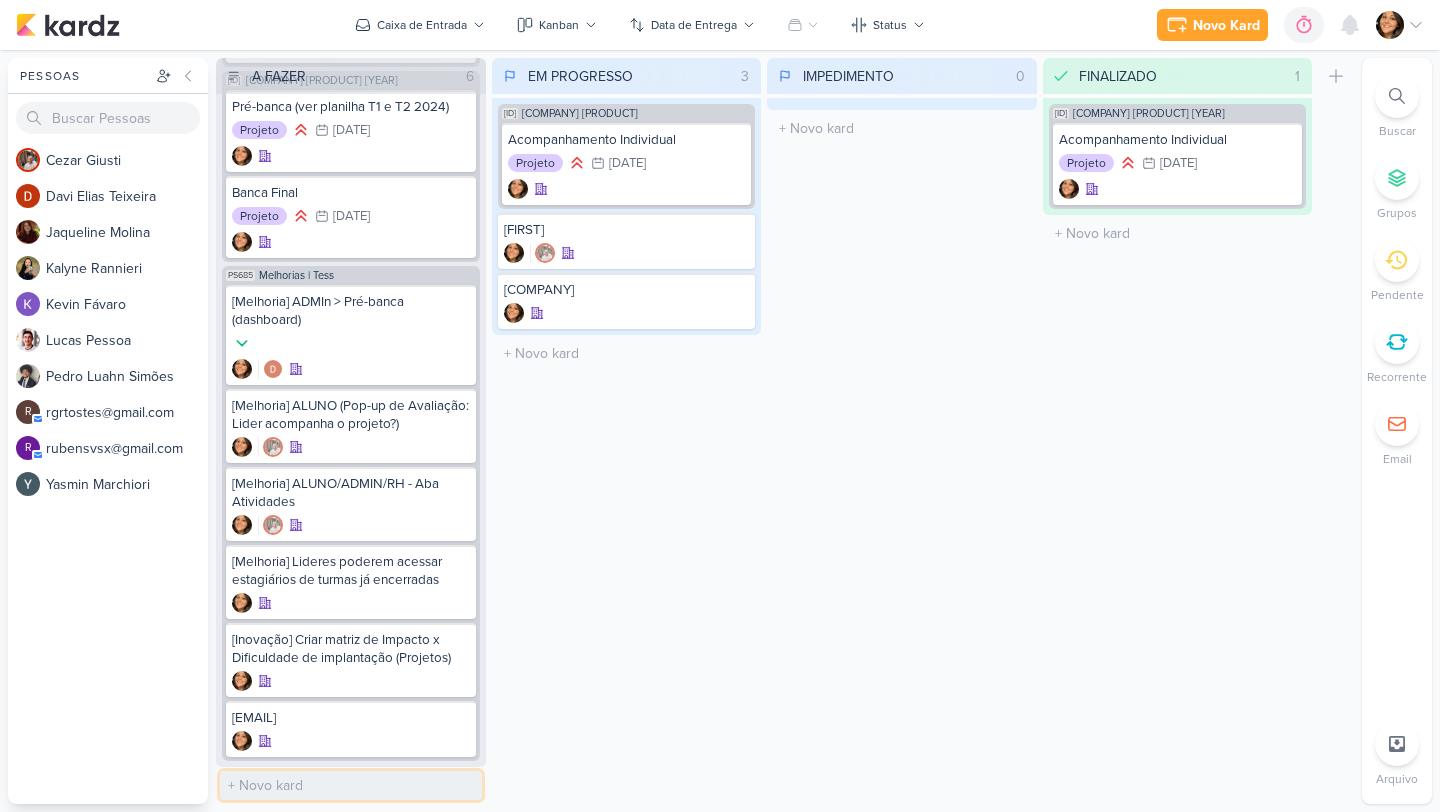 click at bounding box center (351, 785) 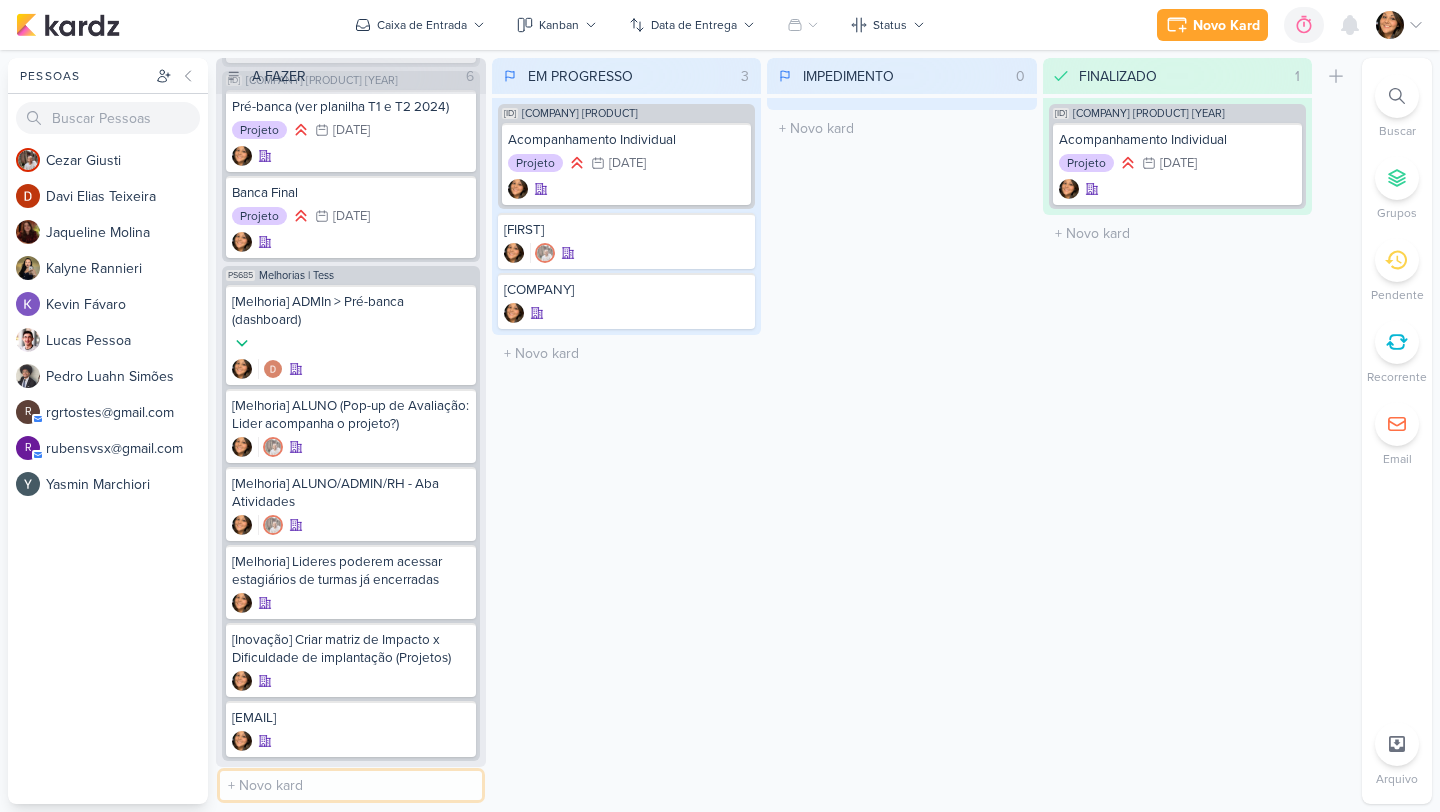 click at bounding box center [351, 785] 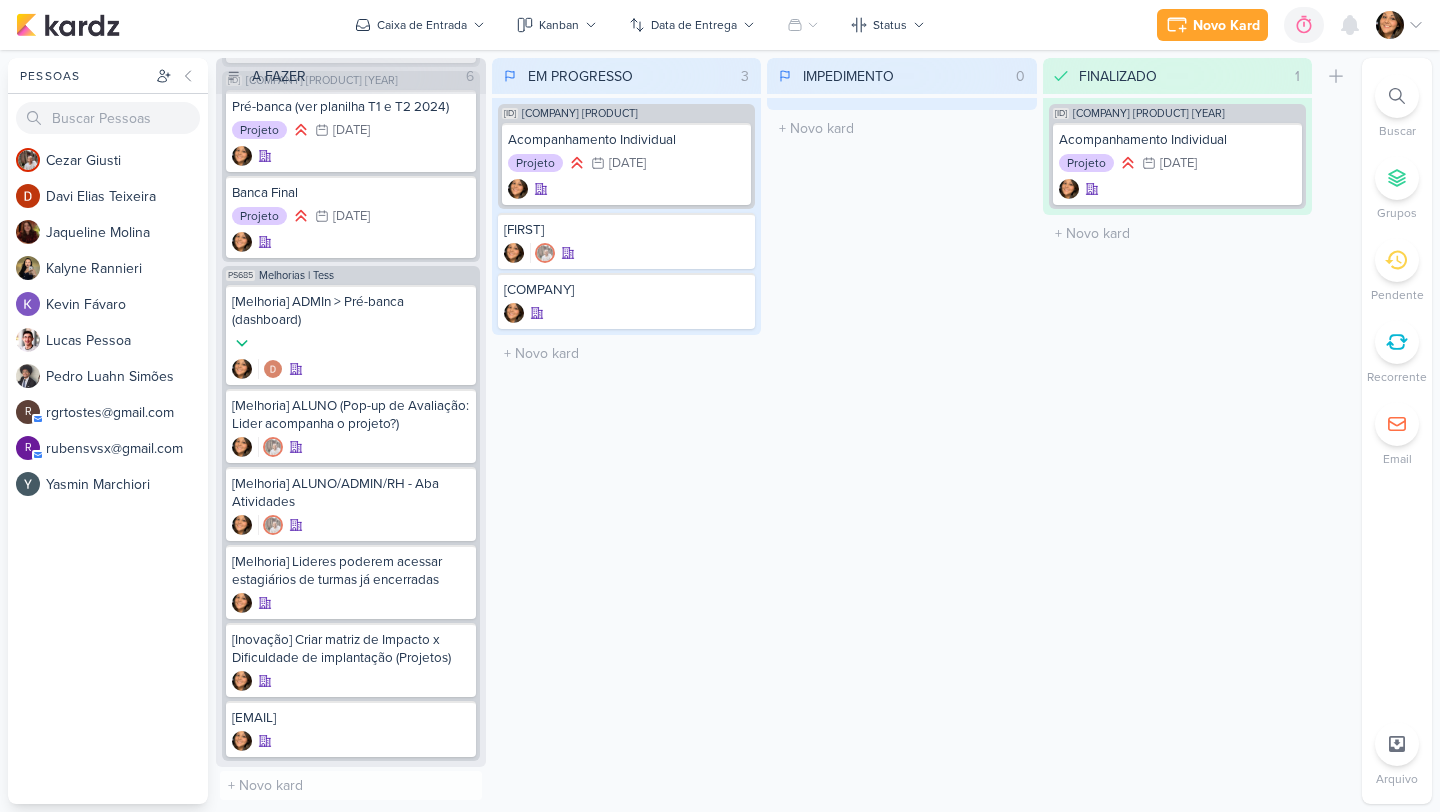 click on "[COMPANY] [PRODUCT]" at bounding box center (627, 431) 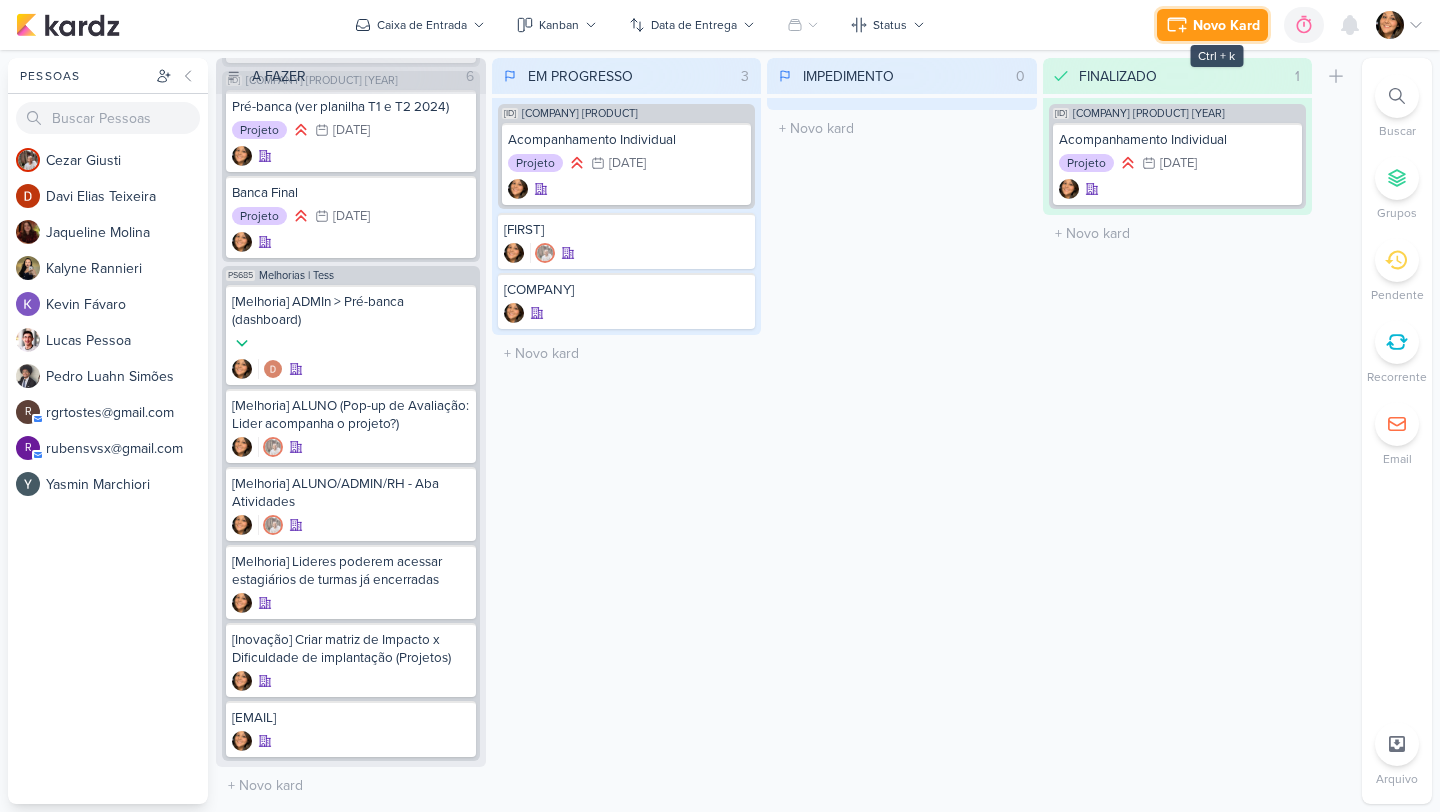 click 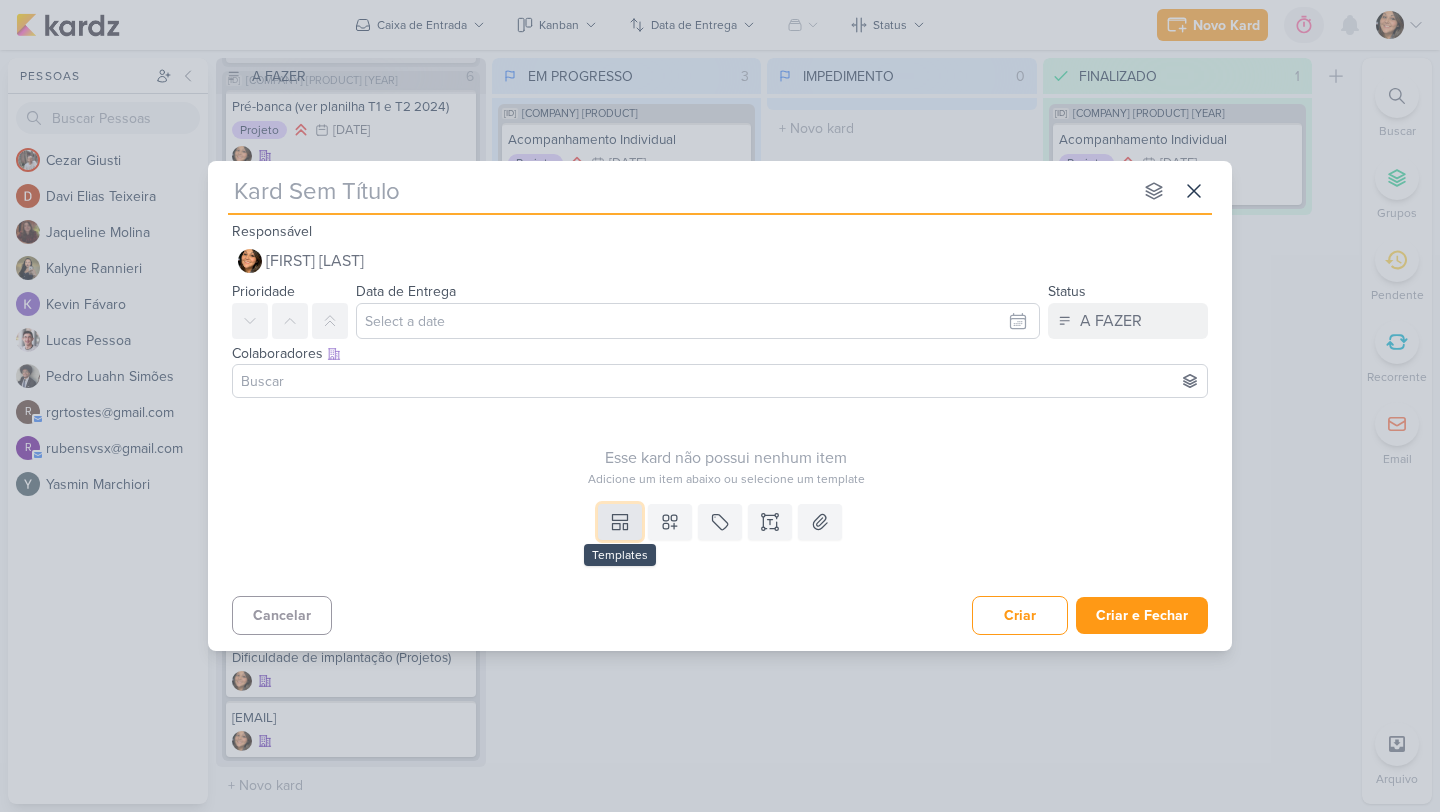 click 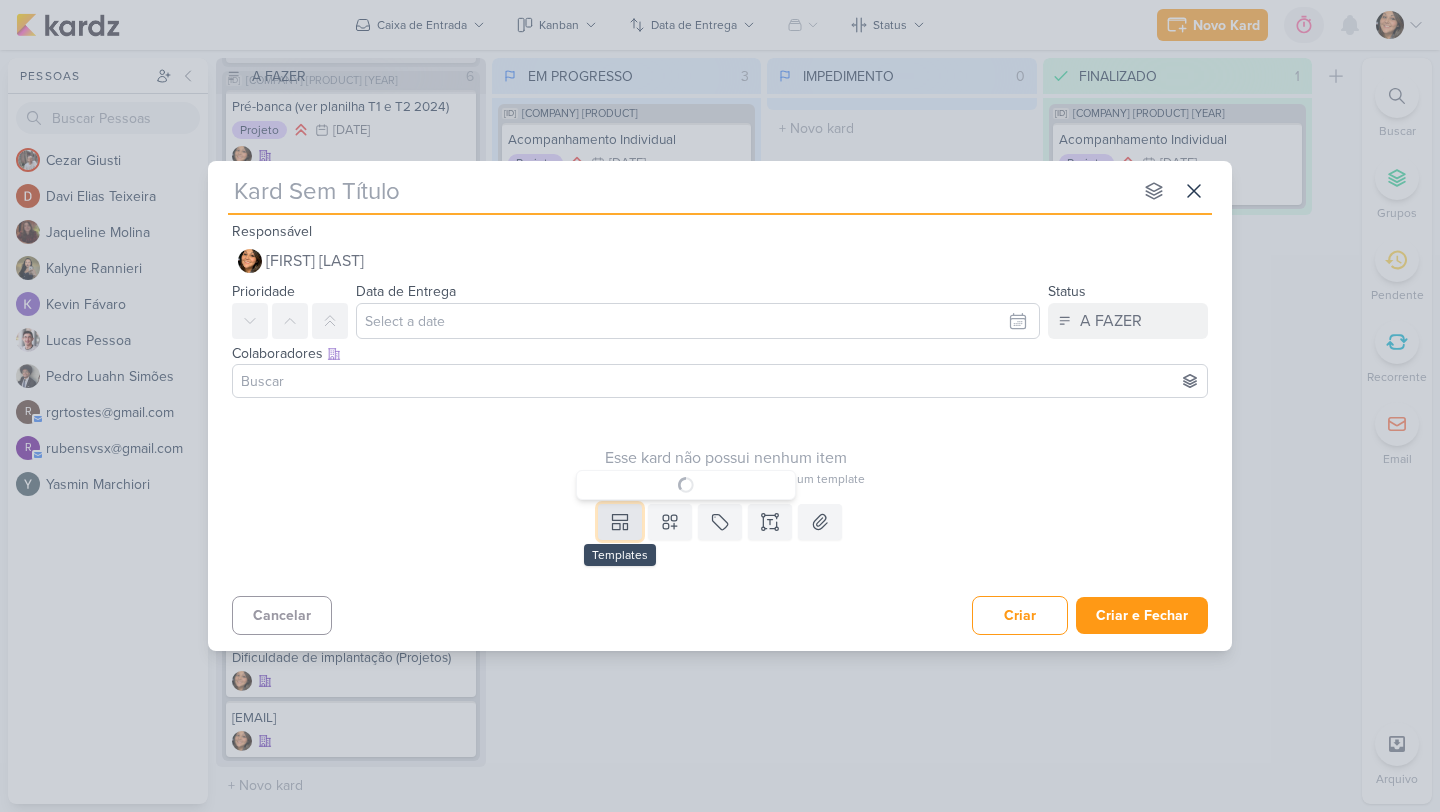 type 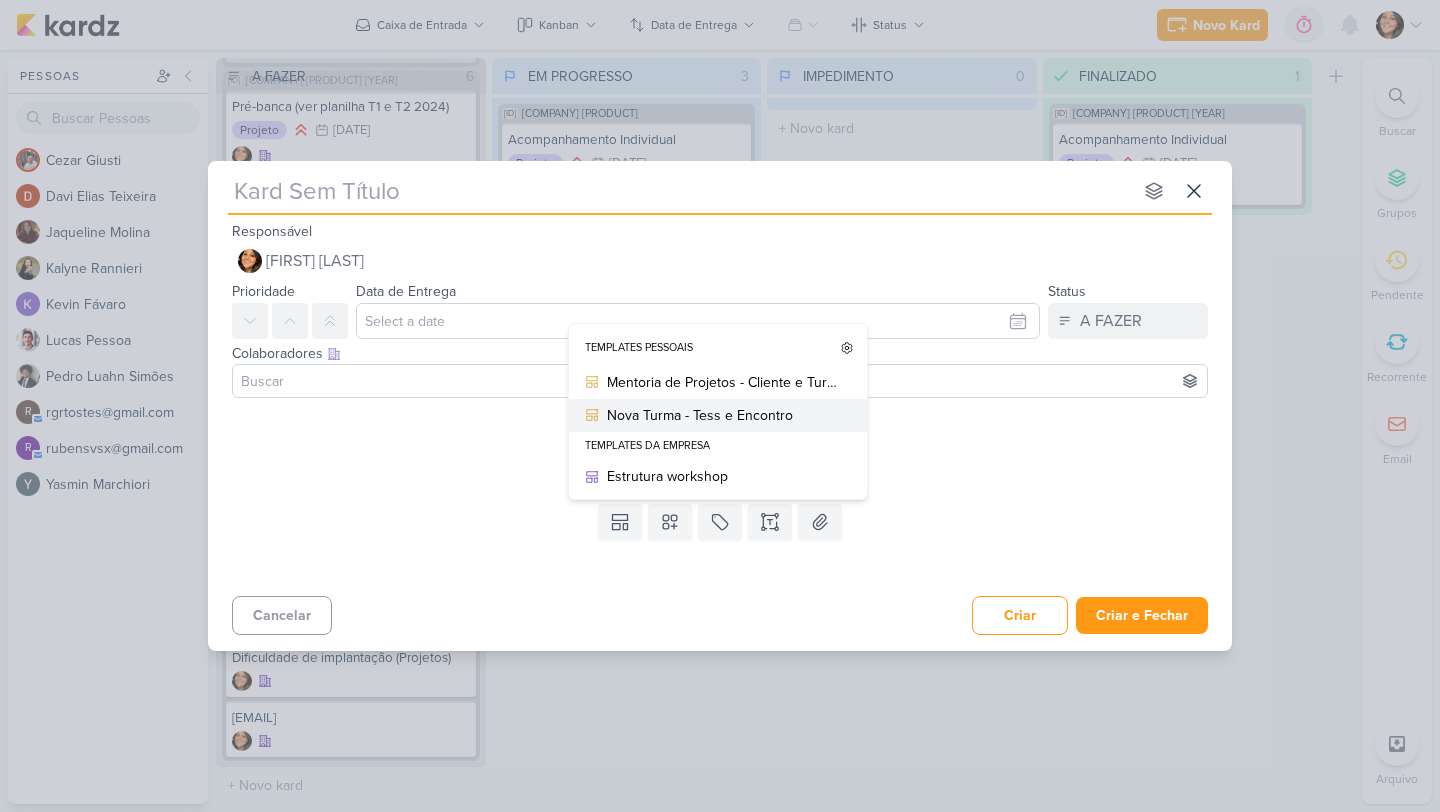 click on "Nova Turma - Tess e Encontro" at bounding box center [725, 415] 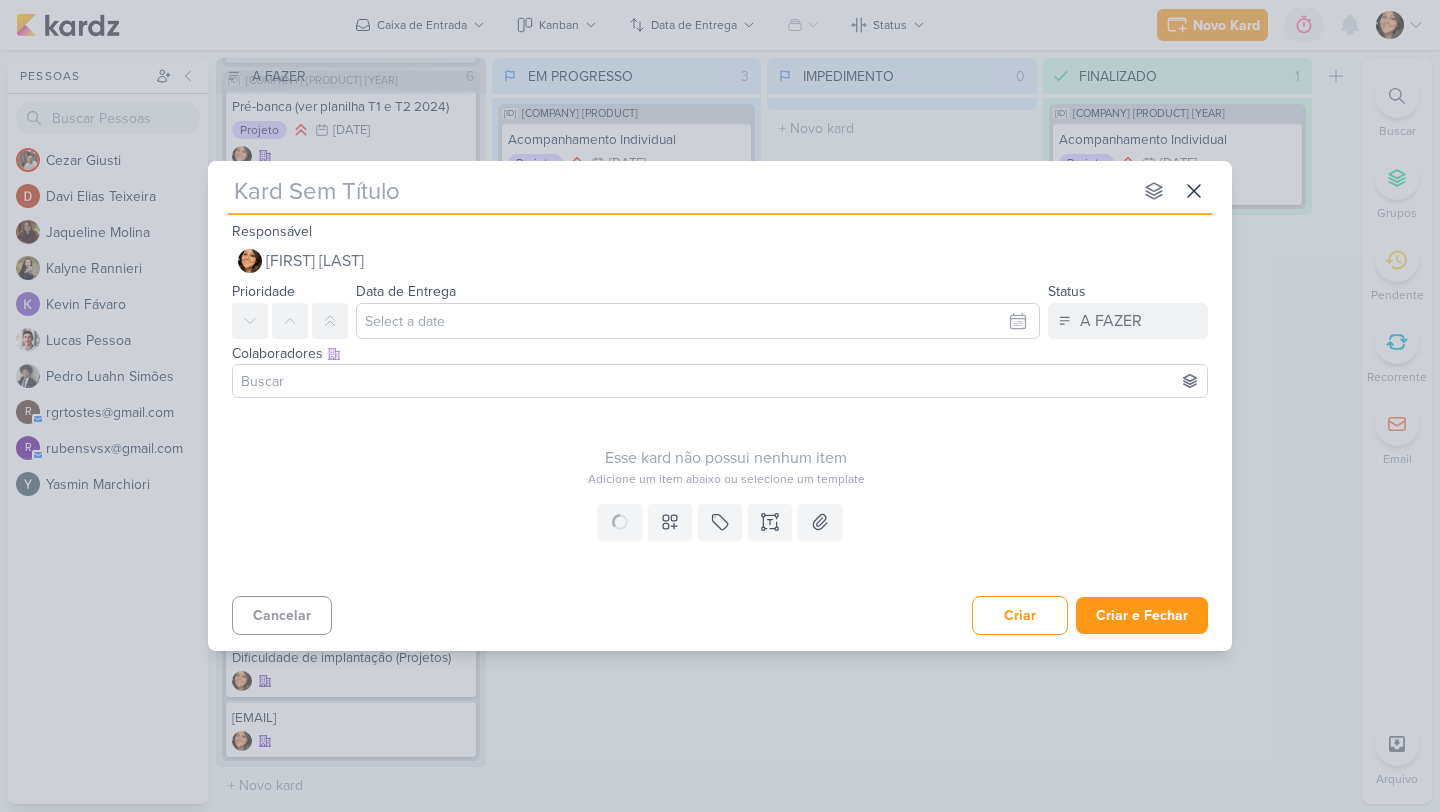 type on "Nova Turma - Tess e Encontro" 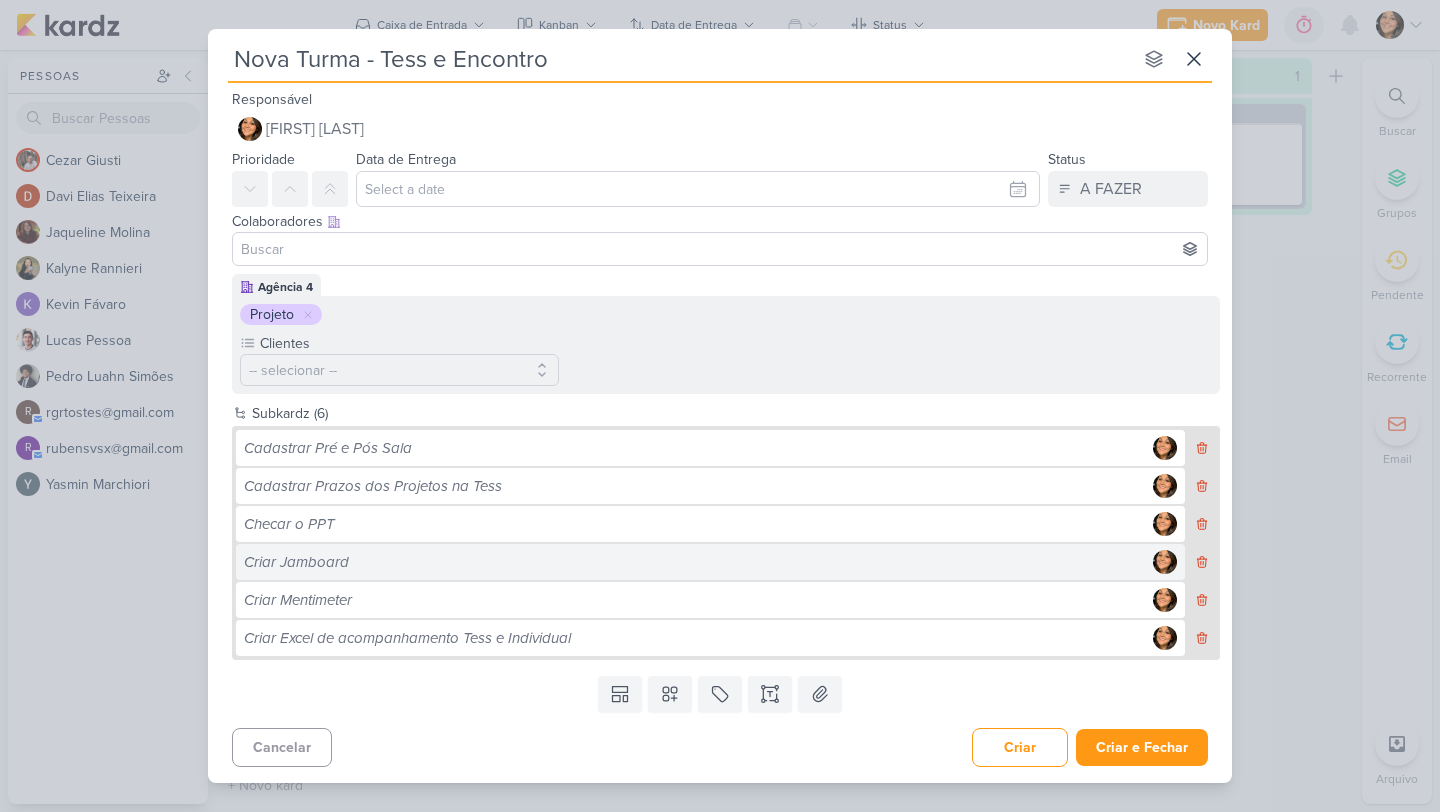 click on "Criar Jamboard" at bounding box center (695, 562) 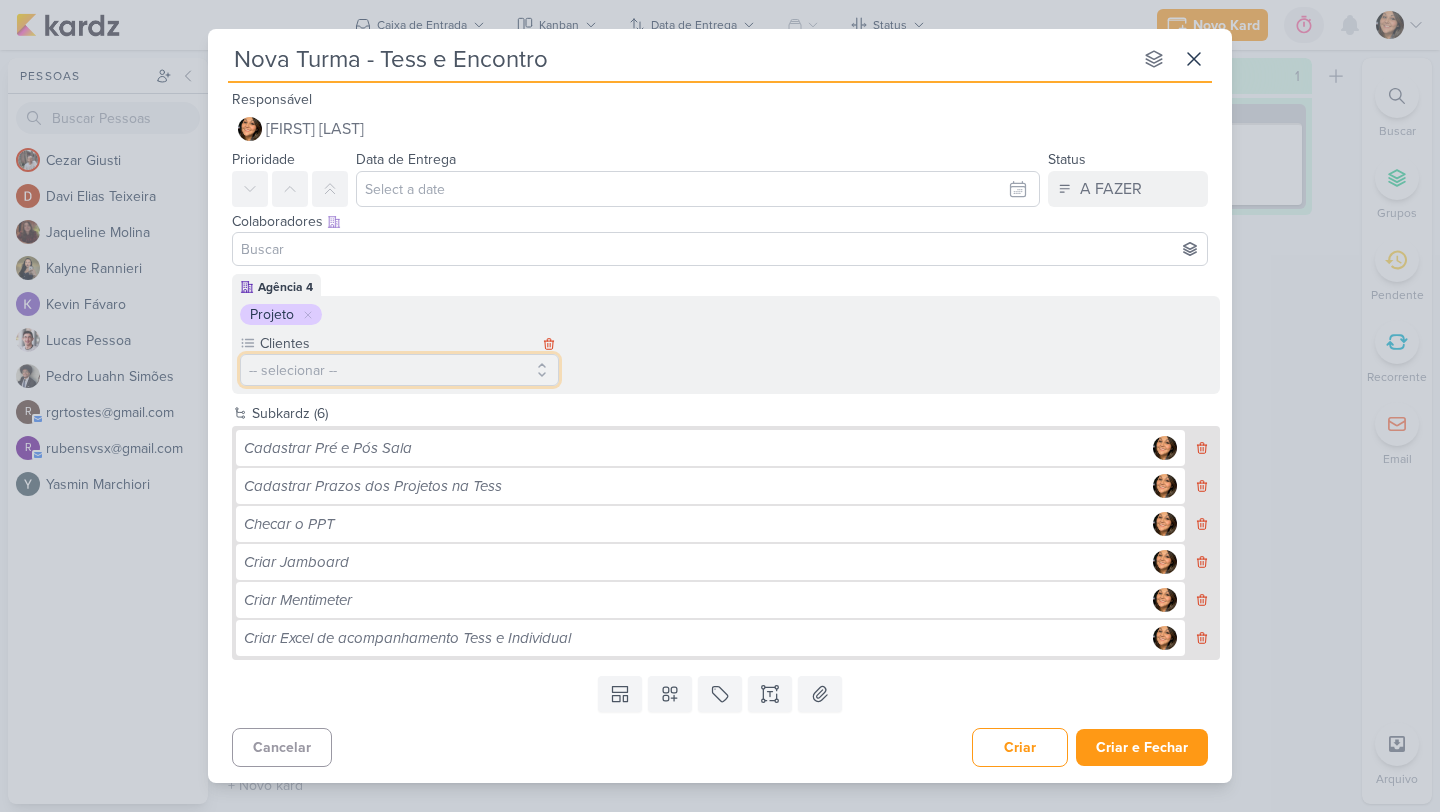 click on "-- selecionar --" at bounding box center (399, 370) 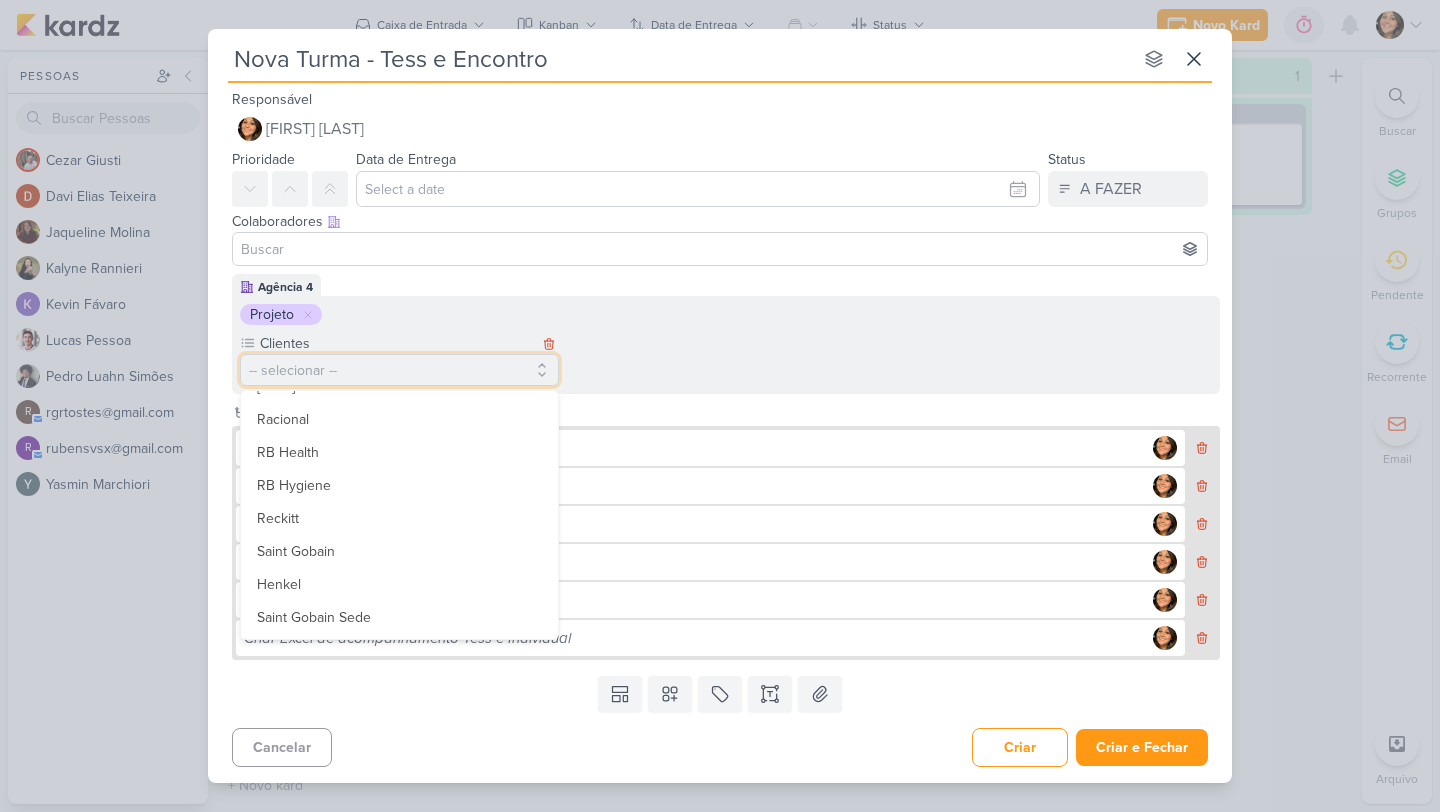 scroll, scrollTop: 300, scrollLeft: 0, axis: vertical 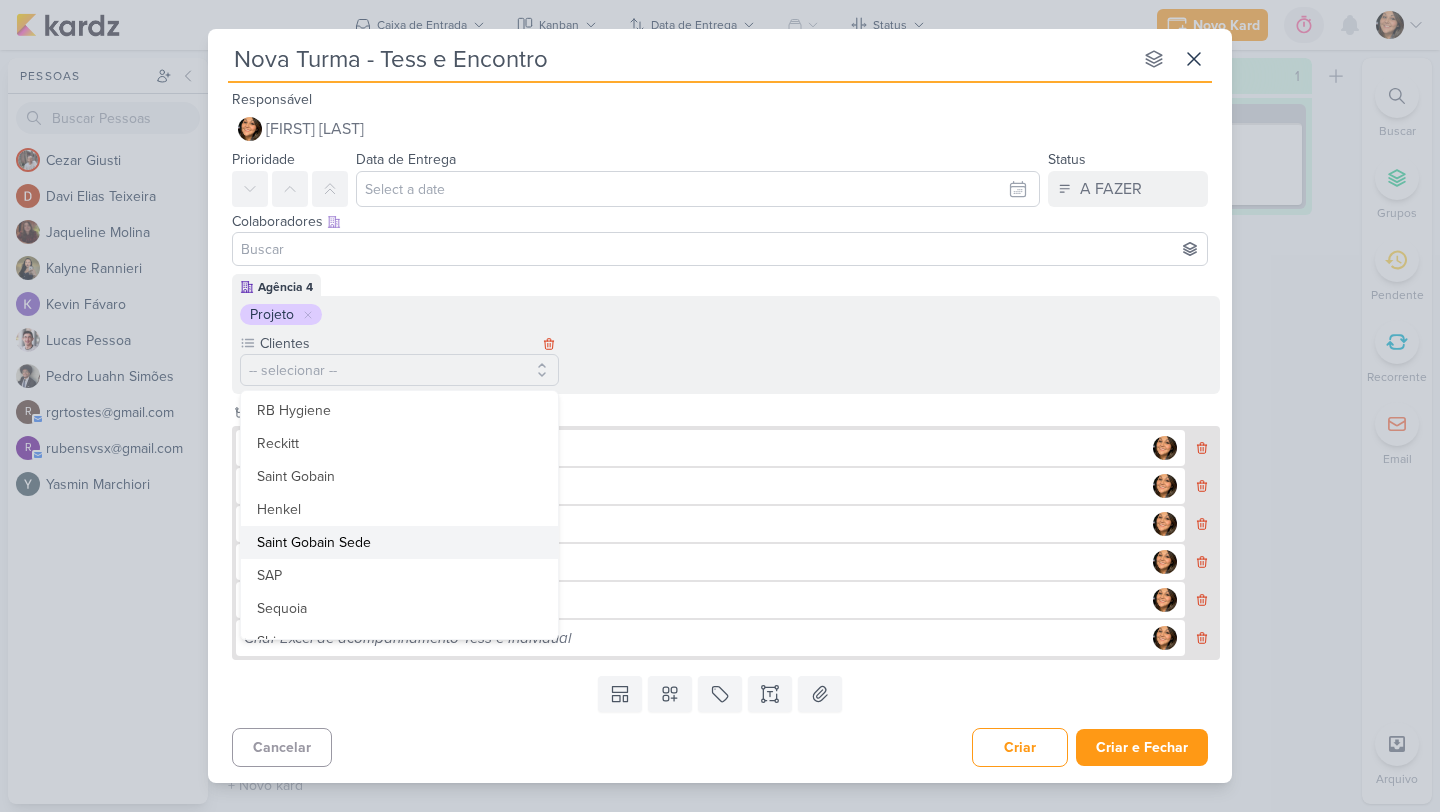 click on "Saint Gobain Sede" at bounding box center (399, 542) 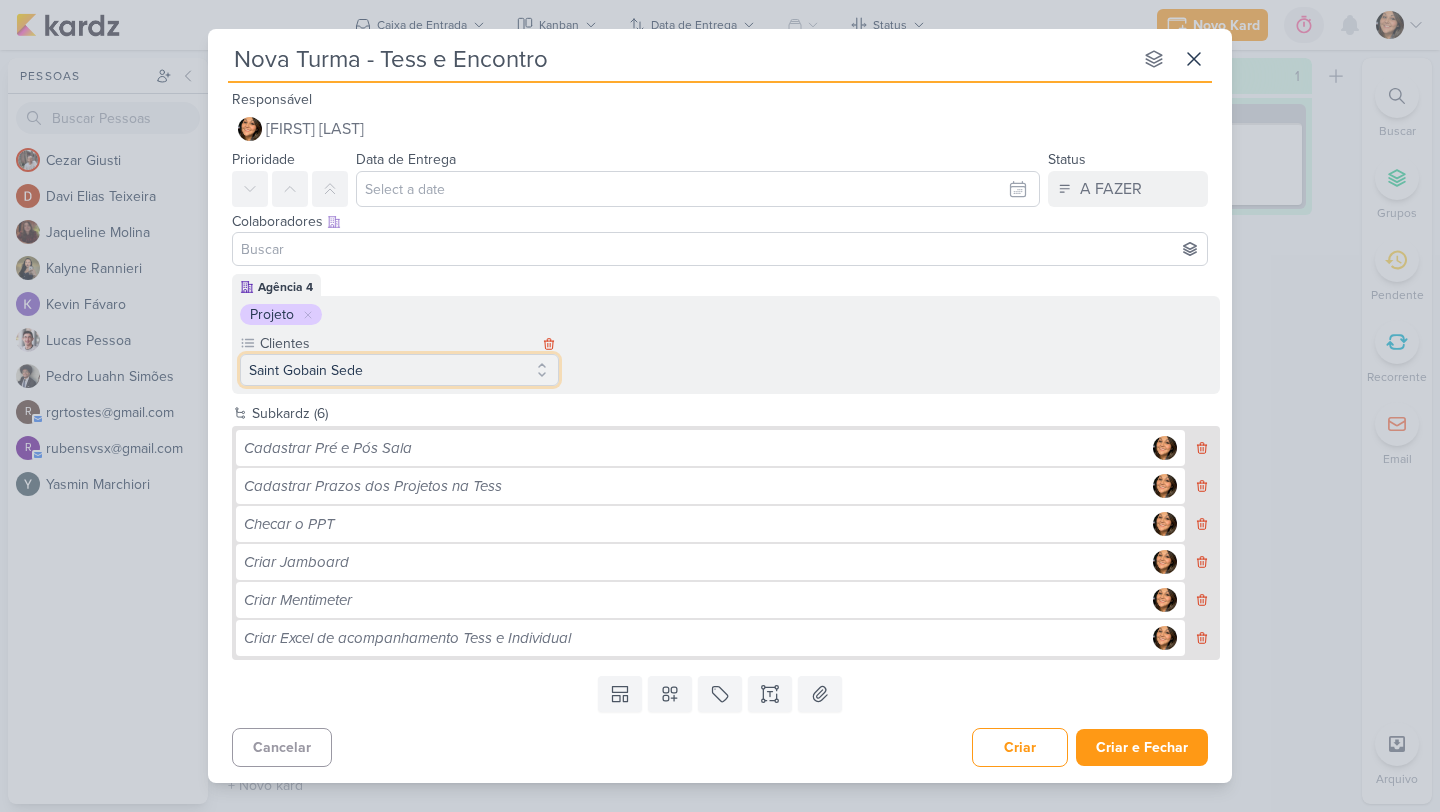 click on "Saint Gobain Sede" at bounding box center (399, 370) 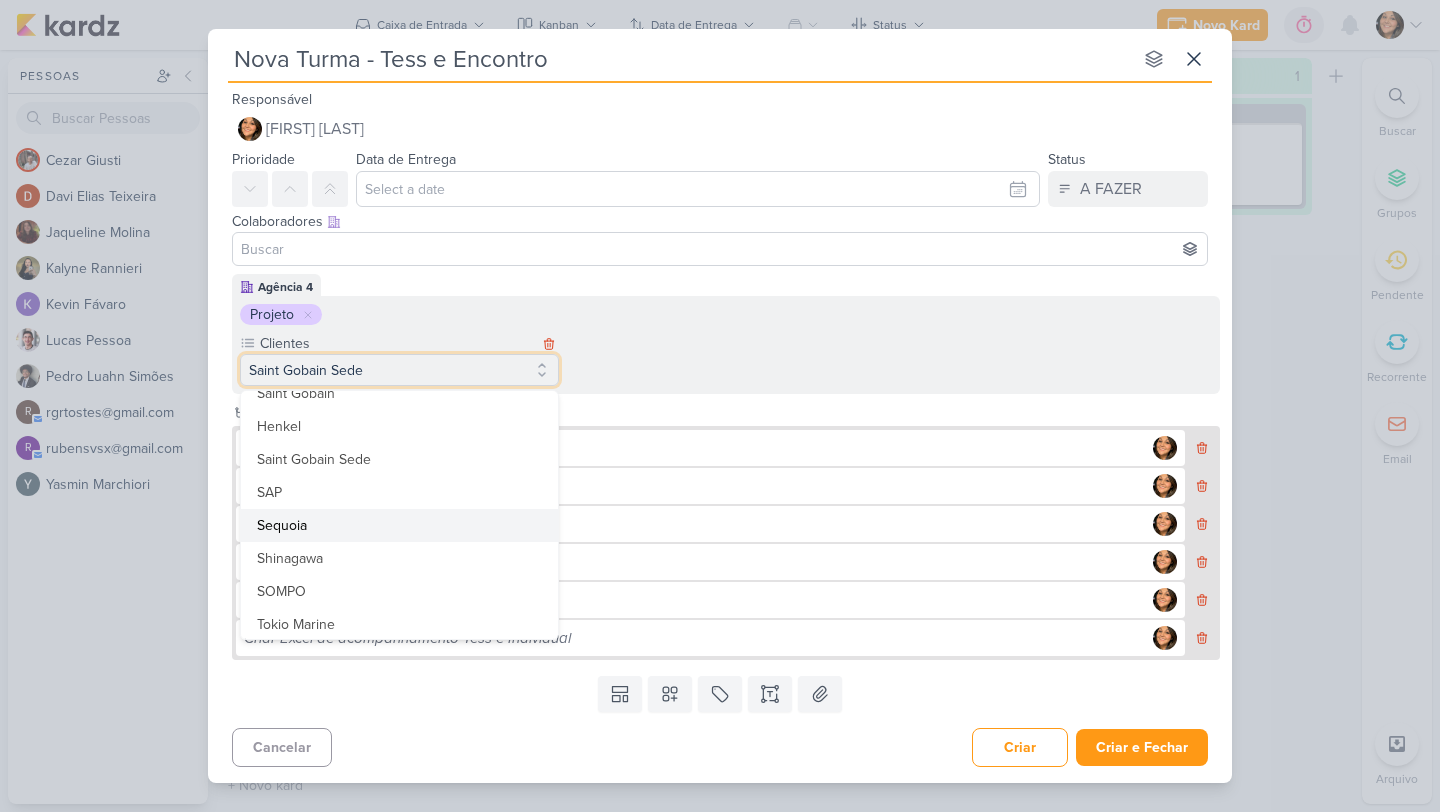 scroll, scrollTop: 363, scrollLeft: 0, axis: vertical 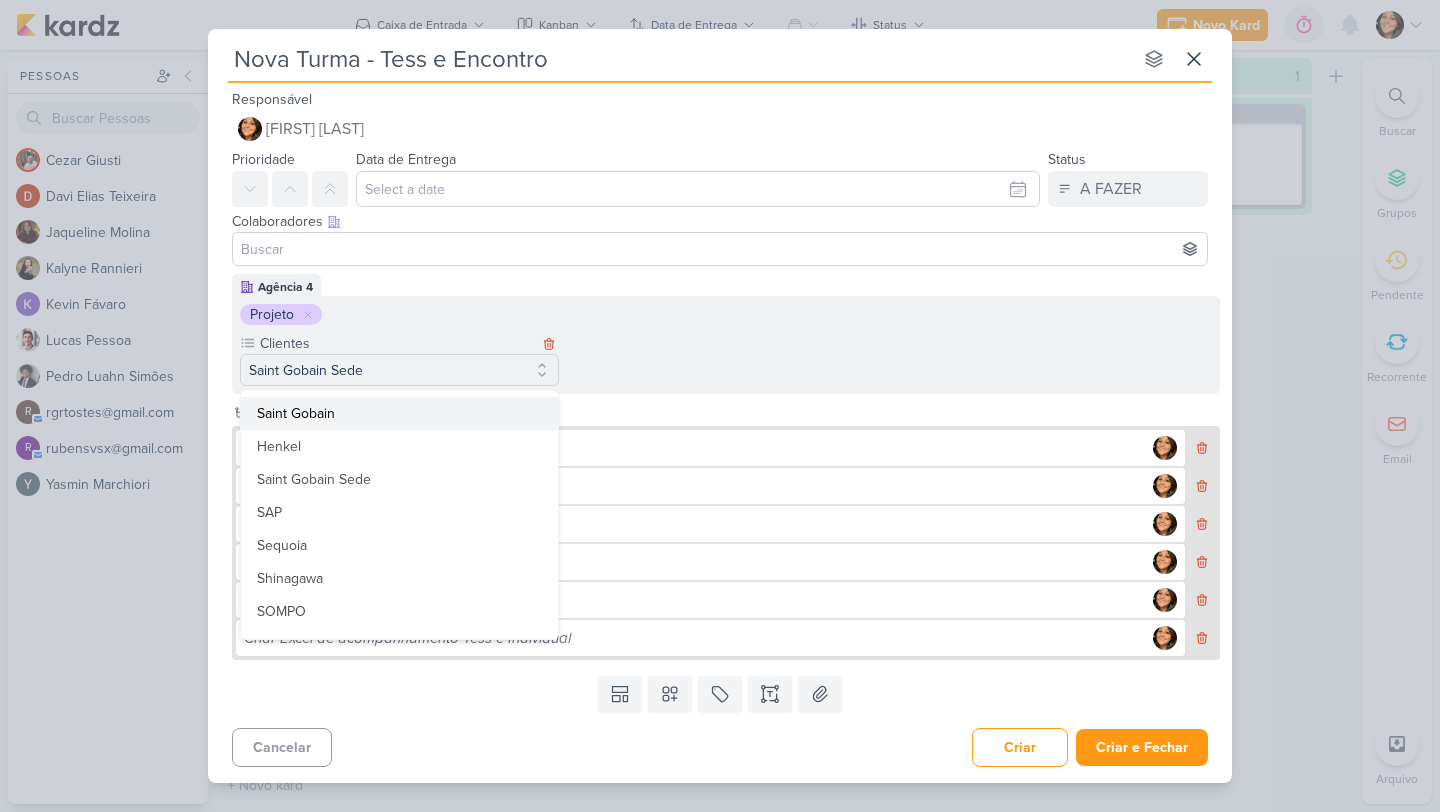 click on "Saint Gobain" at bounding box center [399, 413] 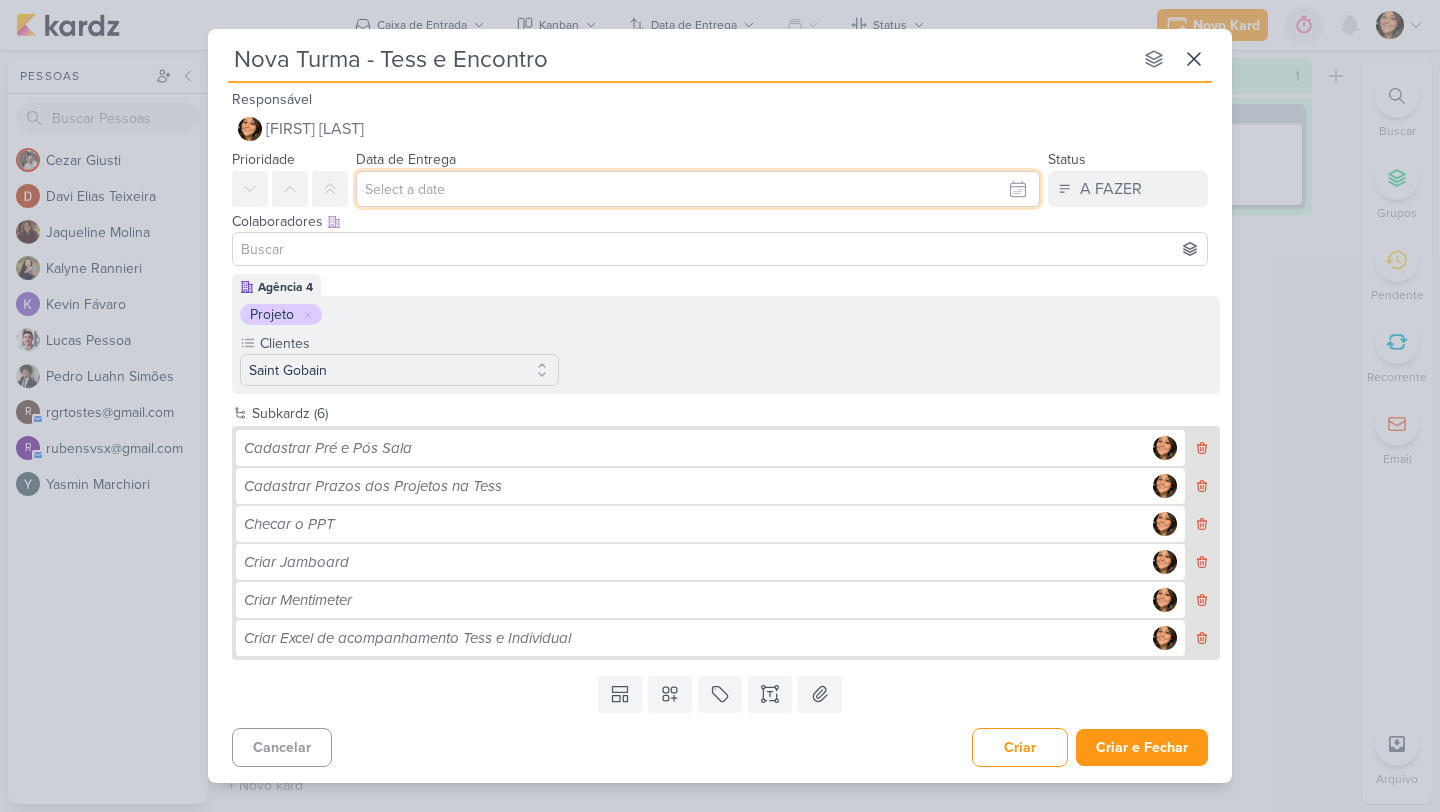 click at bounding box center [698, 189] 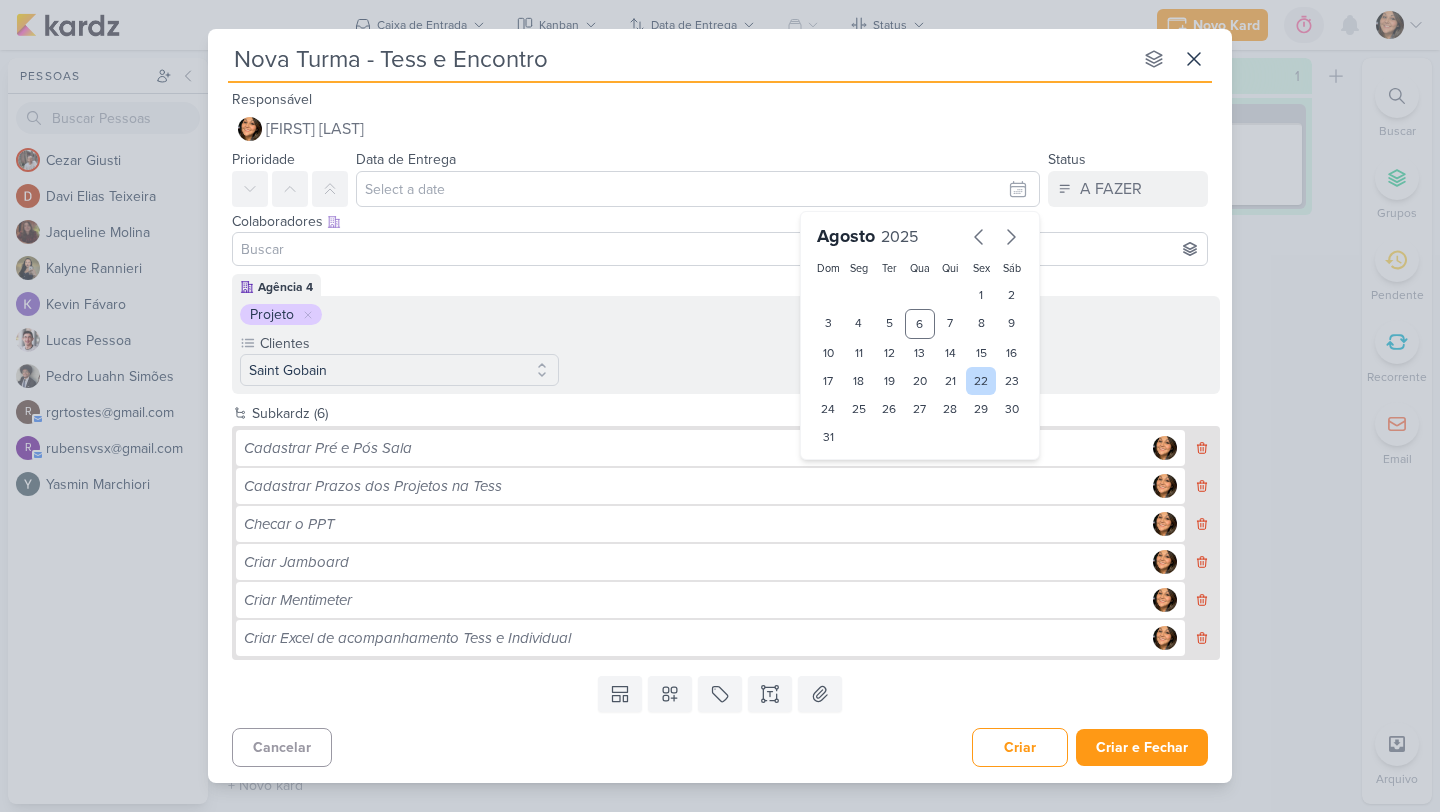 click on "22" at bounding box center (981, 381) 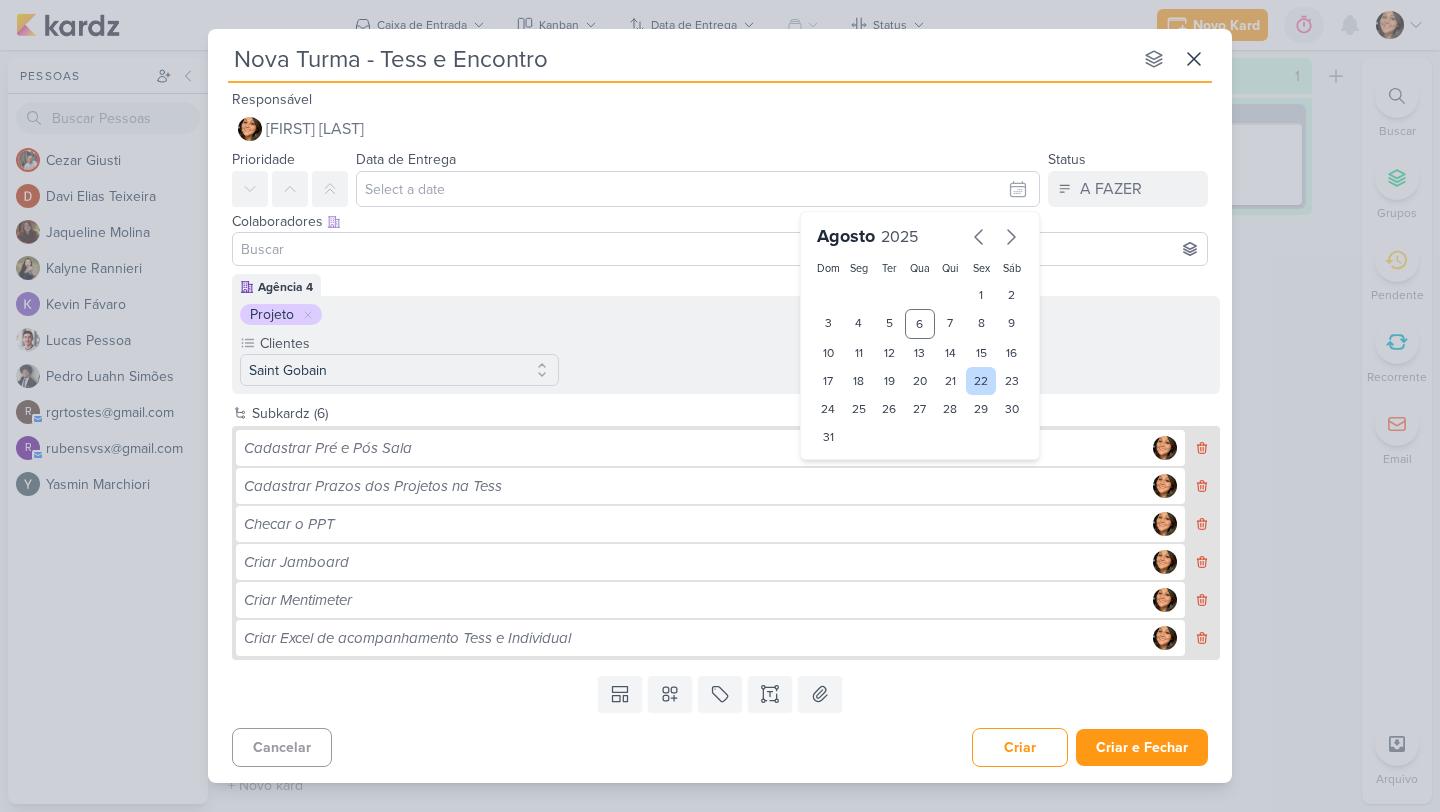type on "[DAY] de [MONTH] de [YEAR] às [TIME]" 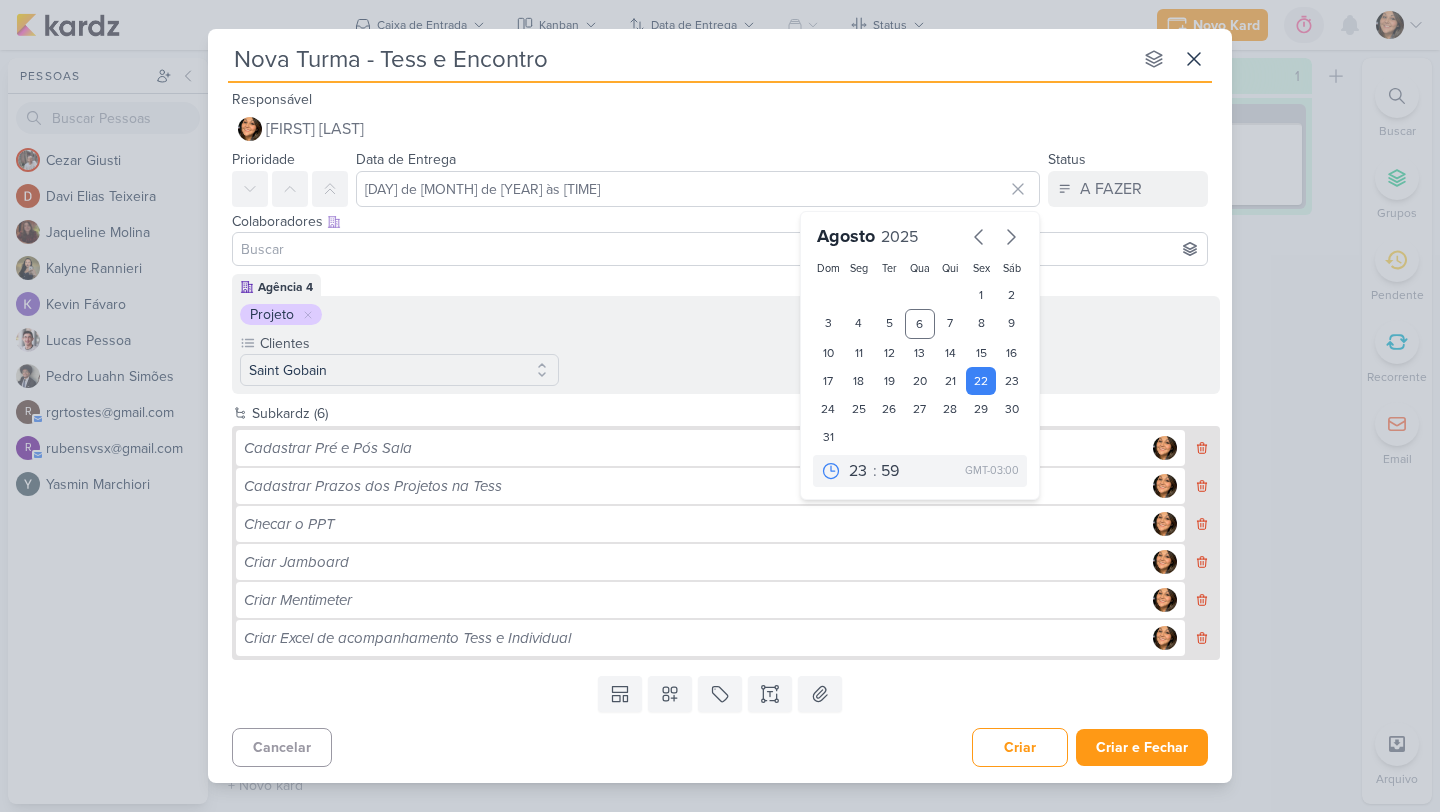 click on "Responsável
[FIRST] [LAST]
Nenhum contato encontrado
create new contact
Novo Contato
Digite um endereço de email para criar um contato. Não se preocupe, tomaremos conta de todas as suas interações com esse contato através do email para que você possa colaborar com qualquer pessoa sem sair do Kardz
Email
Cancelar
Criar" at bounding box center [720, 117] 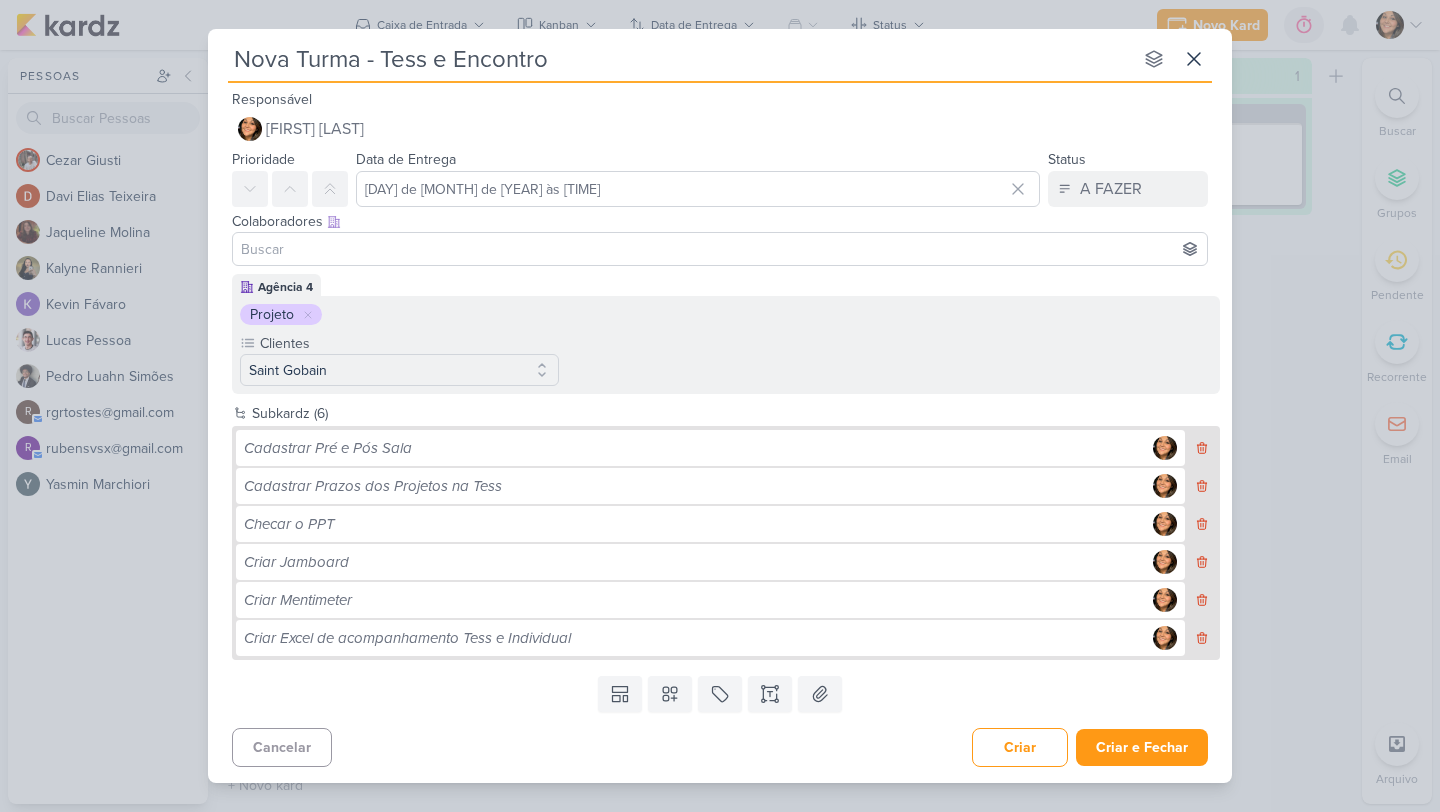 click at bounding box center (720, 249) 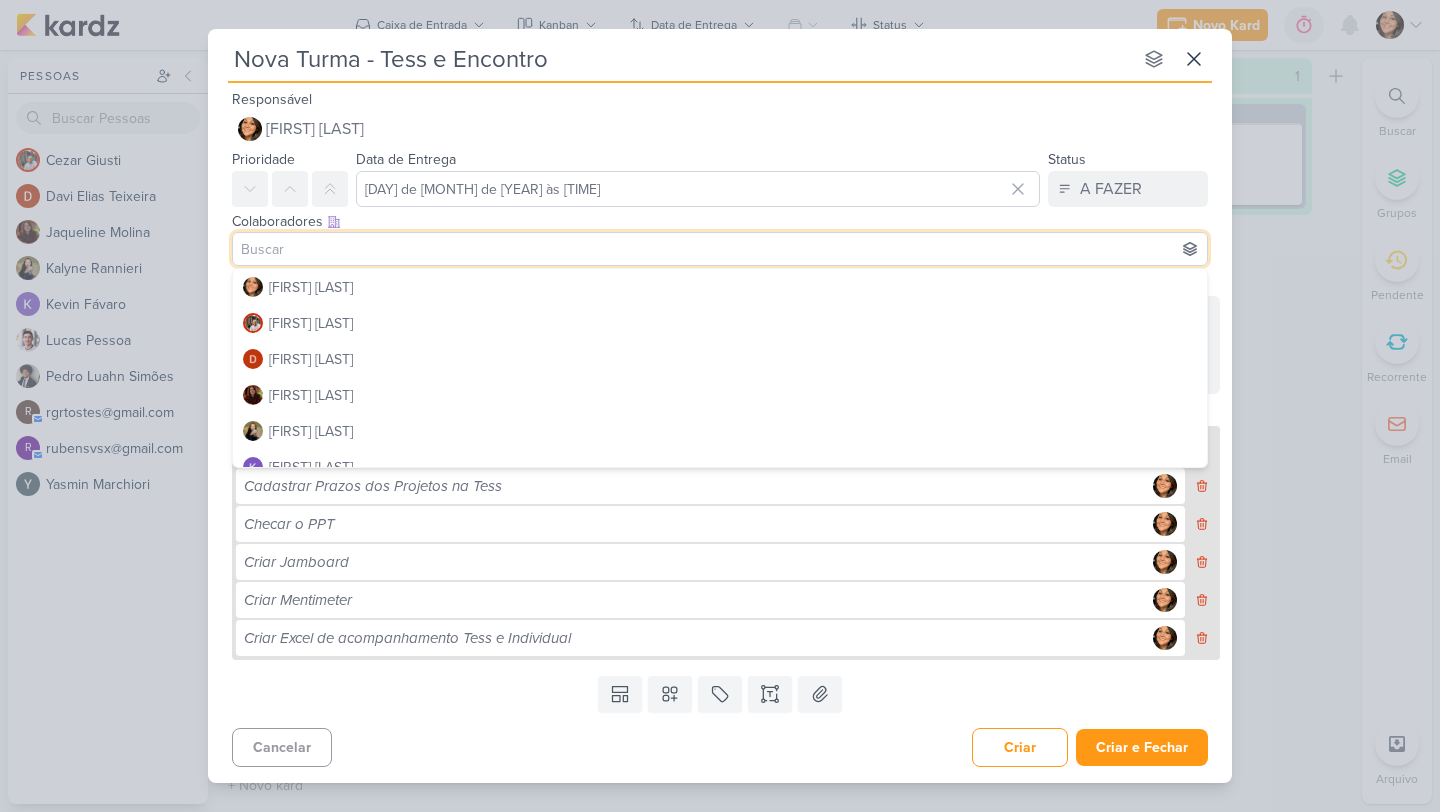 click on "Responsável
[FIRST] [LAST]
Nenhum contato encontrado
create new contact
Novo Contato
Digite um endereço de email para criar um contato. Não se preocupe, tomaremos conta de todas as suas interações com esse contato através do email para que você possa colaborar com qualquer pessoa sem sair do Kardz
Email
Cancelar
Criar" at bounding box center [720, 117] 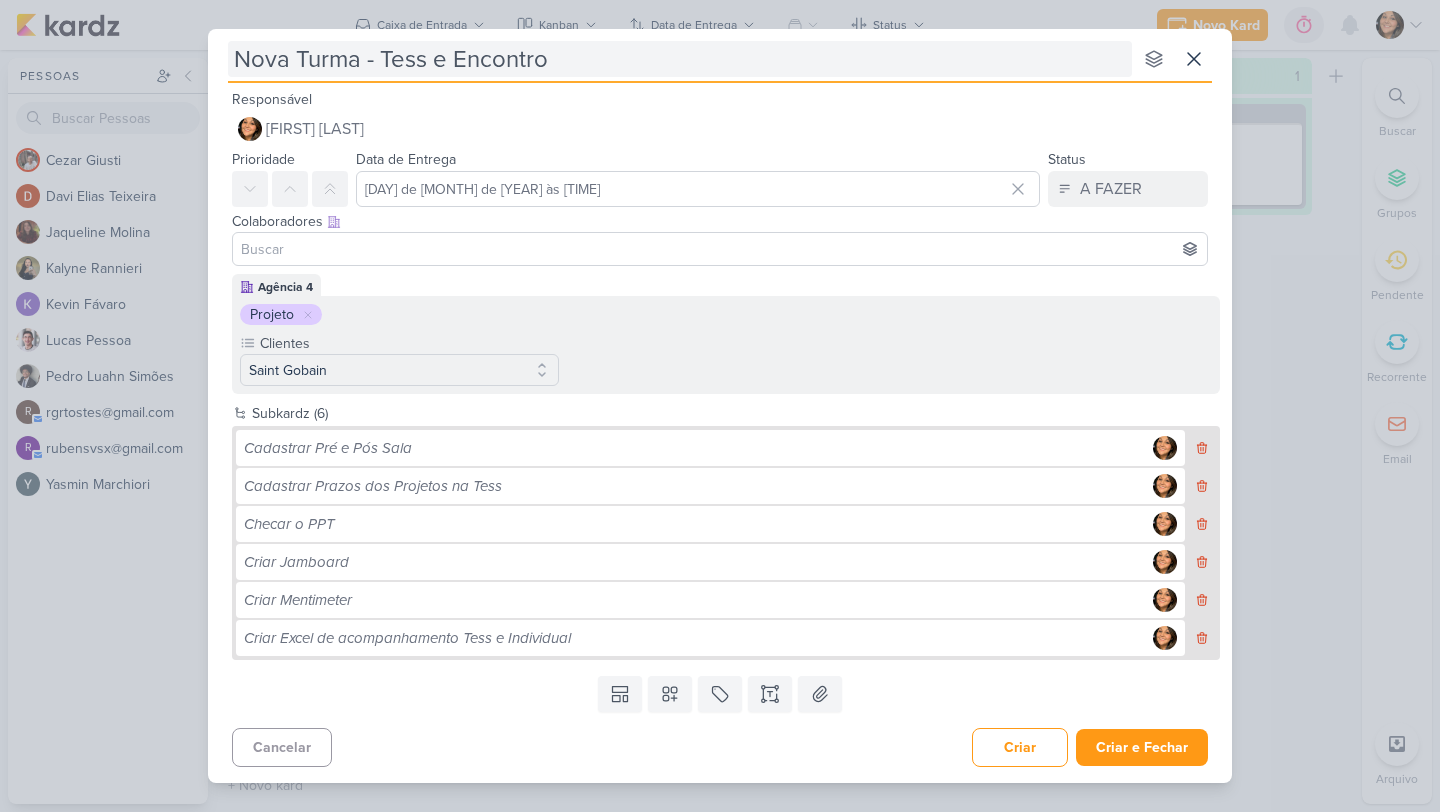click on "Nova Turma - Tess e Encontro" at bounding box center [680, 59] 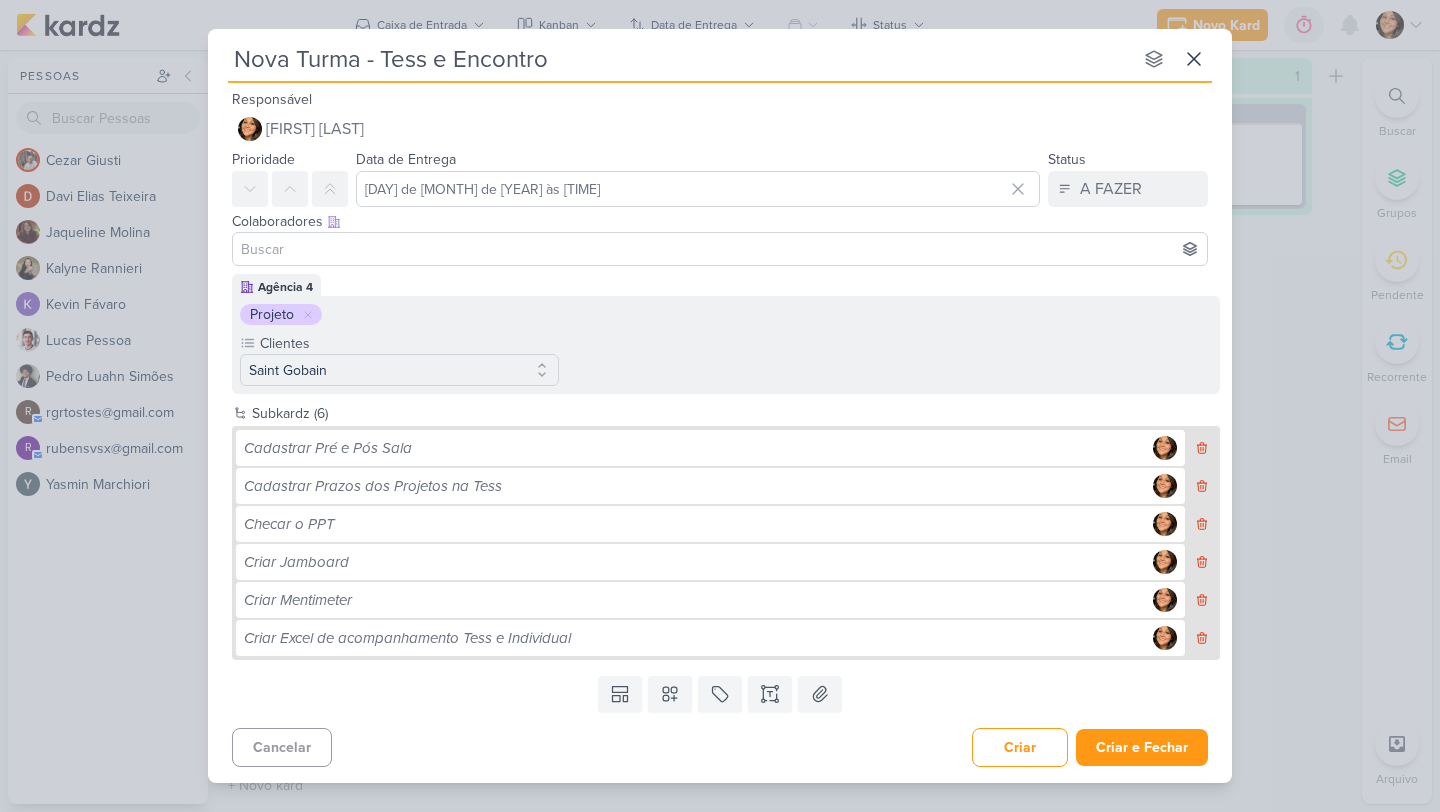 click on "Nova Turma - Tess e Encontro" at bounding box center (680, 59) 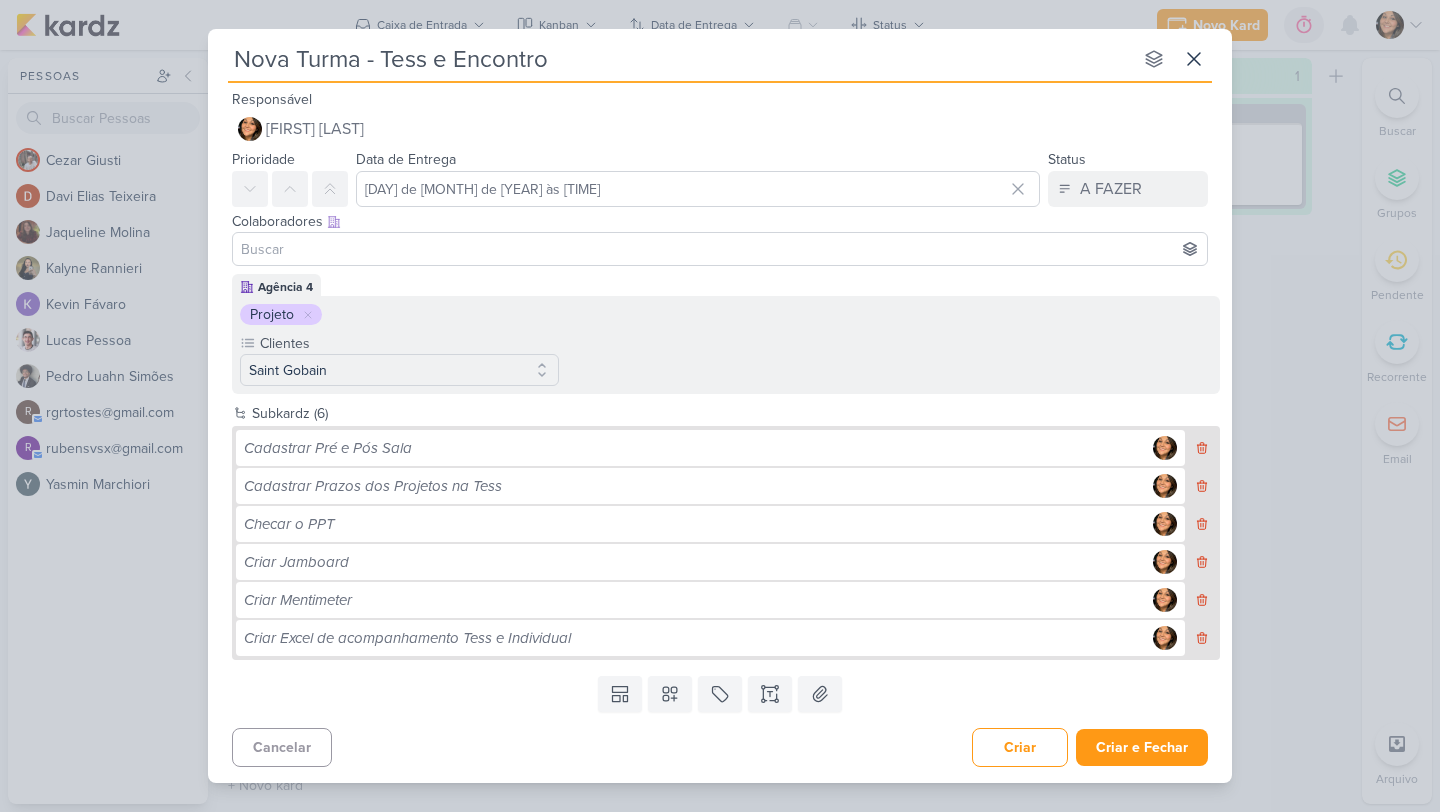 click on "Nova Turma - Tess e Encontro" at bounding box center [680, 59] 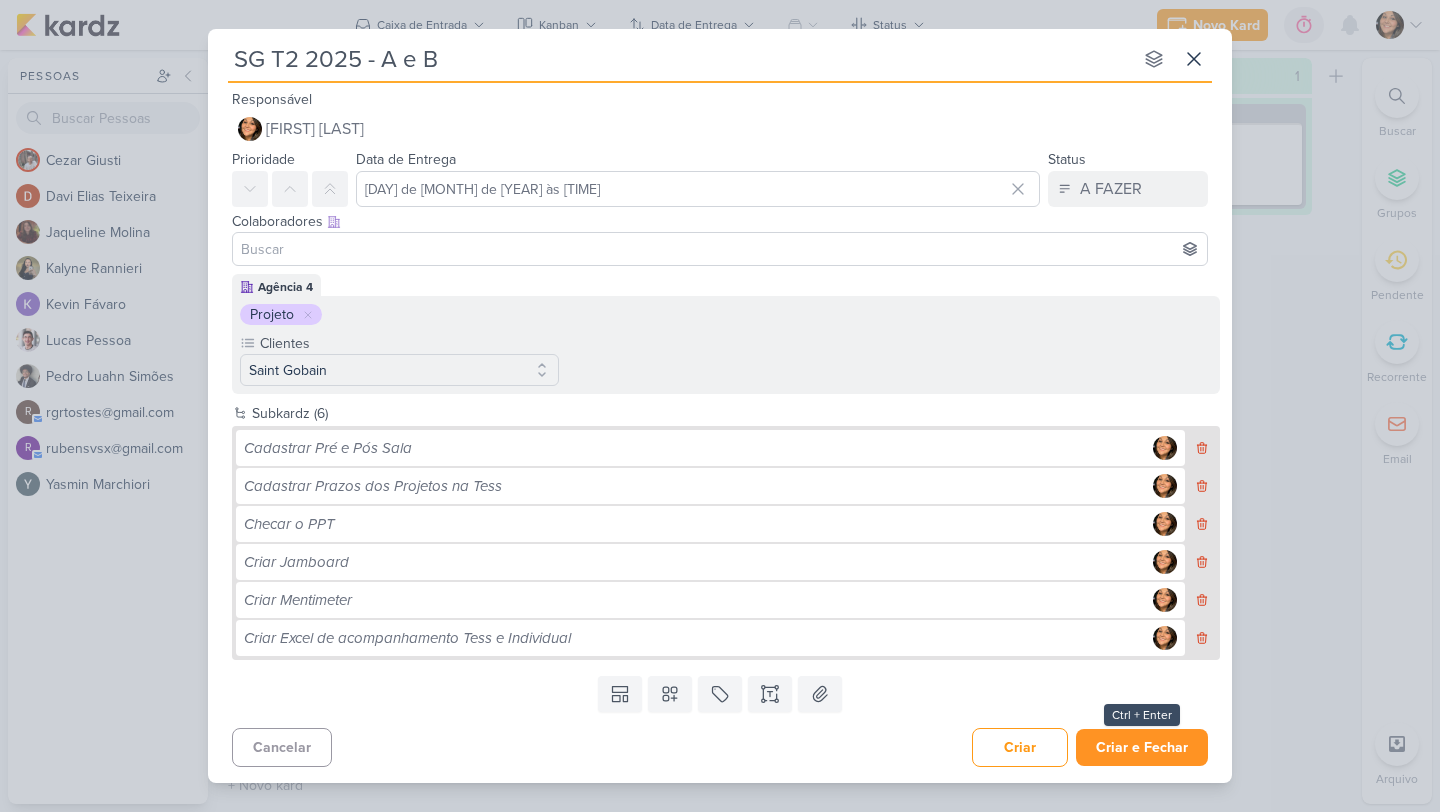 type on "SG T2 2025 - A e B" 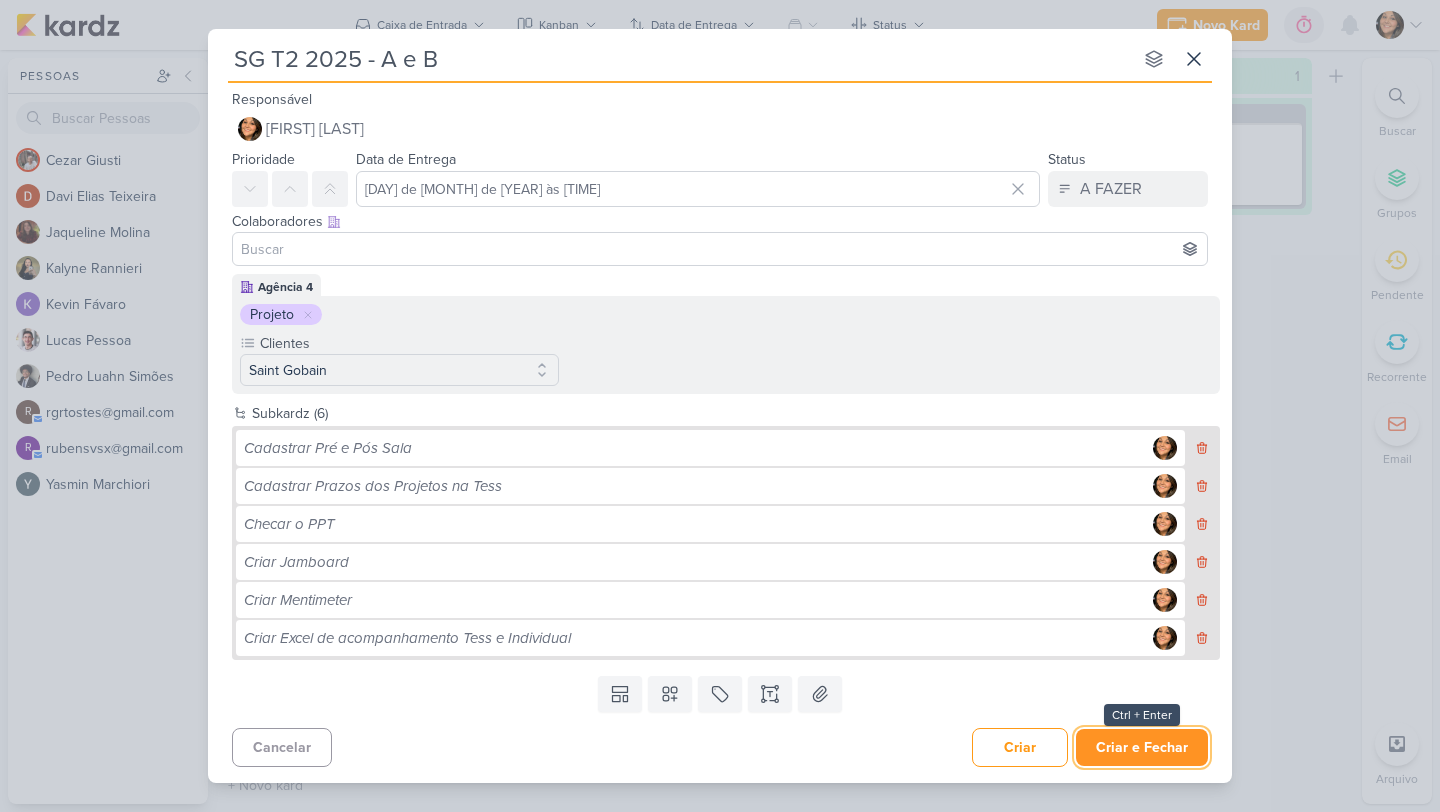 click on "Criar e Fechar" at bounding box center (1142, 747) 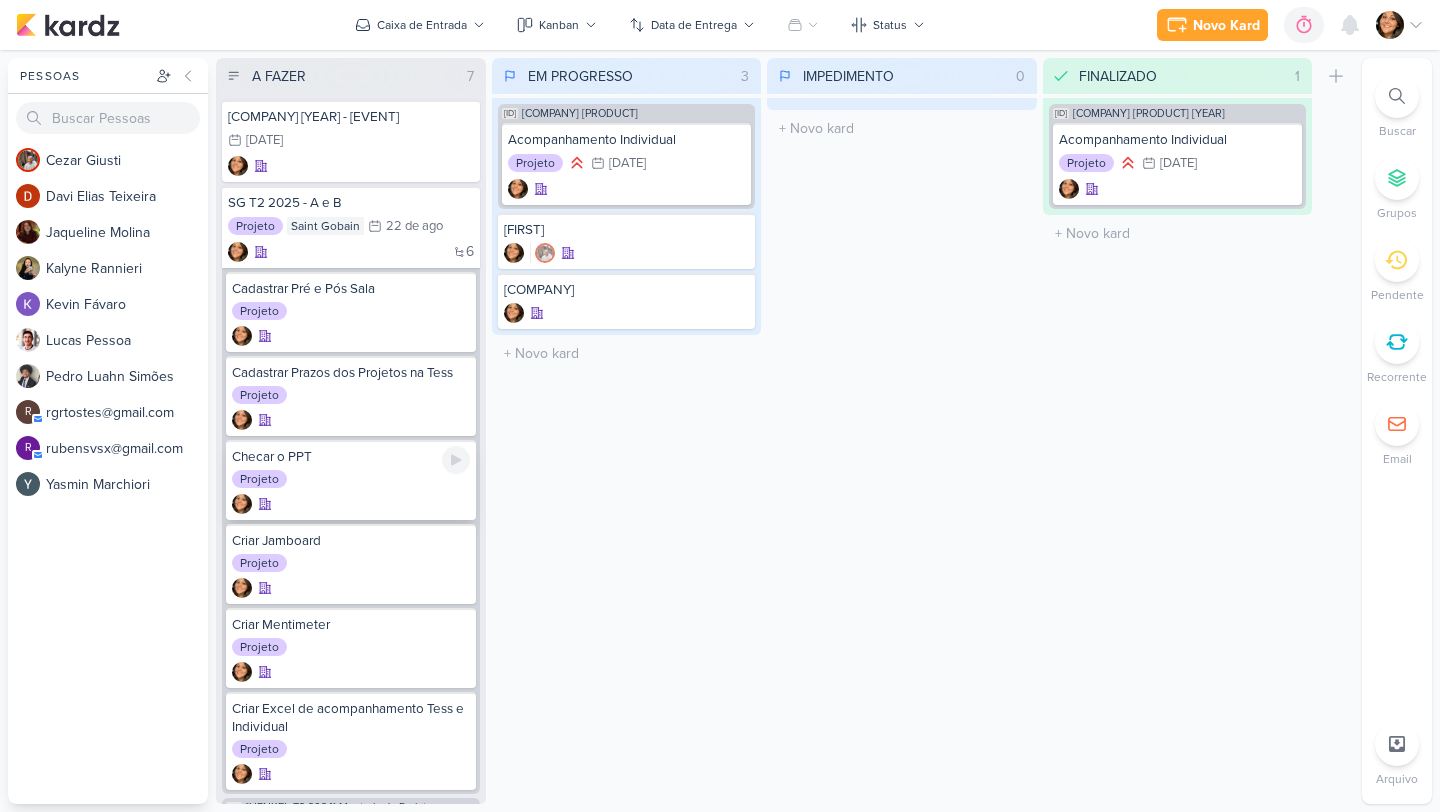 scroll, scrollTop: 8, scrollLeft: 0, axis: vertical 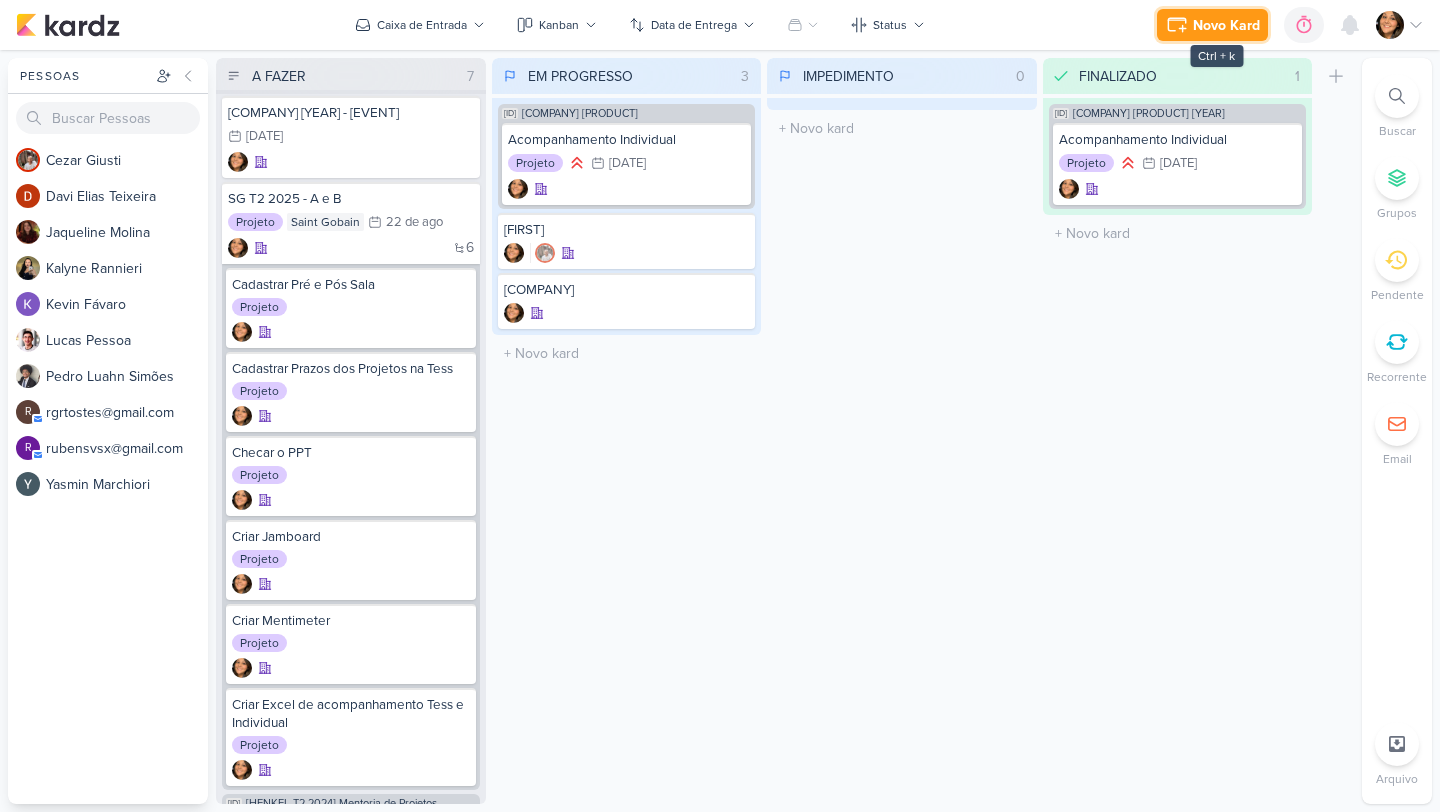 click on "Novo Kard" at bounding box center [1226, 25] 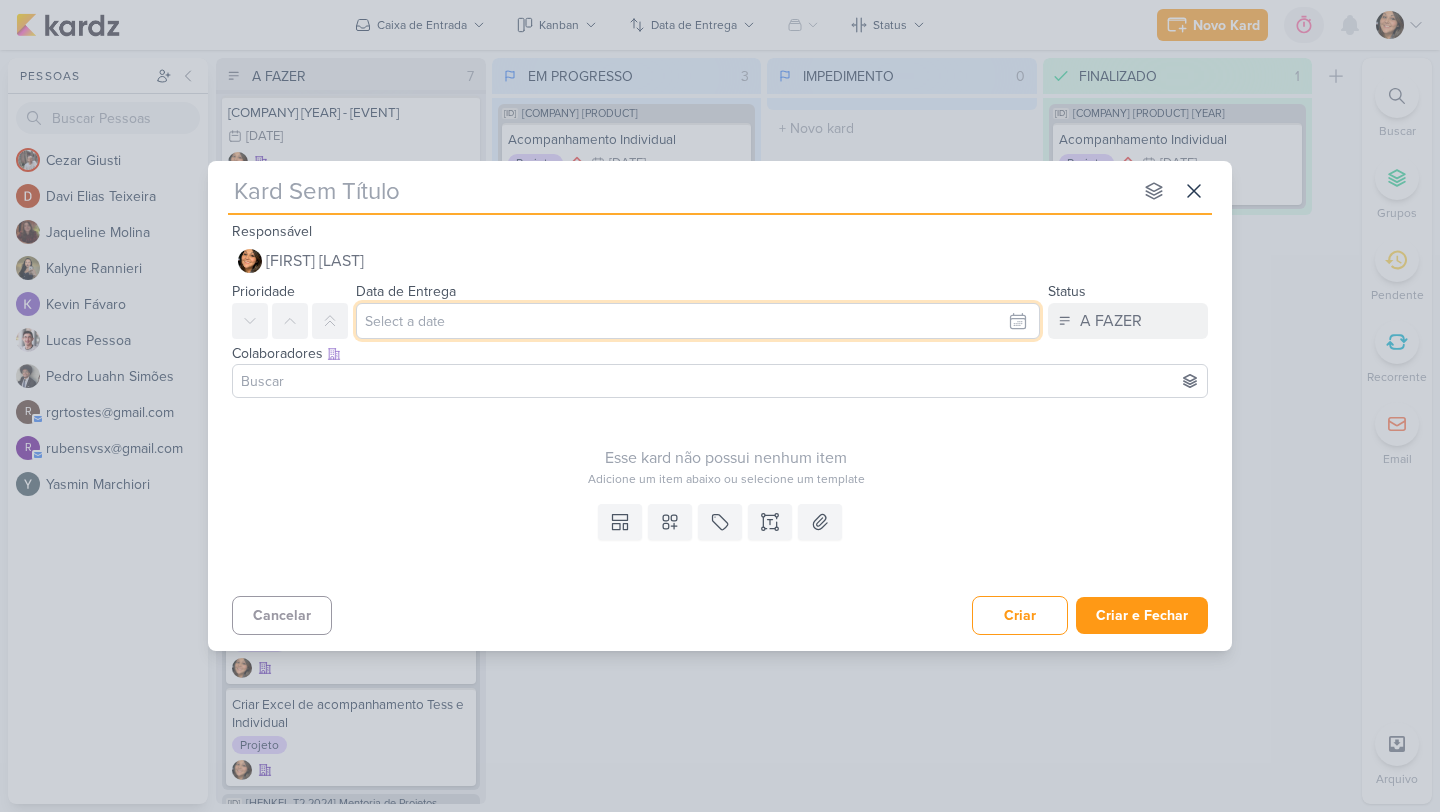 click at bounding box center (698, 321) 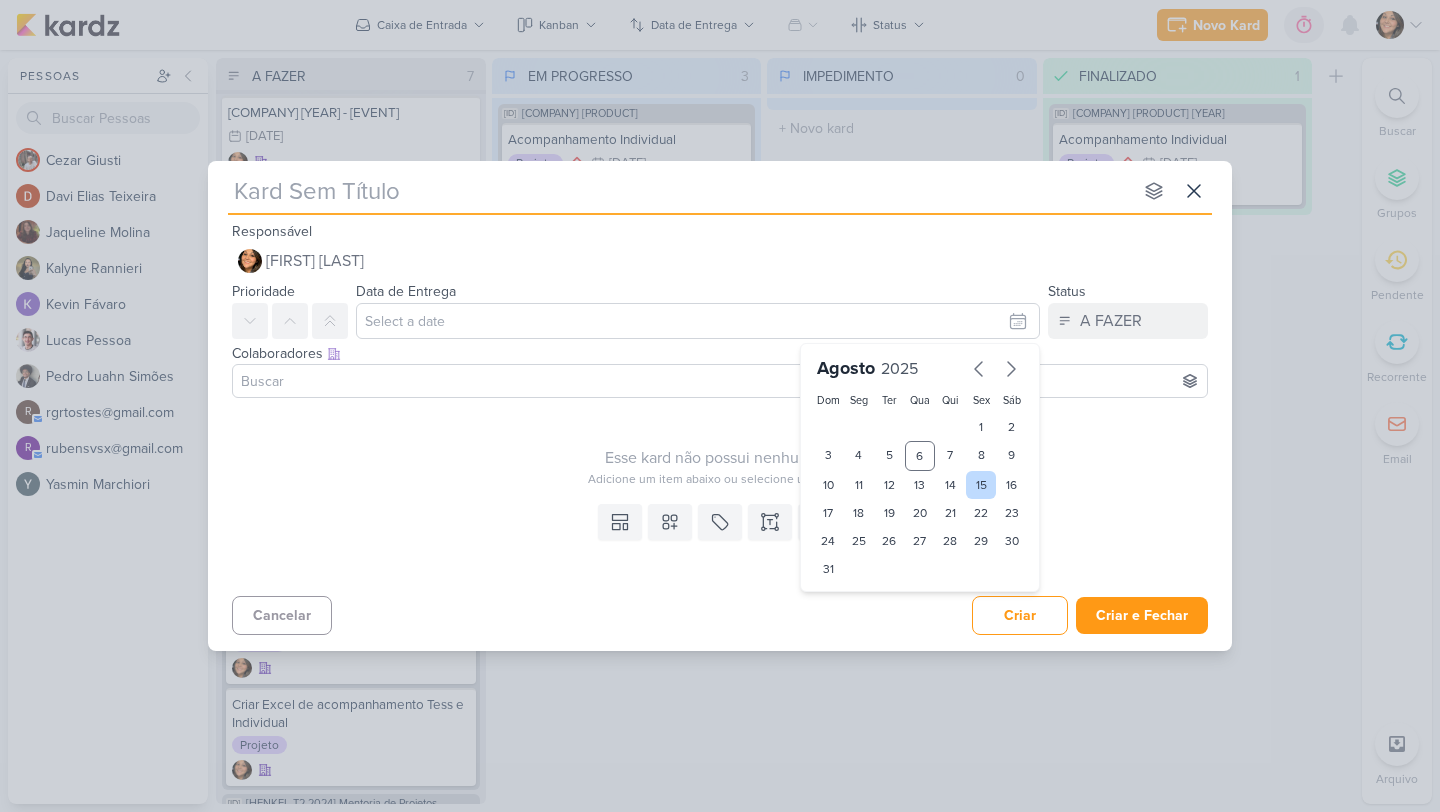 click on "15" at bounding box center (981, 485) 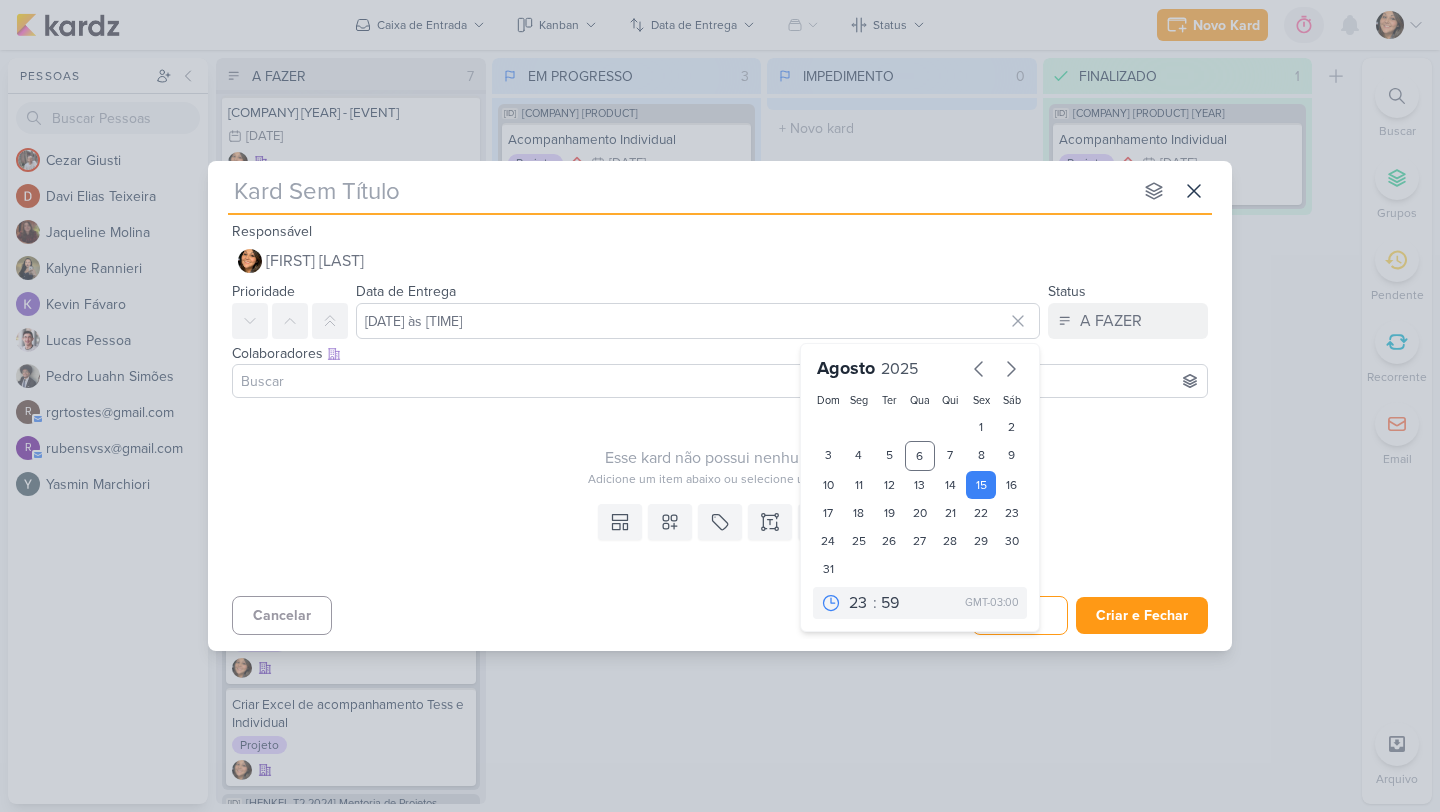 click at bounding box center [720, 381] 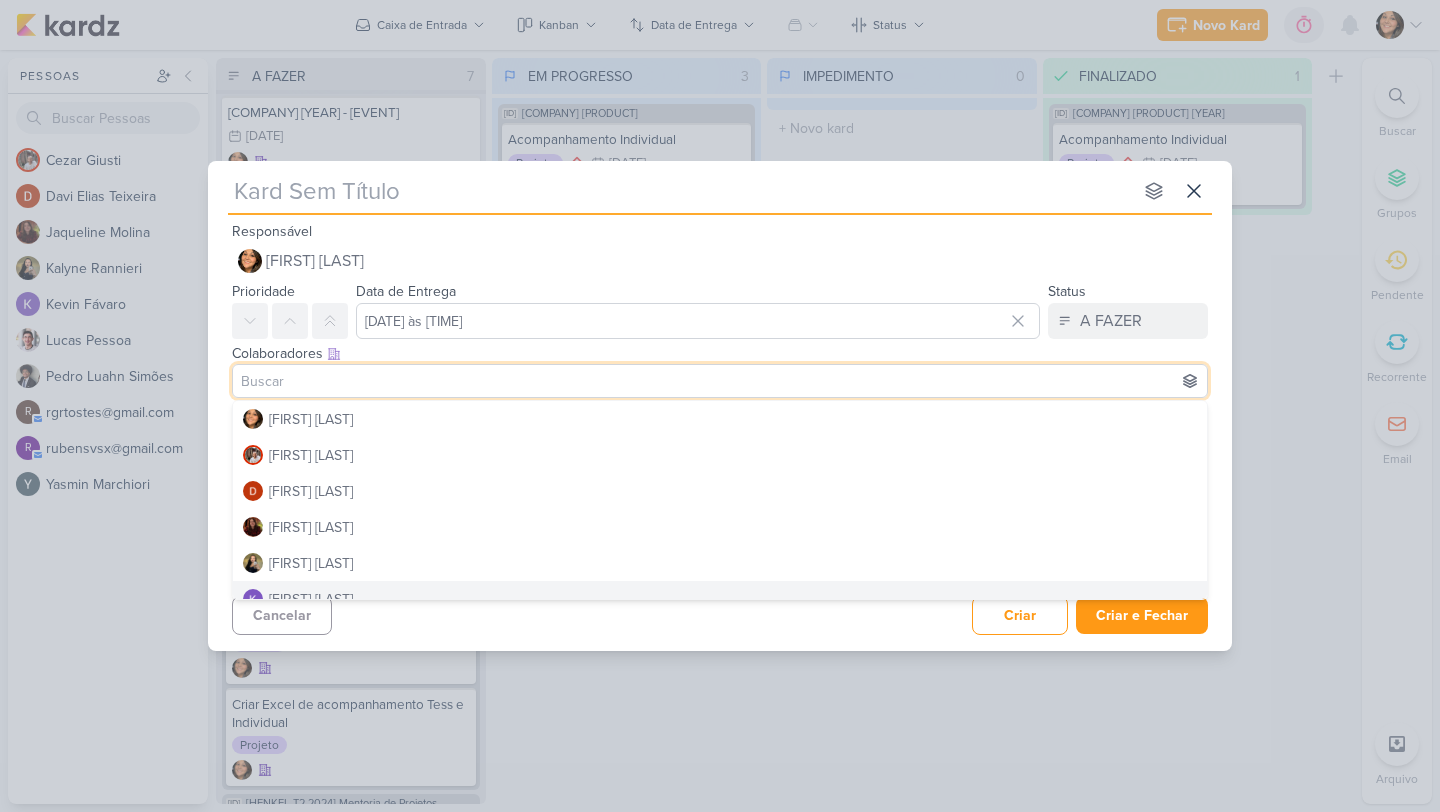 click on "Cancelar
Criar
Criar e Fechar
Ctrl + Enter" at bounding box center [720, 613] 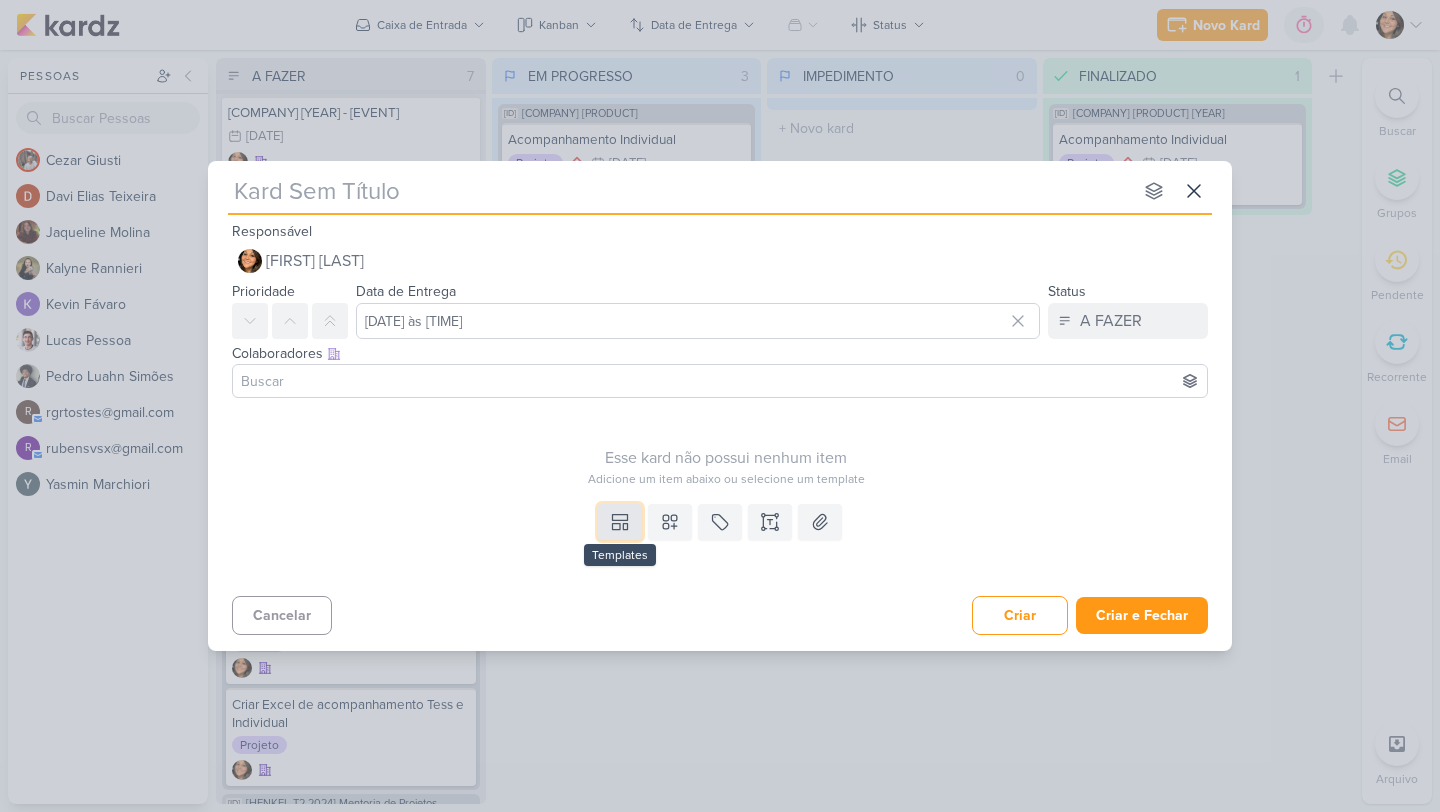 click 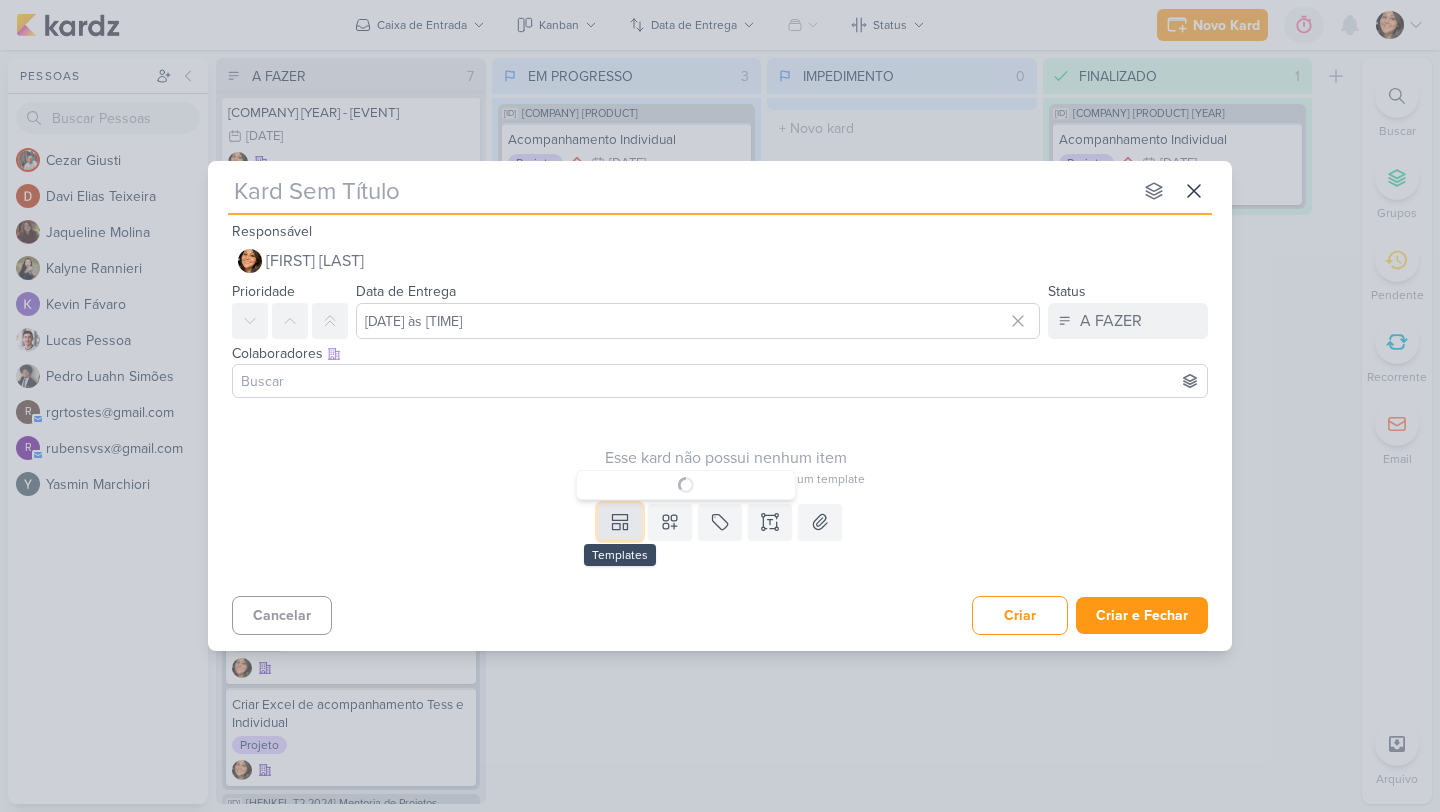 type 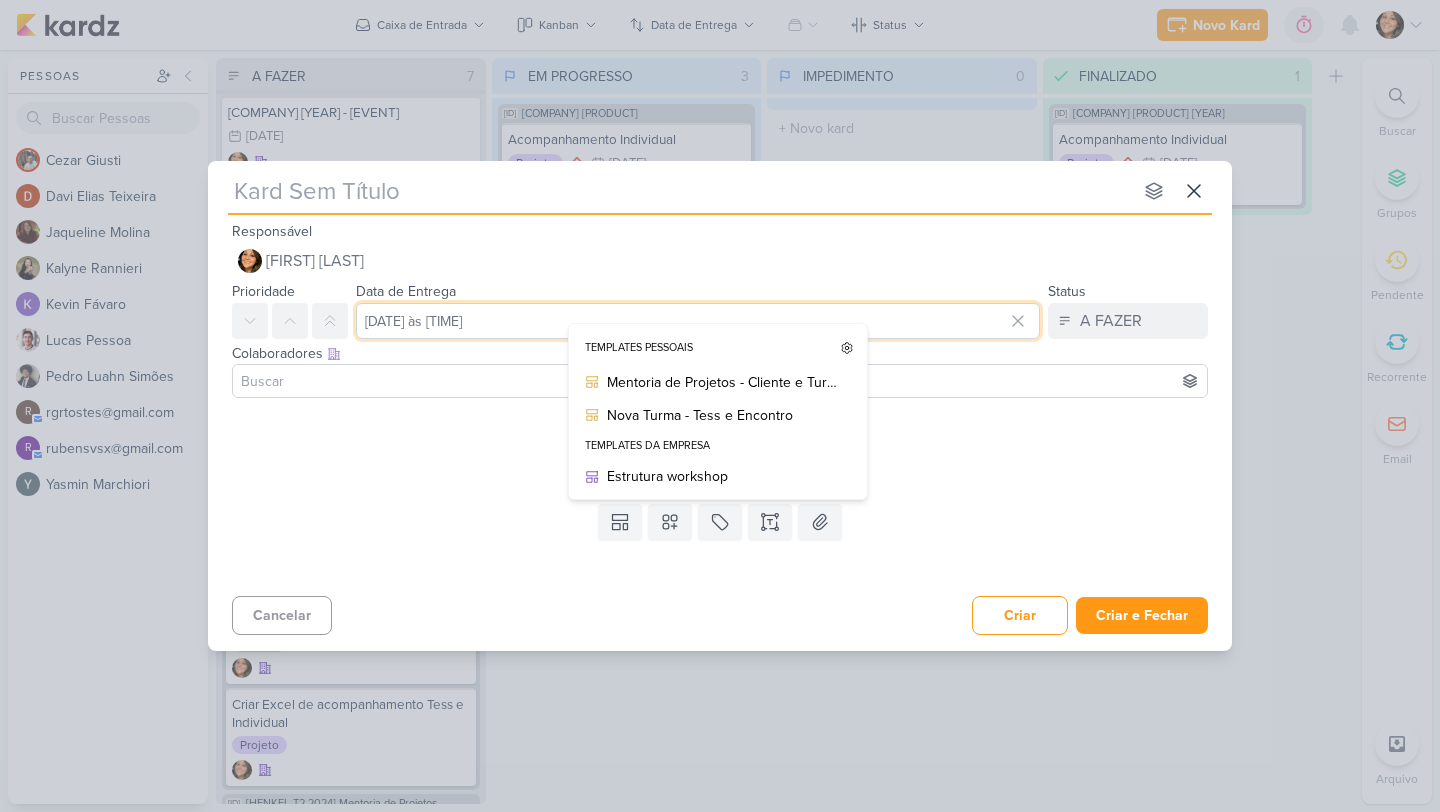 click on "[DATE] às [TIME]" at bounding box center [698, 321] 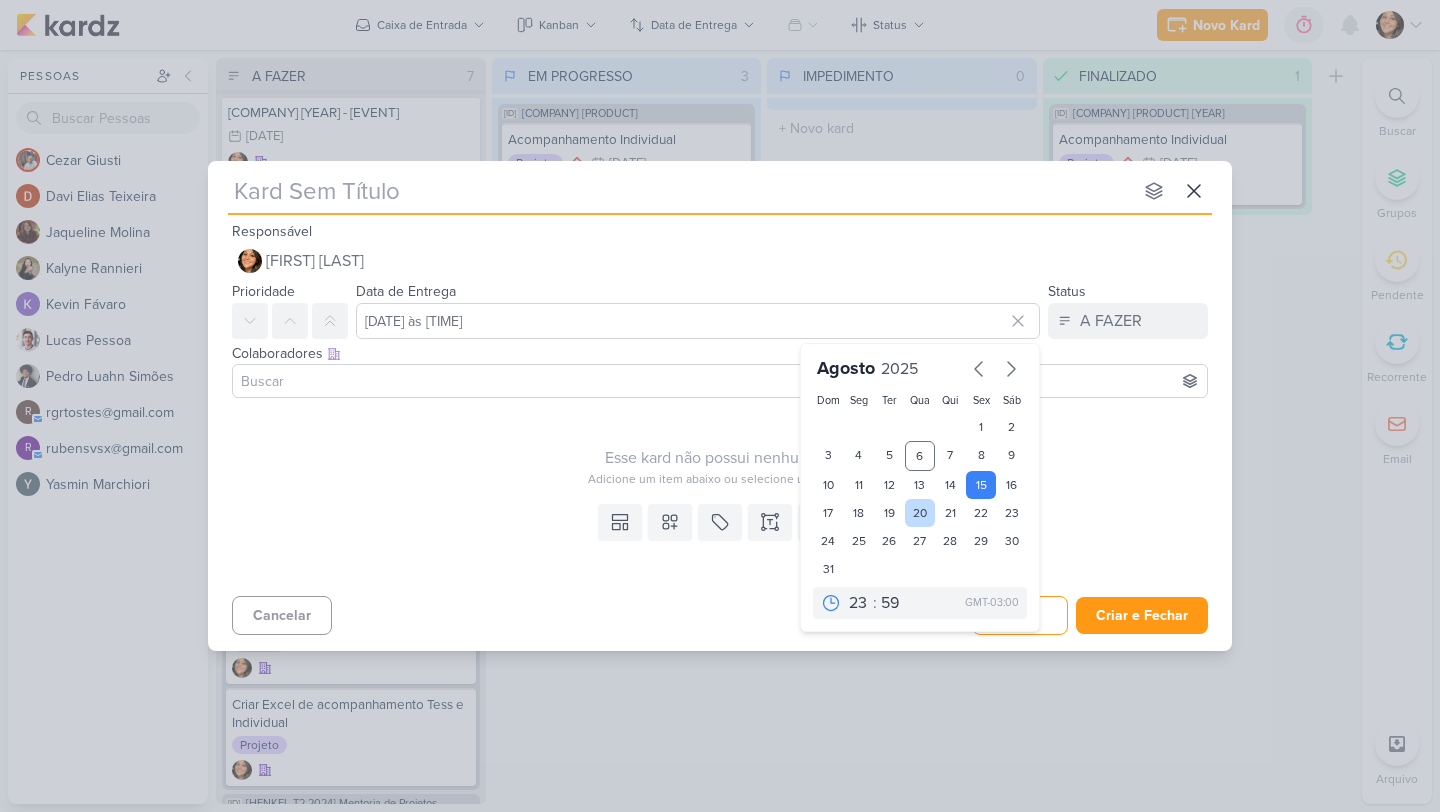 click on "20" at bounding box center (920, 513) 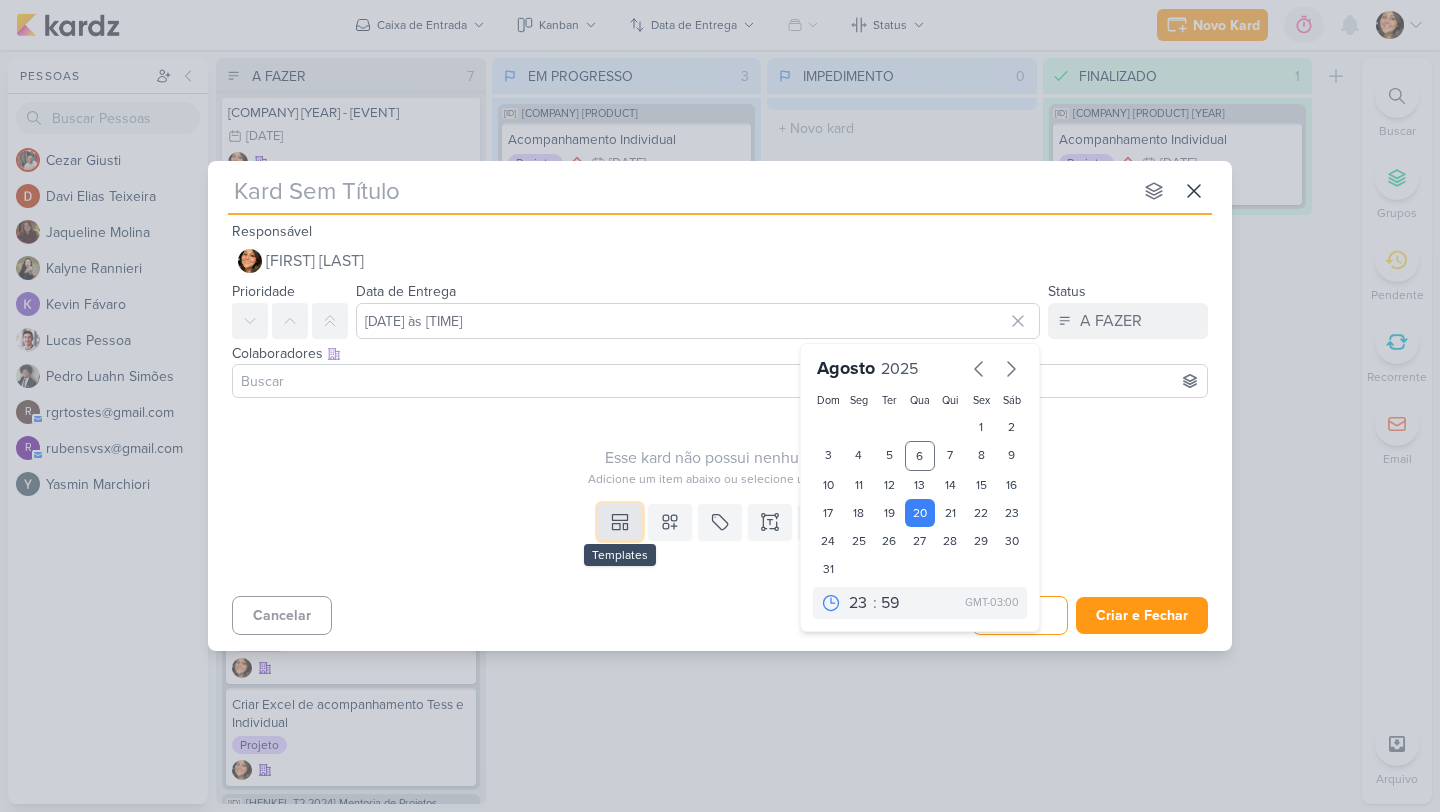 click 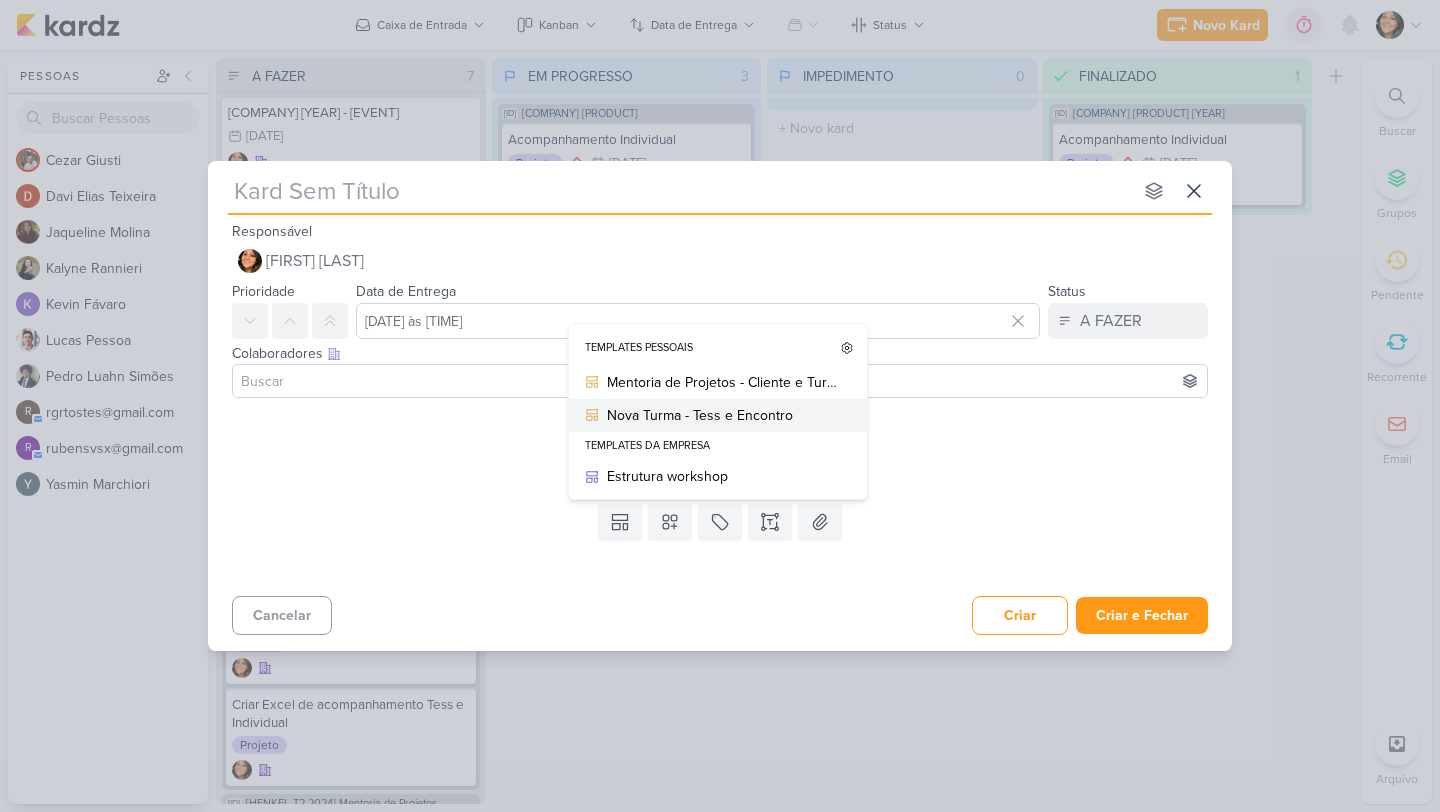 click on "Nova Turma - Tess e Encontro" at bounding box center (725, 415) 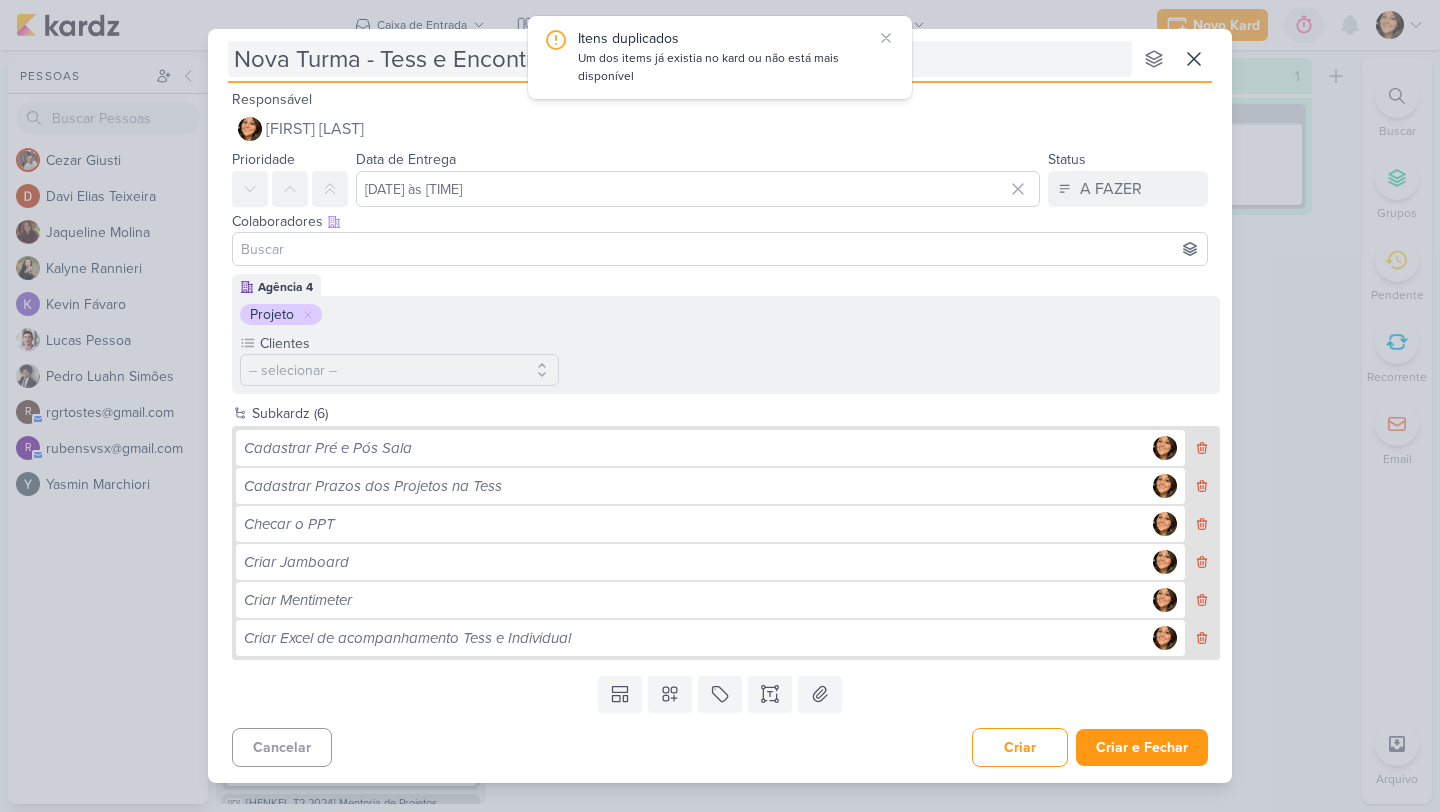 click on "Nova Turma - Tess e Encontro" at bounding box center (680, 59) 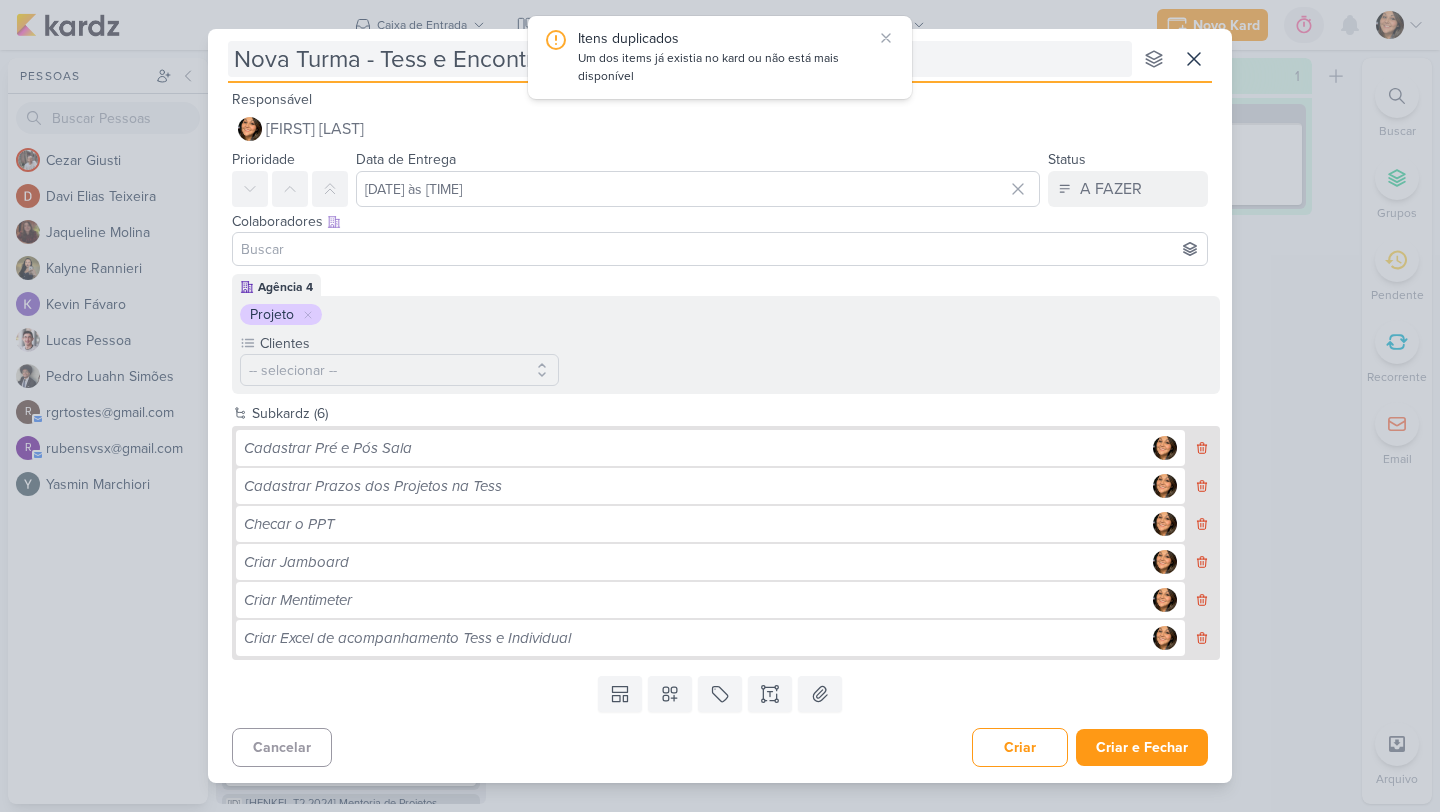 click on "Nova Turma - Tess e Encontro" at bounding box center [680, 59] 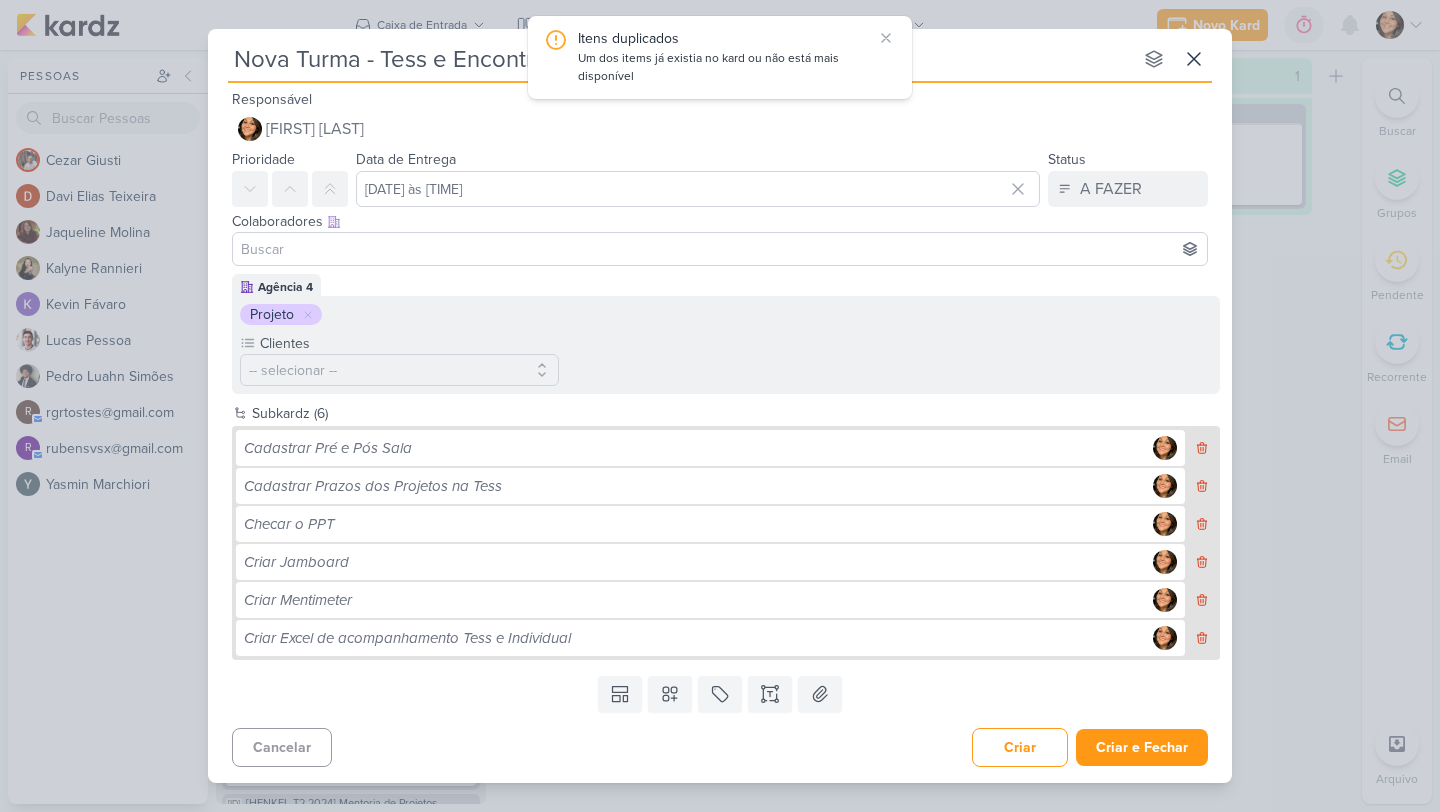 click on "Nova Turma - Tess e Encontro" at bounding box center [680, 59] 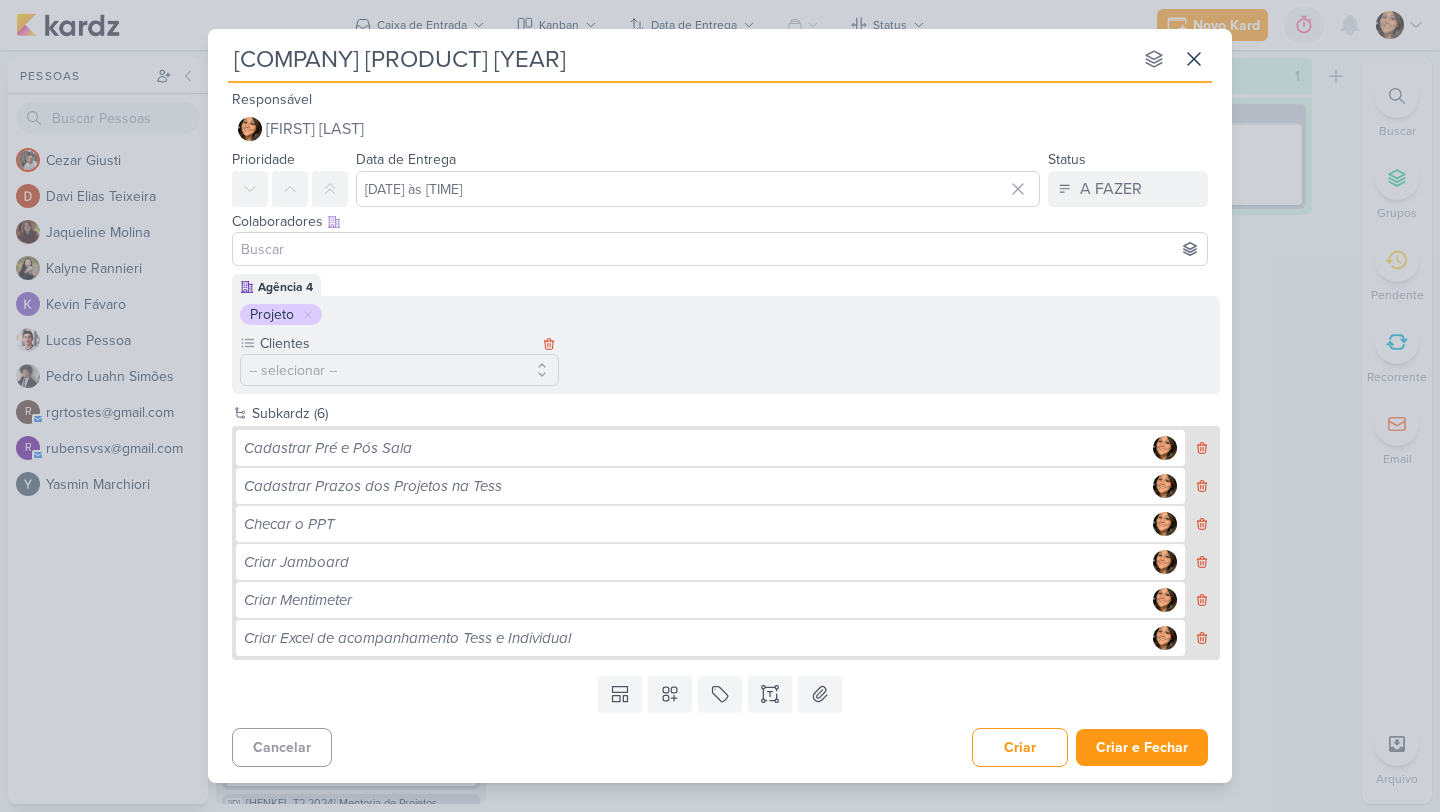 type on "[COMPANY] [PRODUCT] [YEAR]" 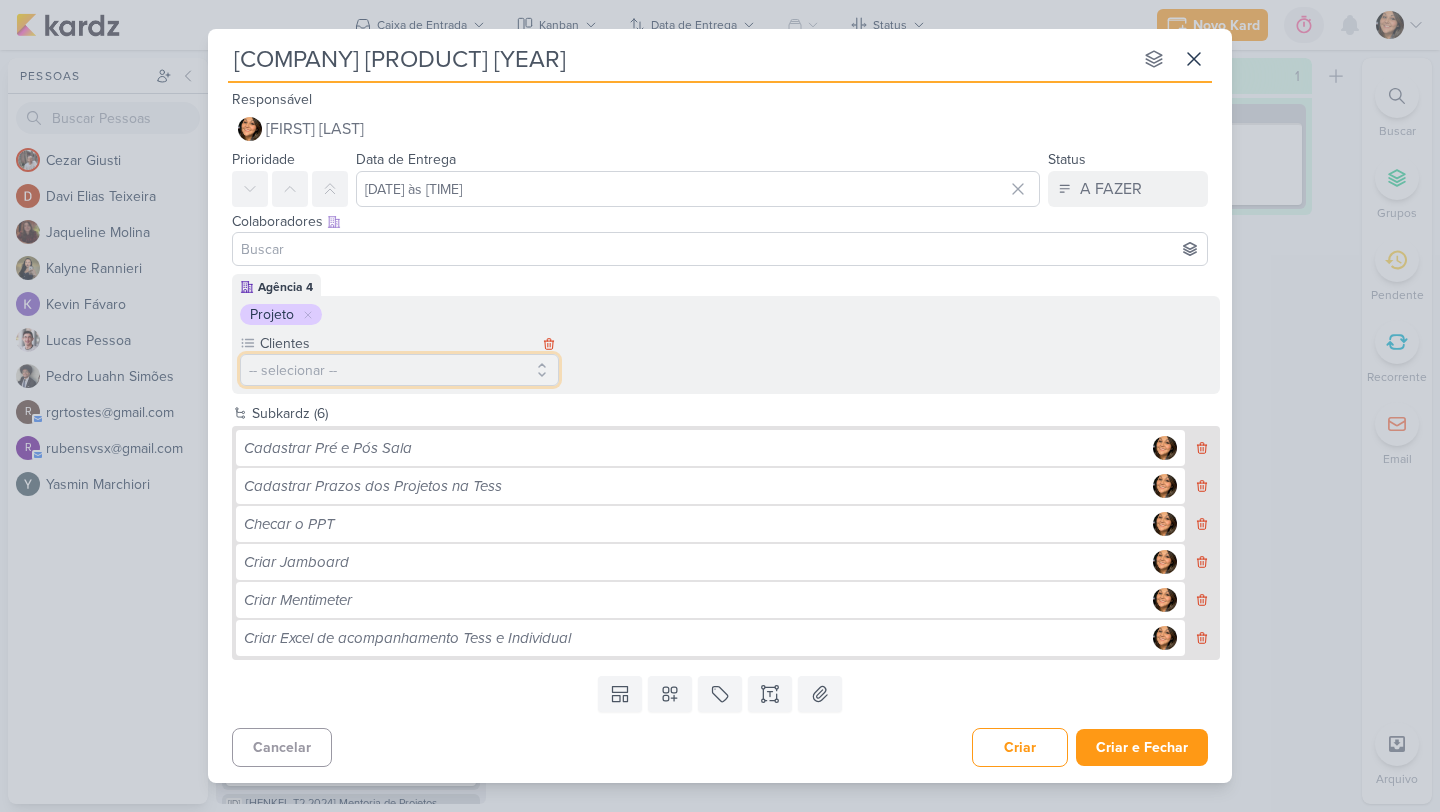 click on "-- selecionar --" at bounding box center (399, 370) 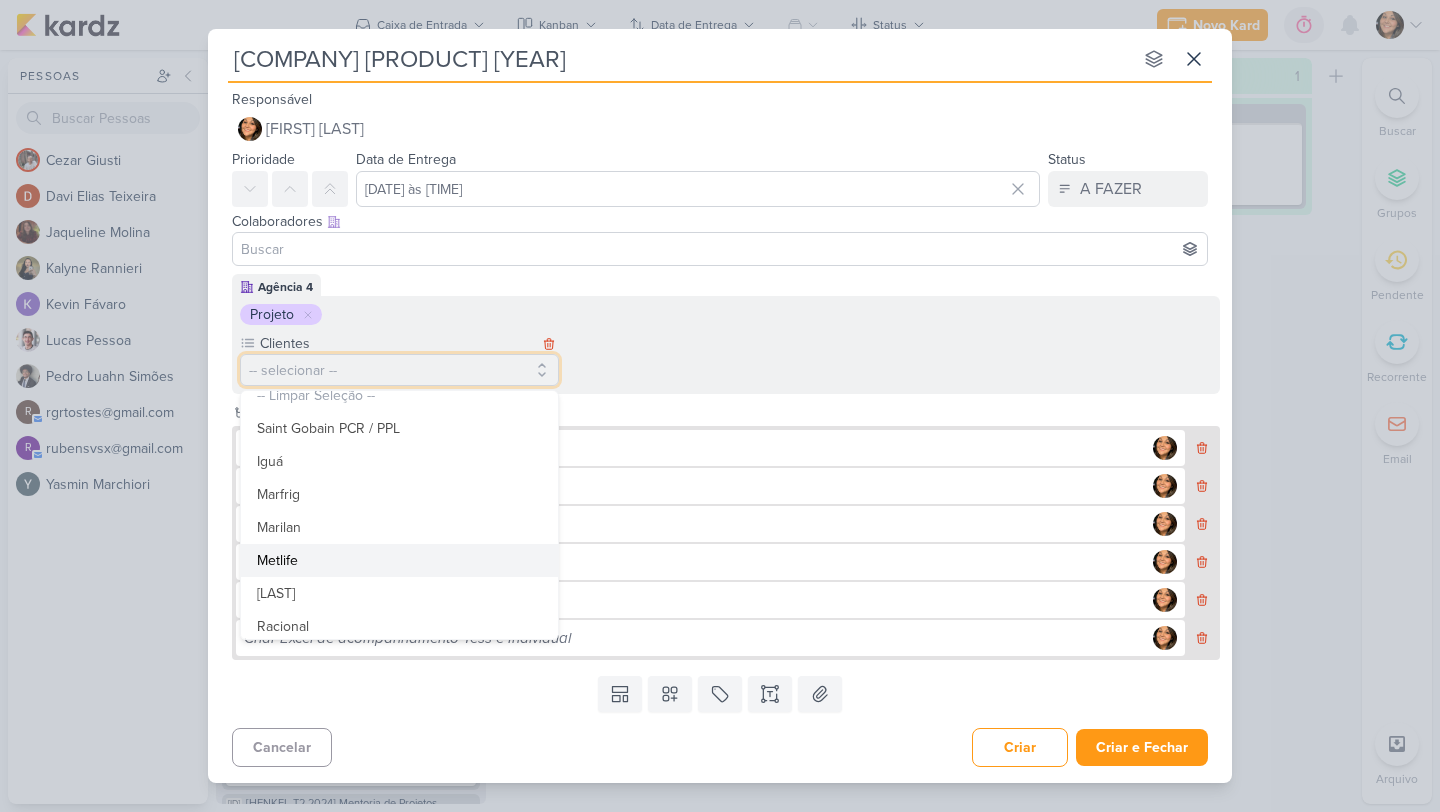 scroll, scrollTop: 33, scrollLeft: 0, axis: vertical 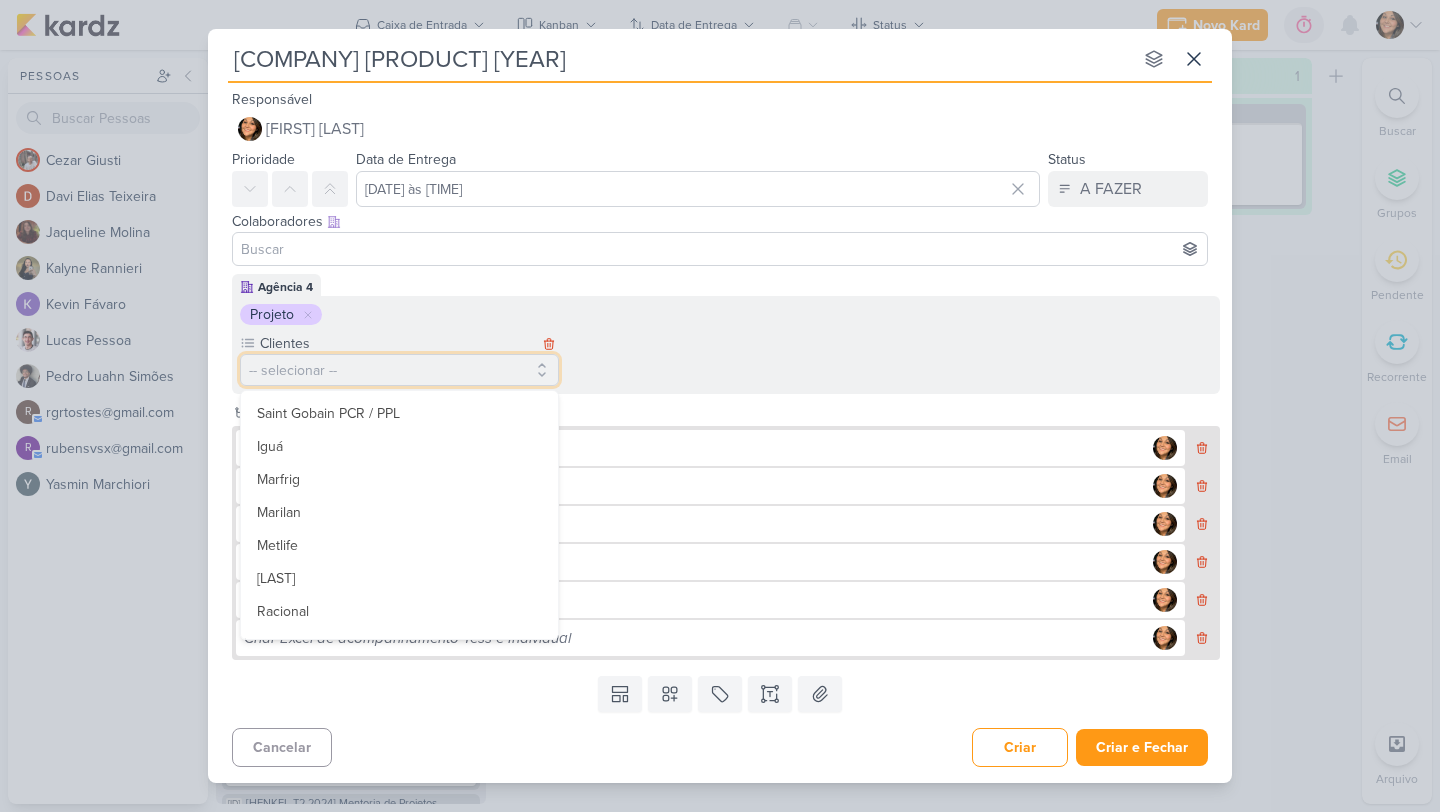 type 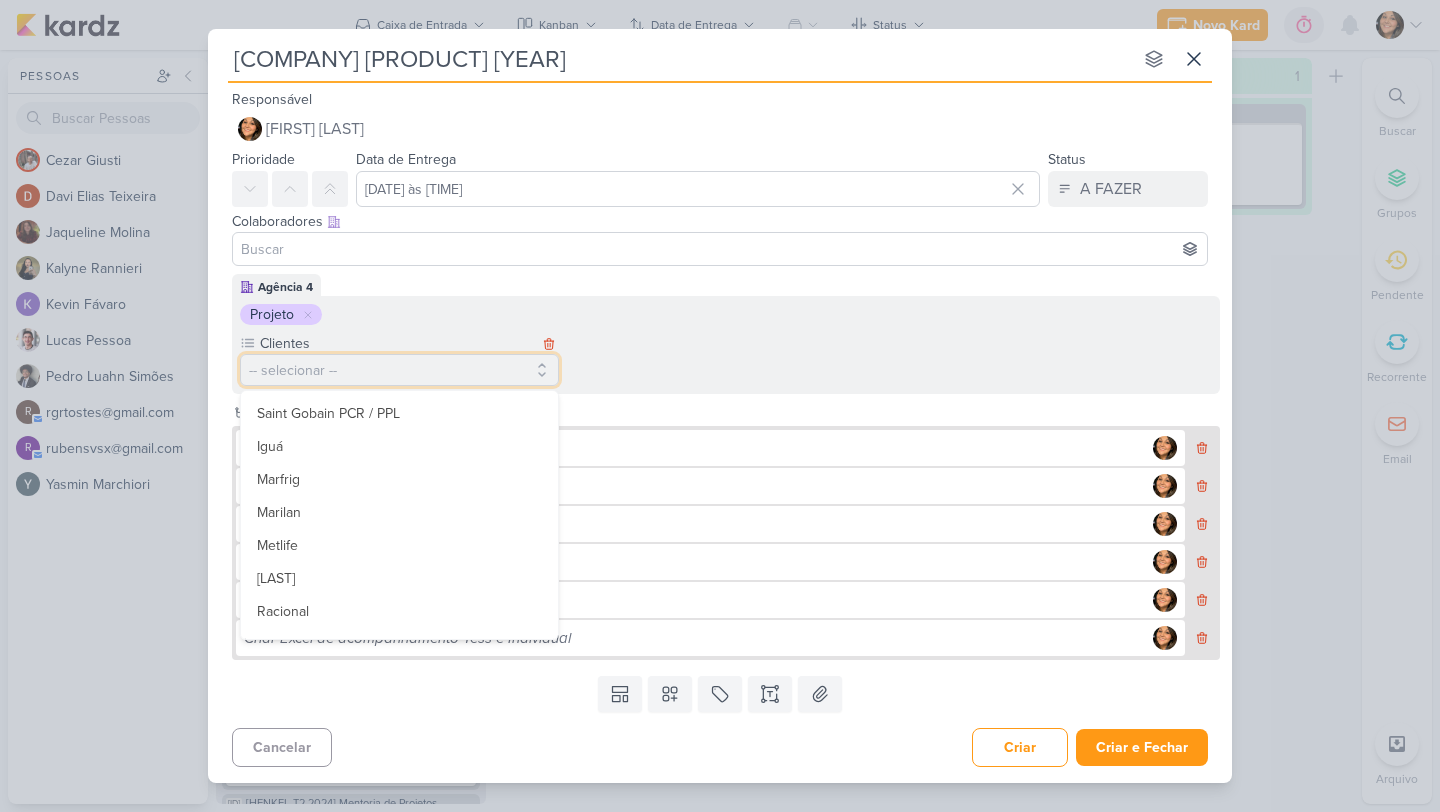 click on "-- selecionar --" at bounding box center (399, 370) 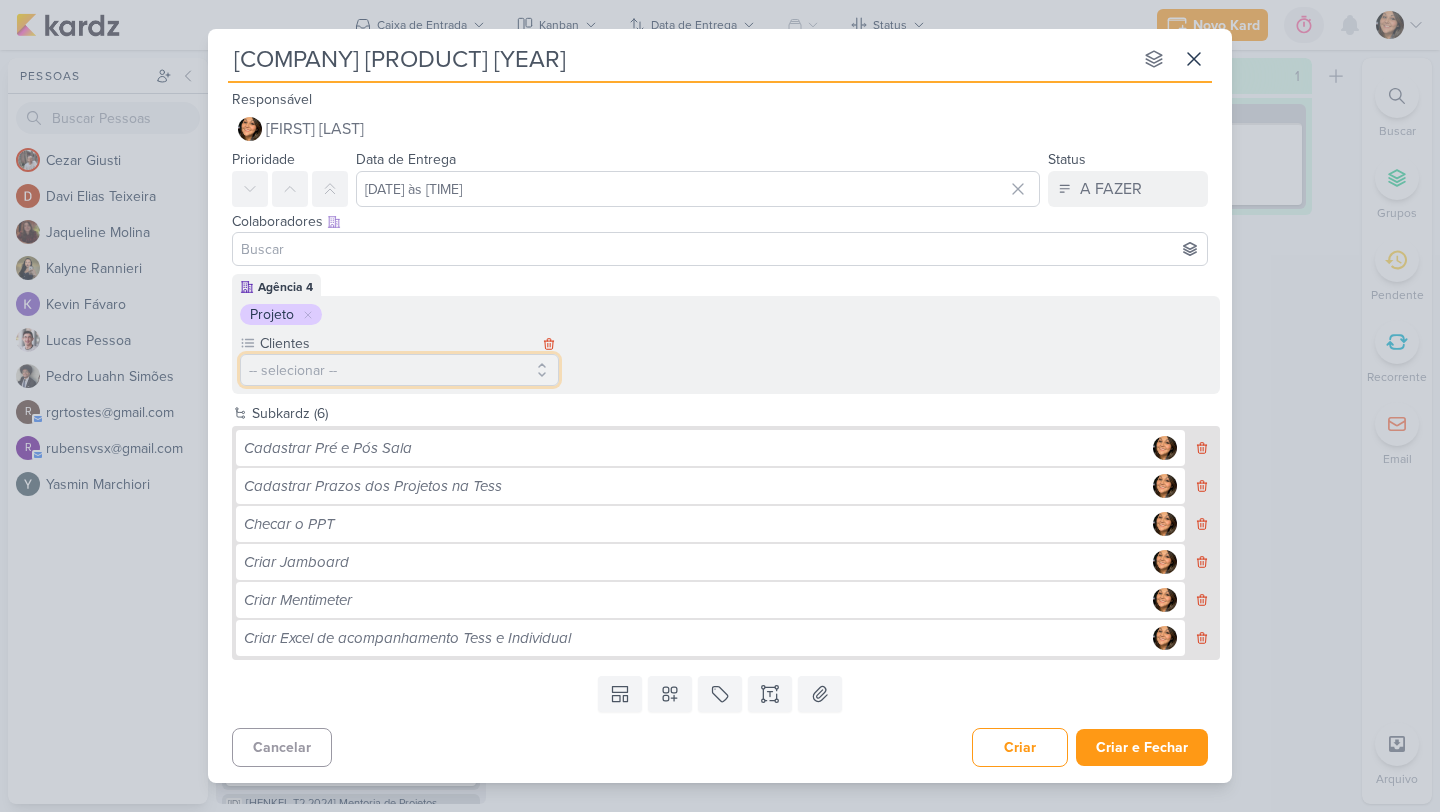 click on "-- selecionar --" at bounding box center [399, 370] 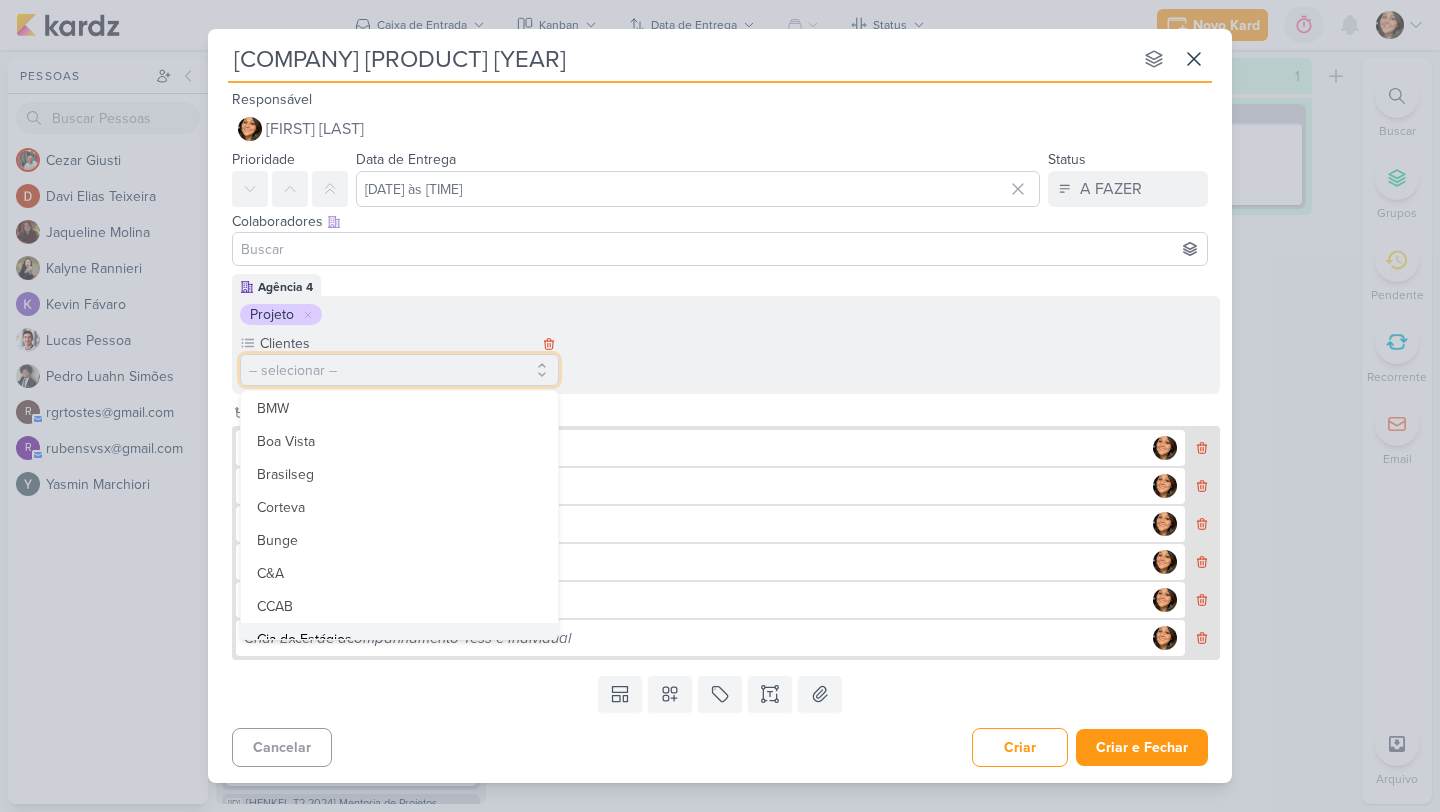 scroll, scrollTop: 940, scrollLeft: 0, axis: vertical 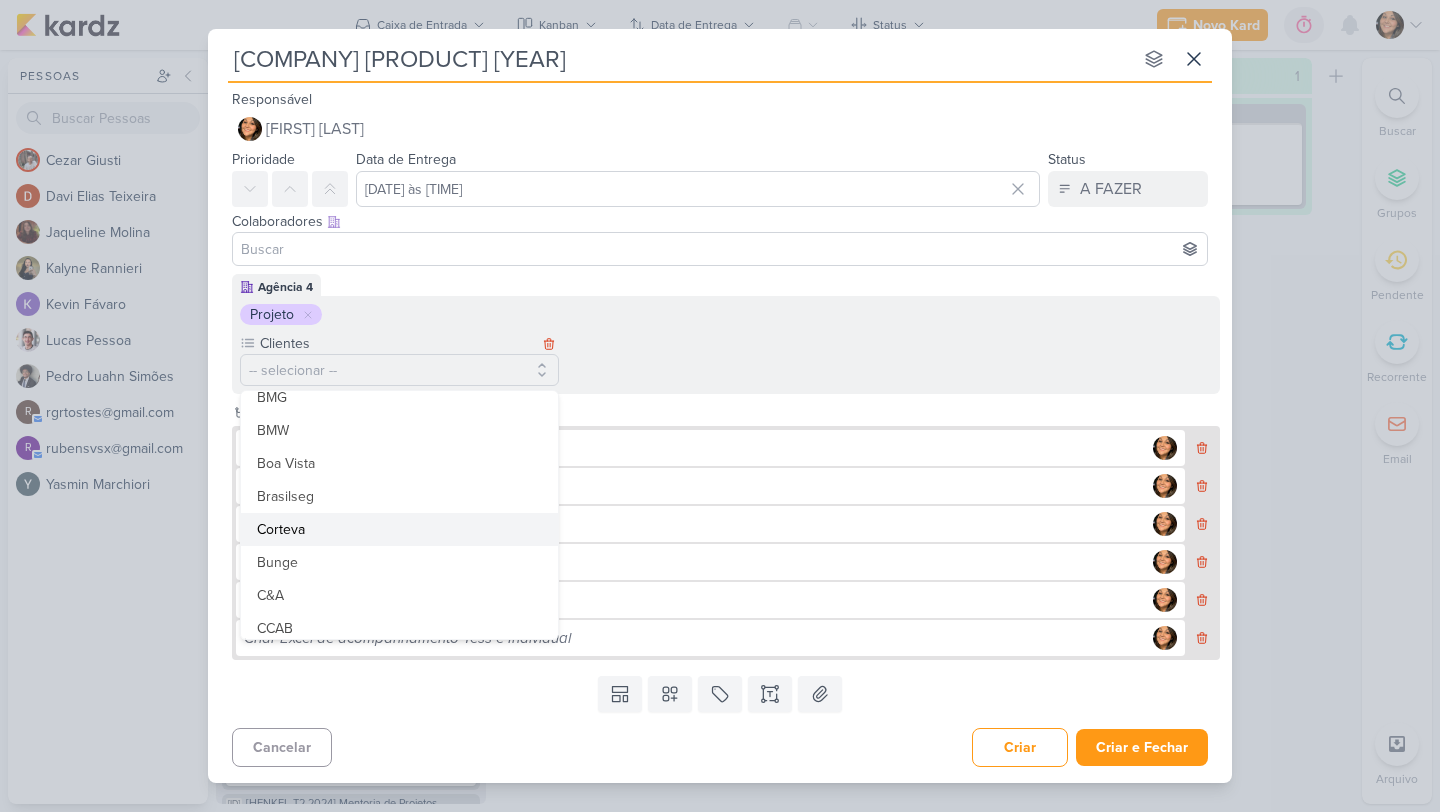 click on "Corteva" at bounding box center [399, 529] 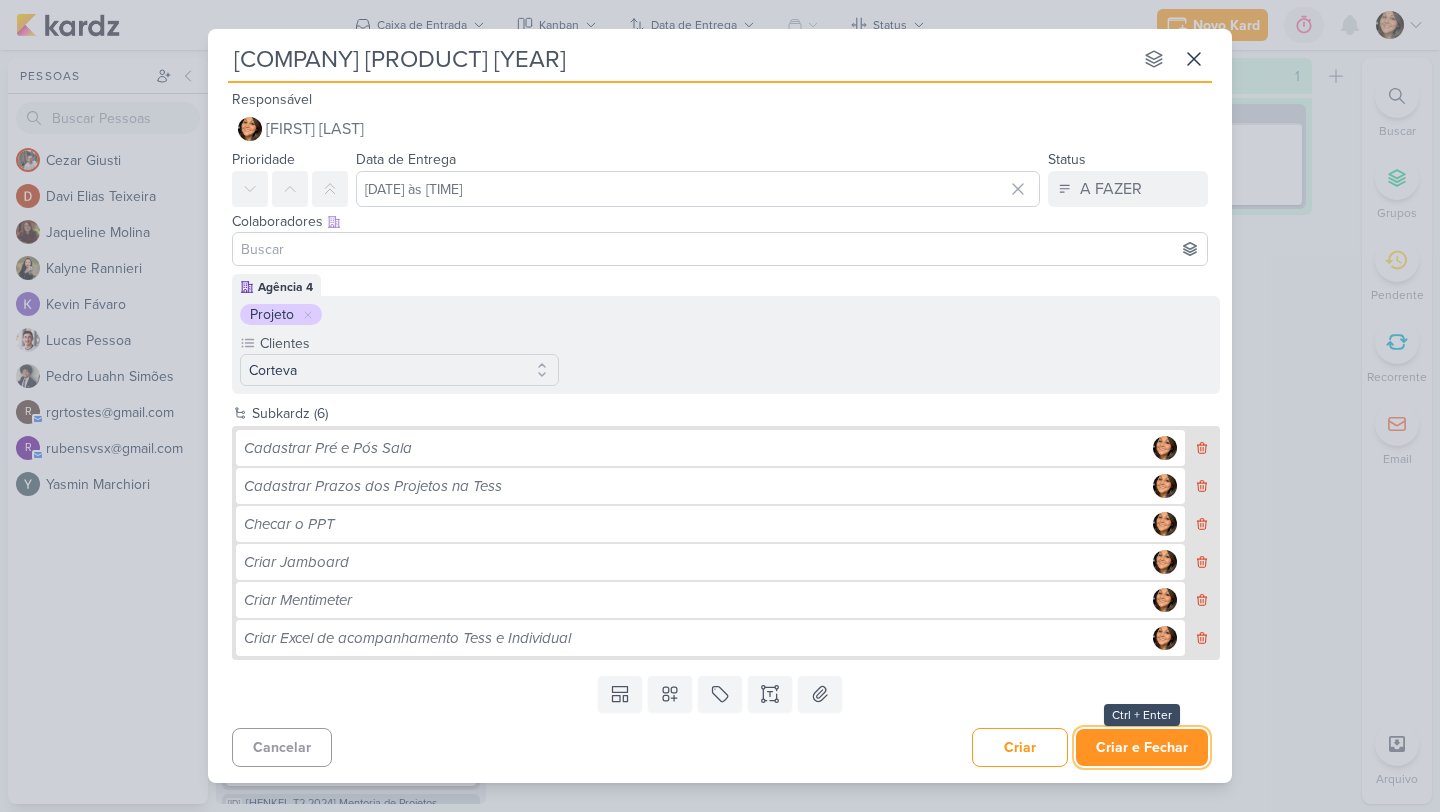 click on "Criar e Fechar" at bounding box center [1142, 747] 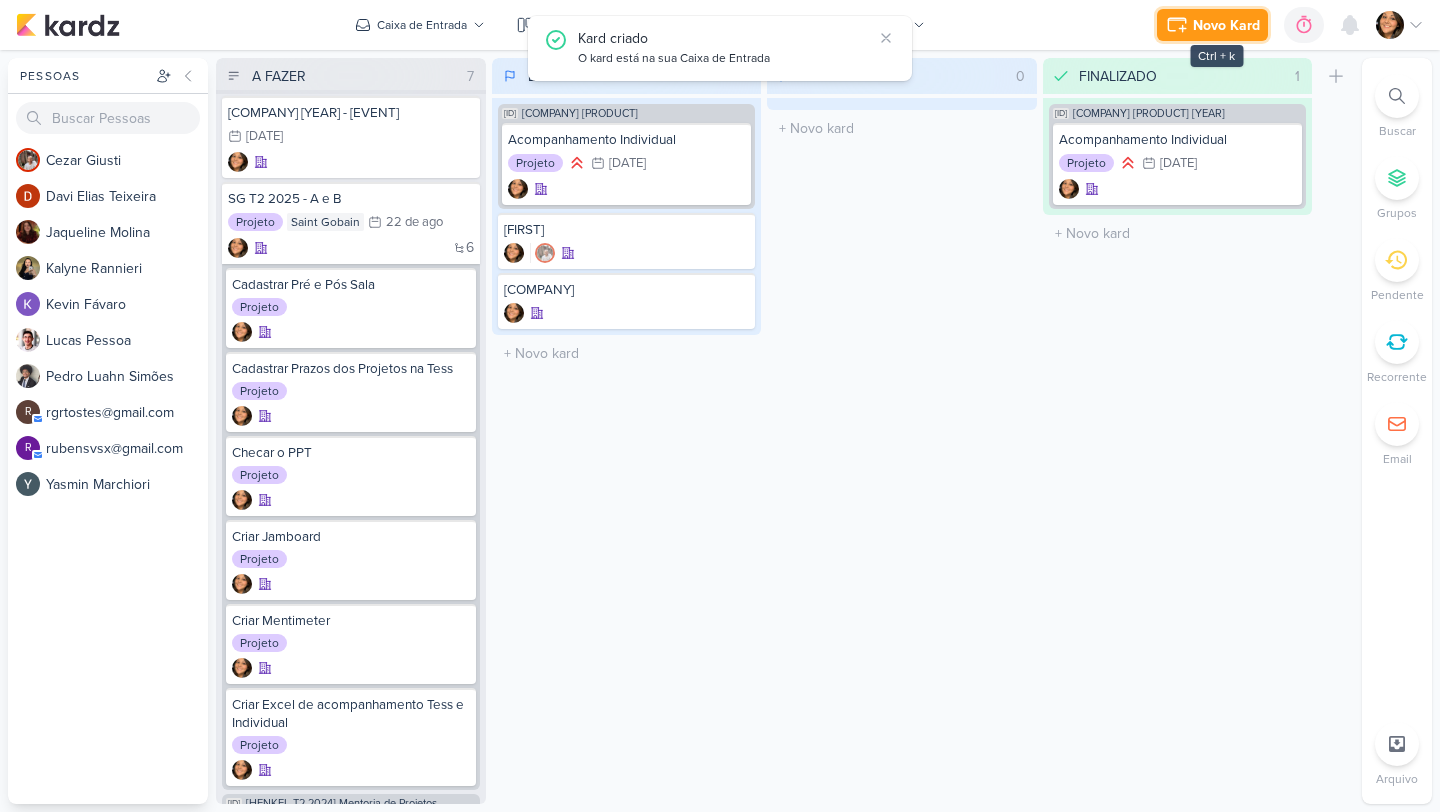 click on "Novo Kard" at bounding box center [1226, 25] 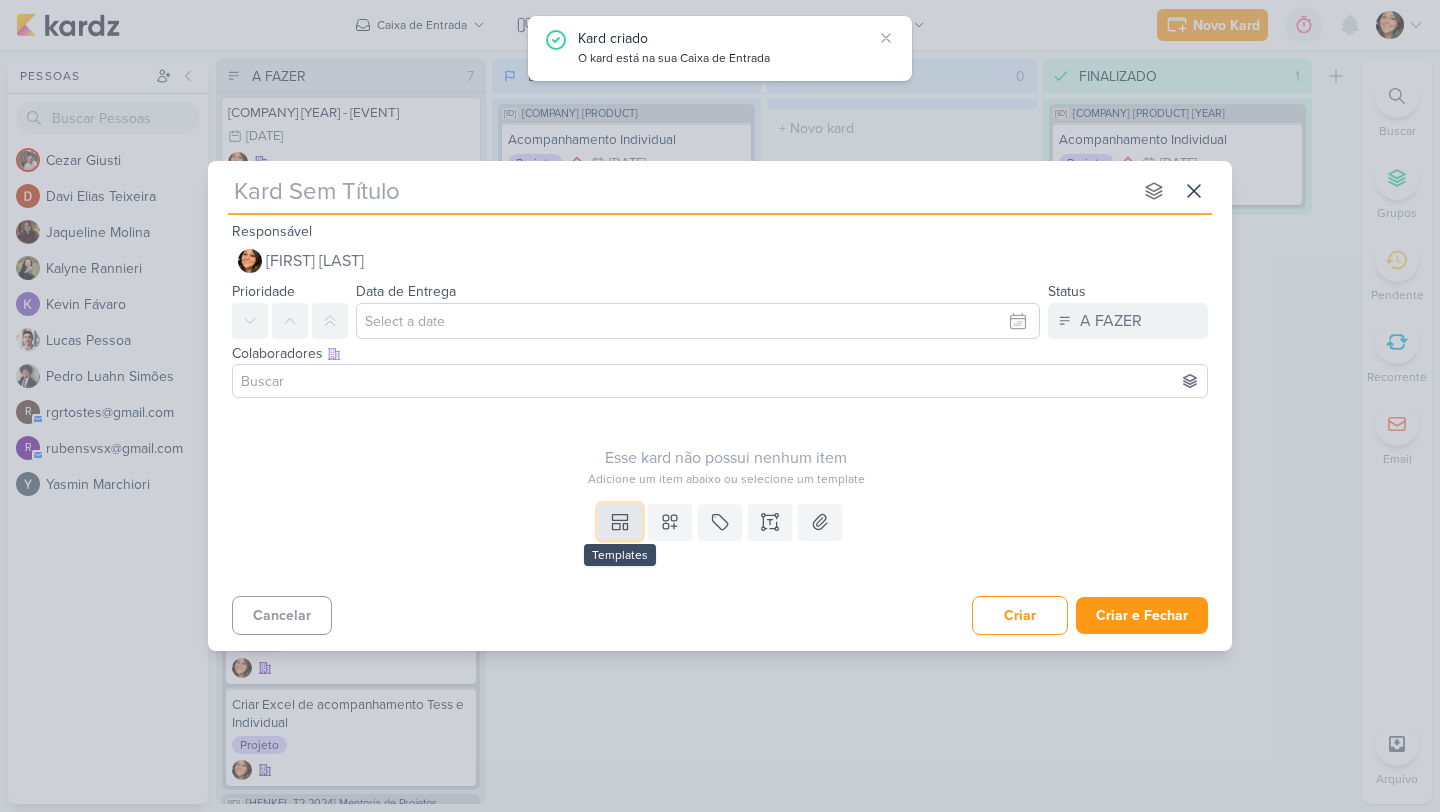 click 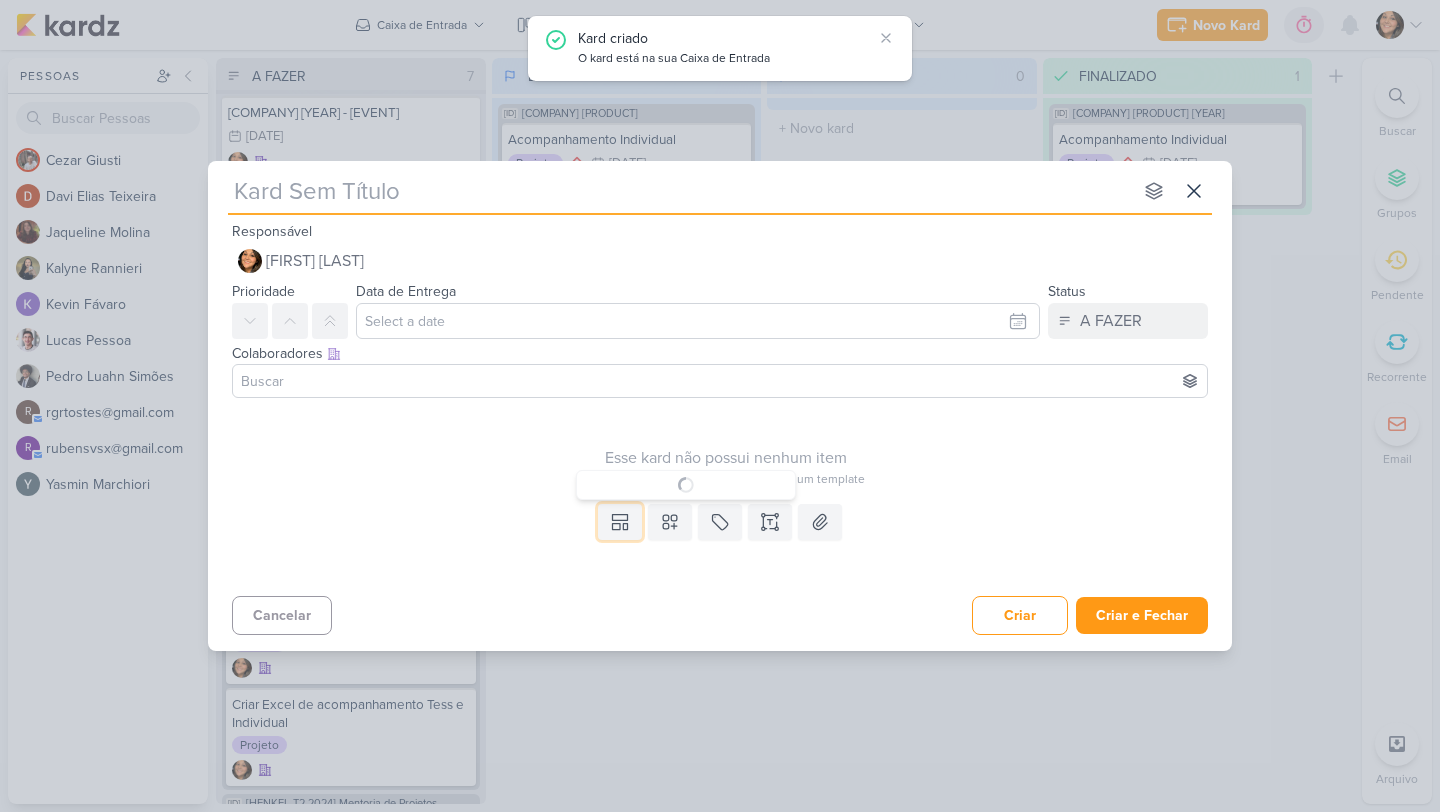 type 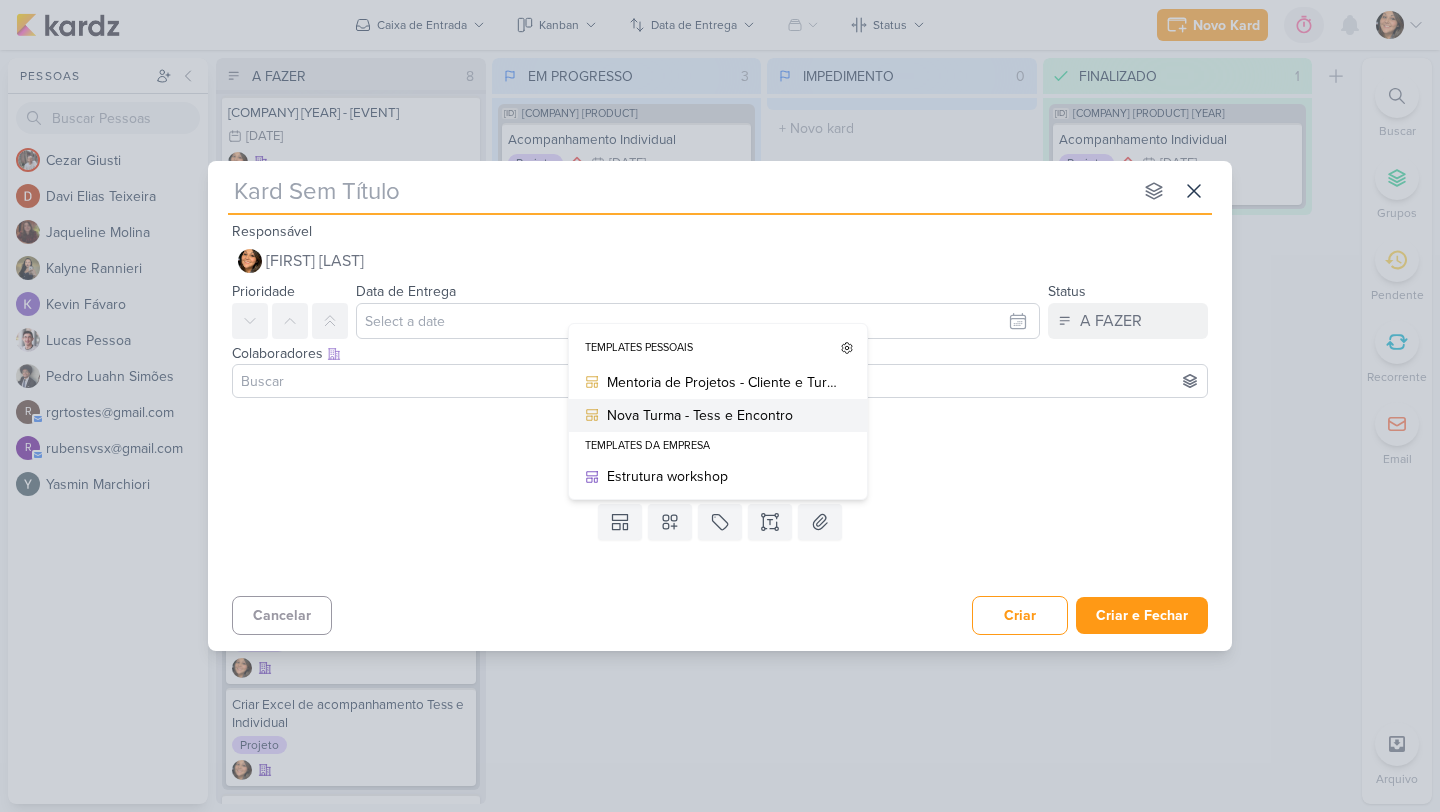 click on "Nova Turma - Tess e Encontro" at bounding box center [725, 415] 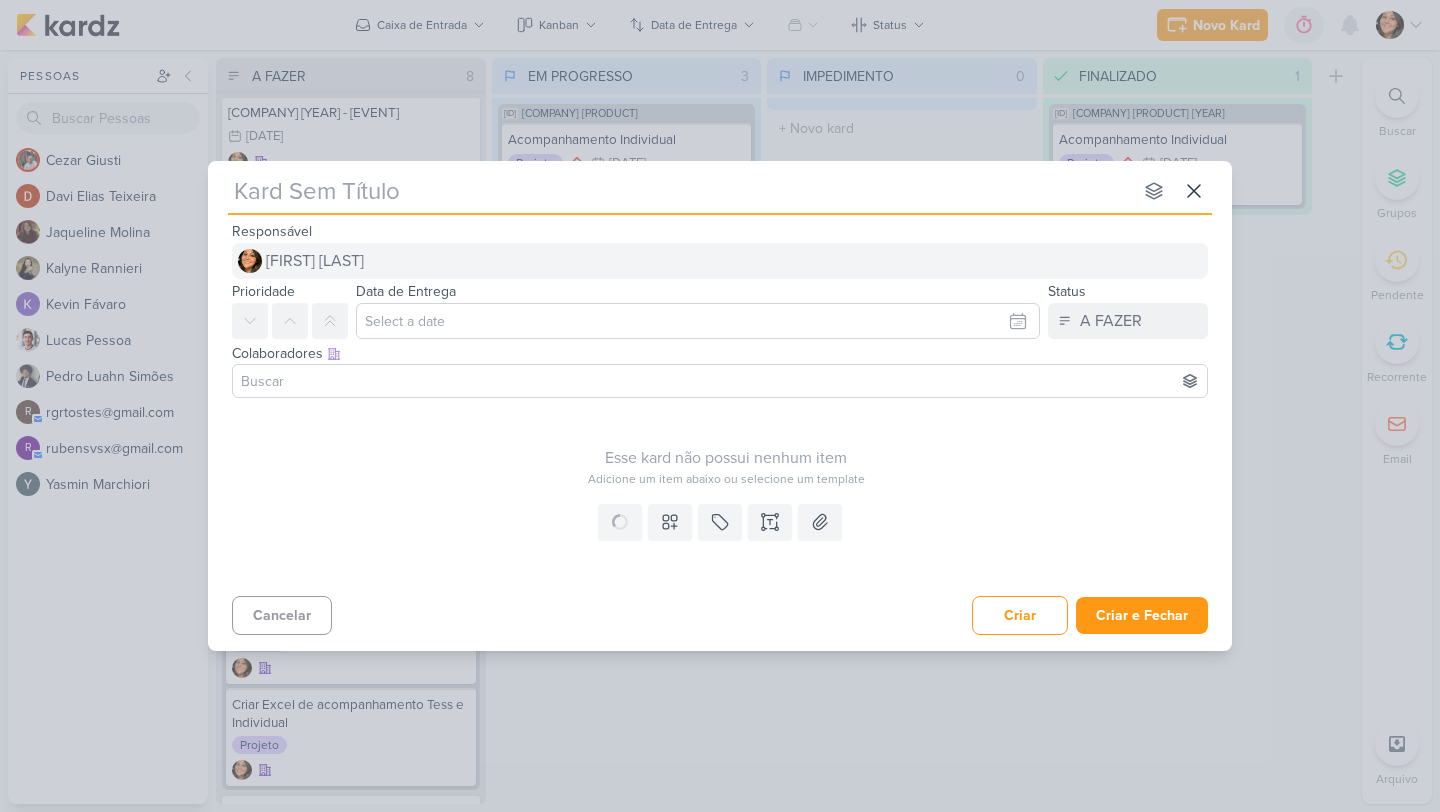 type on "Nova Turma - Tess e Encontro" 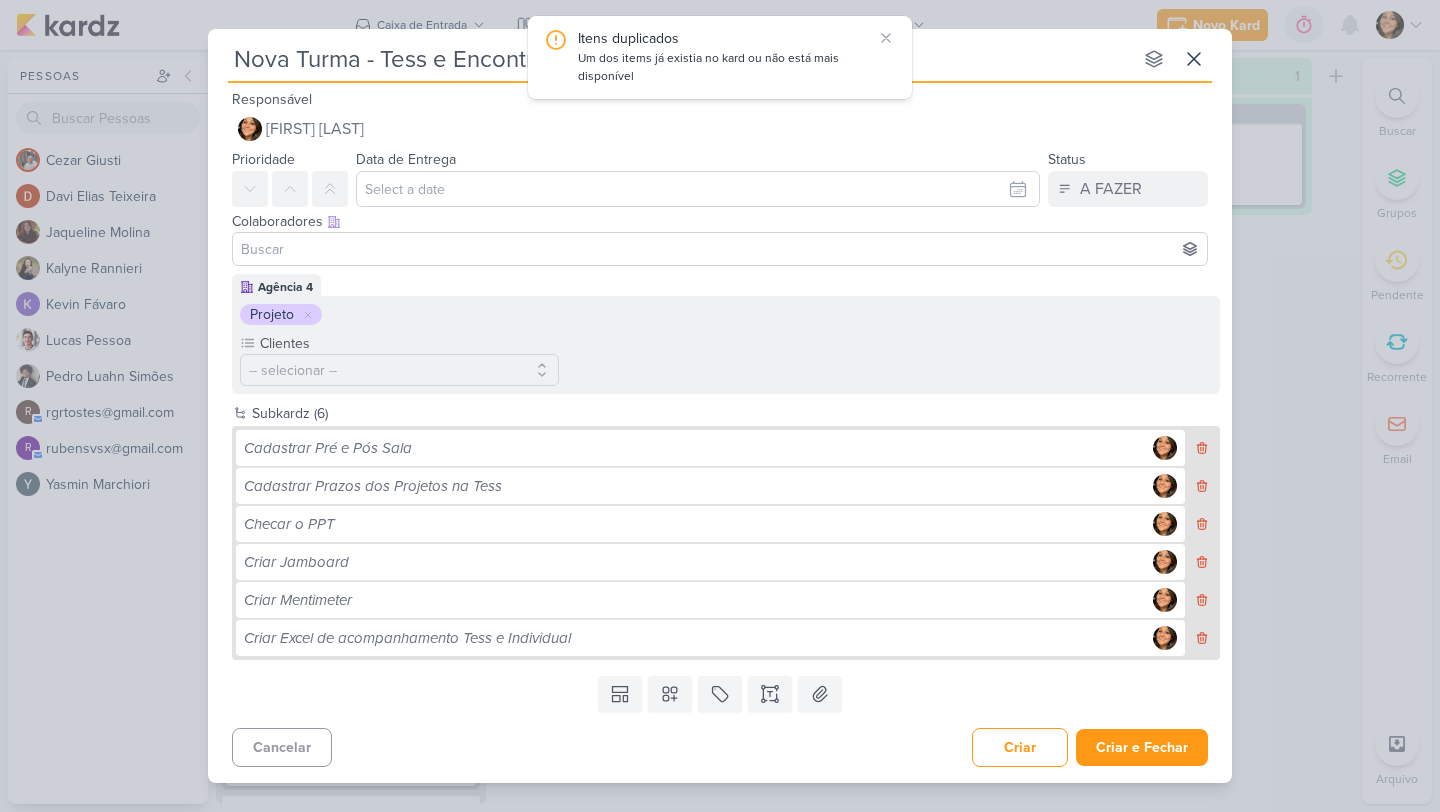 click on "Nova Turma - Tess e Encontro" at bounding box center [680, 59] 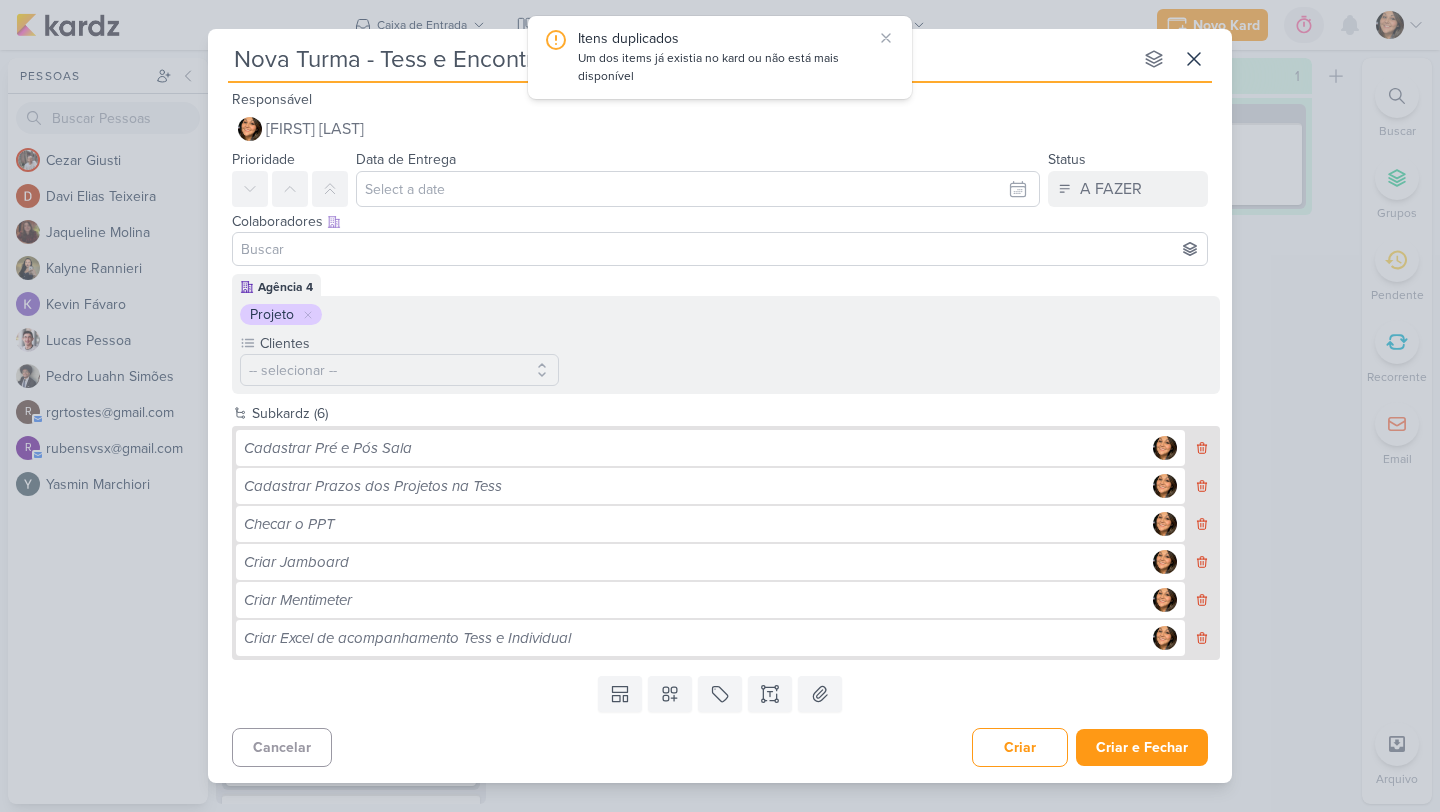 click on "Nova Turma - Tess e Encontro" at bounding box center (680, 59) 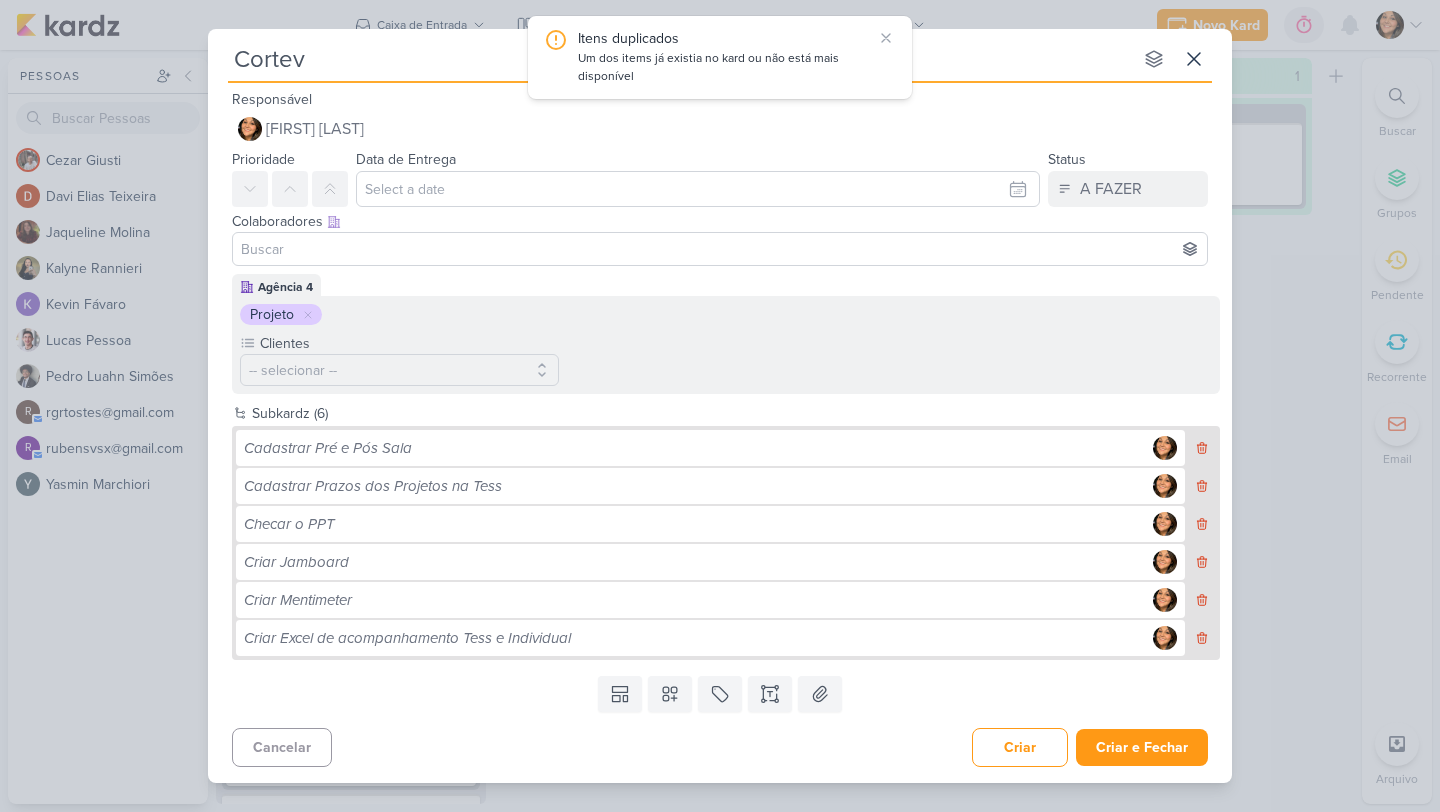 type on "Corteva" 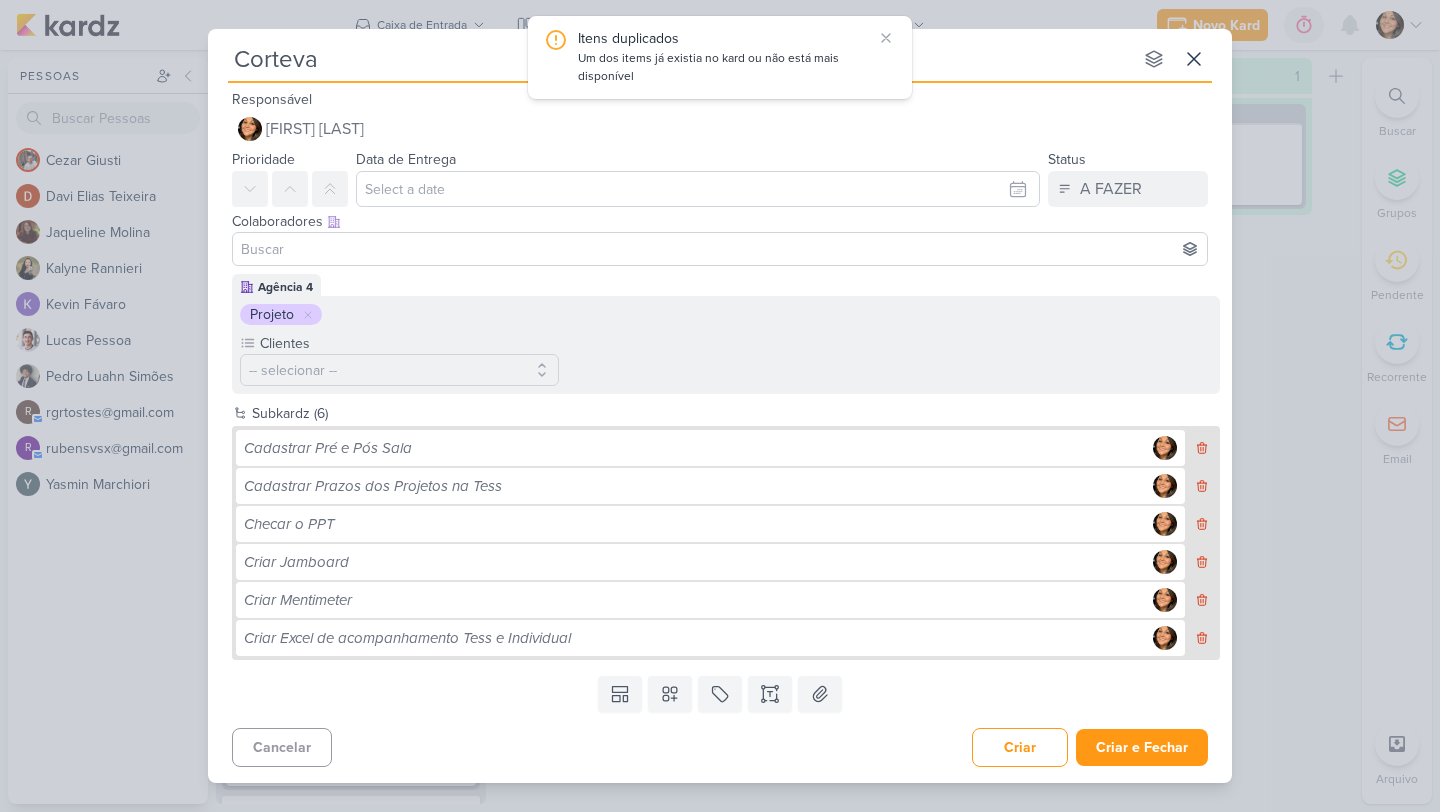 type 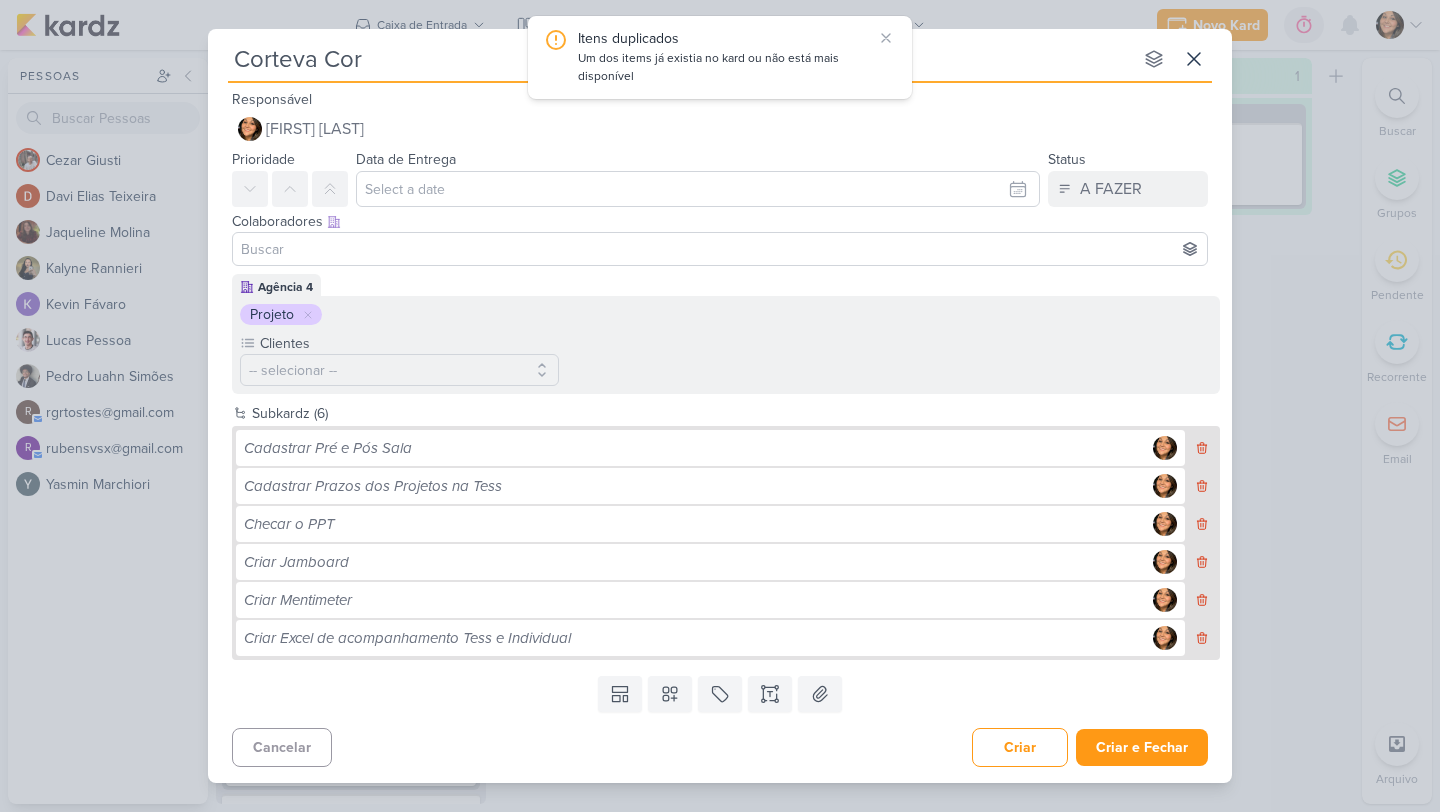 type on "Corteva Corp" 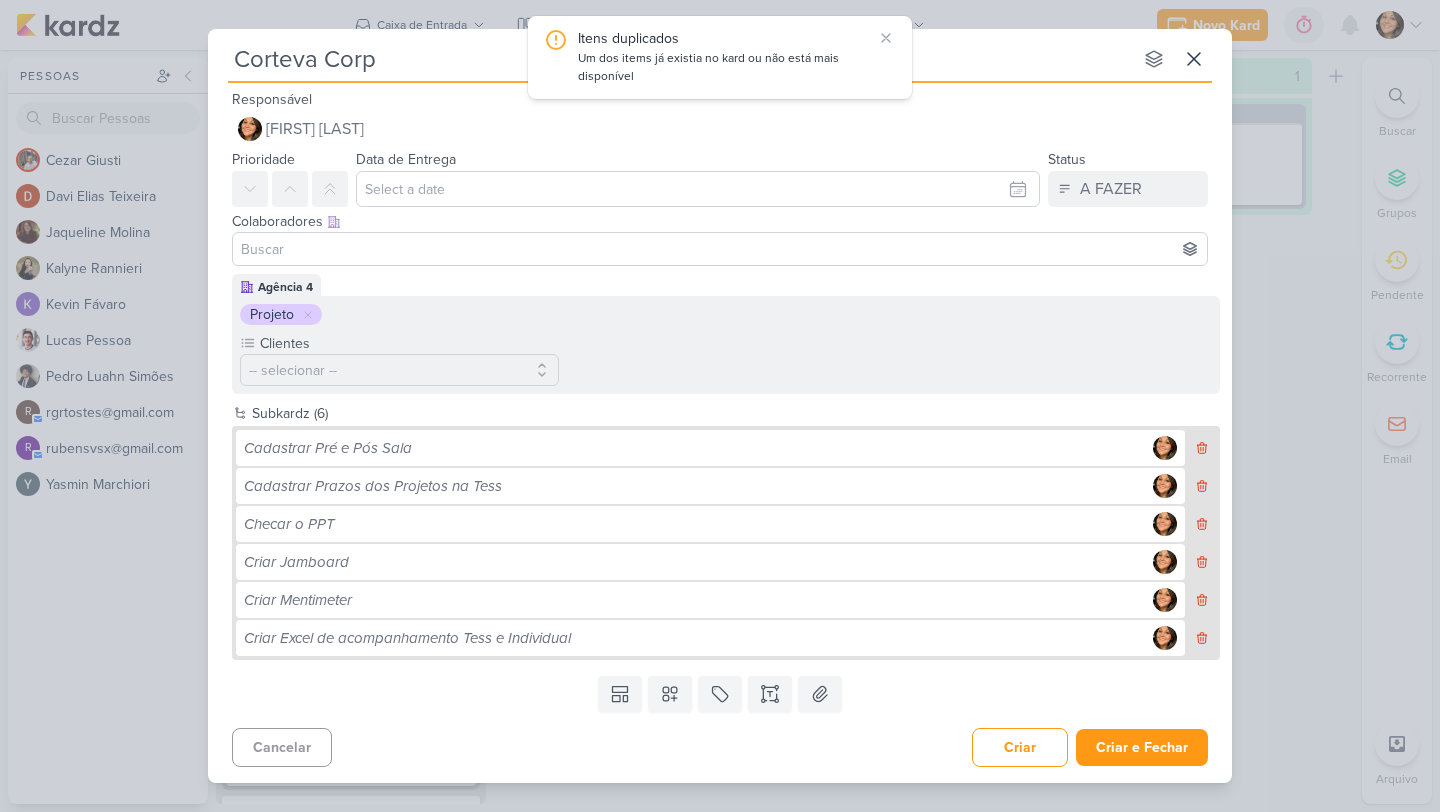 type 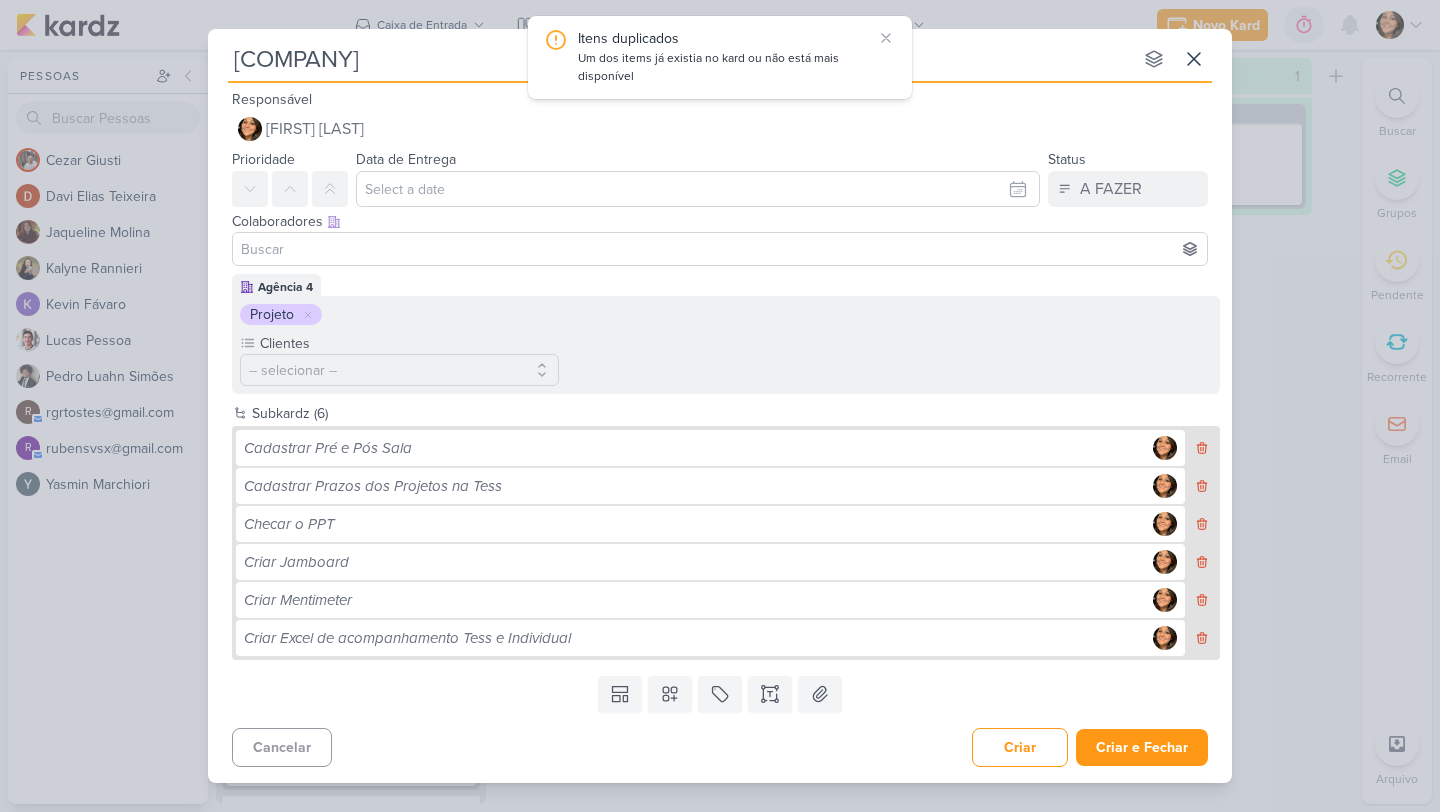 type on "Corteva Corp. T" 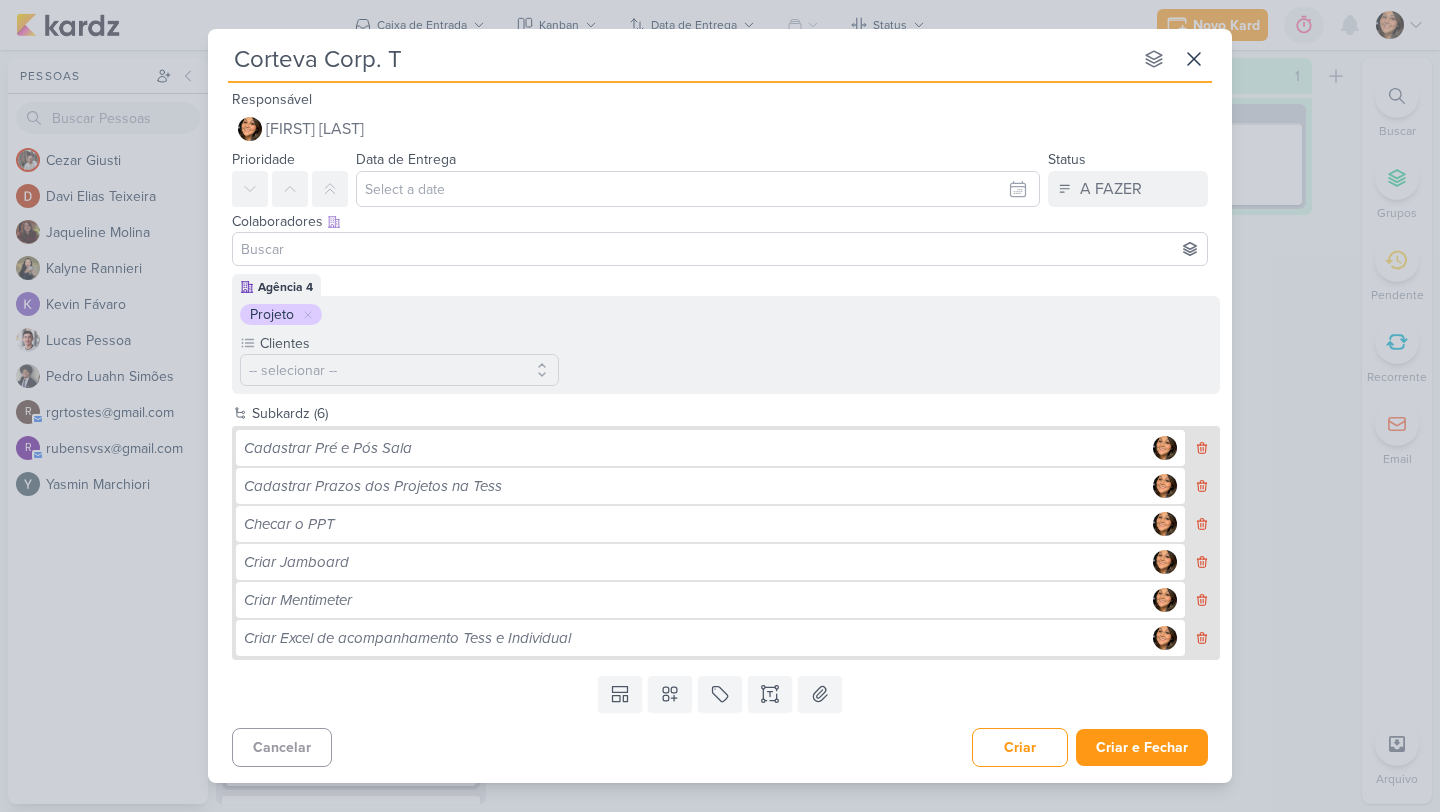 type 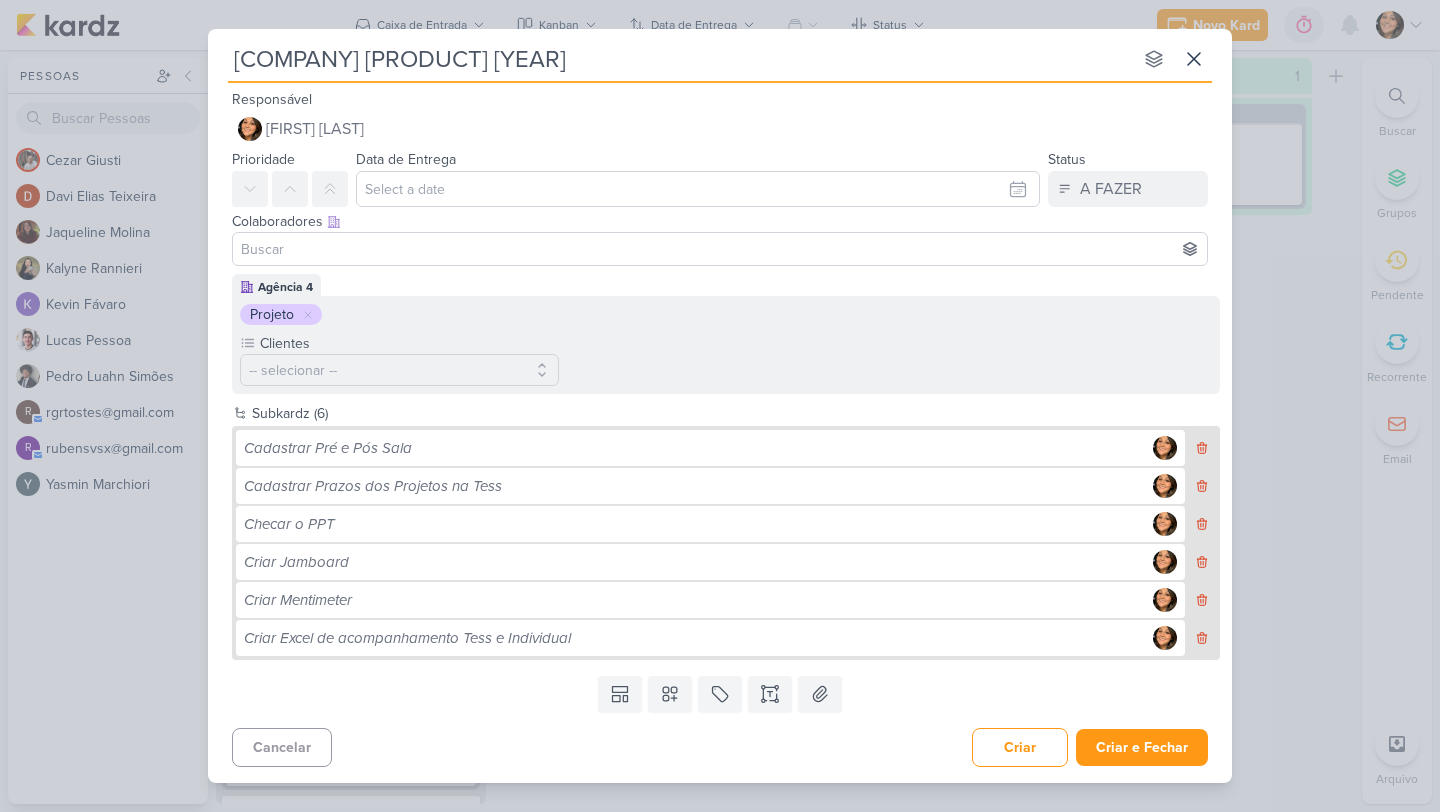 type on "[COMPANY] [PRODUCT] [YEAR]" 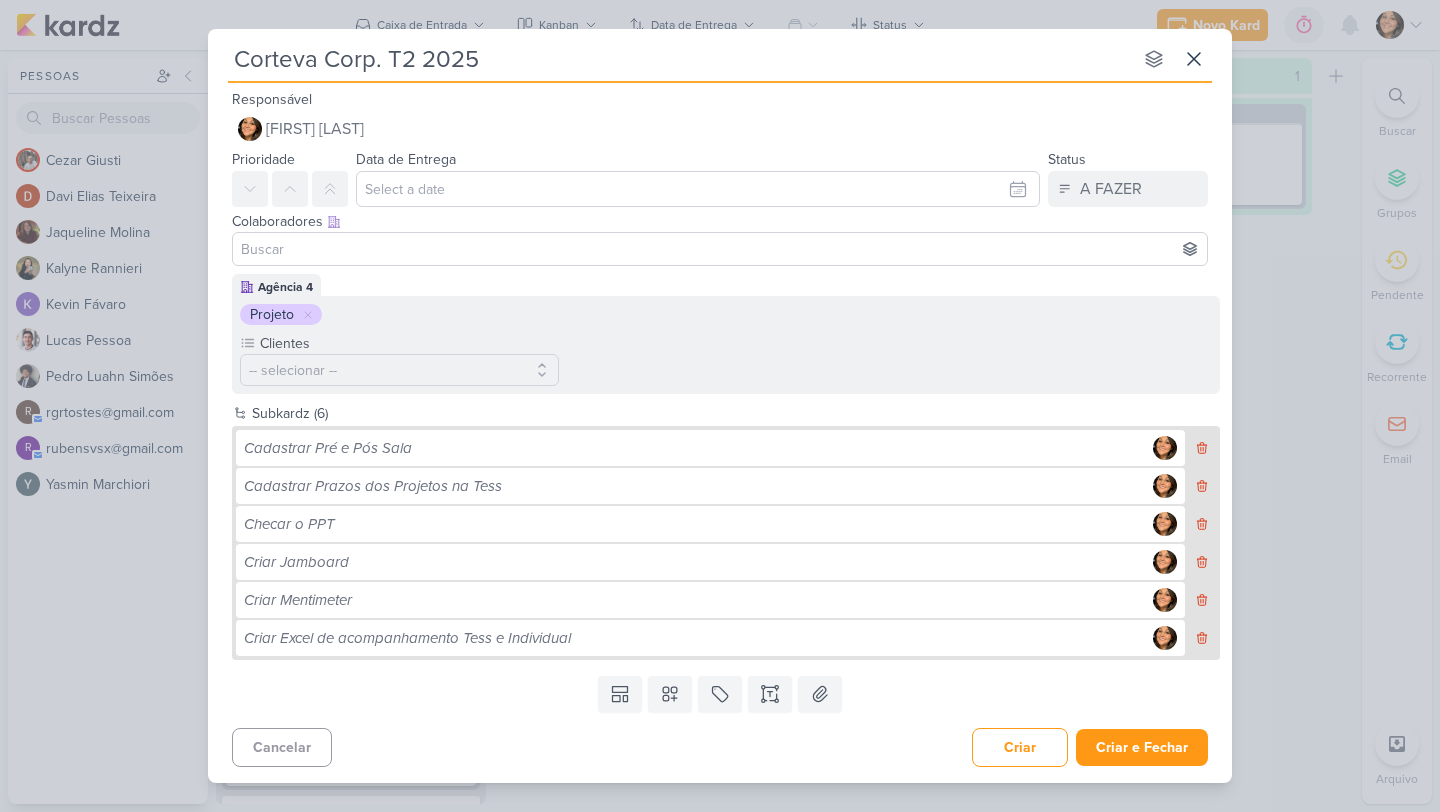 type 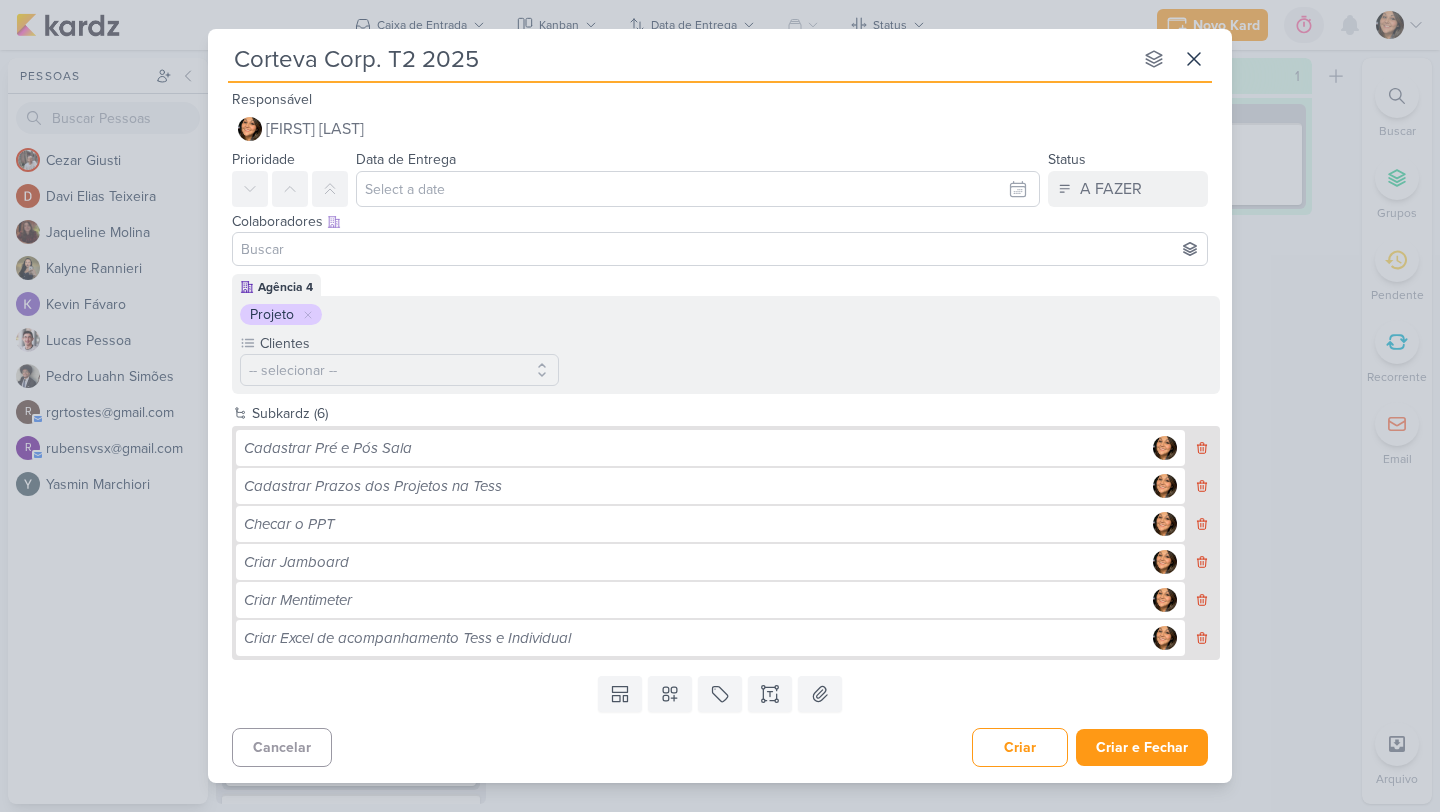 click on "Corteva Corp. T2 2025" at bounding box center (680, 59) 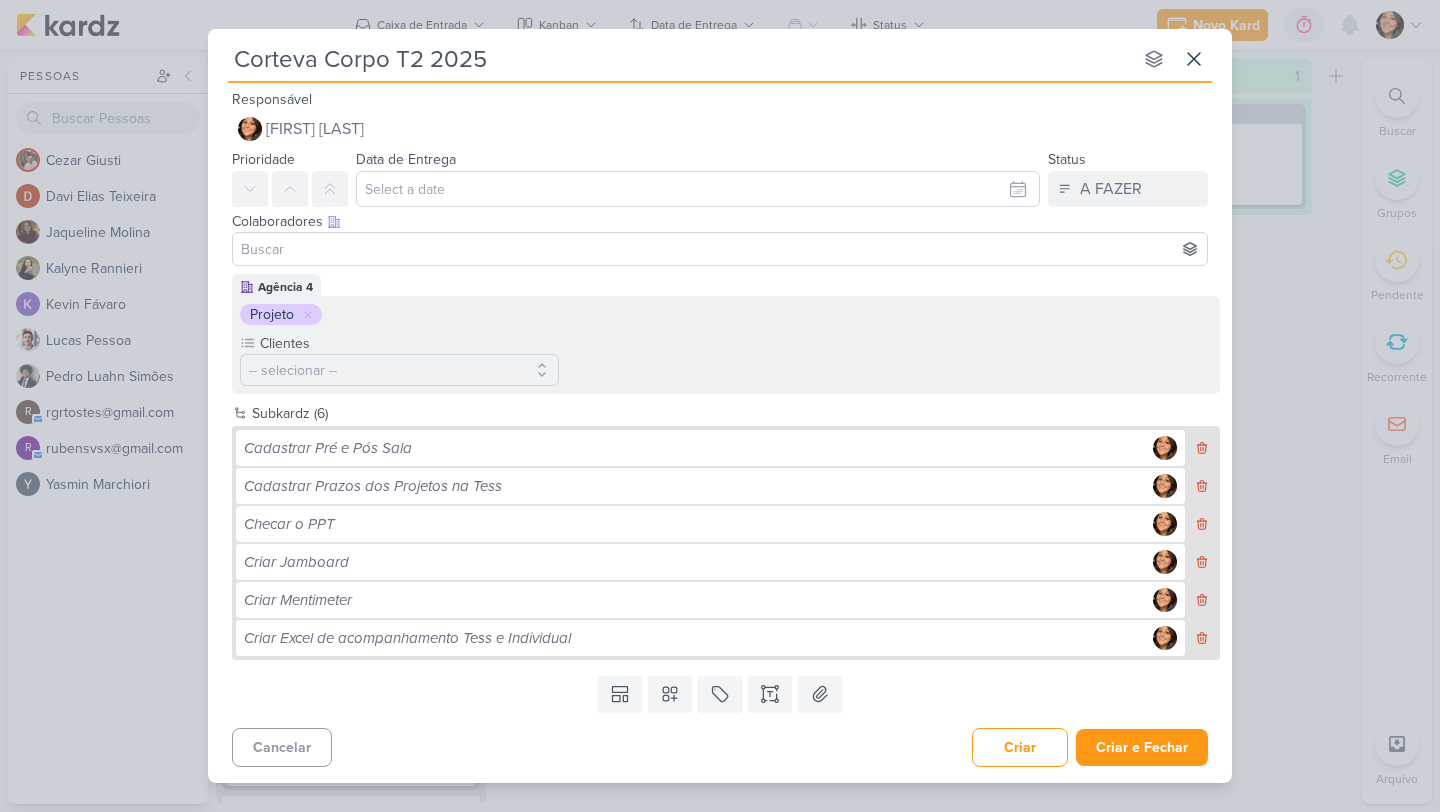 type on "[COMPANY] [PRODUCT] [YEAR]" 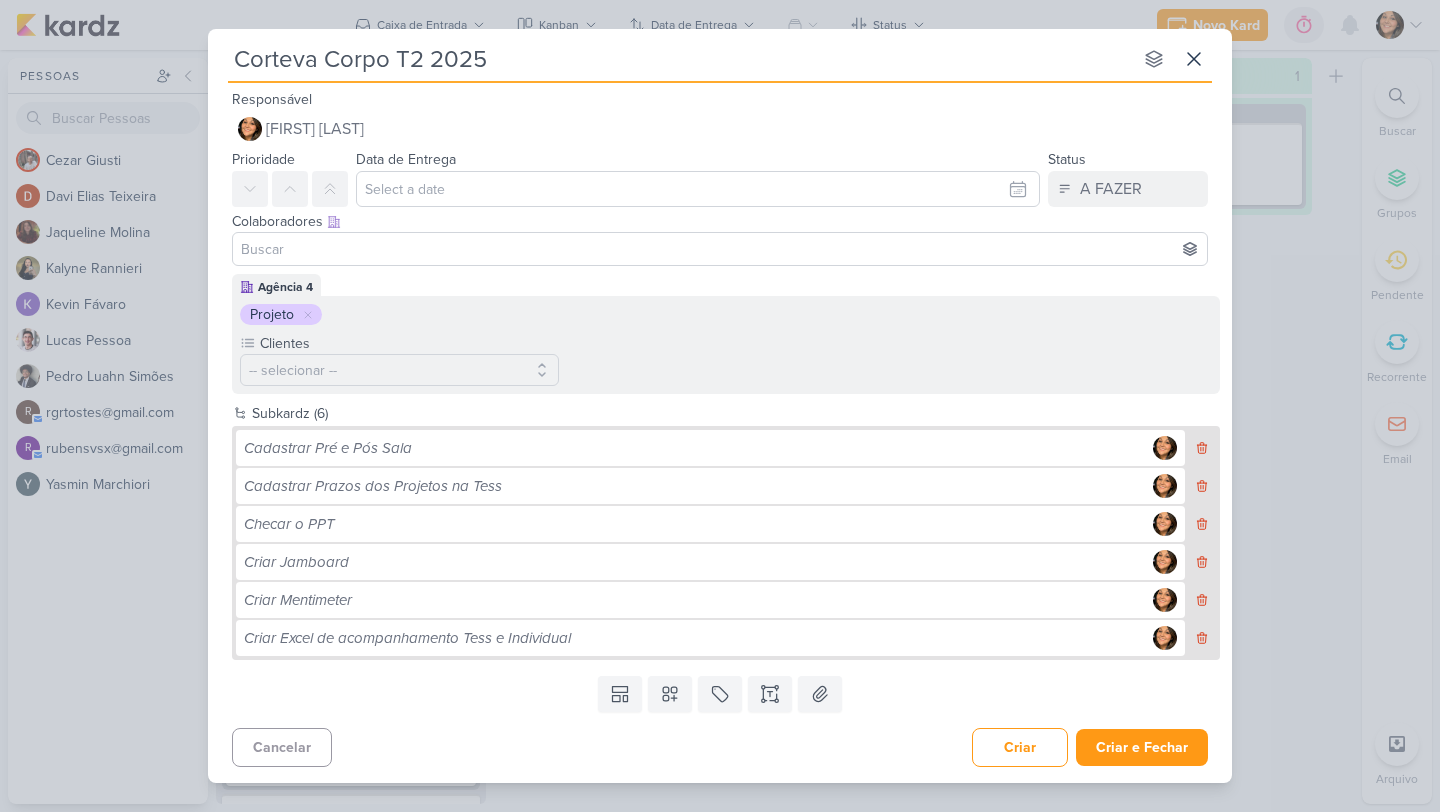 type 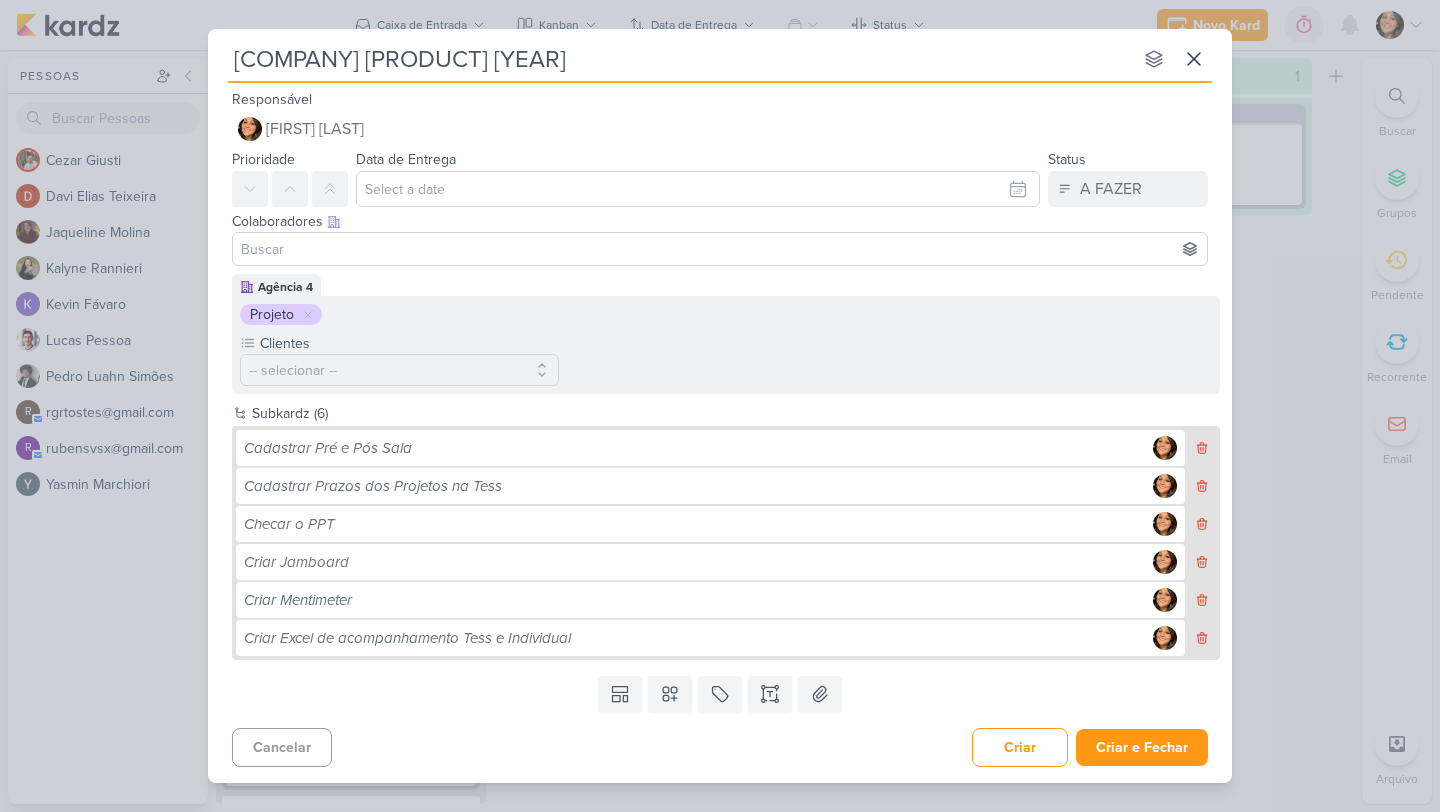 type on "Corteva Corporativo T2 2025" 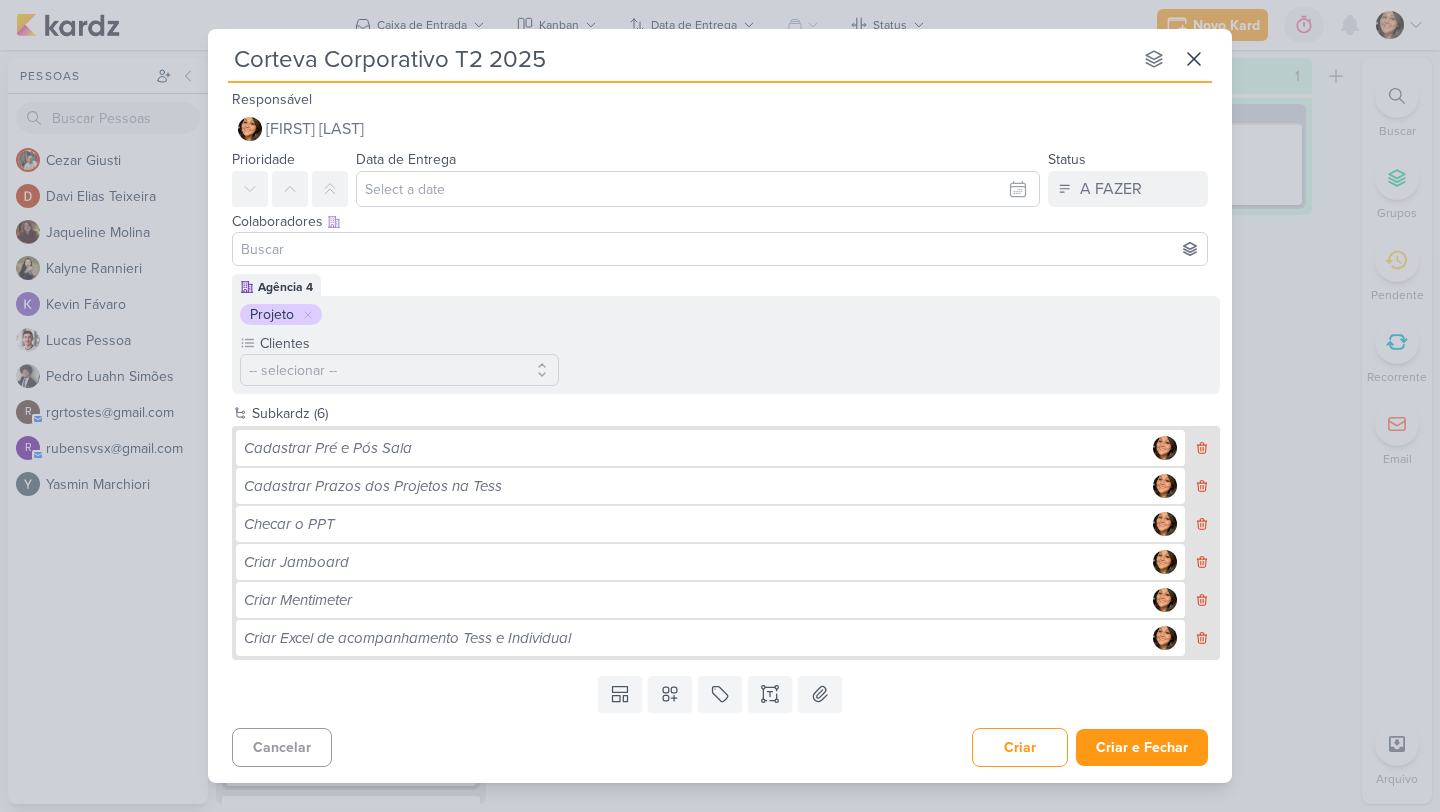 type 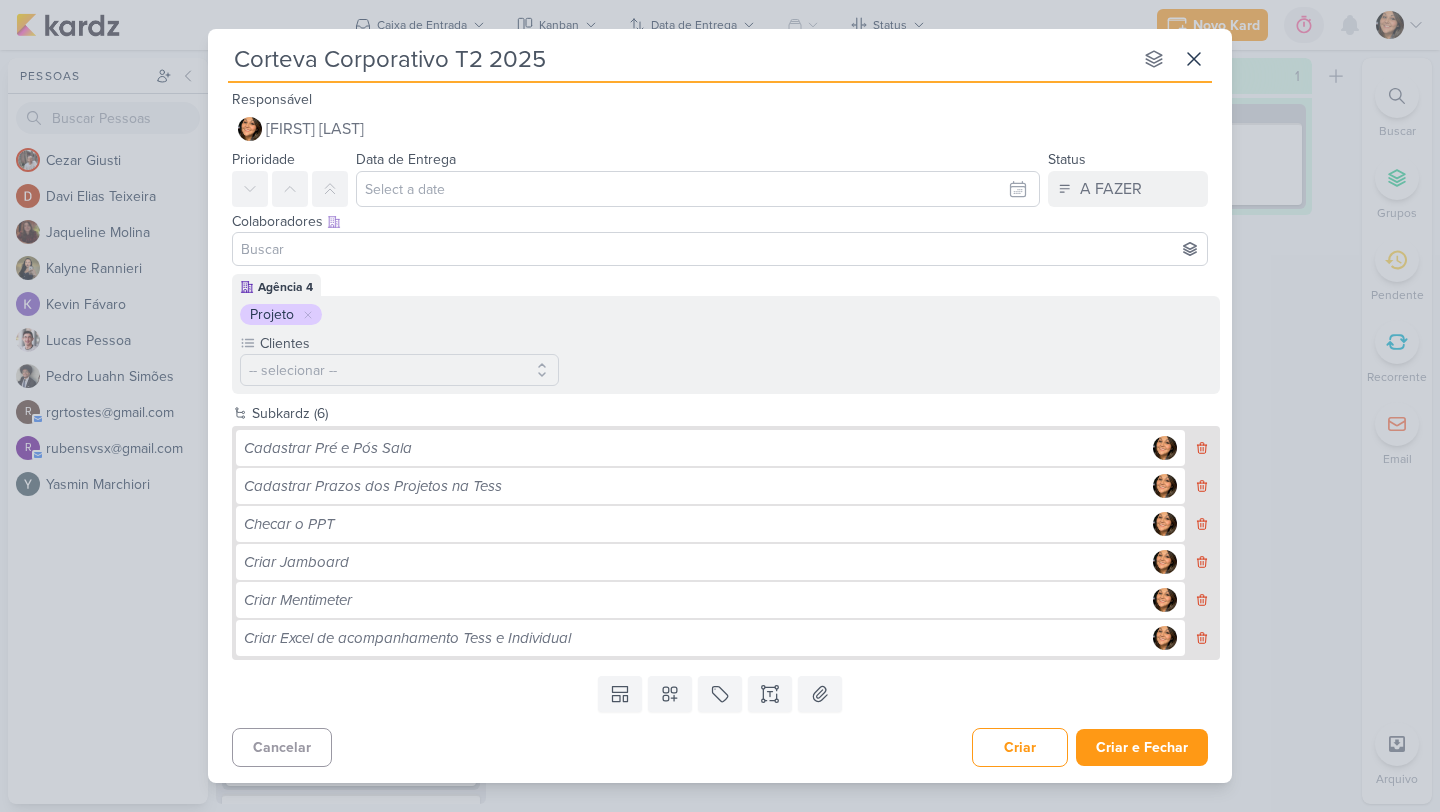 type on "Corteva Corporativo T2 2025" 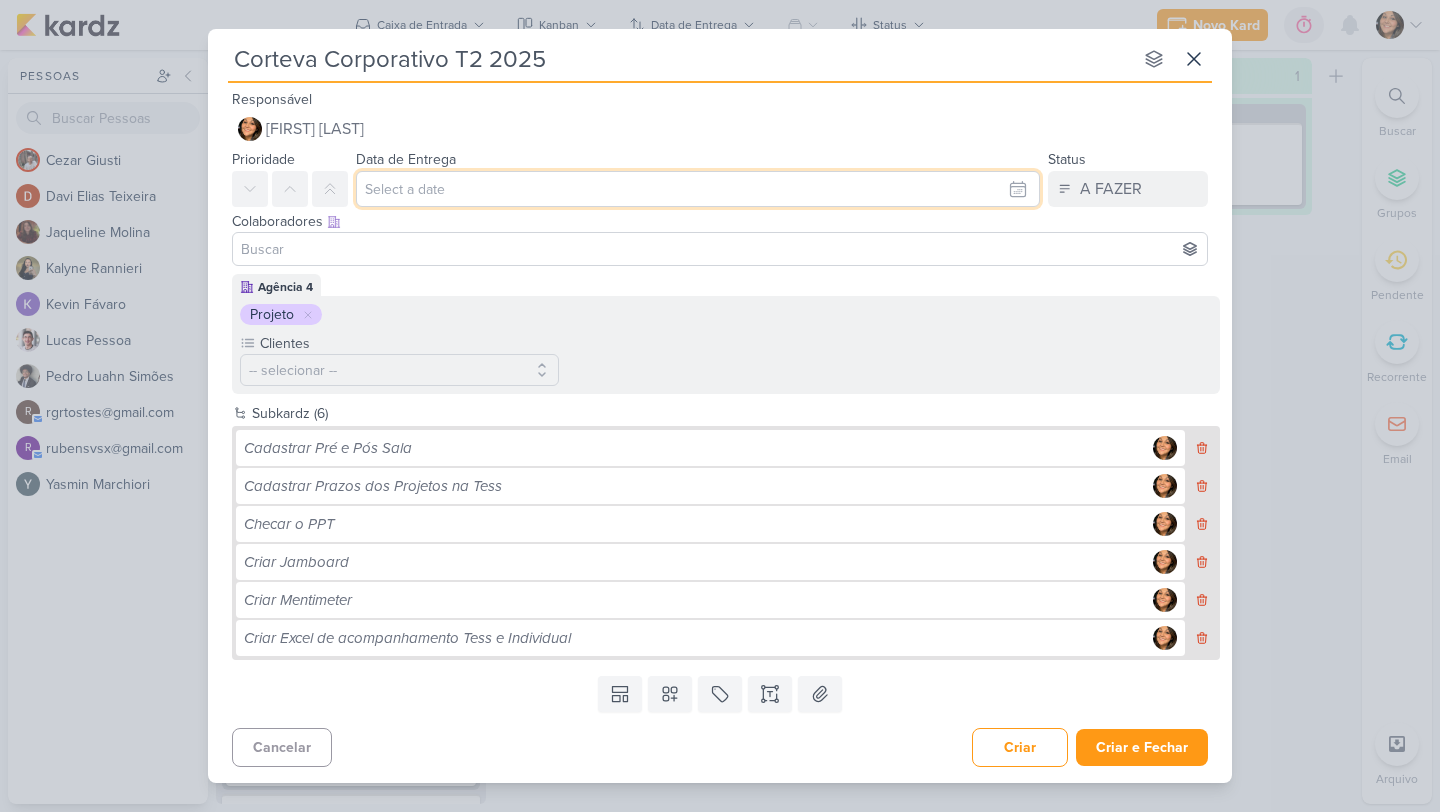 click at bounding box center [698, 189] 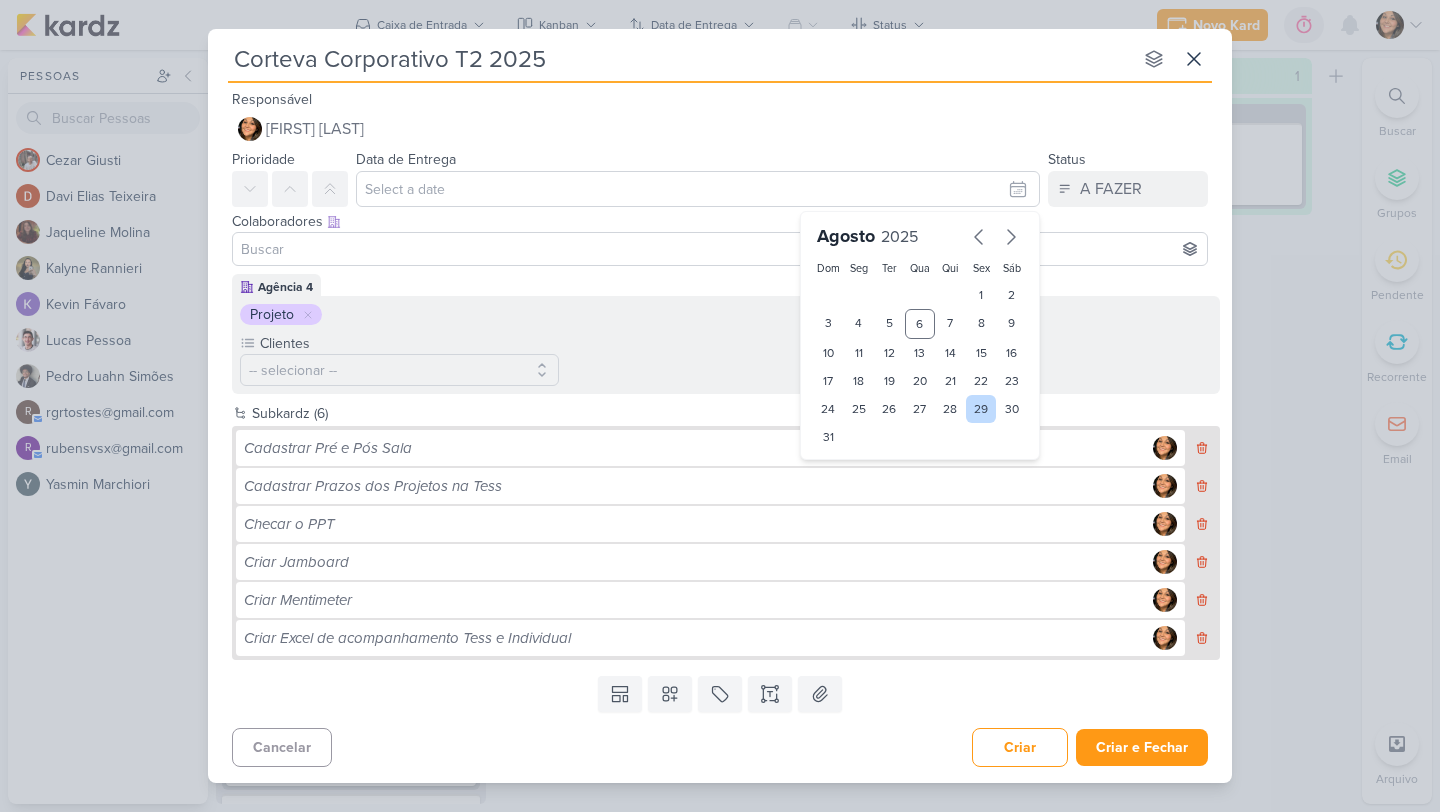 click on "29" at bounding box center [981, 409] 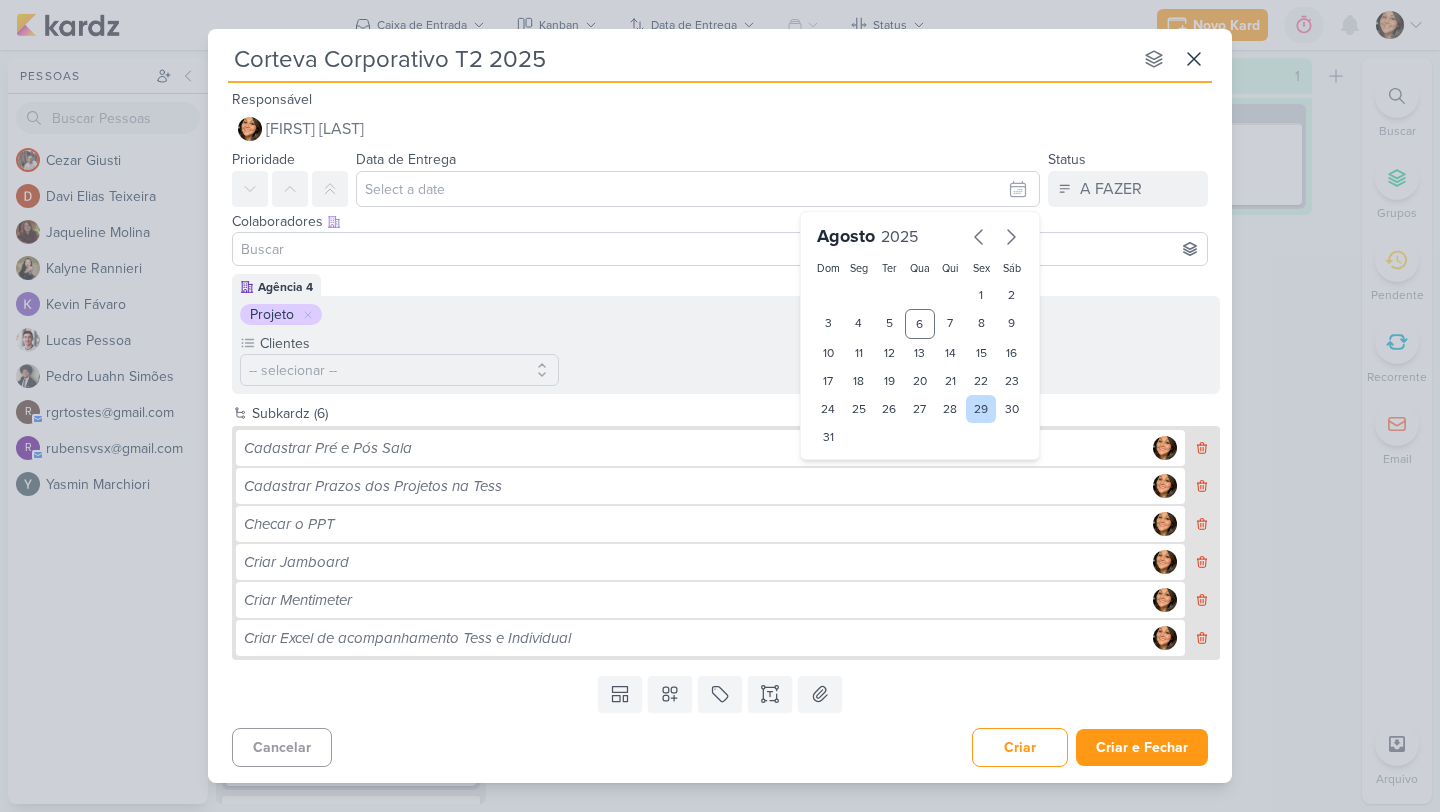 type on "[DATE] às [TIME]" 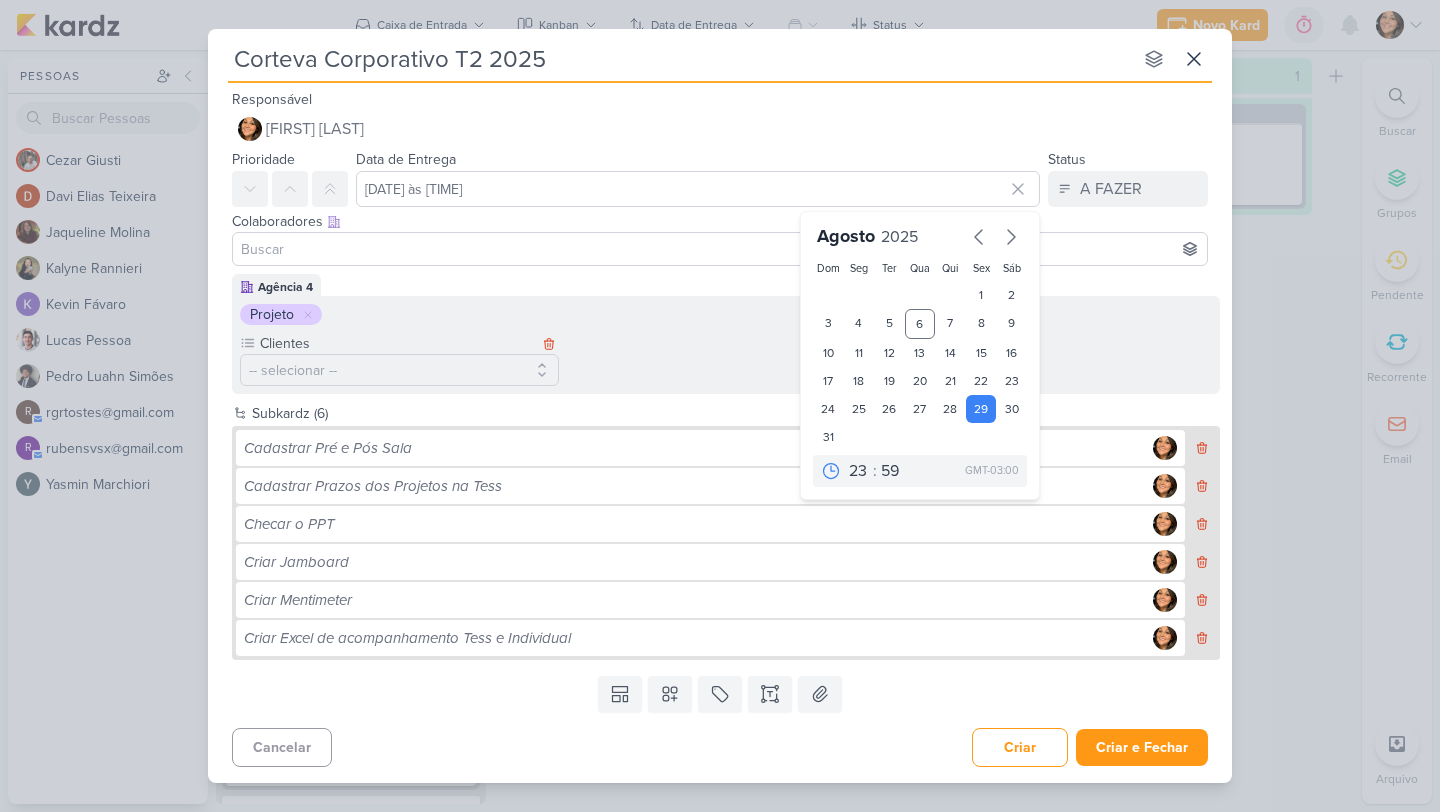 click on "Projeto
Clientes
-- selecionar --" at bounding box center (726, 345) 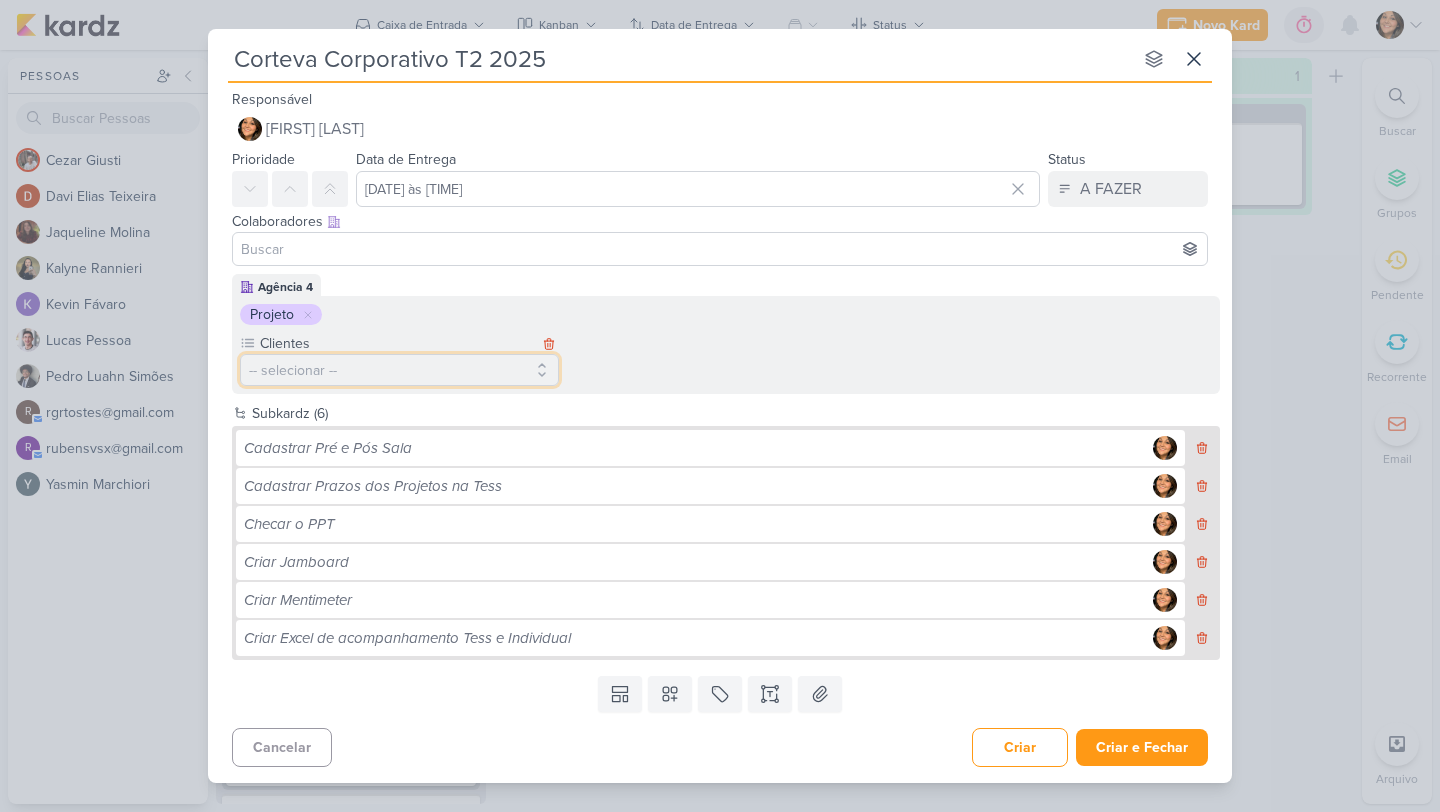 click on "-- selecionar --" at bounding box center [399, 370] 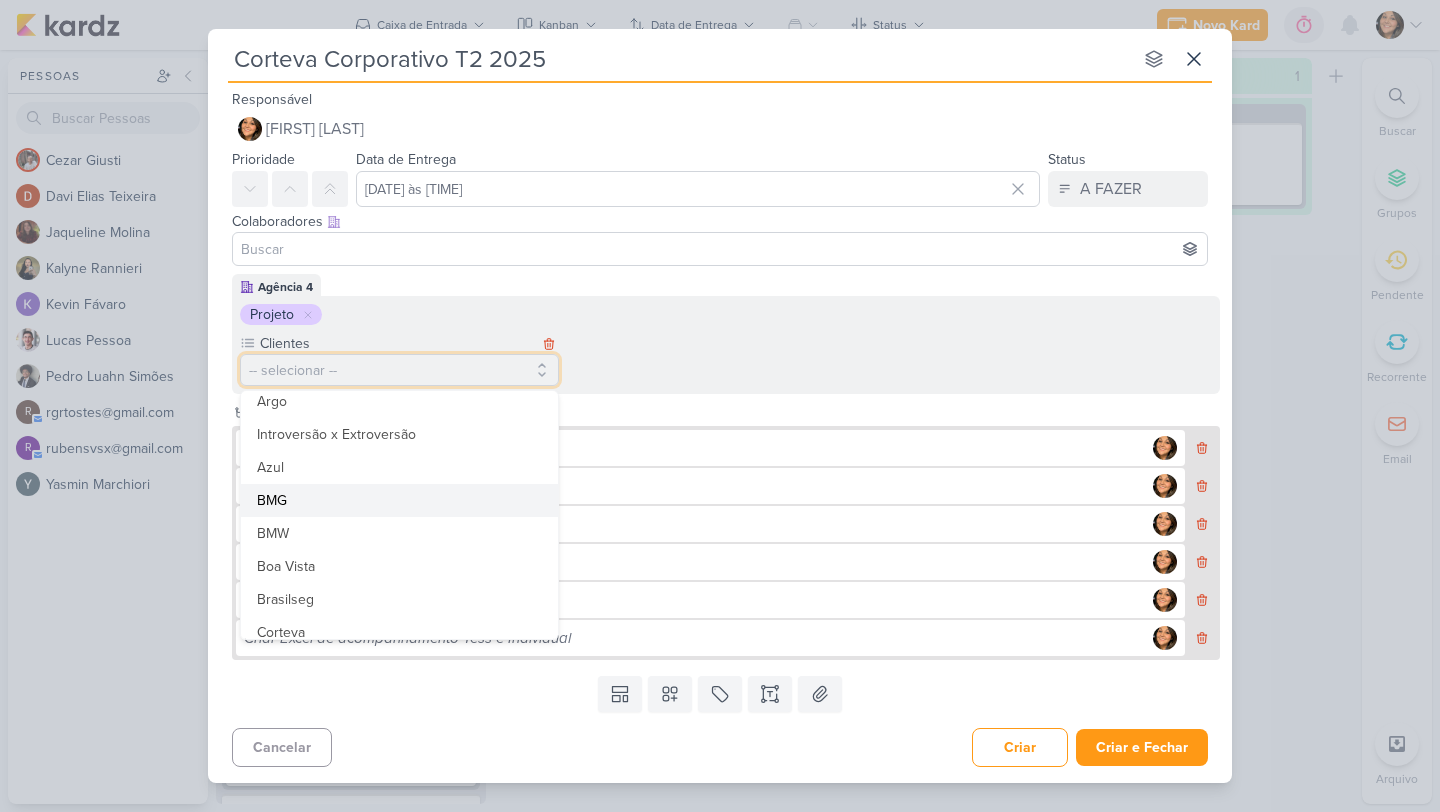 scroll, scrollTop: 864, scrollLeft: 0, axis: vertical 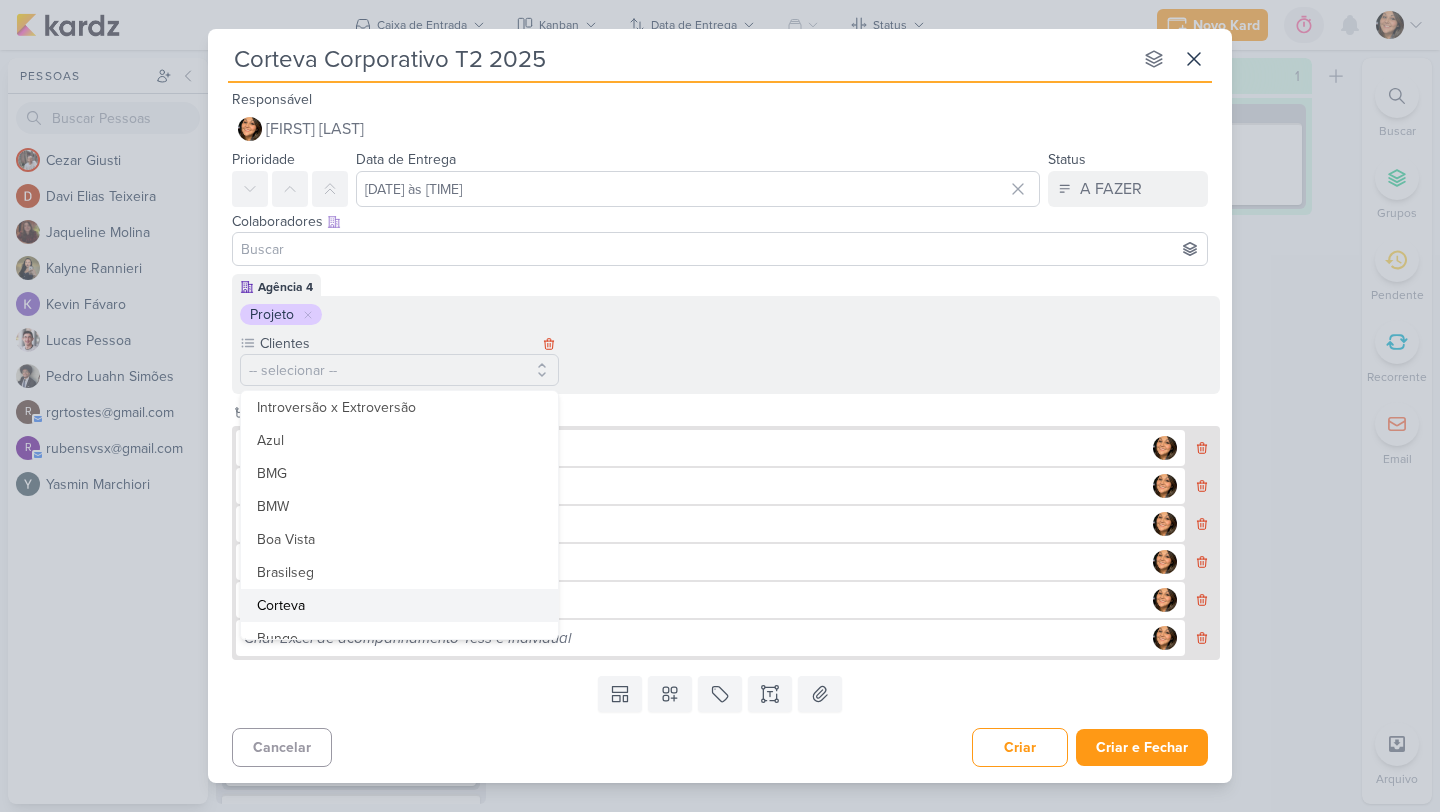 click on "Corteva" at bounding box center (399, 605) 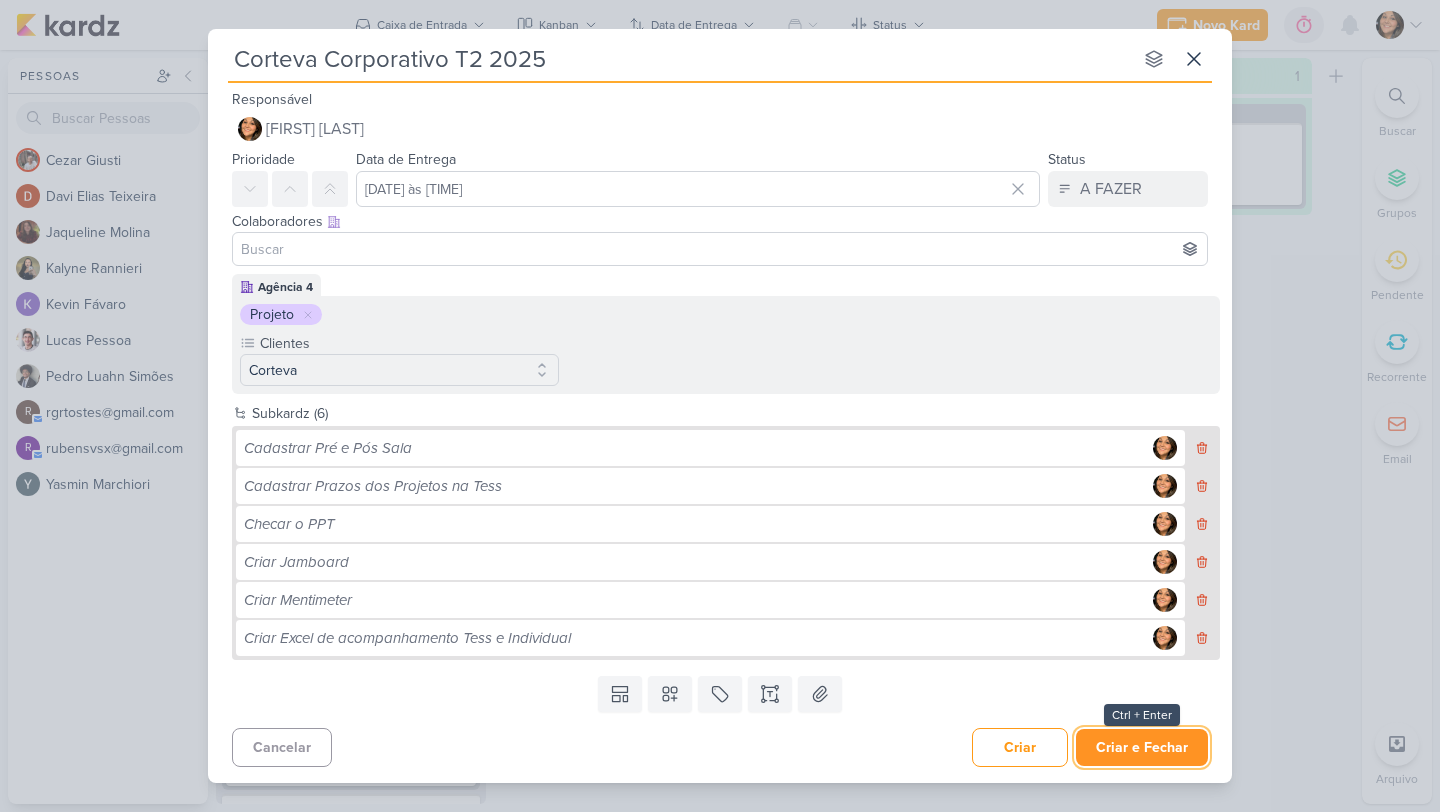 click on "Criar e Fechar" at bounding box center [1142, 747] 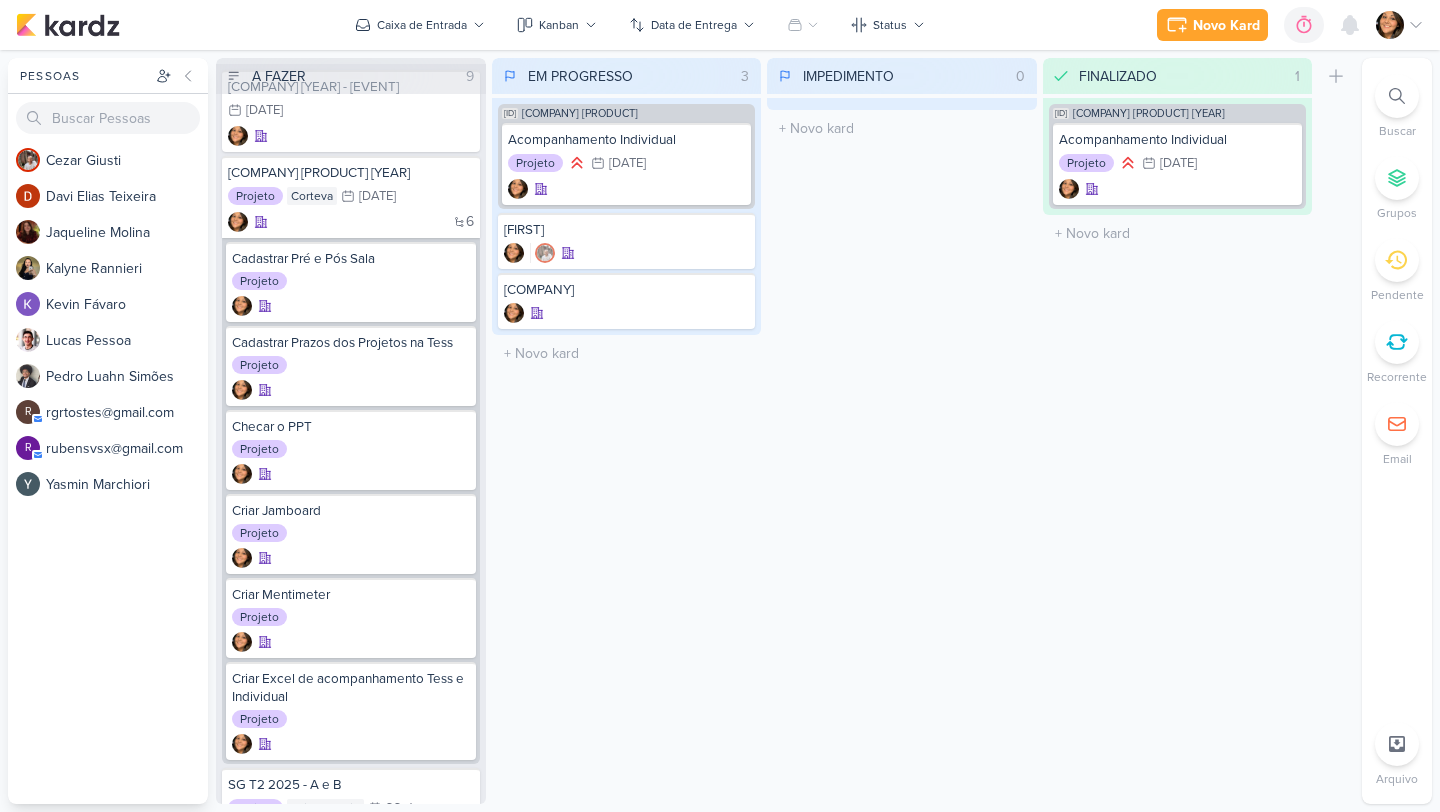scroll, scrollTop: 0, scrollLeft: 0, axis: both 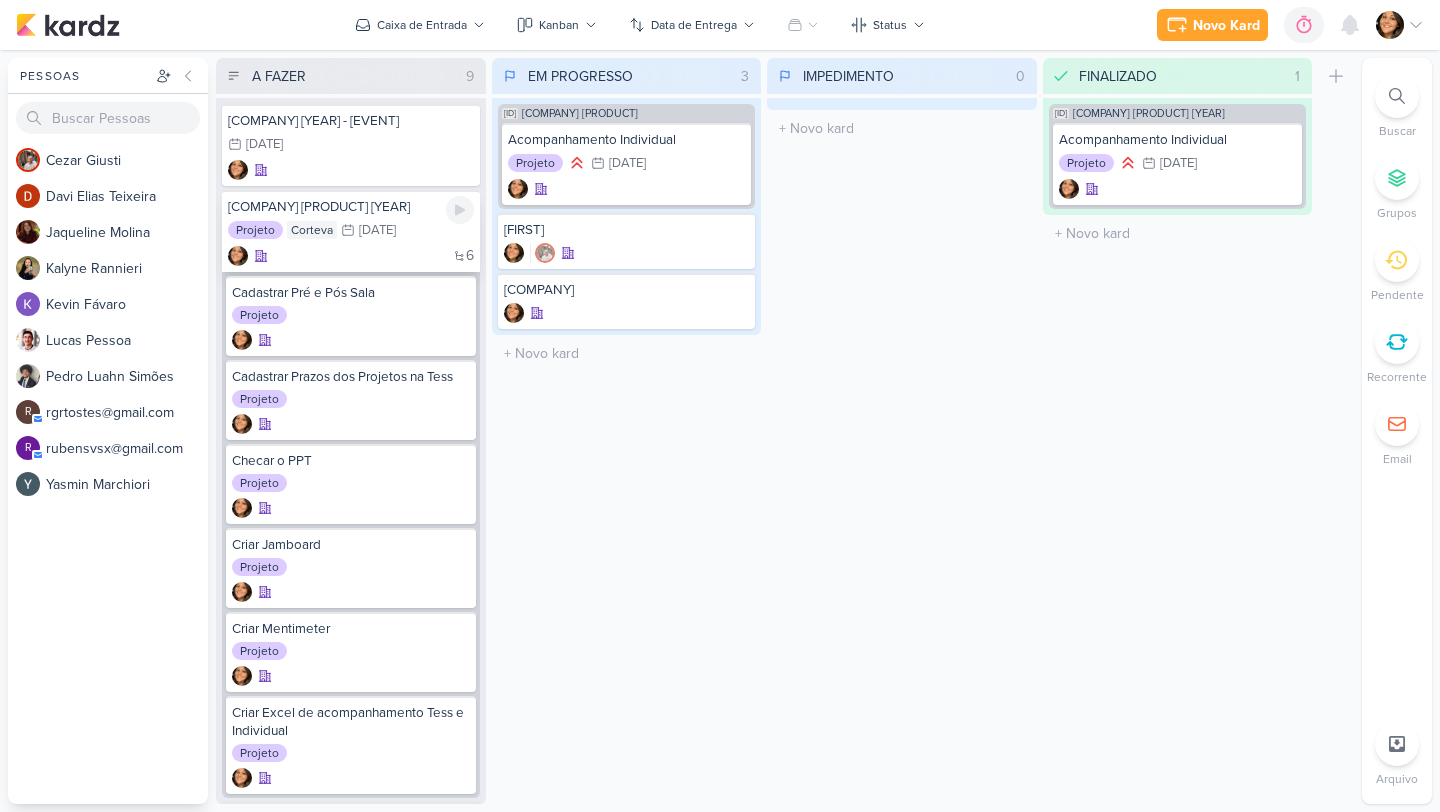 click 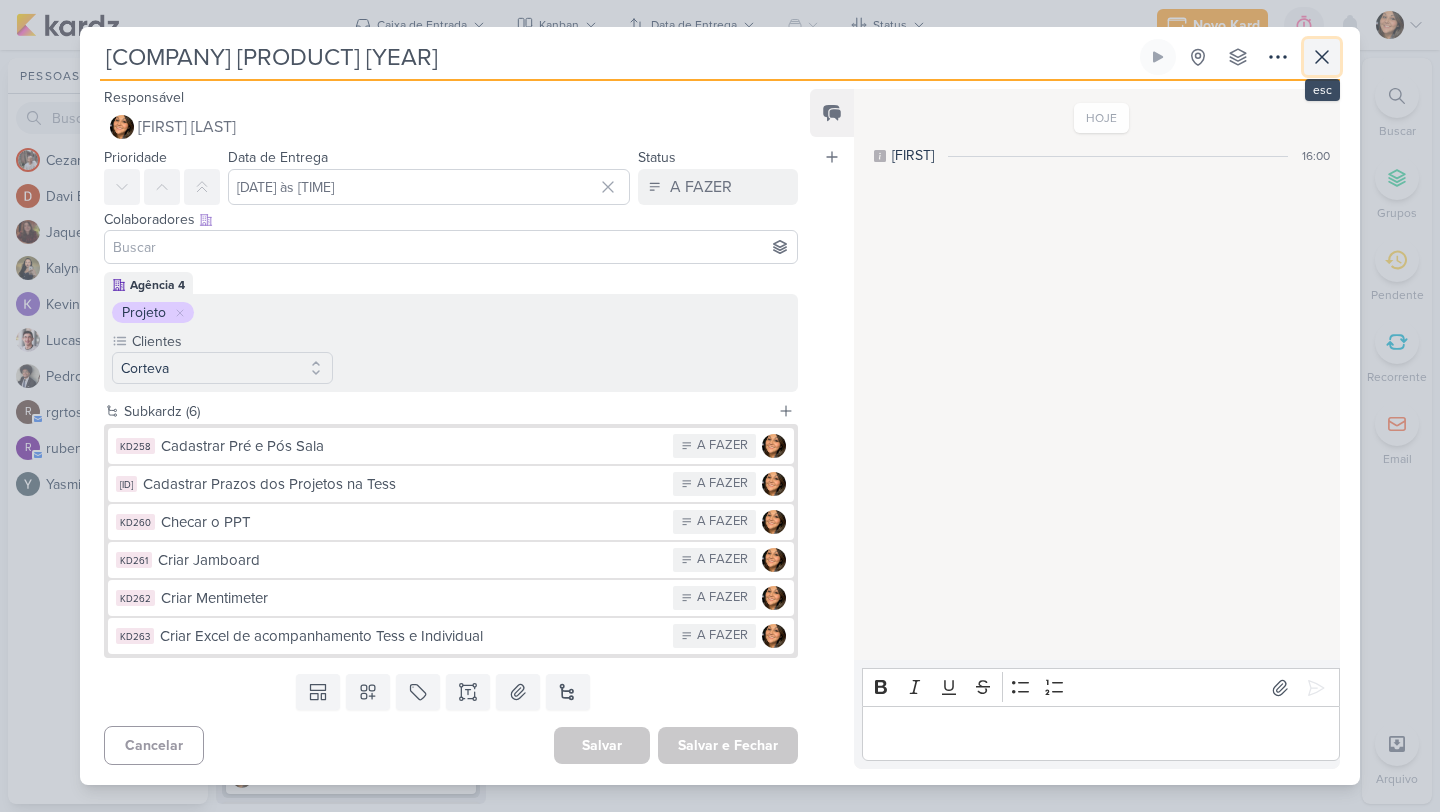 click 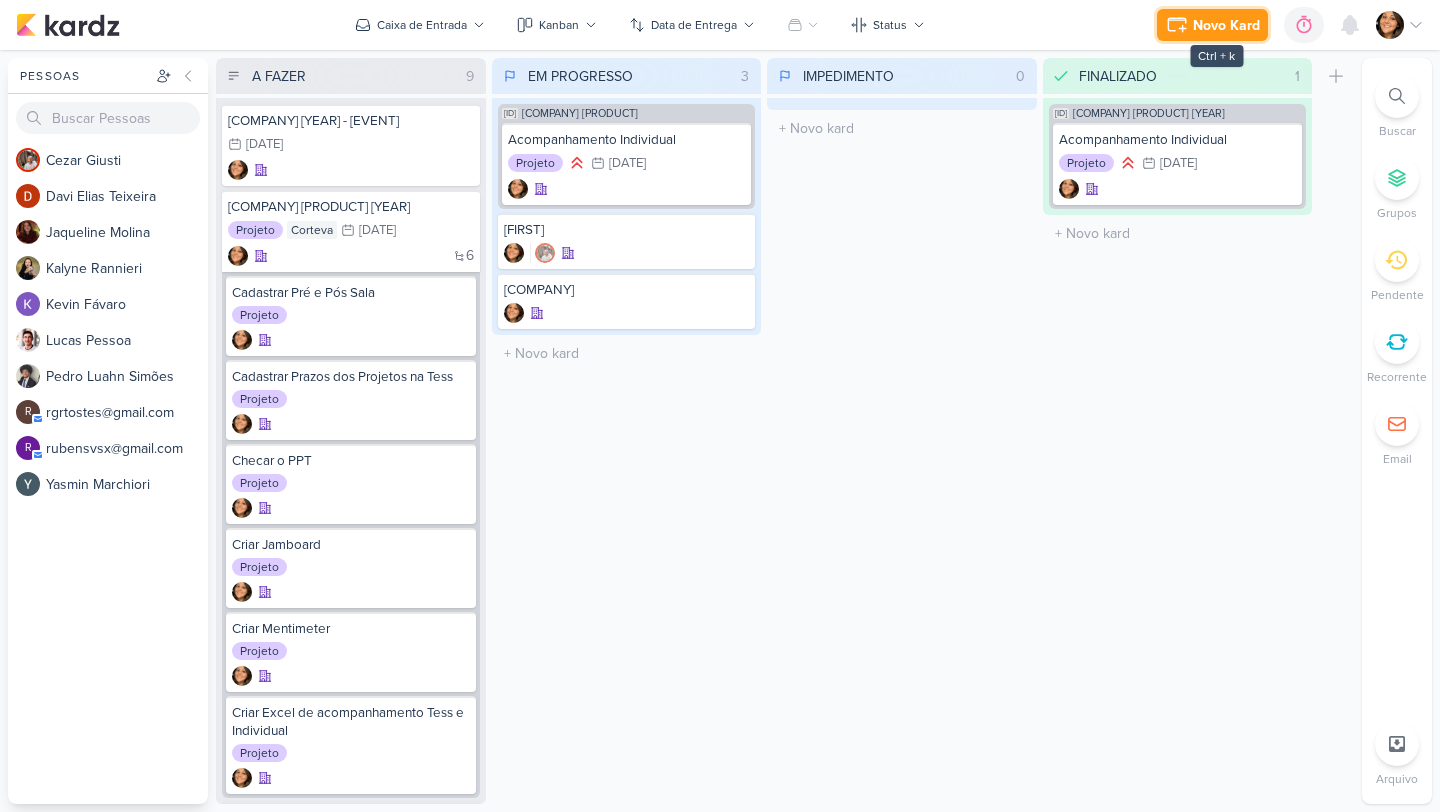click on "Novo Kard" at bounding box center (1226, 25) 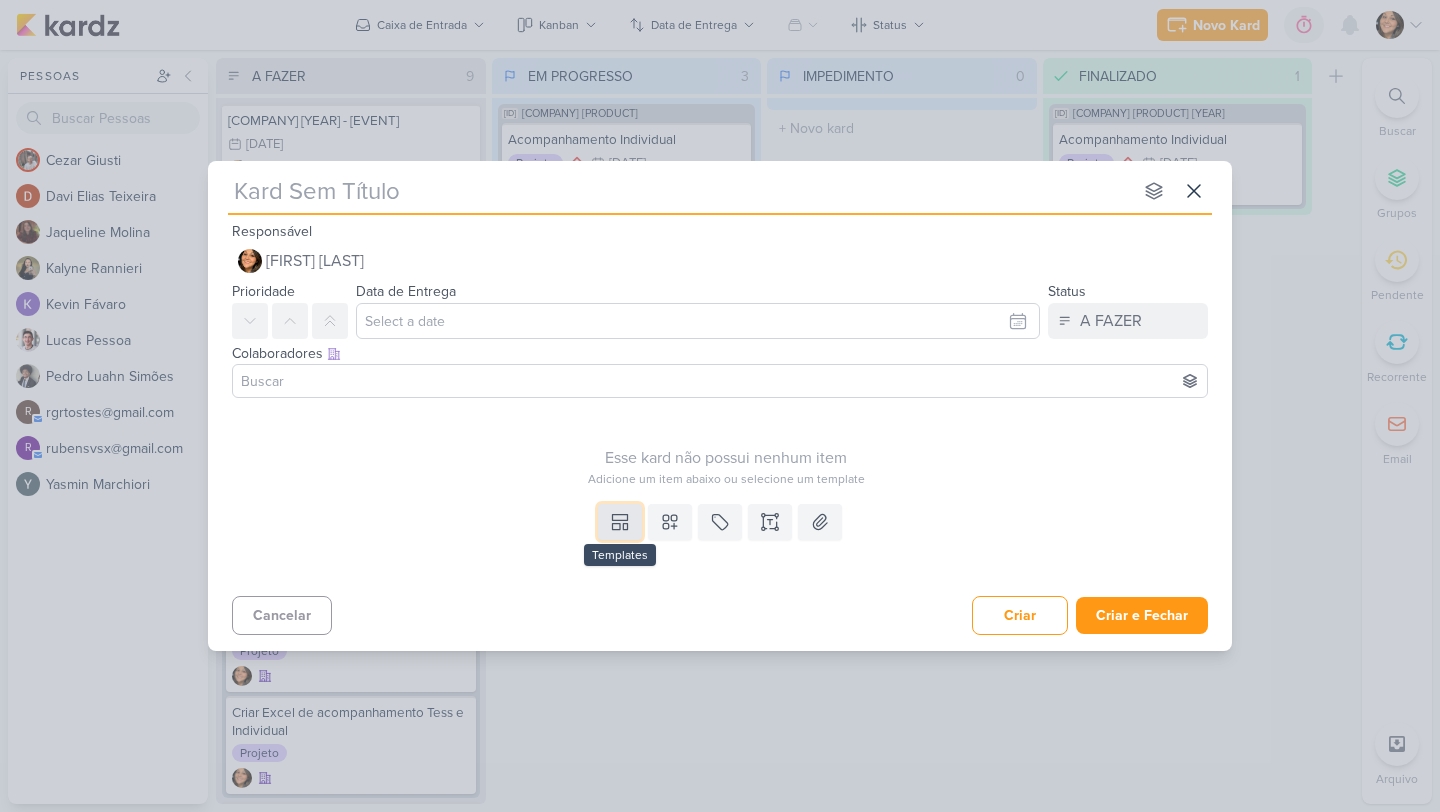 click at bounding box center [620, 522] 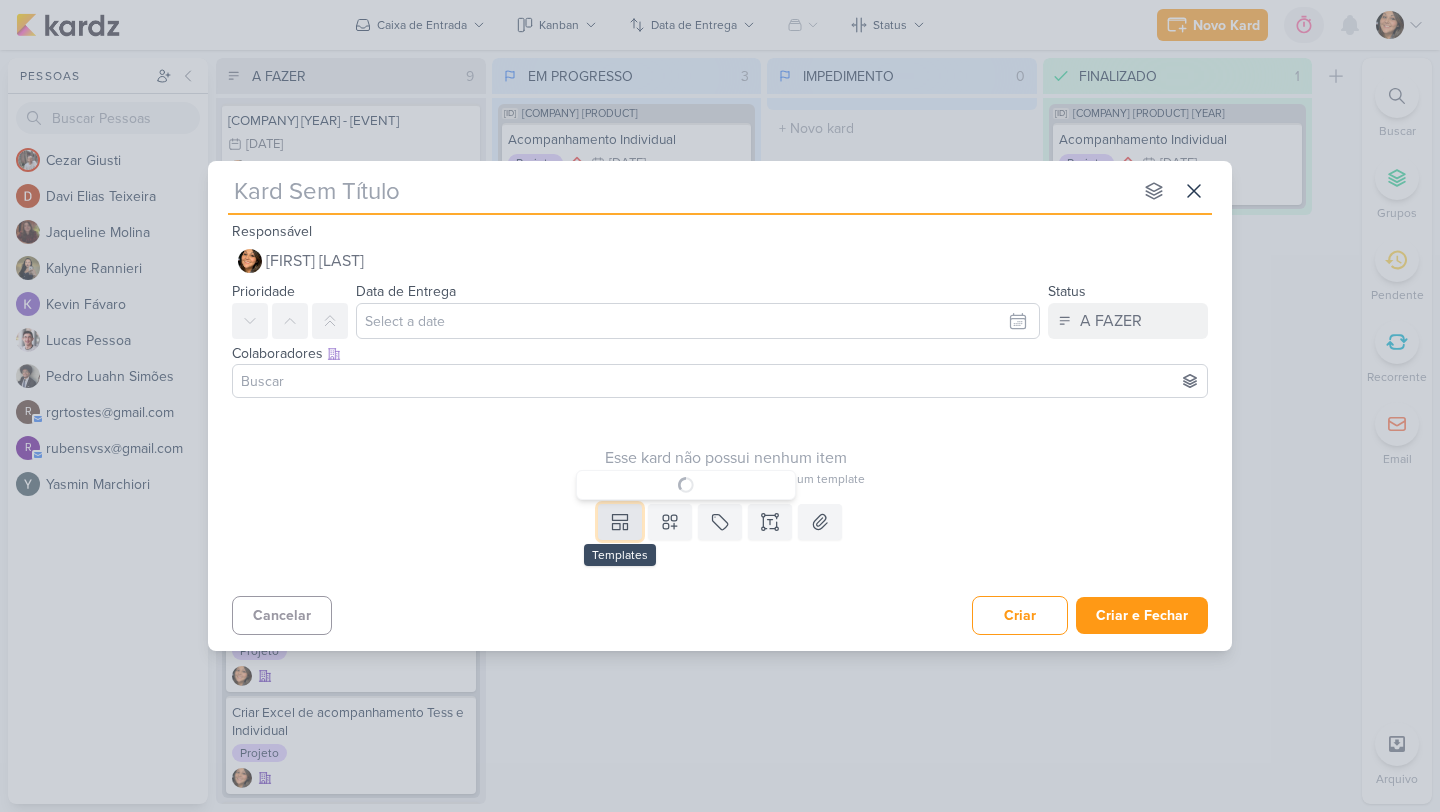 type 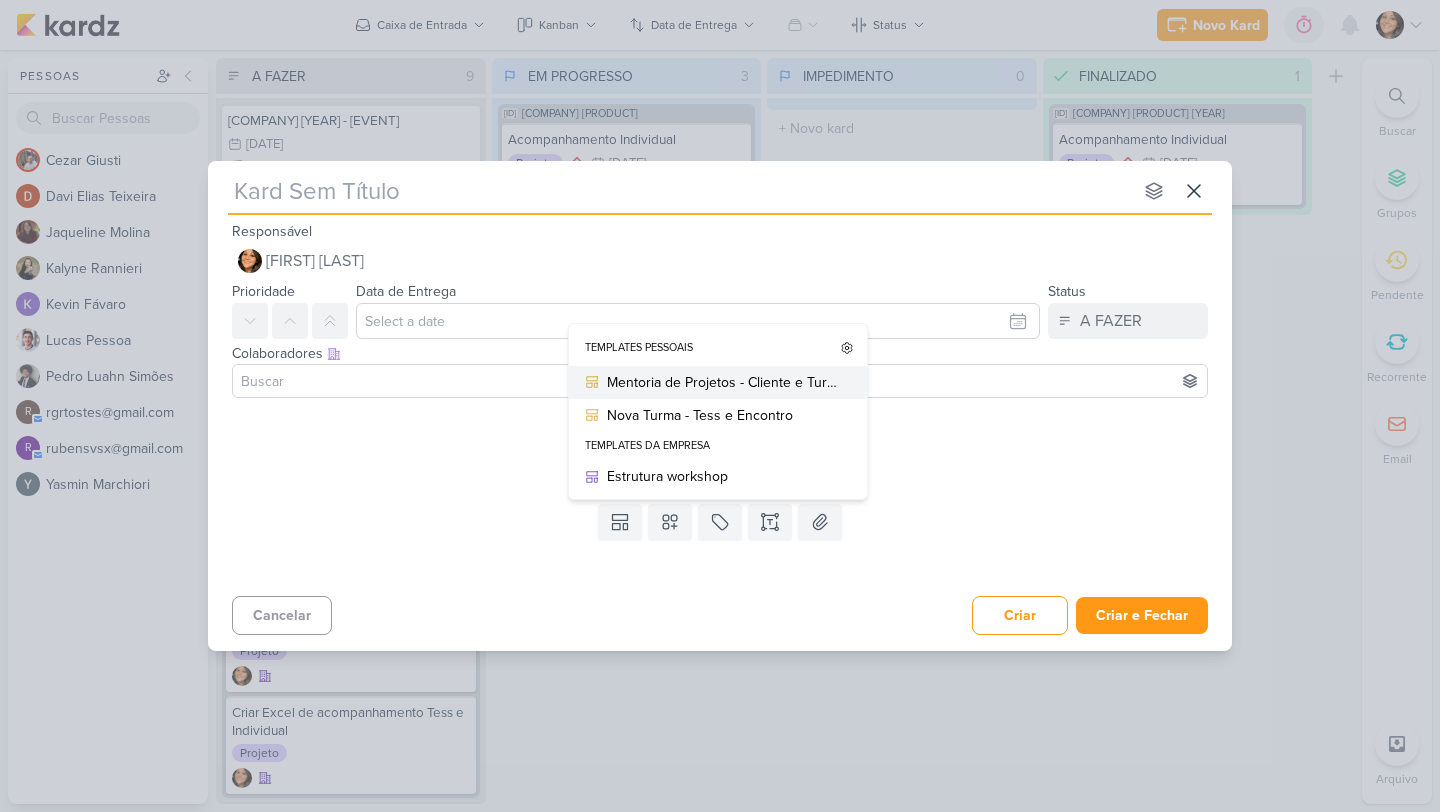 click on "Mentoria de Projetos - Cliente e Turma" at bounding box center (725, 382) 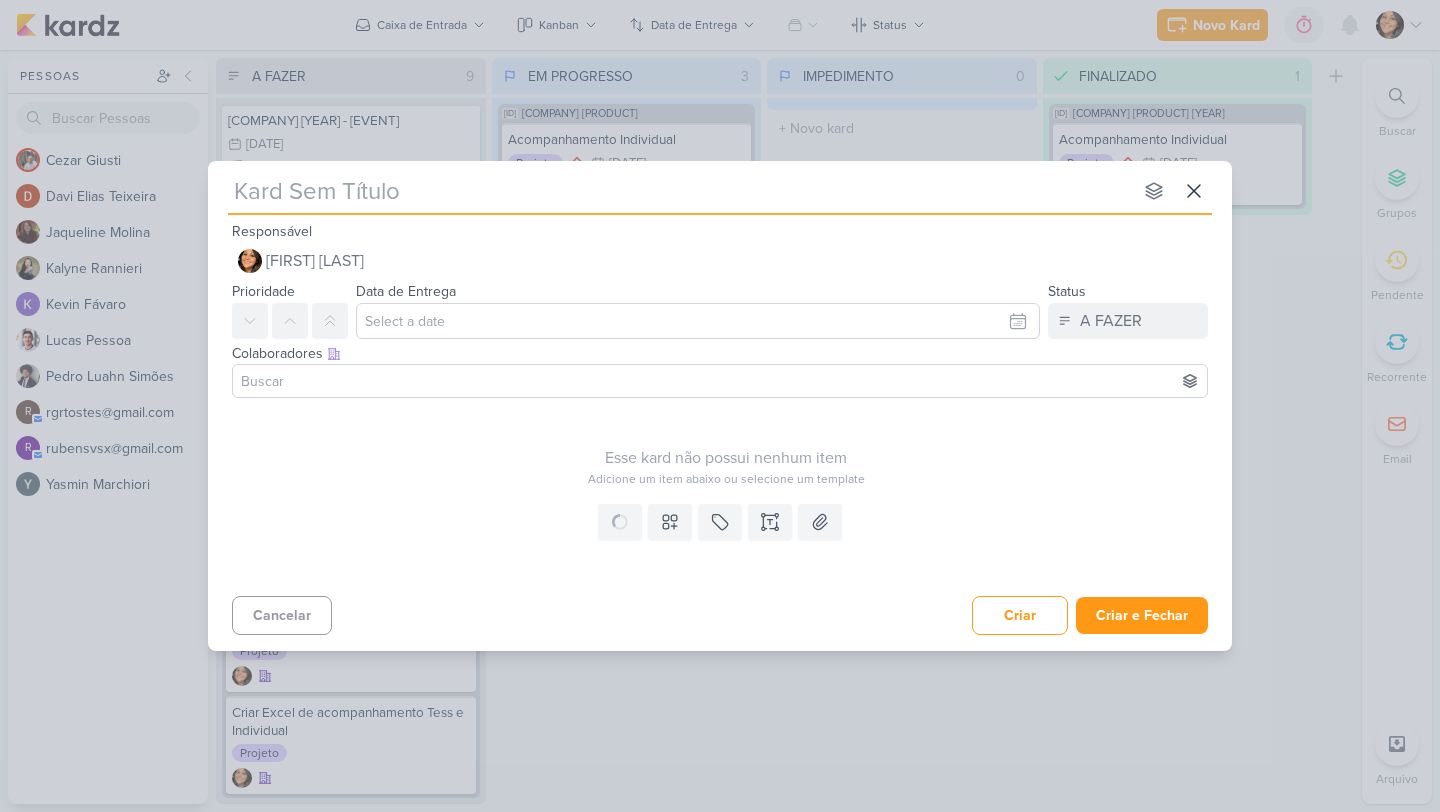 type on "Mentoria de Projetos - Cliente e Turma" 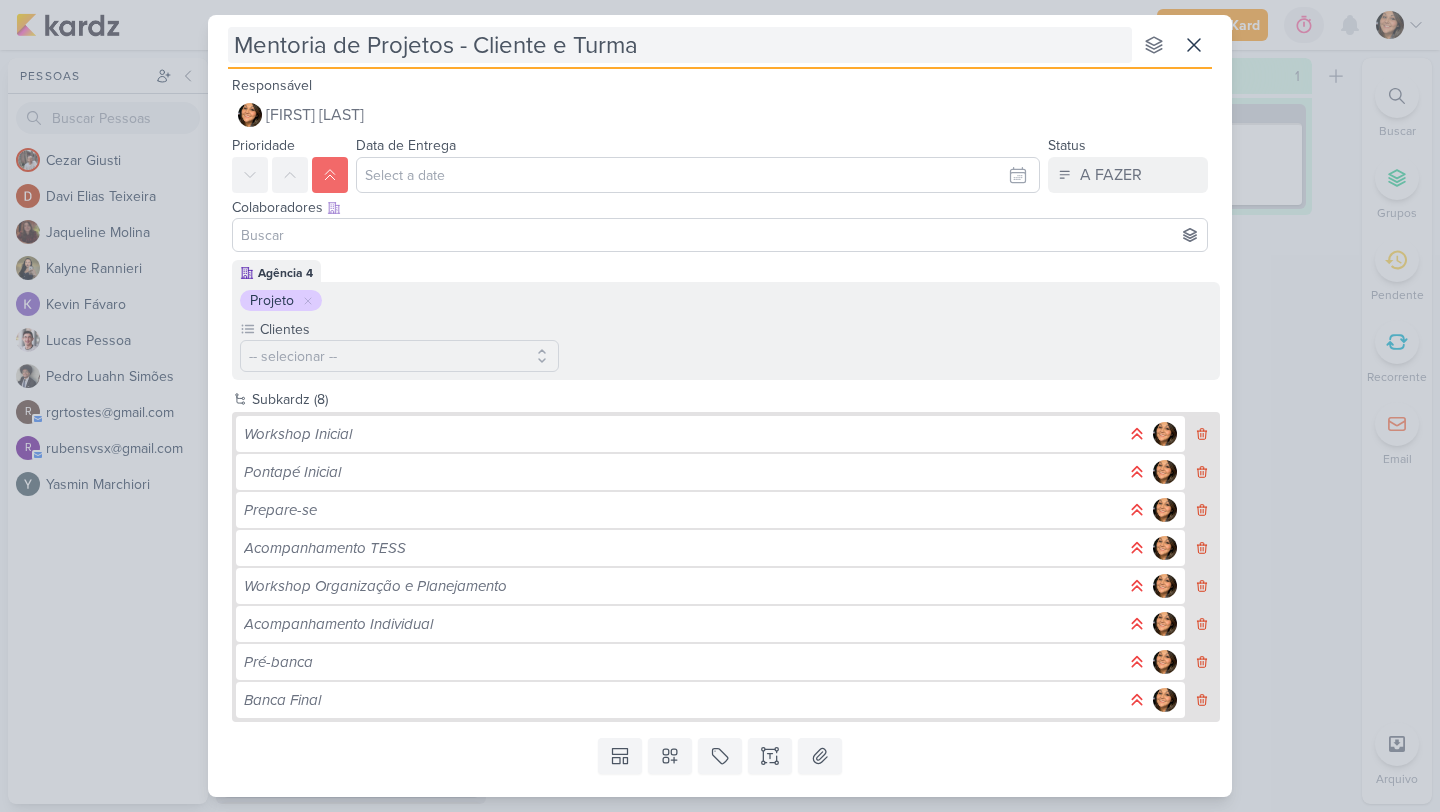 click on "Mentoria de Projetos - Cliente e Turma" at bounding box center (680, 45) 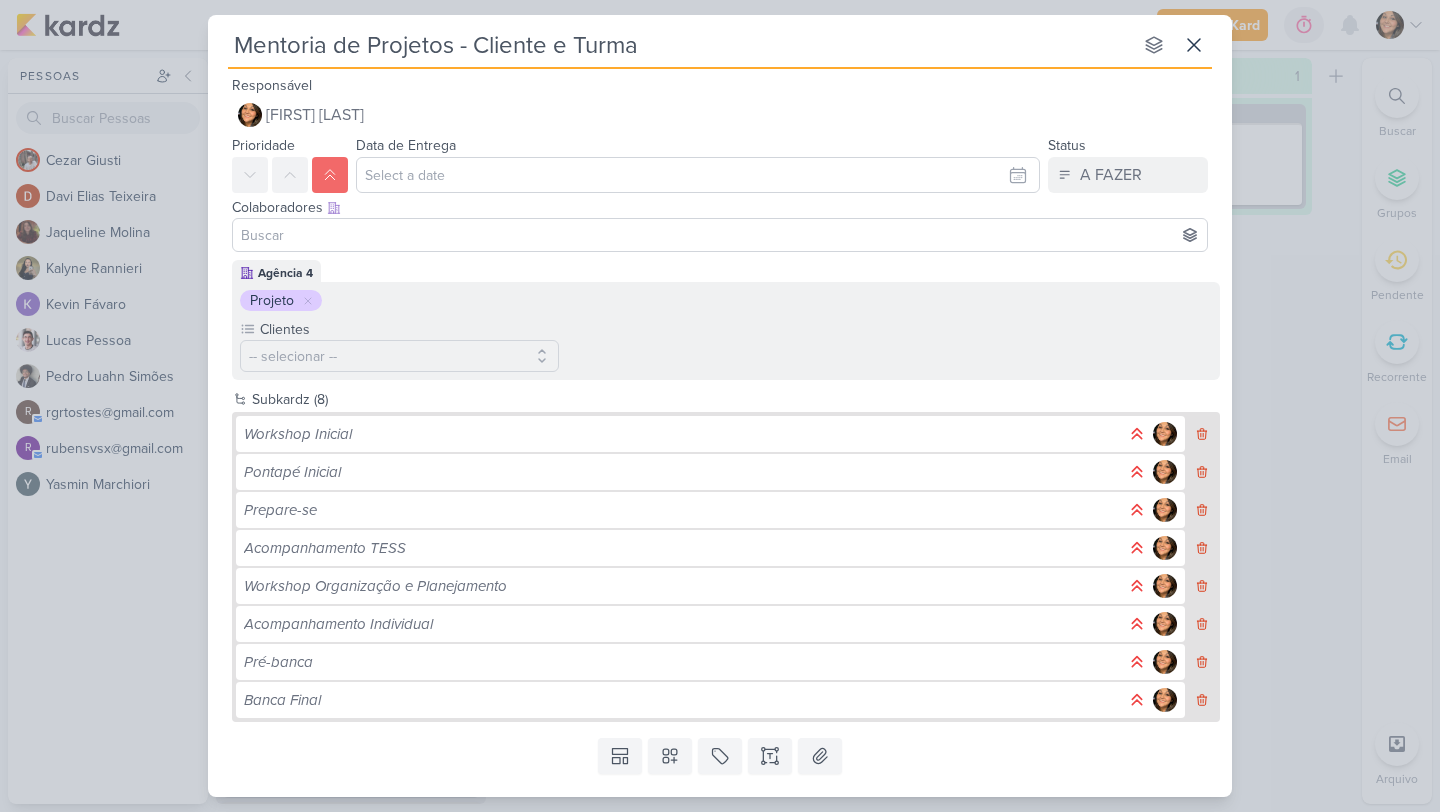 click on "Mentoria de Projetos - Cliente e Turma" at bounding box center (680, 45) 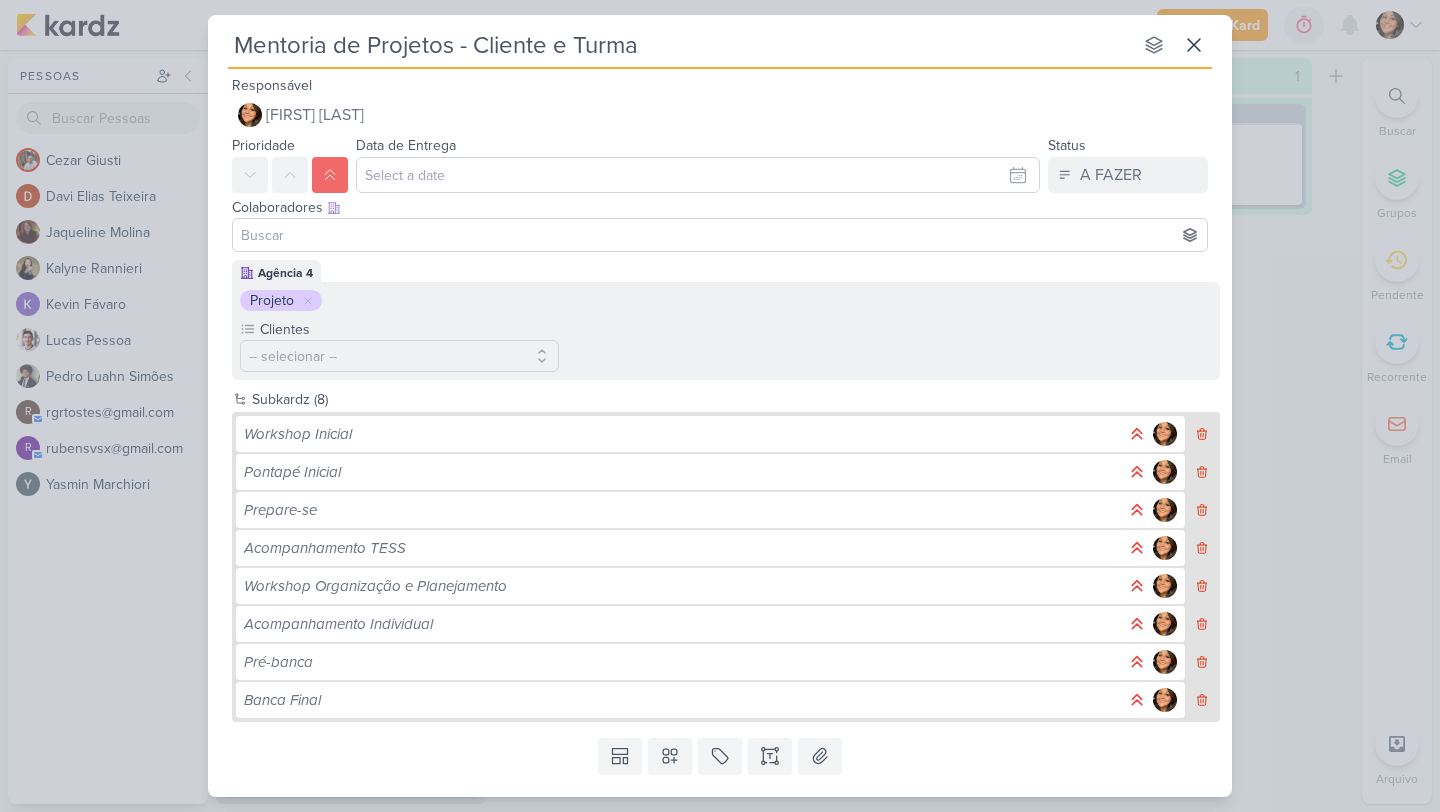 click on "Mentoria de Projetos - Cliente e Turma" at bounding box center [680, 45] 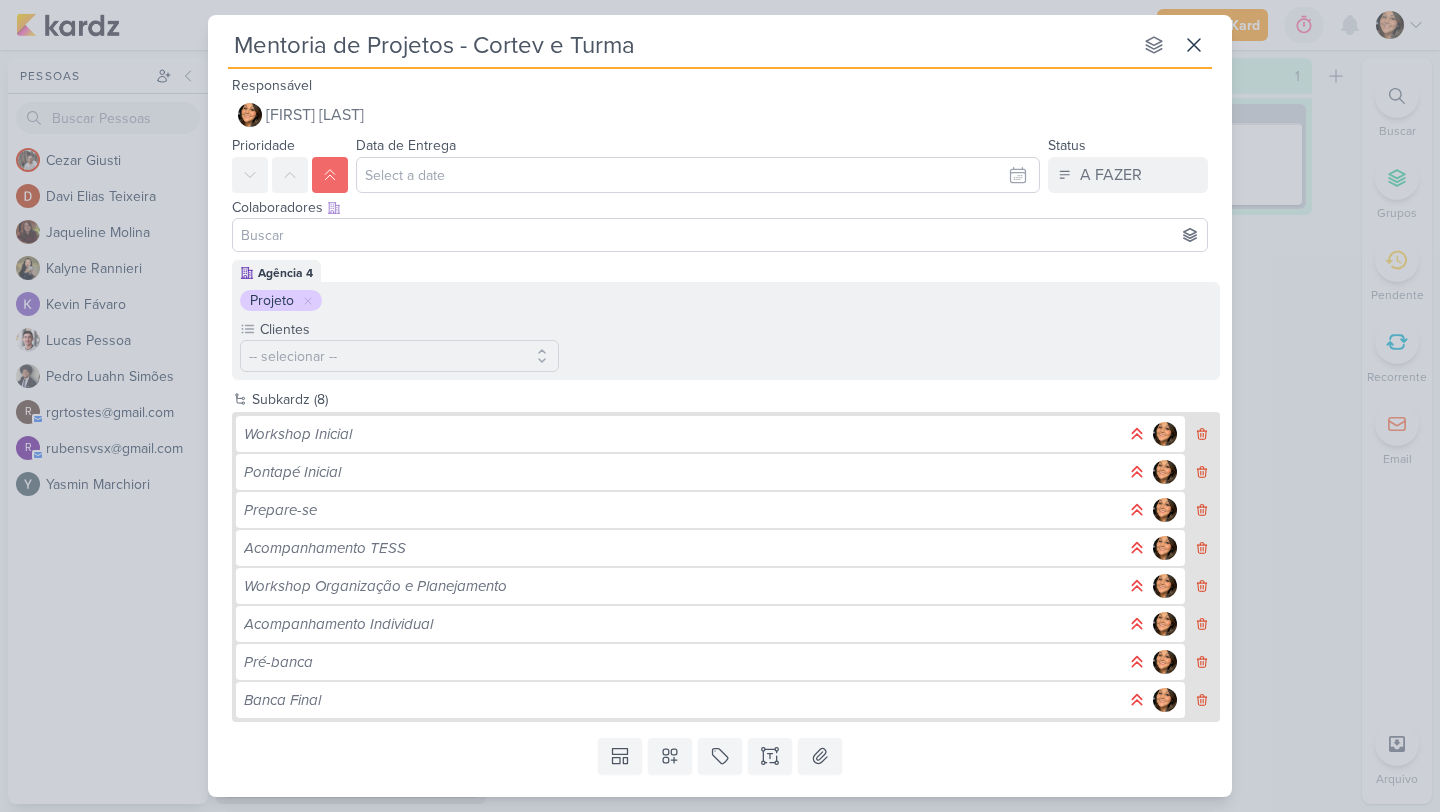 type on "Mentoria de Projetos - Corteva e Turma" 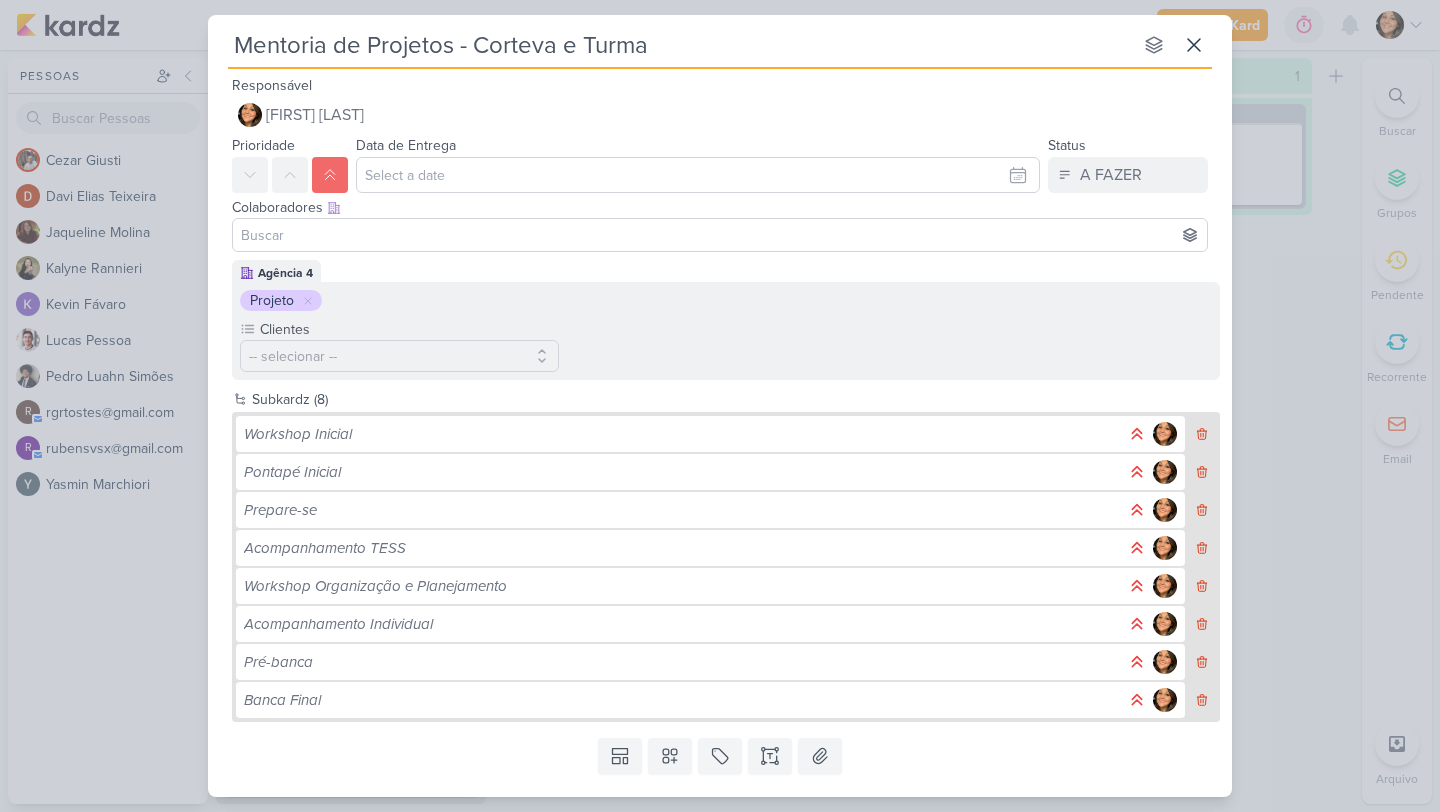type 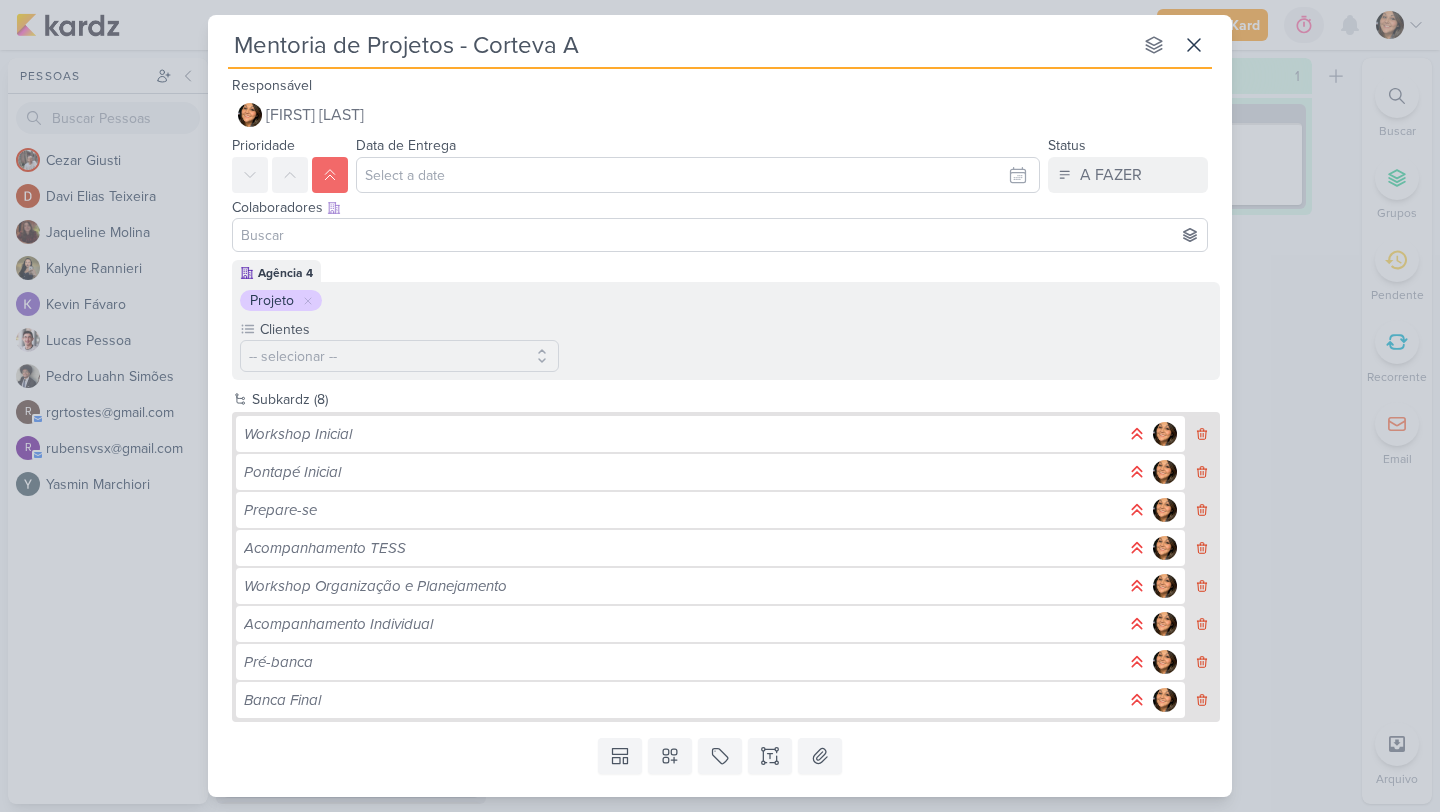 type on "Mentoria de Projetos - Corteva AG" 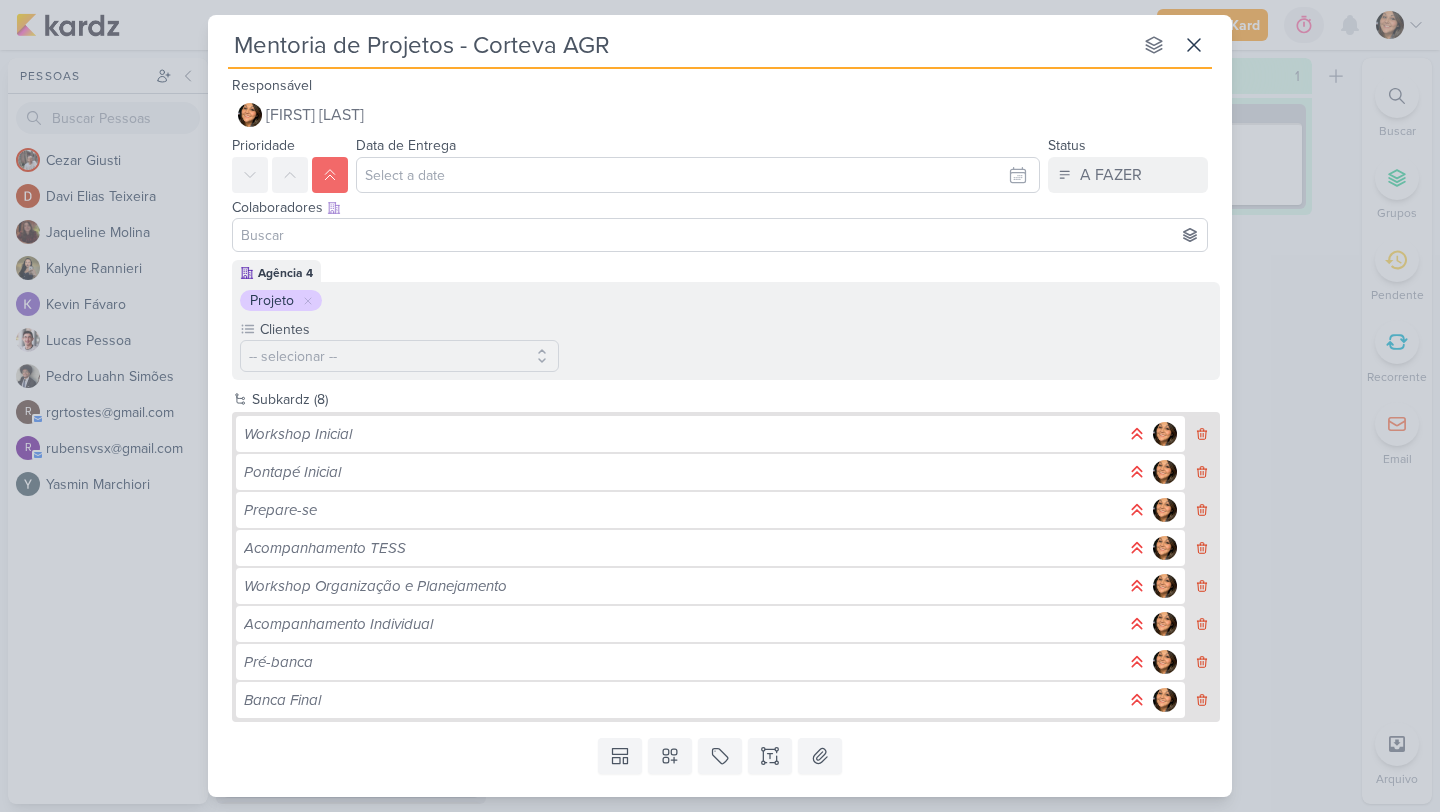 type on "[COMPANY] [PRODUCT]" 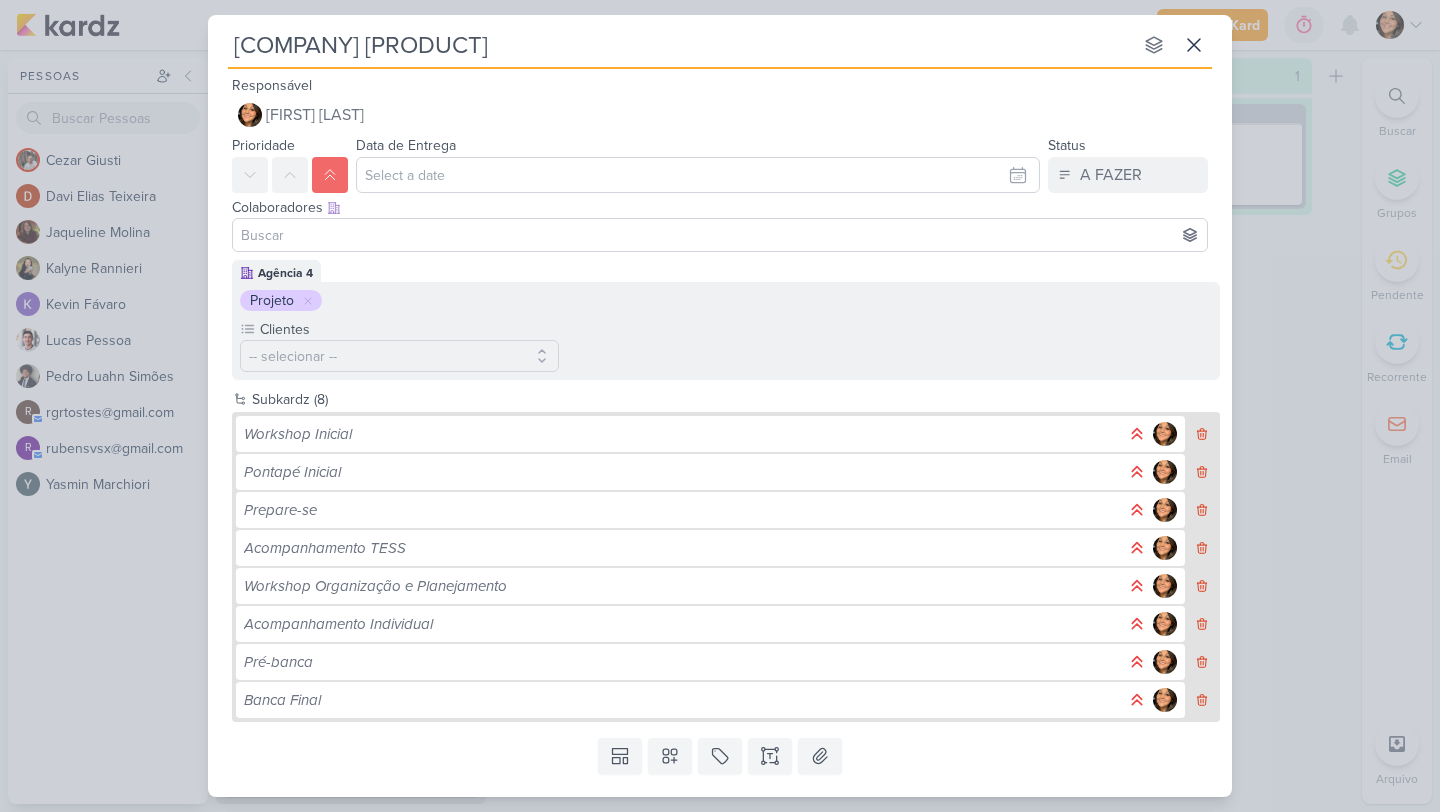 type 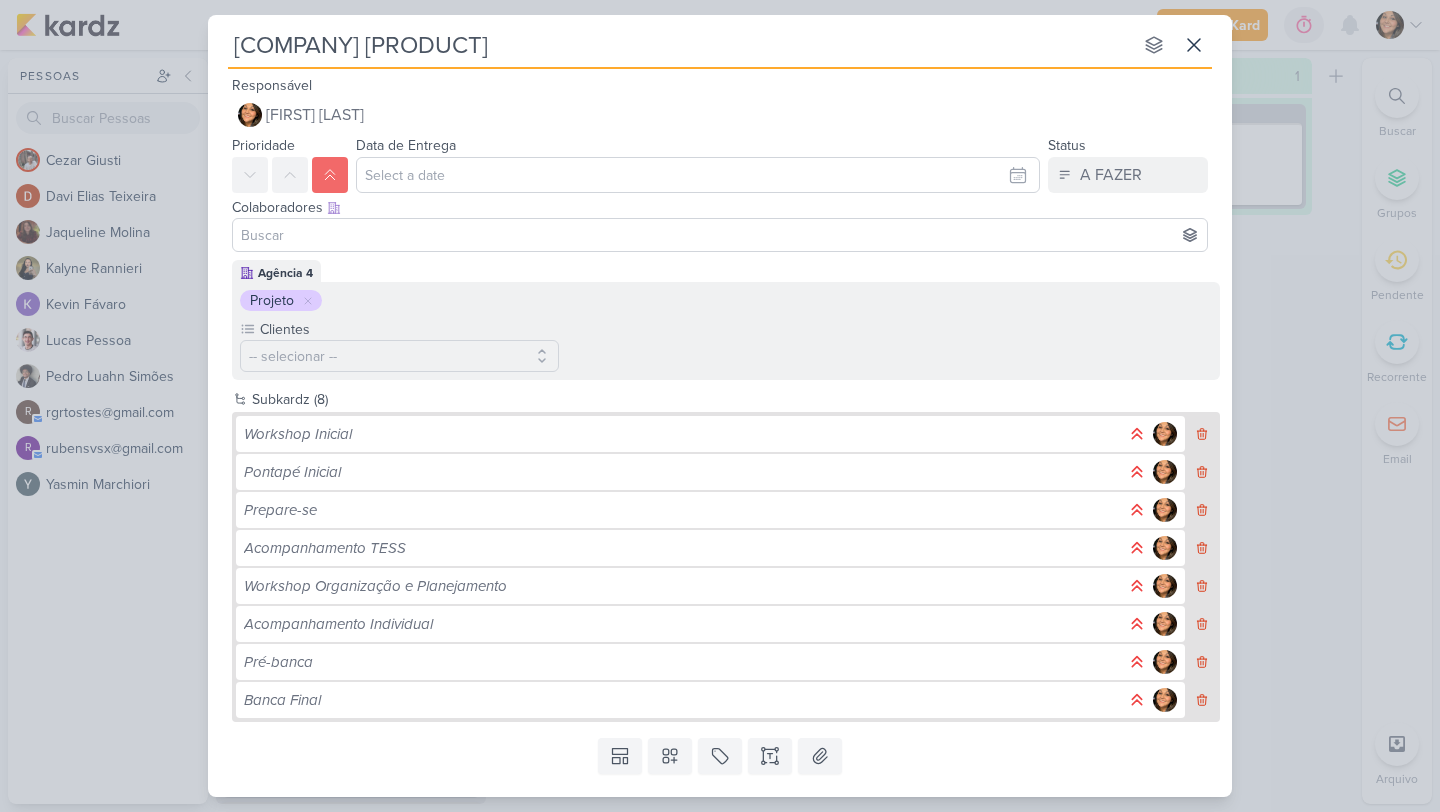type on "[COMPANY] [PRODUCT] [YEAR]" 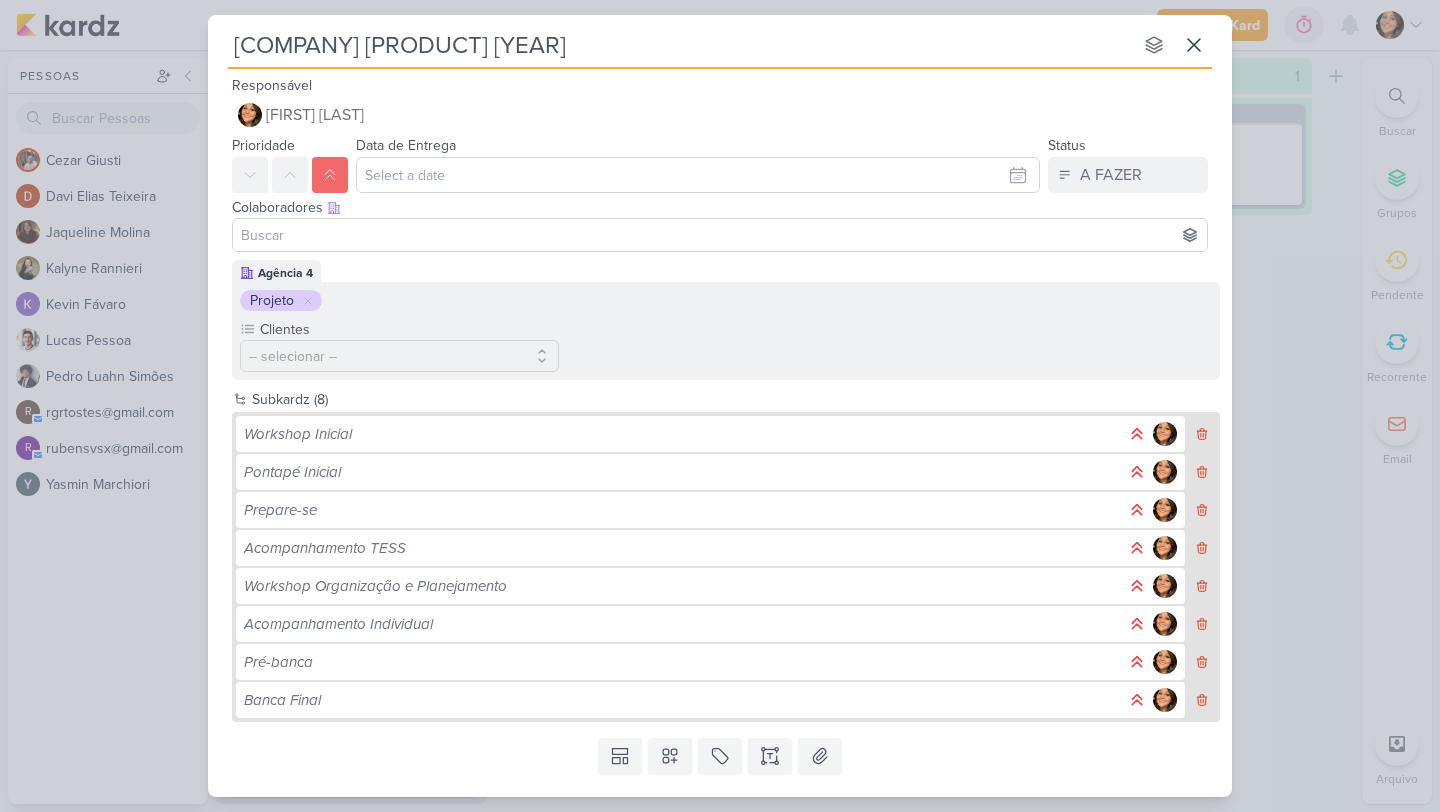 type 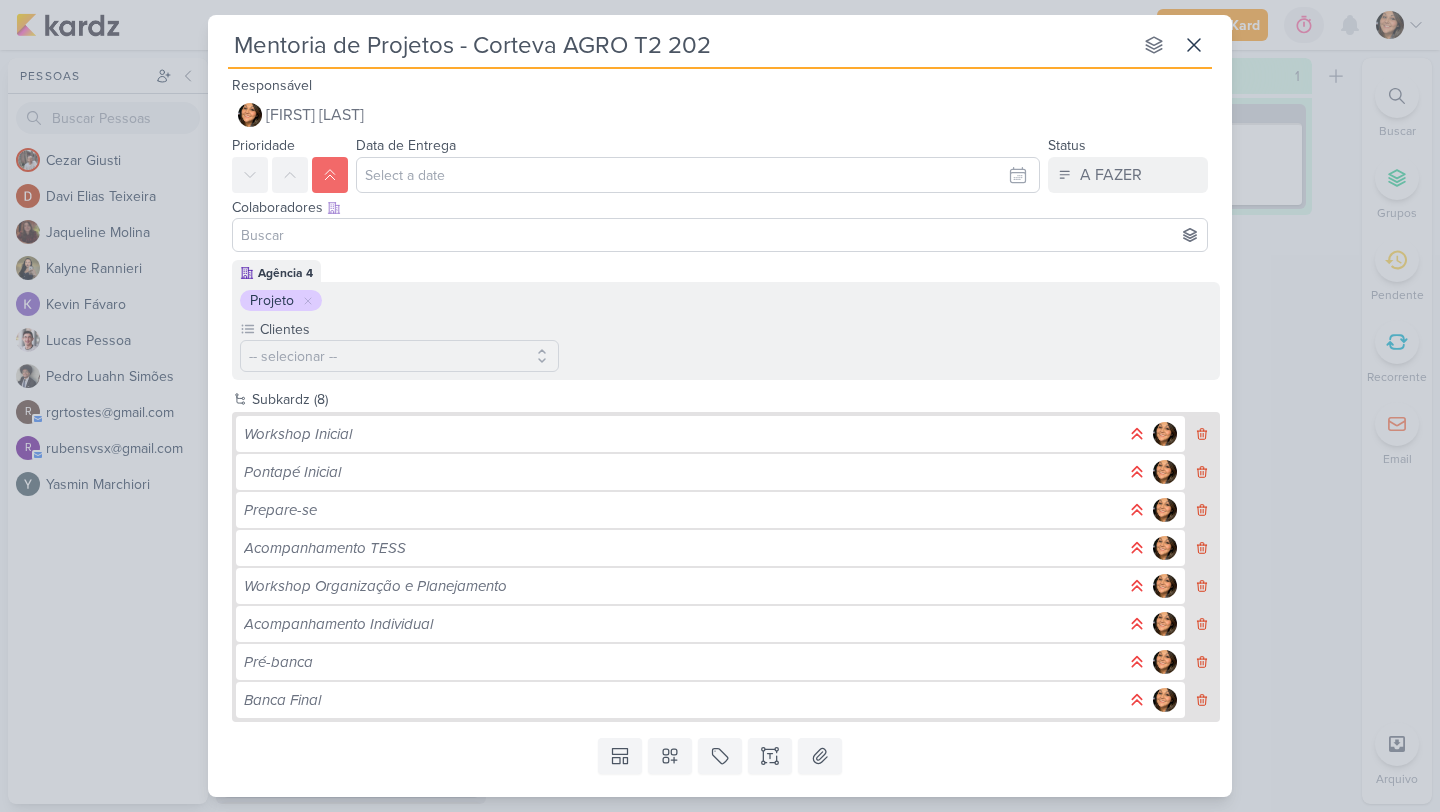 type on "[COMPANY] [PRODUCT] [YEAR]" 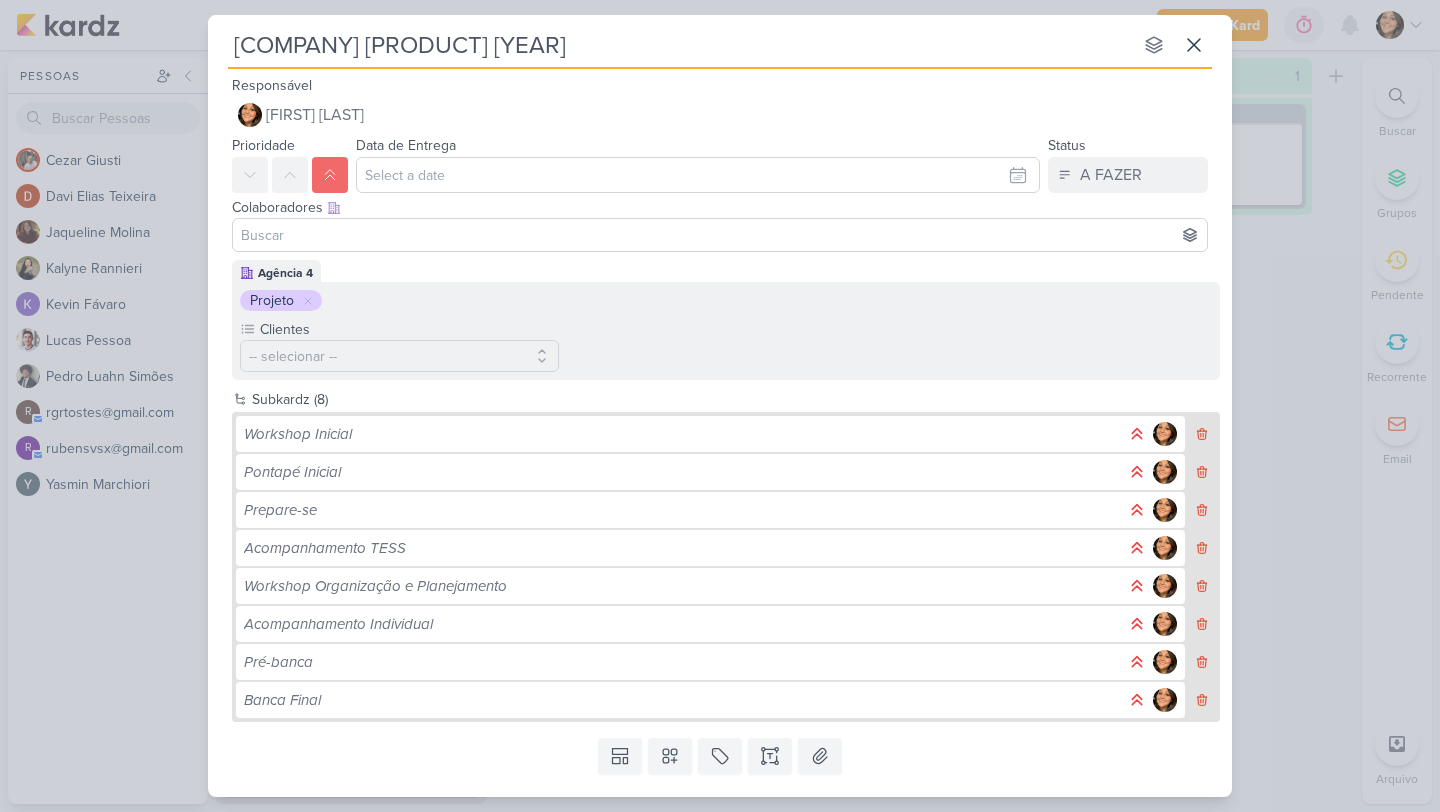 type 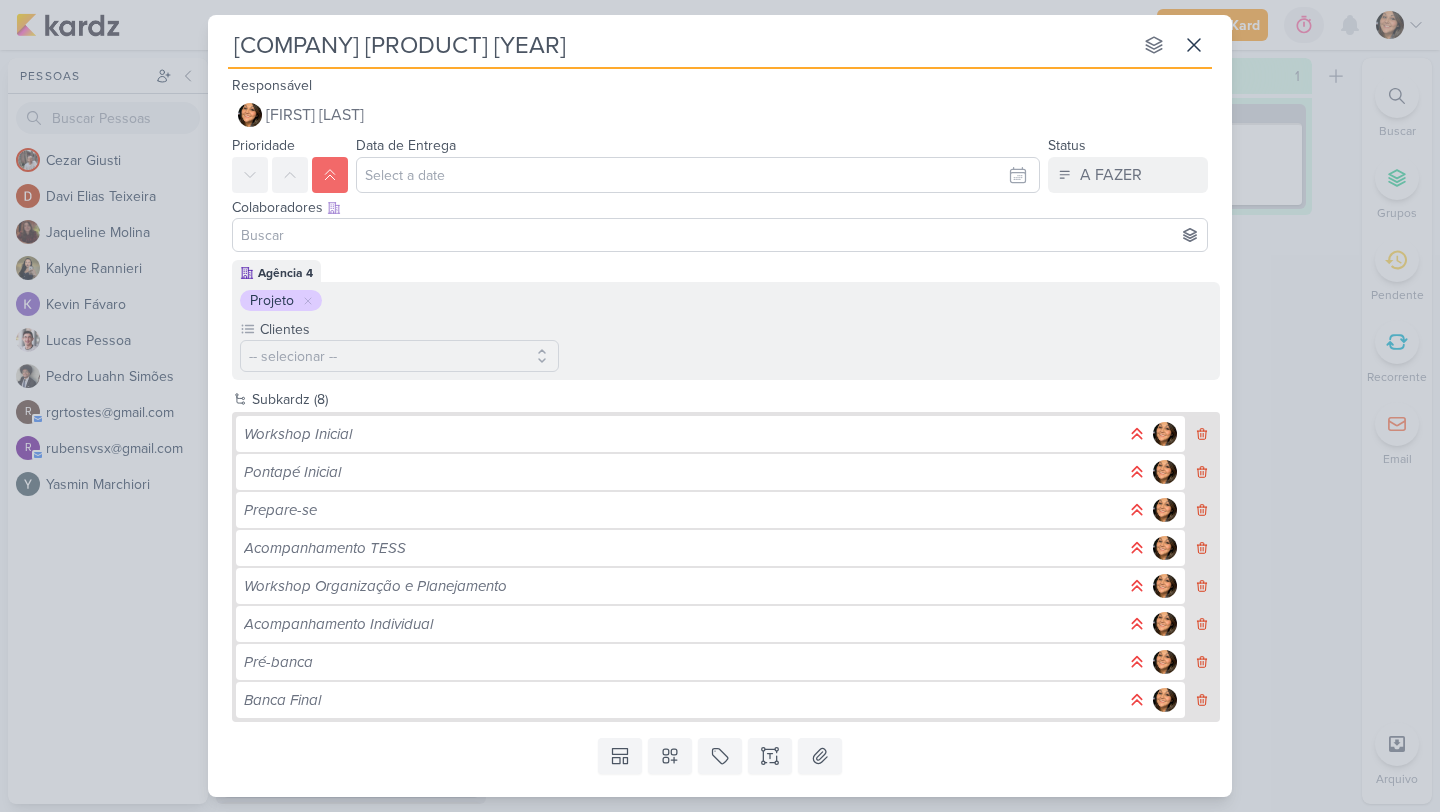 click on "[COMPANY] [PRODUCT] [YEAR]" at bounding box center (680, 45) 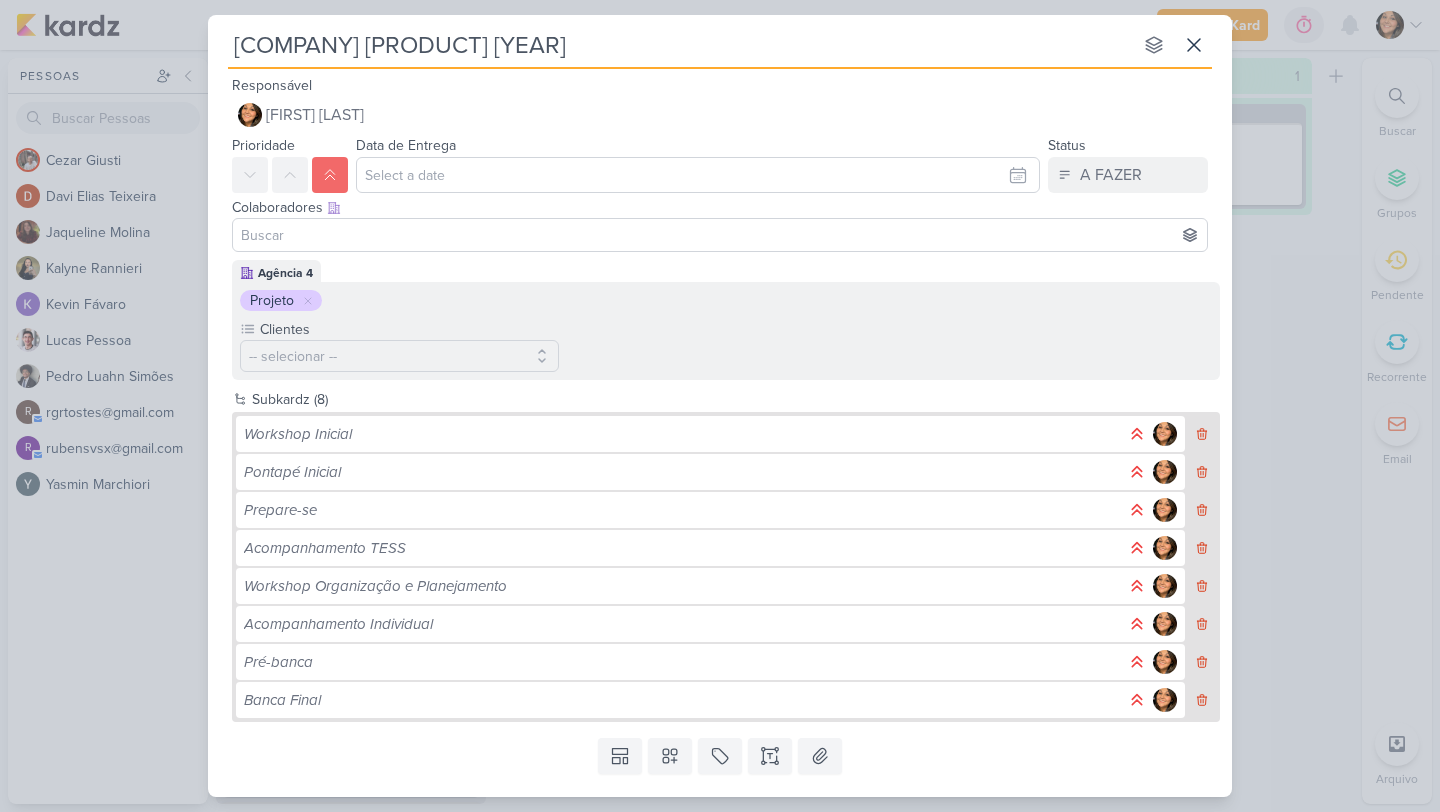 click on "[COMPANY] [PRODUCT] [YEAR]" at bounding box center (680, 45) 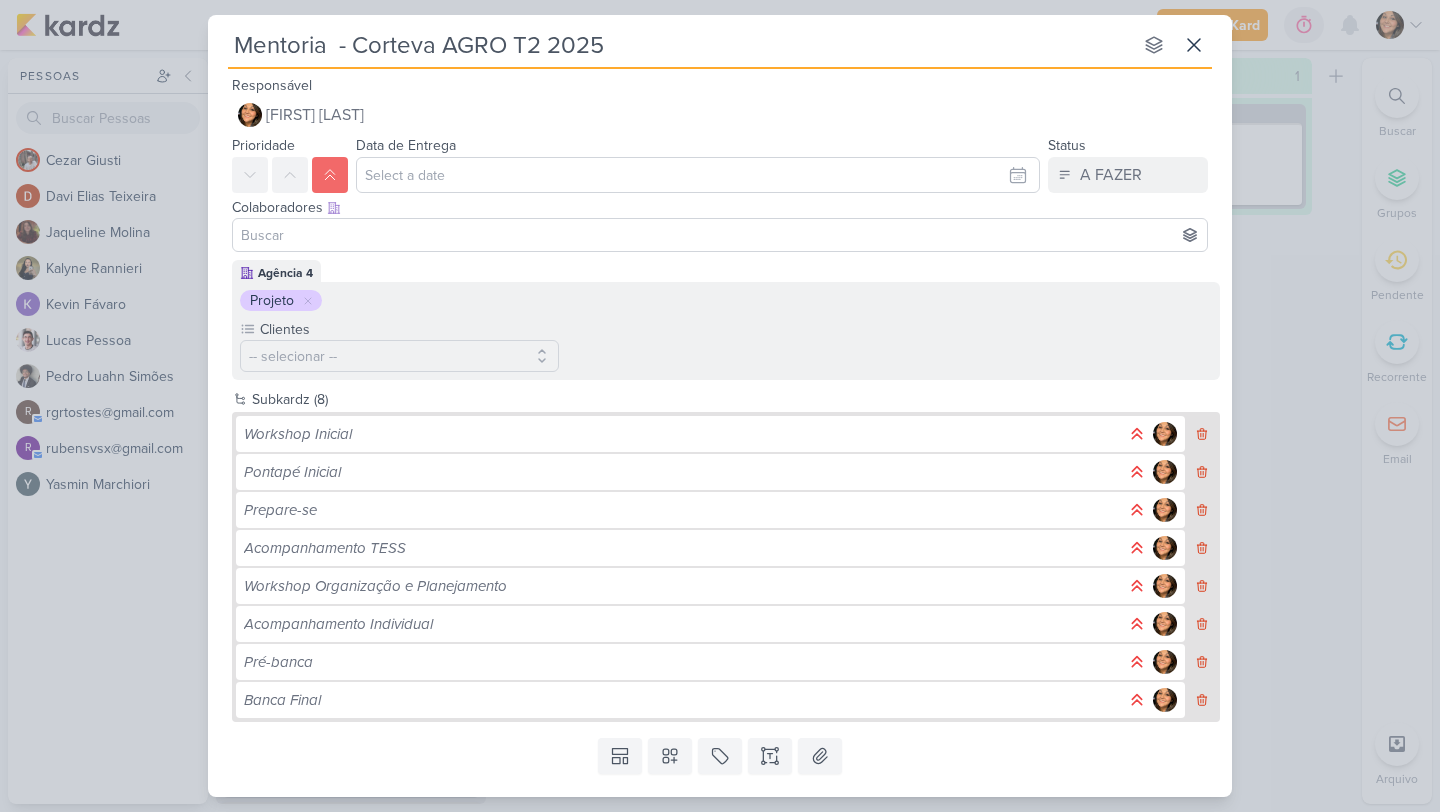 type on "Mentoria - Corteva AGRO T2 2025" 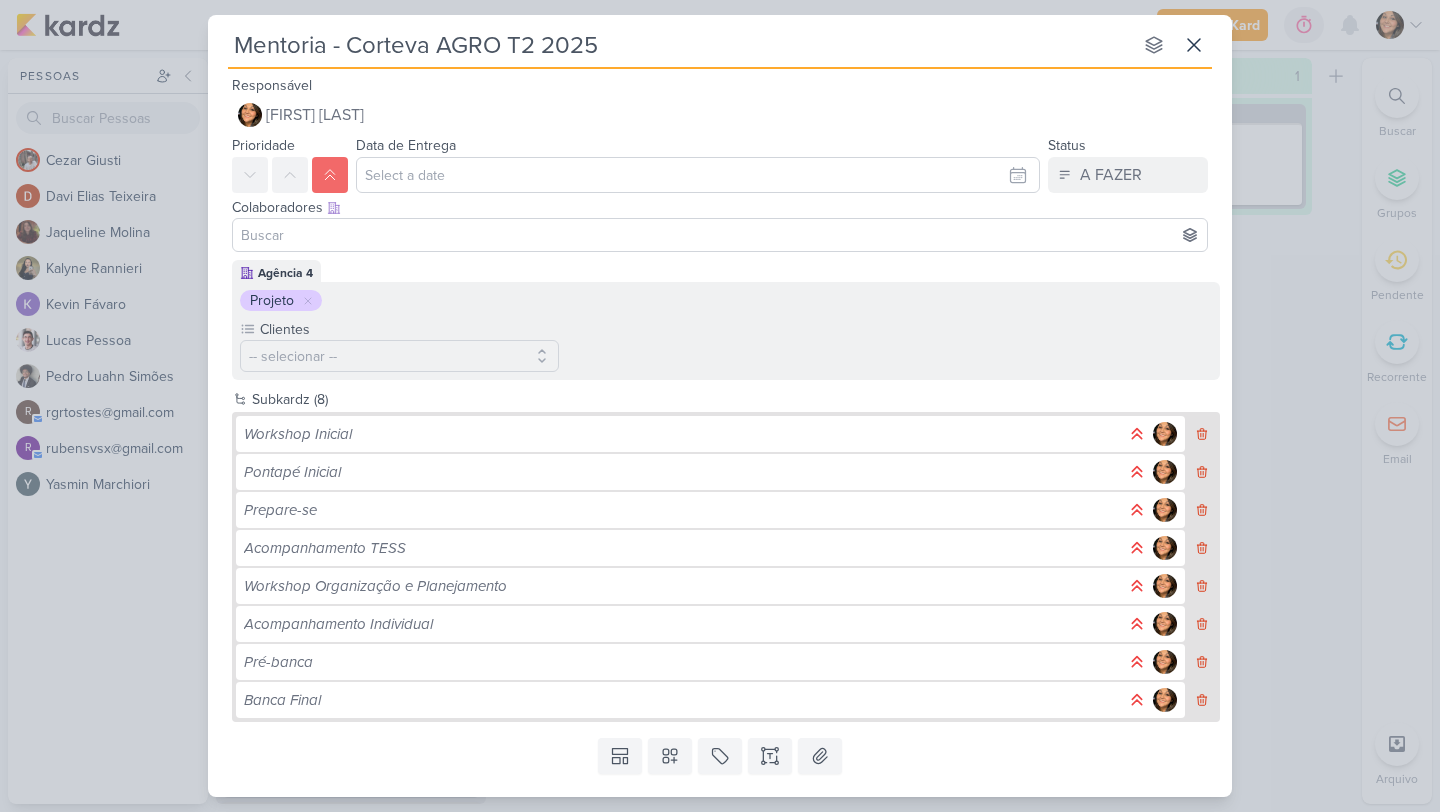 type 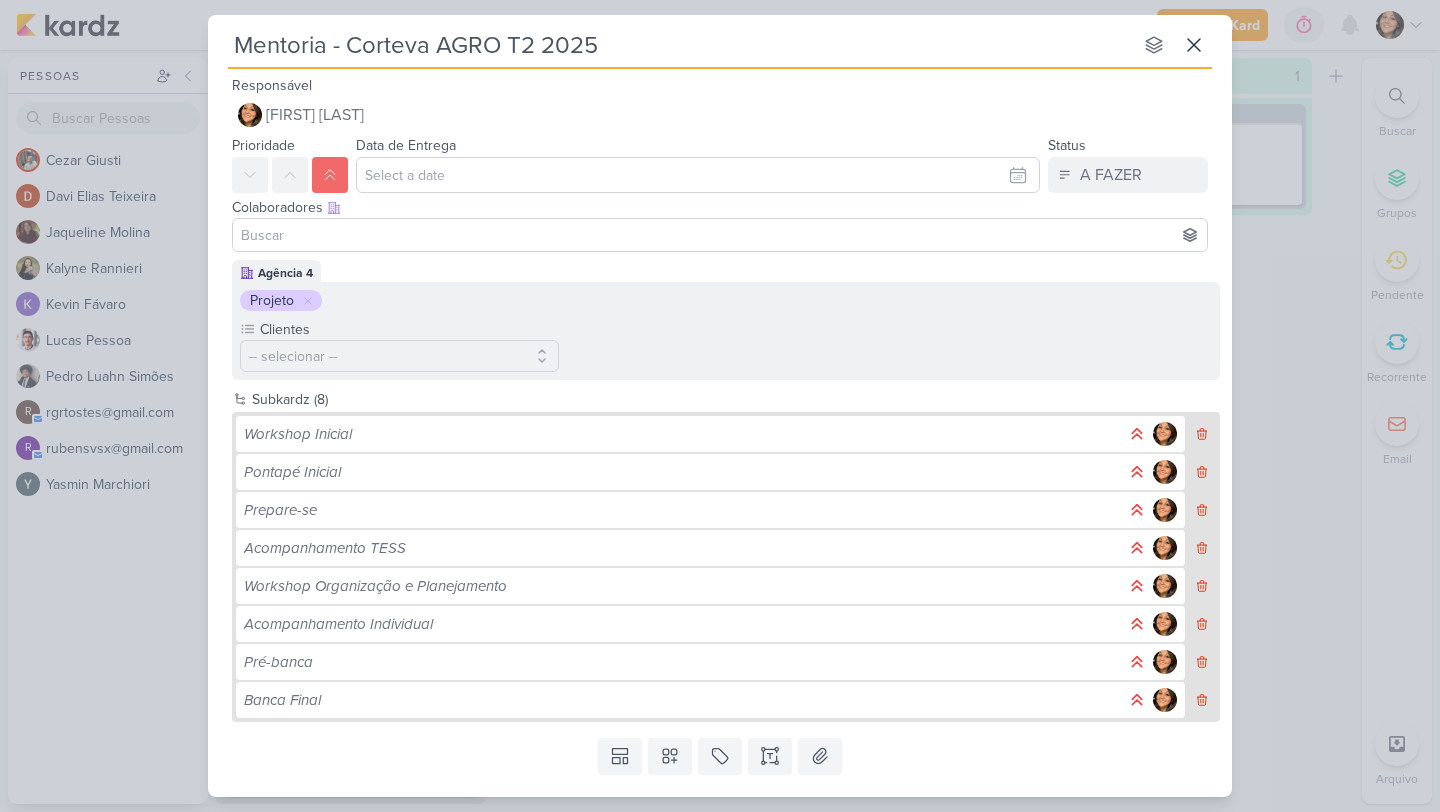 type on "Mentoria] - Corteva AGRO T2 2025" 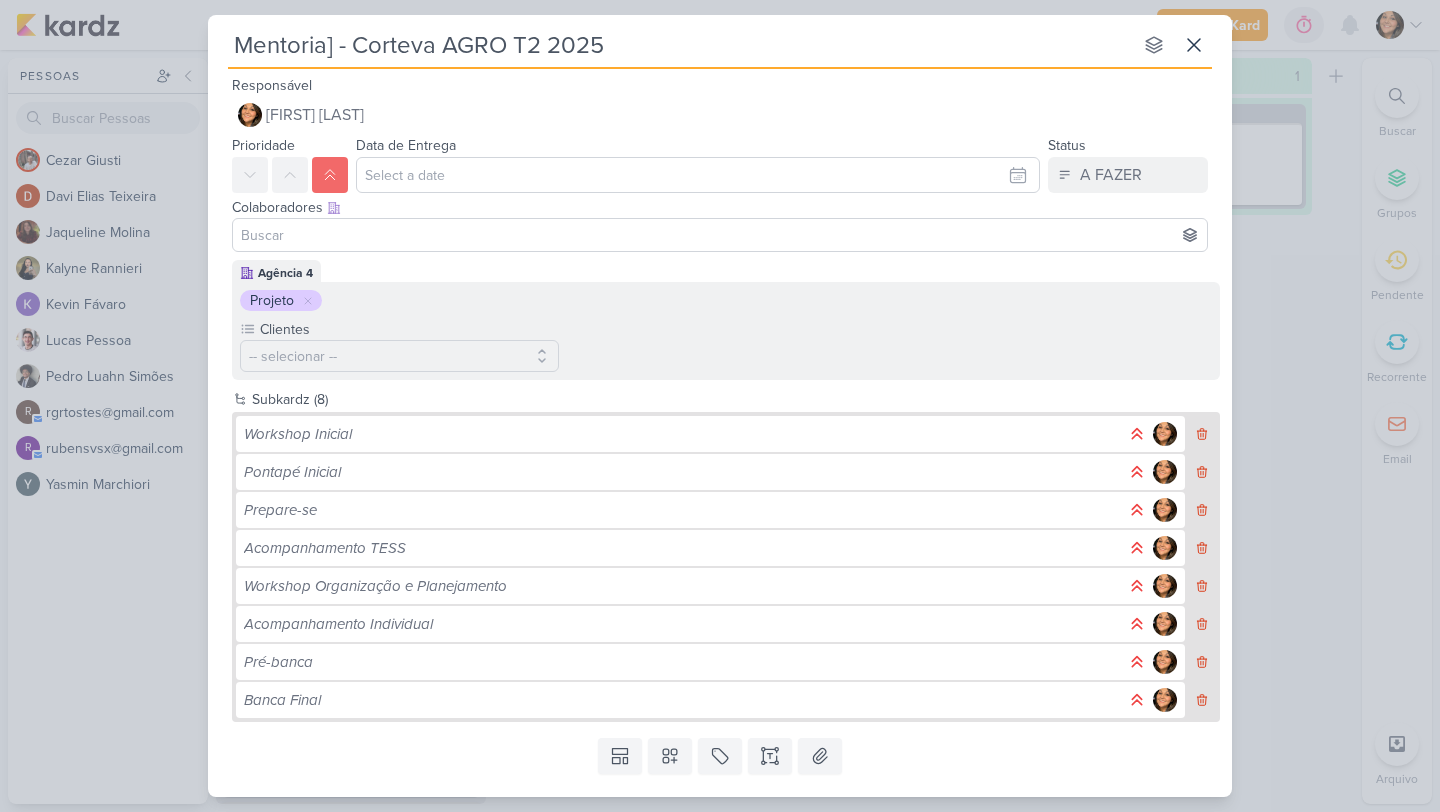 type 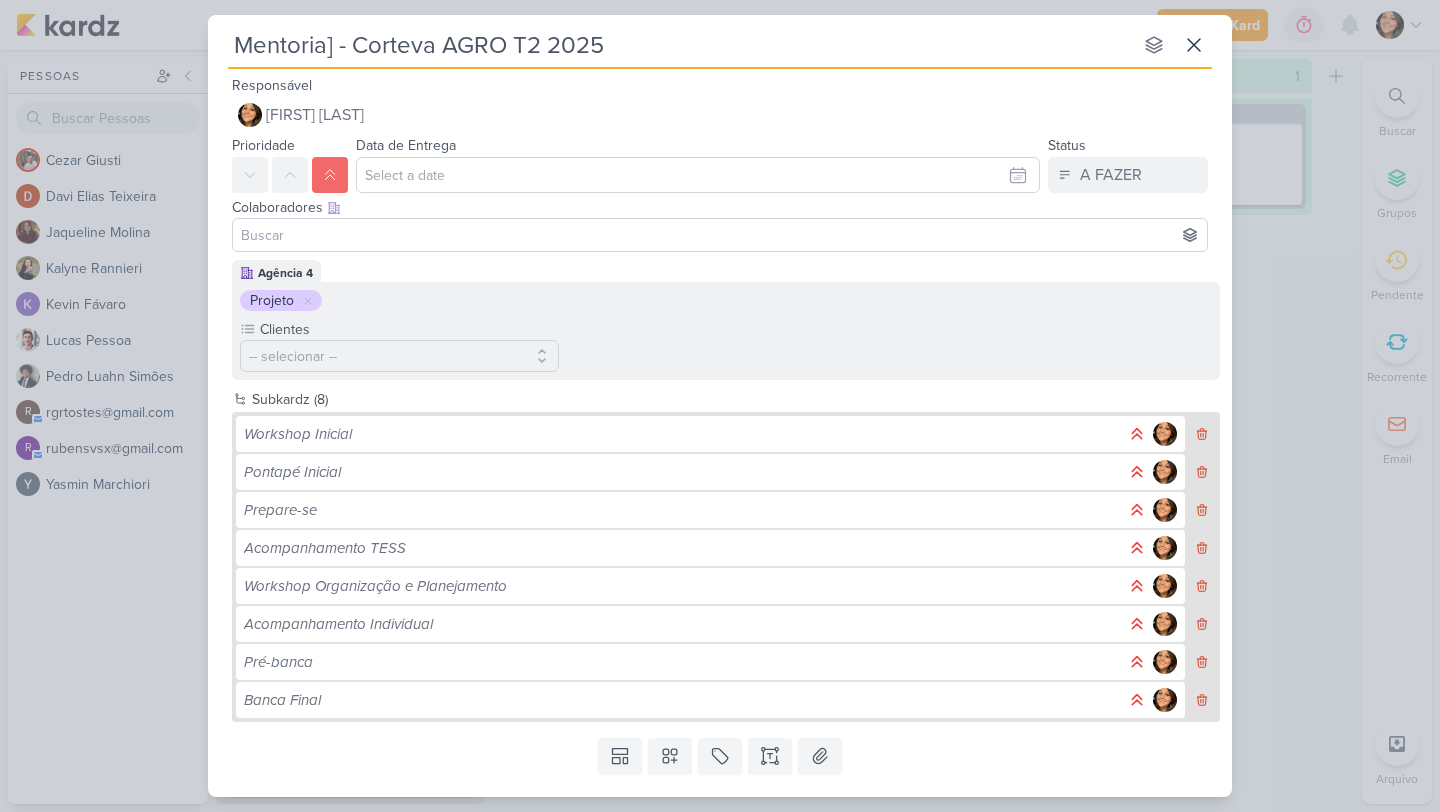 click on "Mentoria] - Corteva AGRO T2 2025" at bounding box center [680, 45] 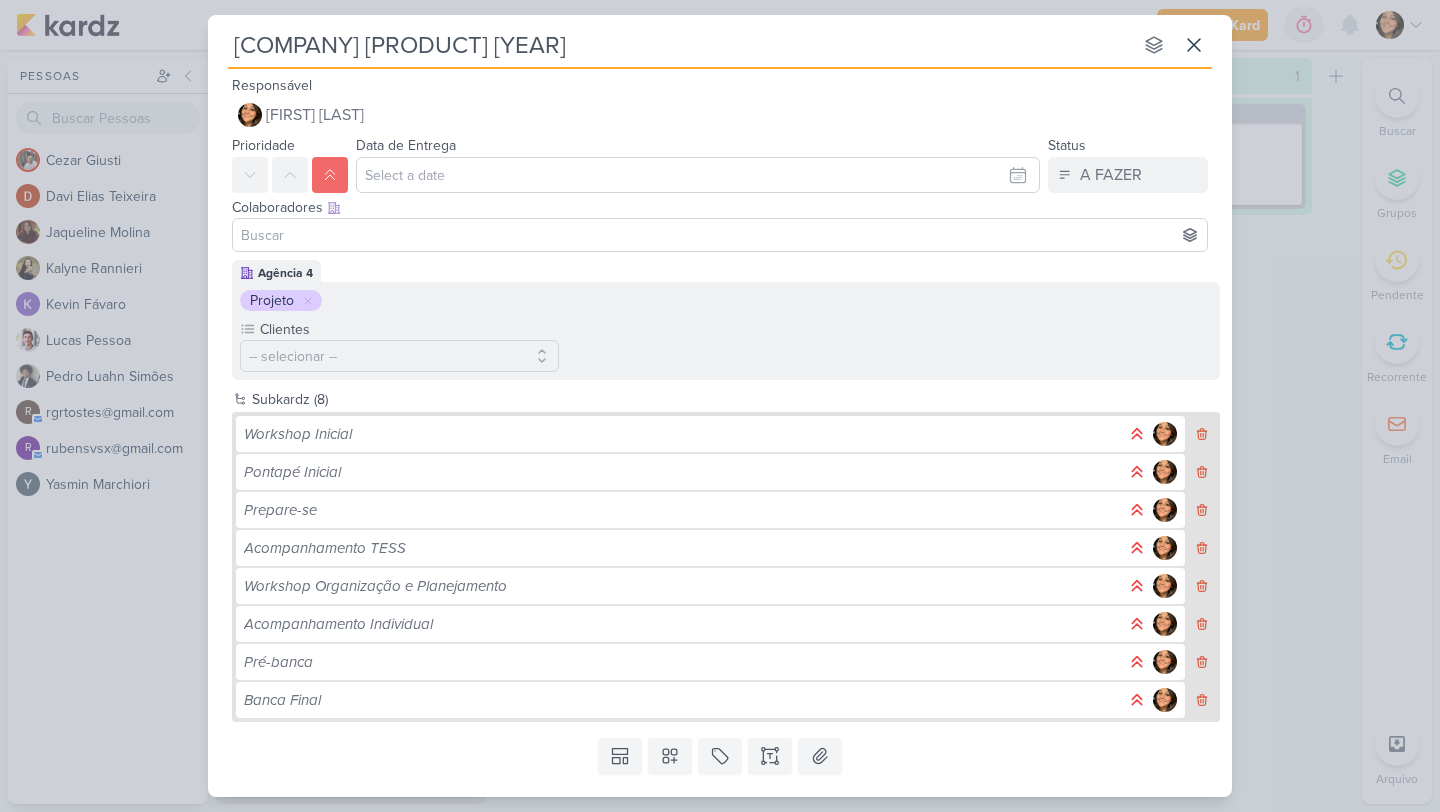 type 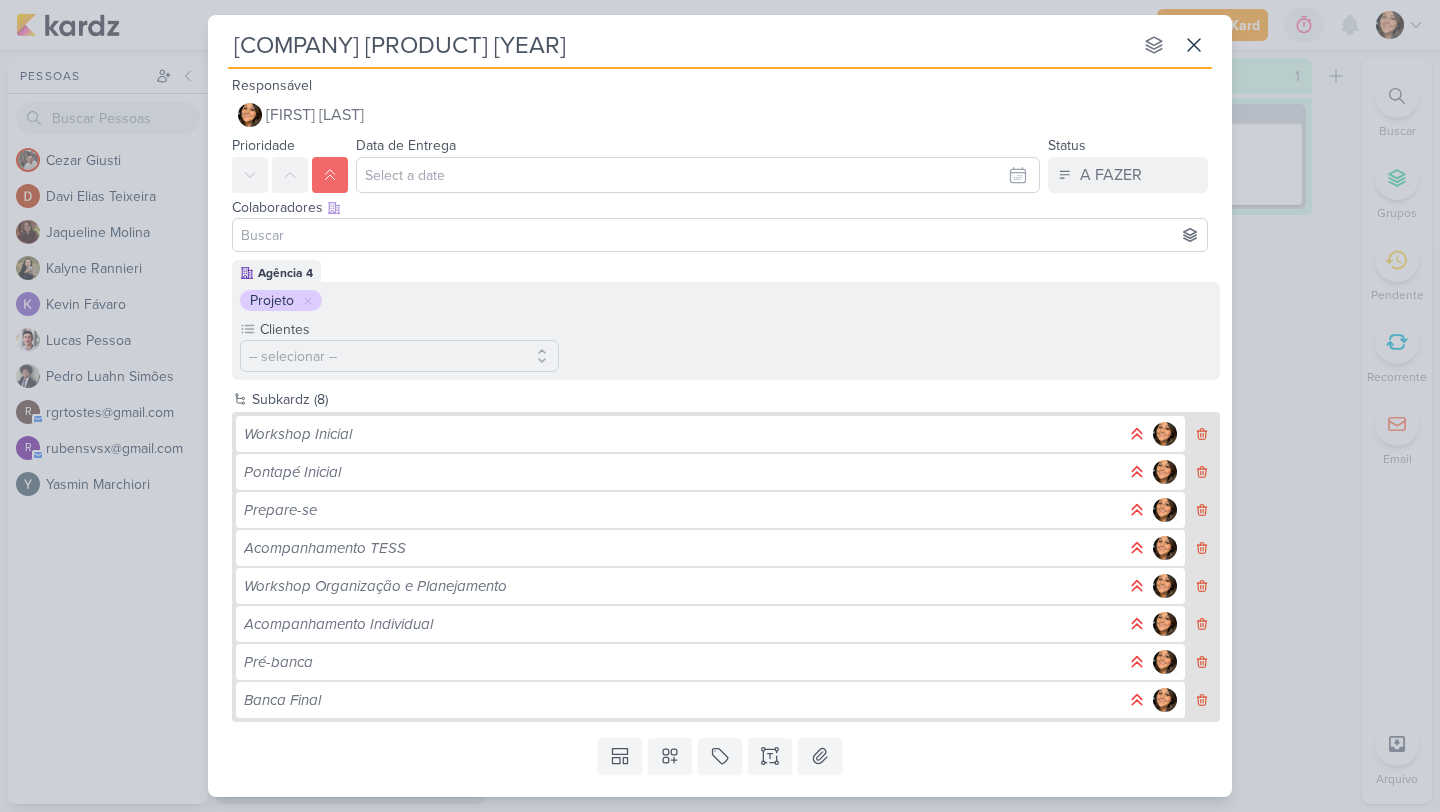 type on "[COMPANY] [PRODUCT] [YEAR]" 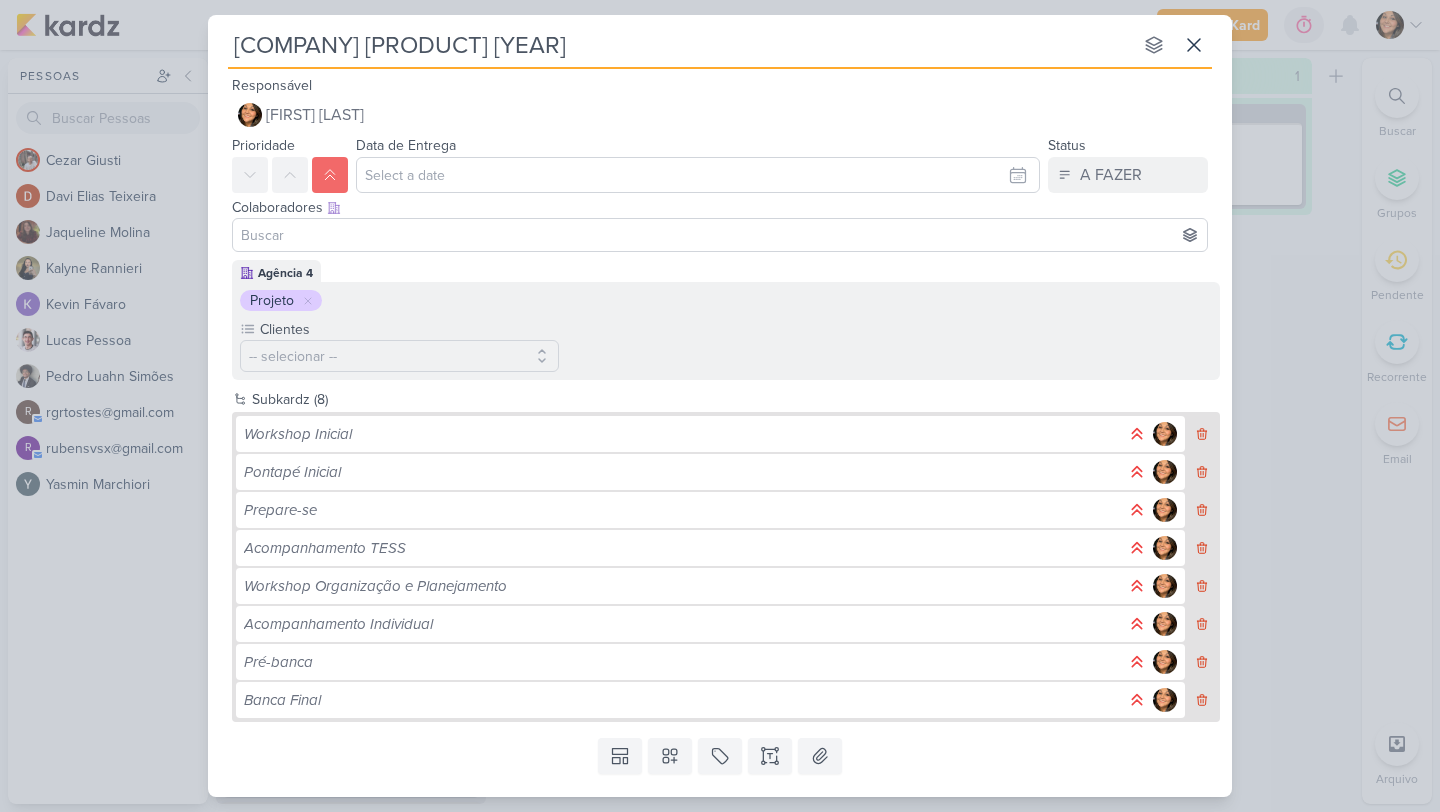 click on "[COMPANY] [PRODUCT] [YEAR]" at bounding box center (680, 45) 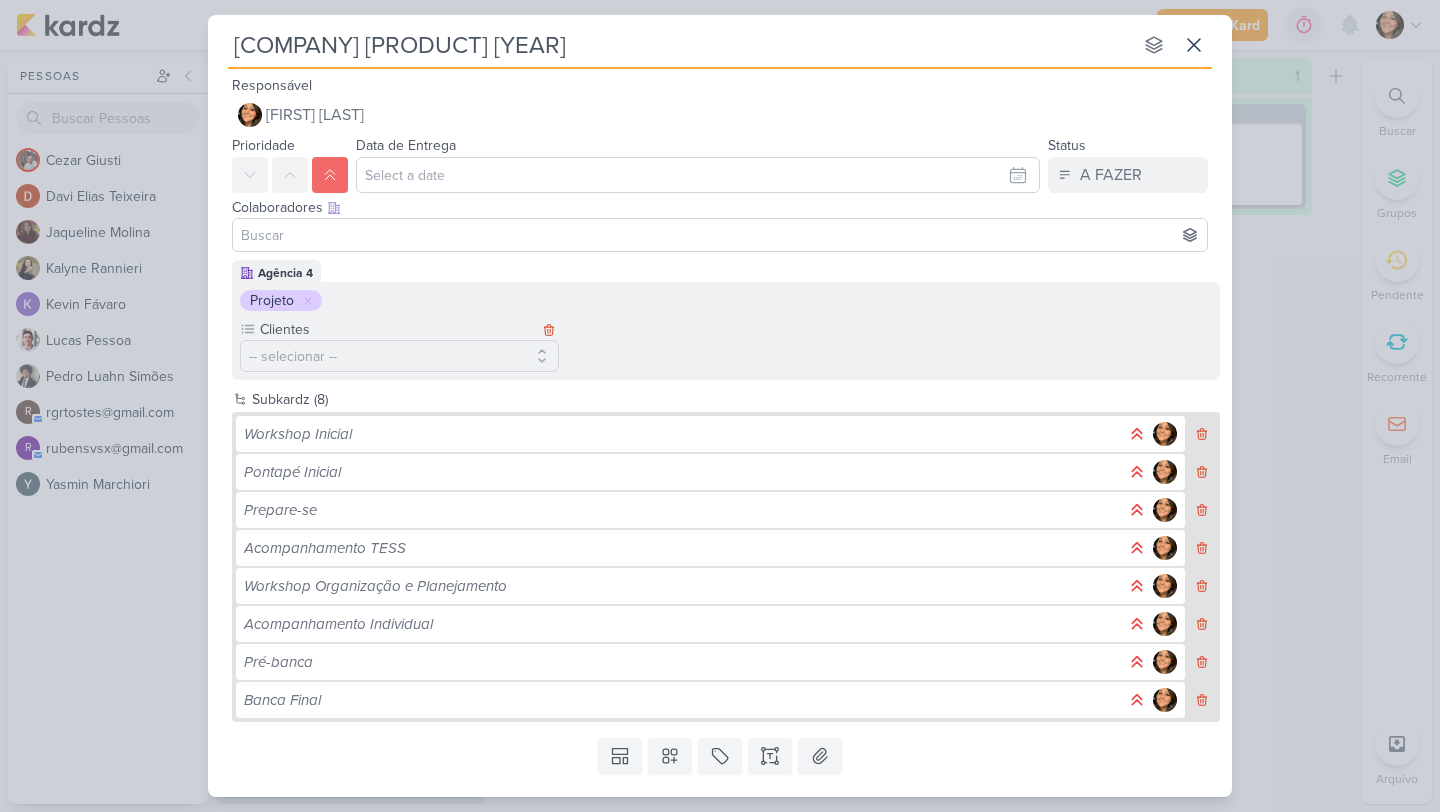 type on "[COMPANY] [PRODUCT] [YEAR]" 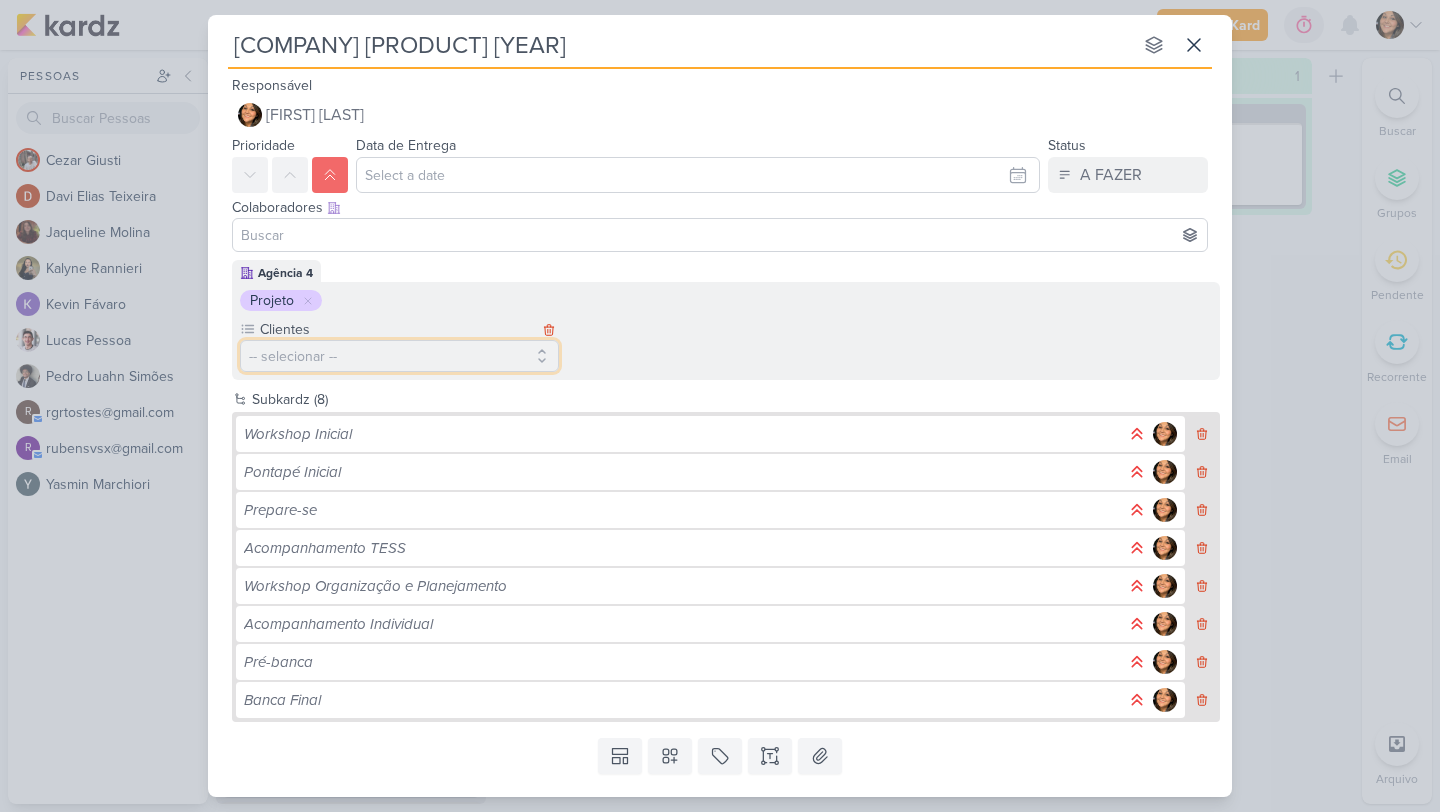 click on "-- selecionar --" at bounding box center (399, 356) 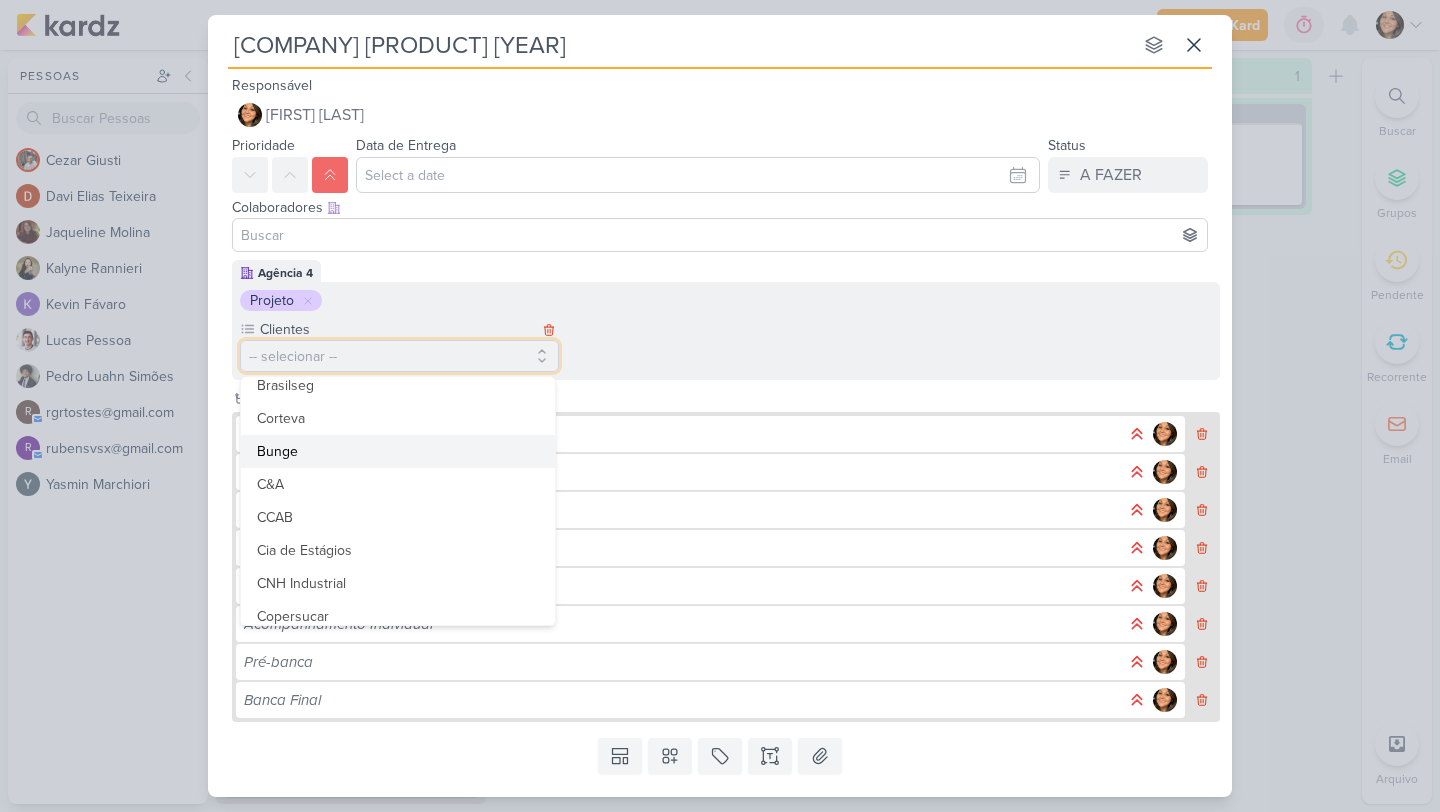 scroll, scrollTop: 1035, scrollLeft: 0, axis: vertical 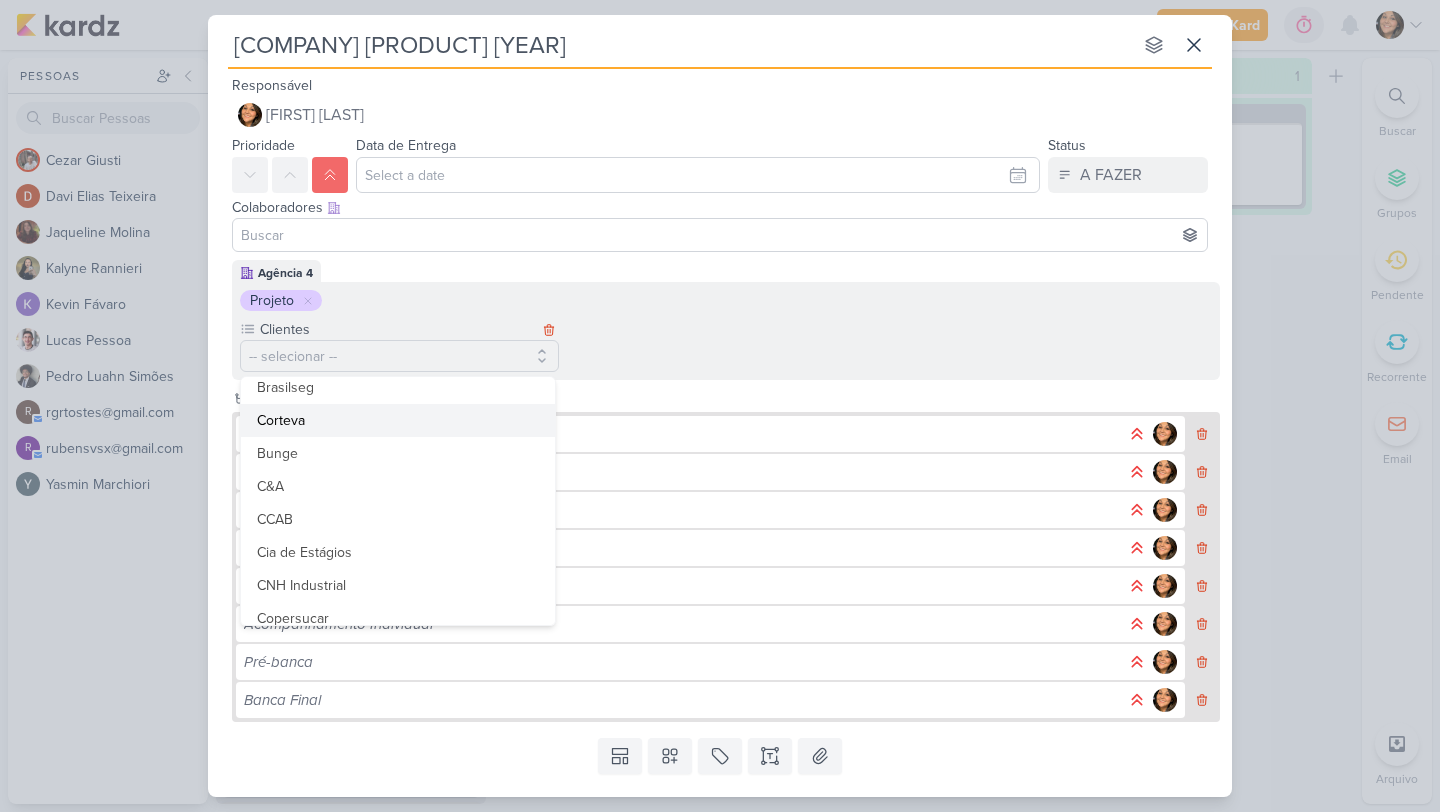 click on "Corteva" at bounding box center (398, 420) 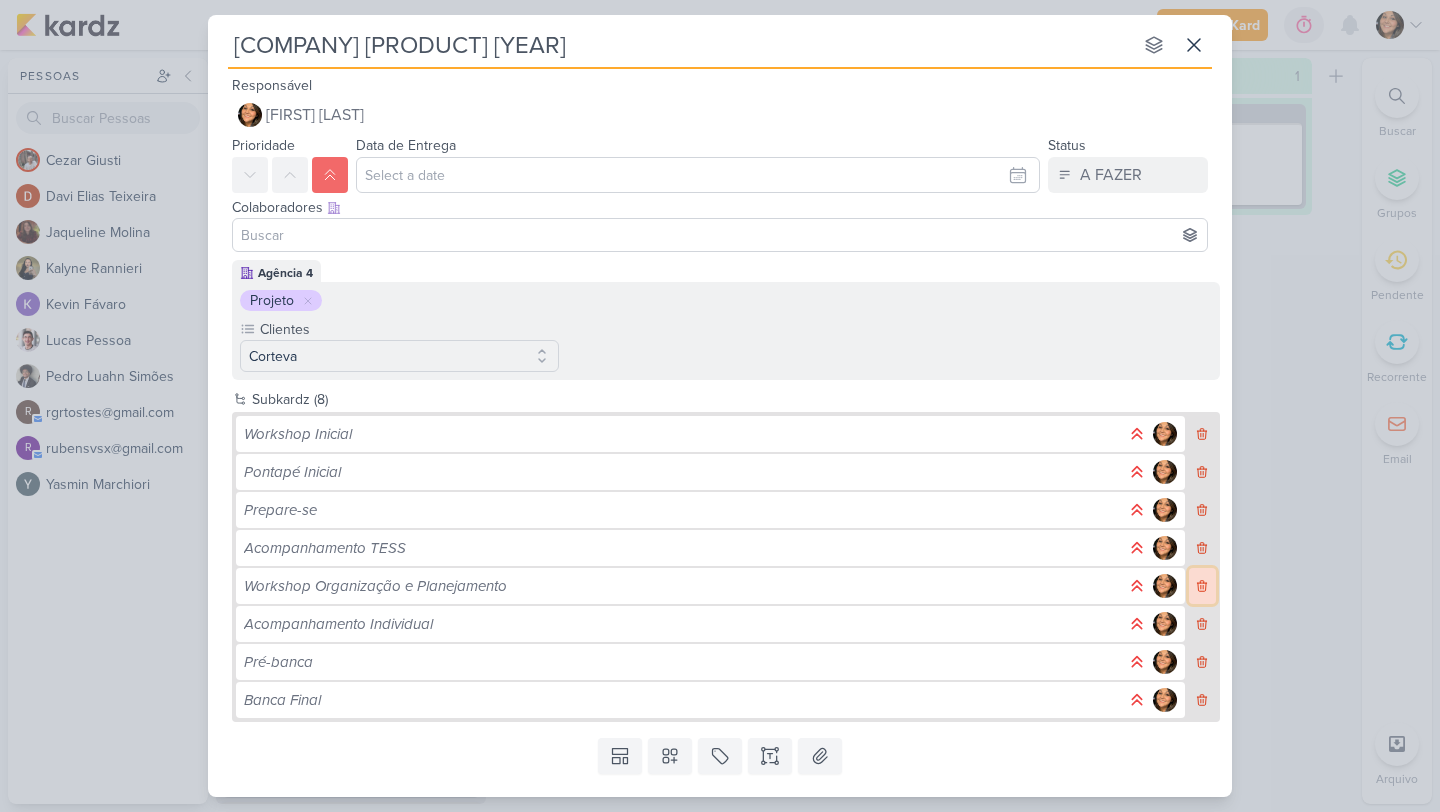 click 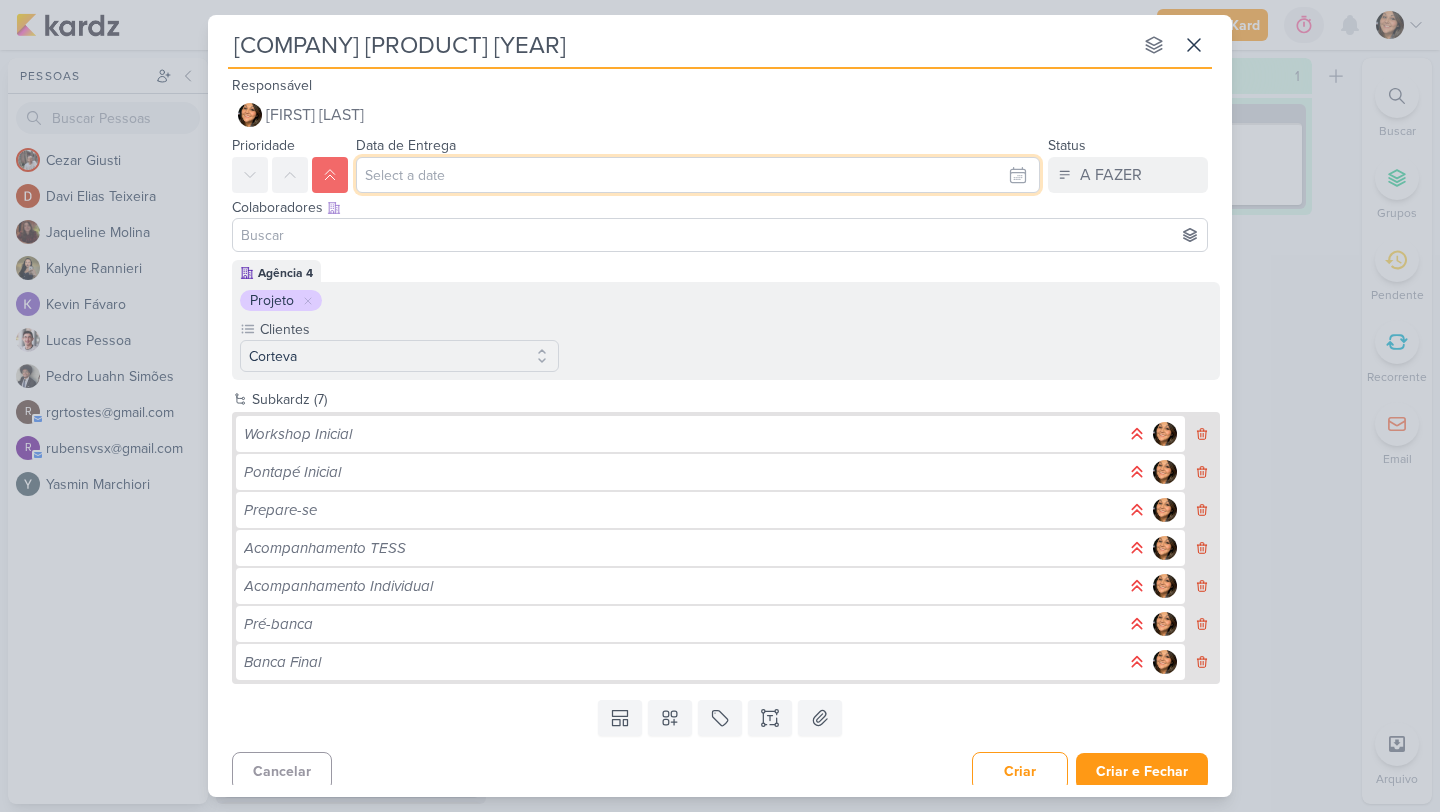 click at bounding box center (698, 175) 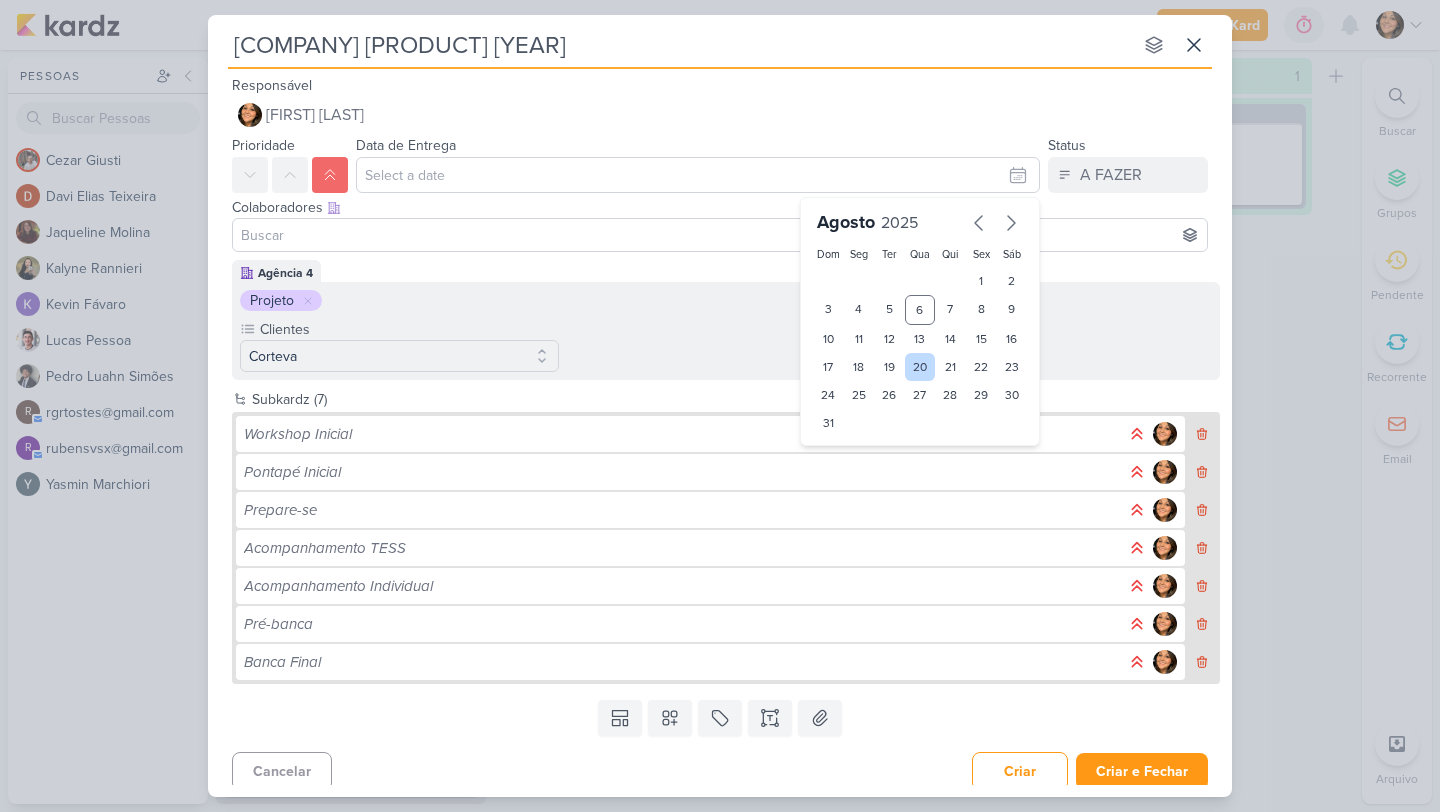 click on "20" at bounding box center [920, 367] 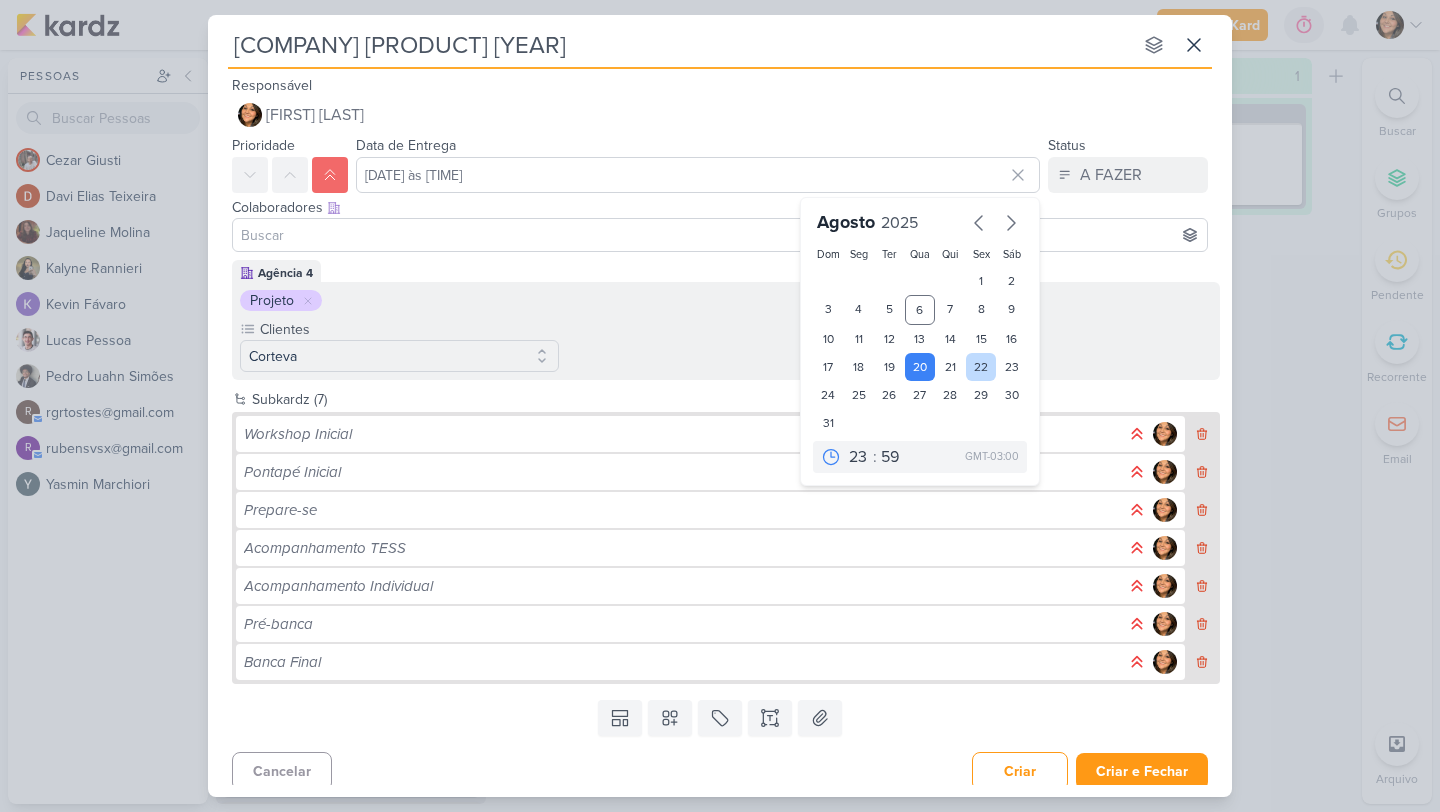 click on "22" at bounding box center (981, 367) 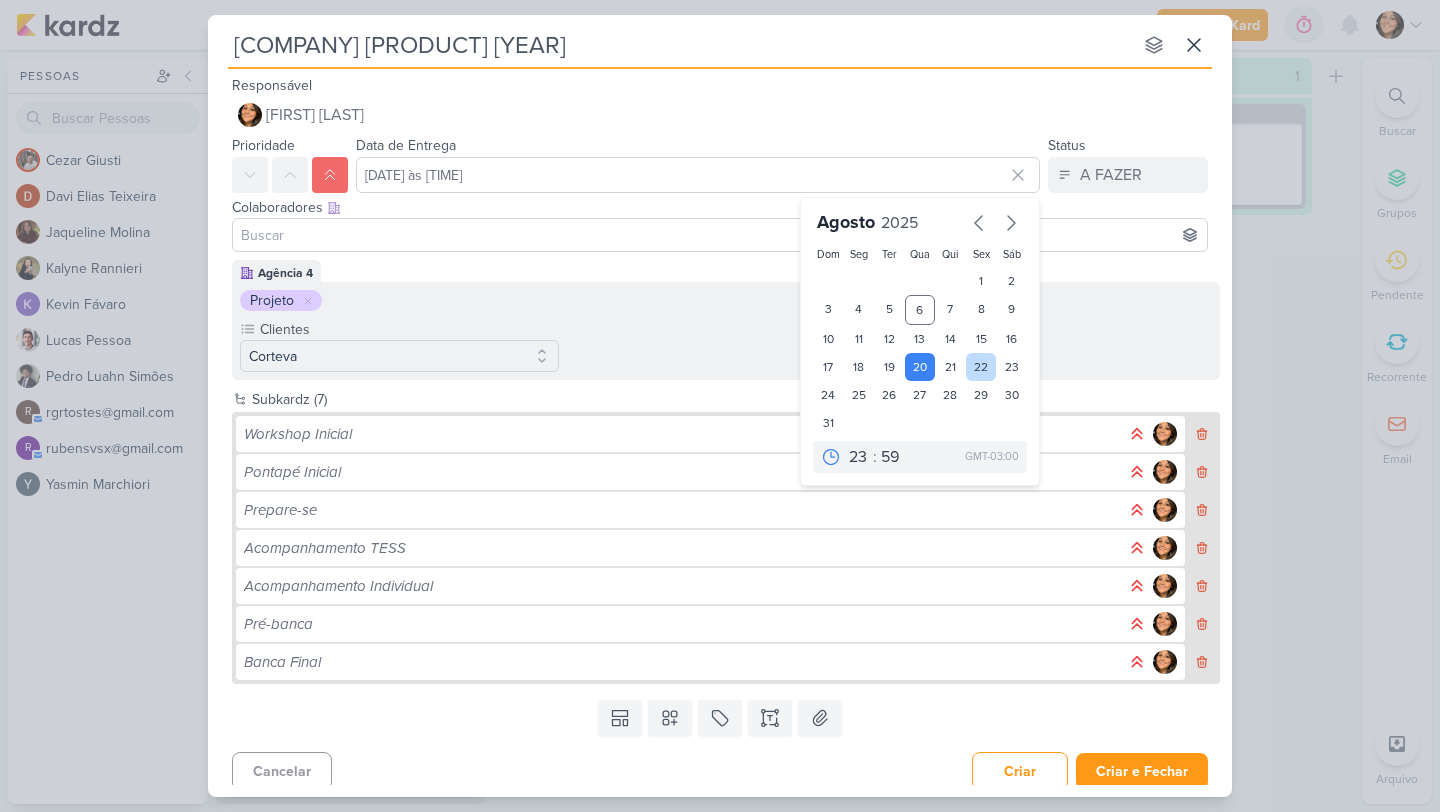 type on "[DAY] de [MONTH] de [YEAR] às [TIME]" 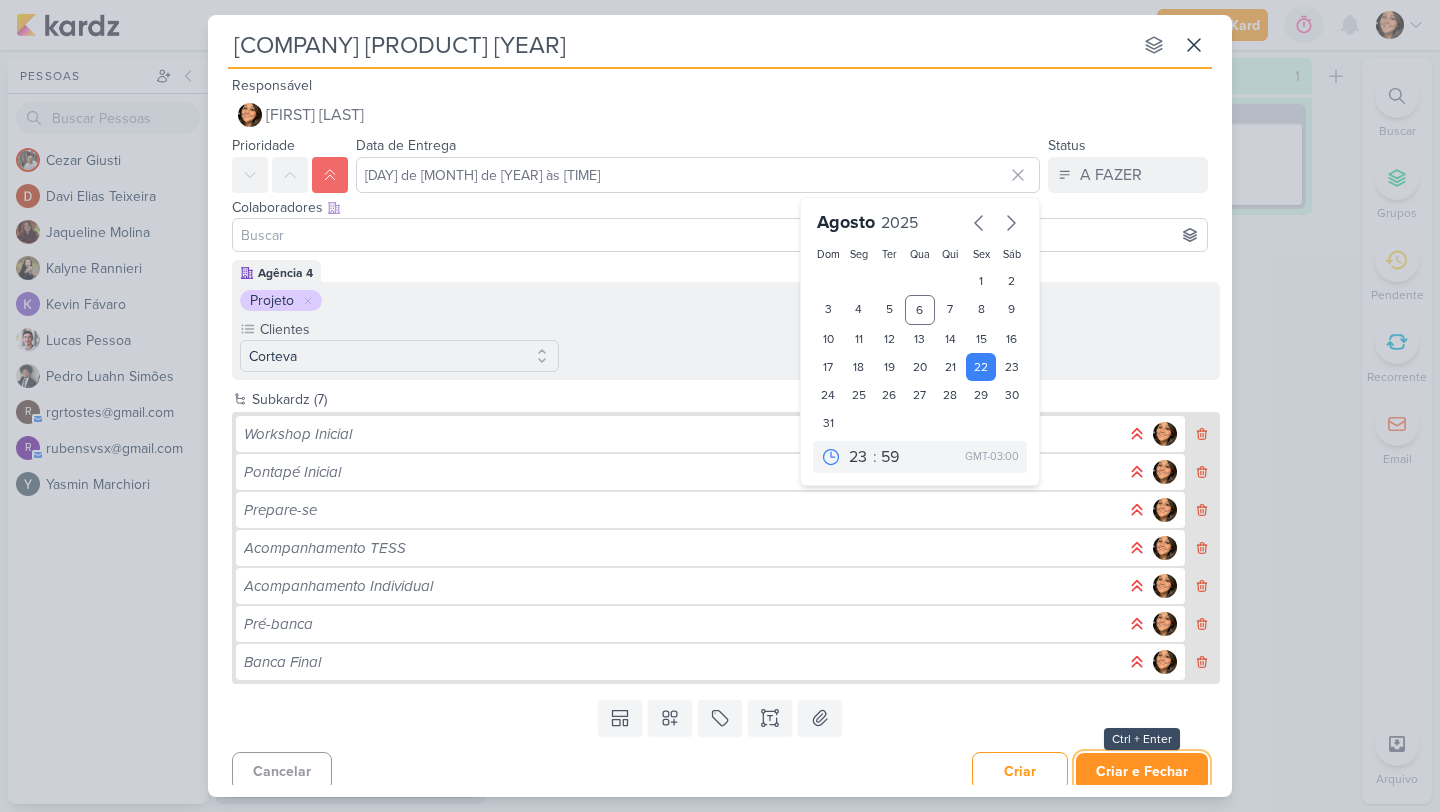 click on "Criar e Fechar" at bounding box center [1142, 771] 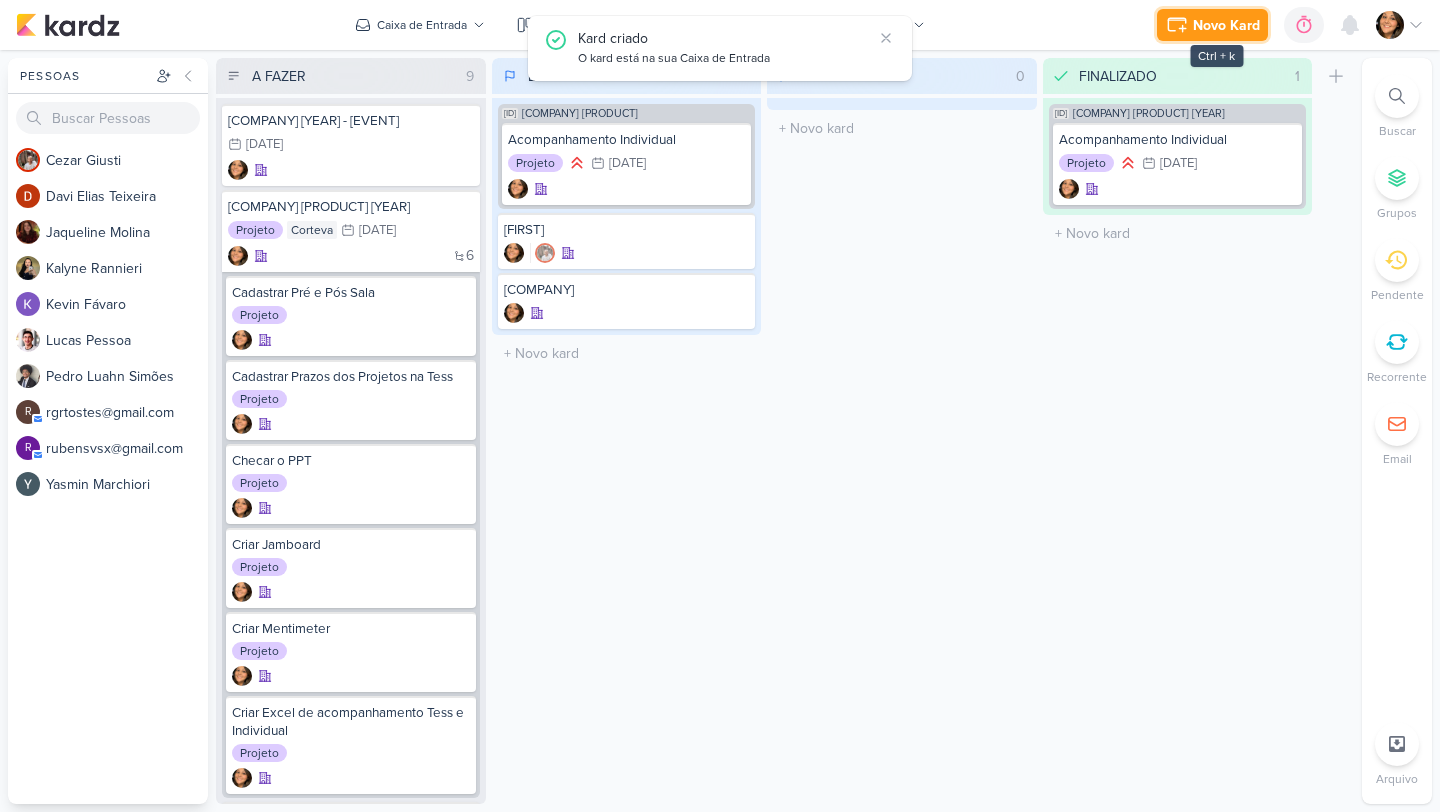 click on "Novo Kard" at bounding box center (1212, 25) 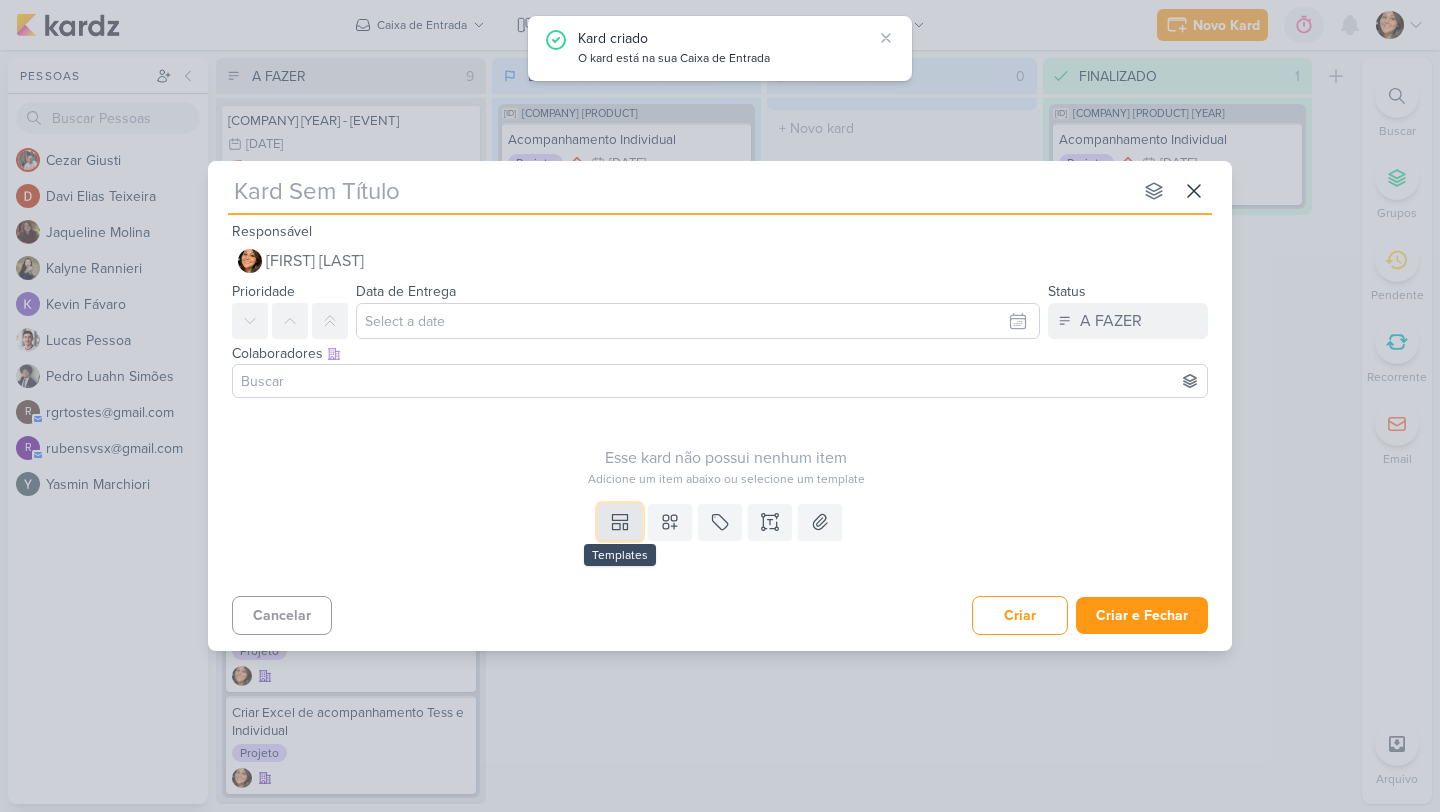 click 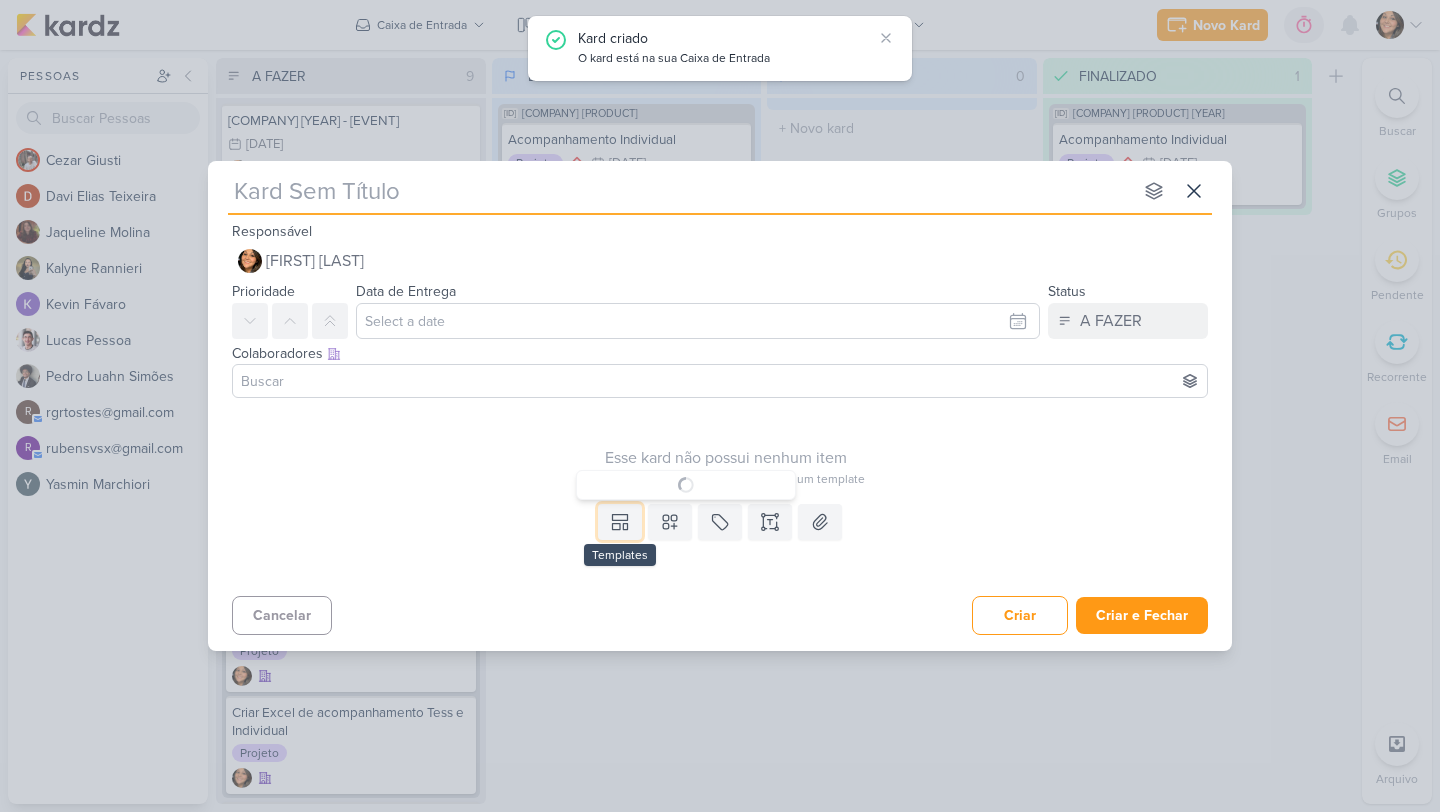 type 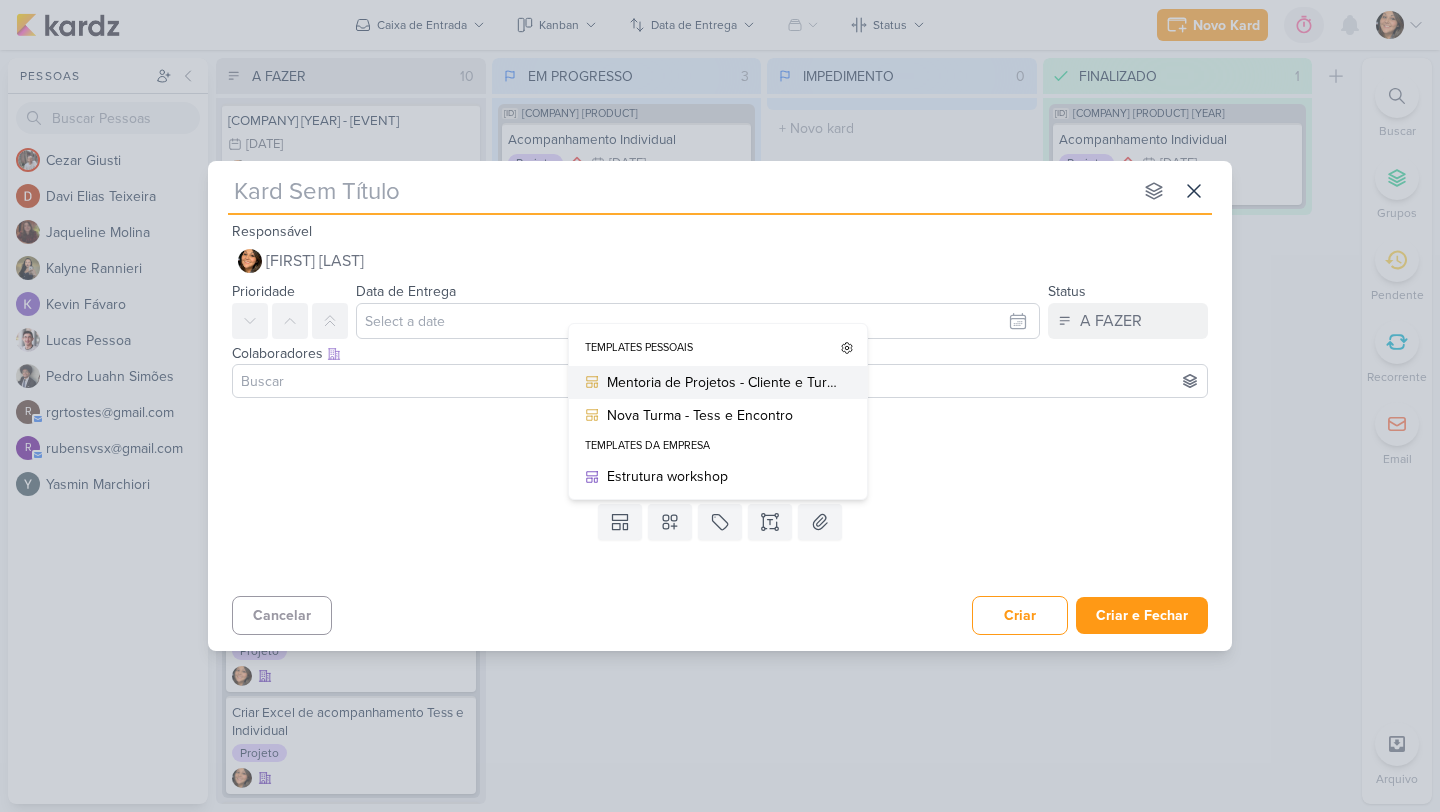 click on "Mentoria de Projetos - Cliente e Turma" at bounding box center [725, 382] 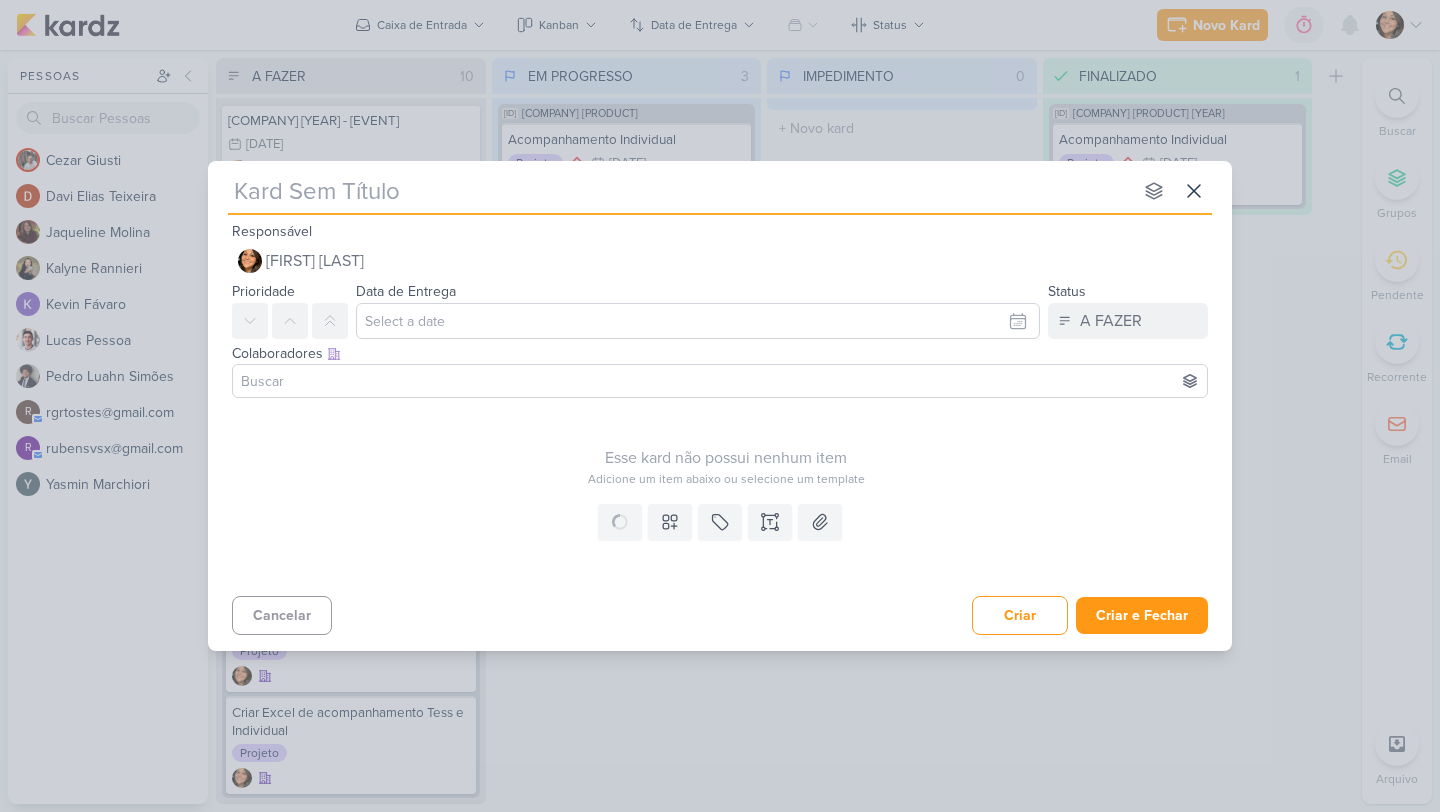 type on "Mentoria de Projetos - Cliente e Turma" 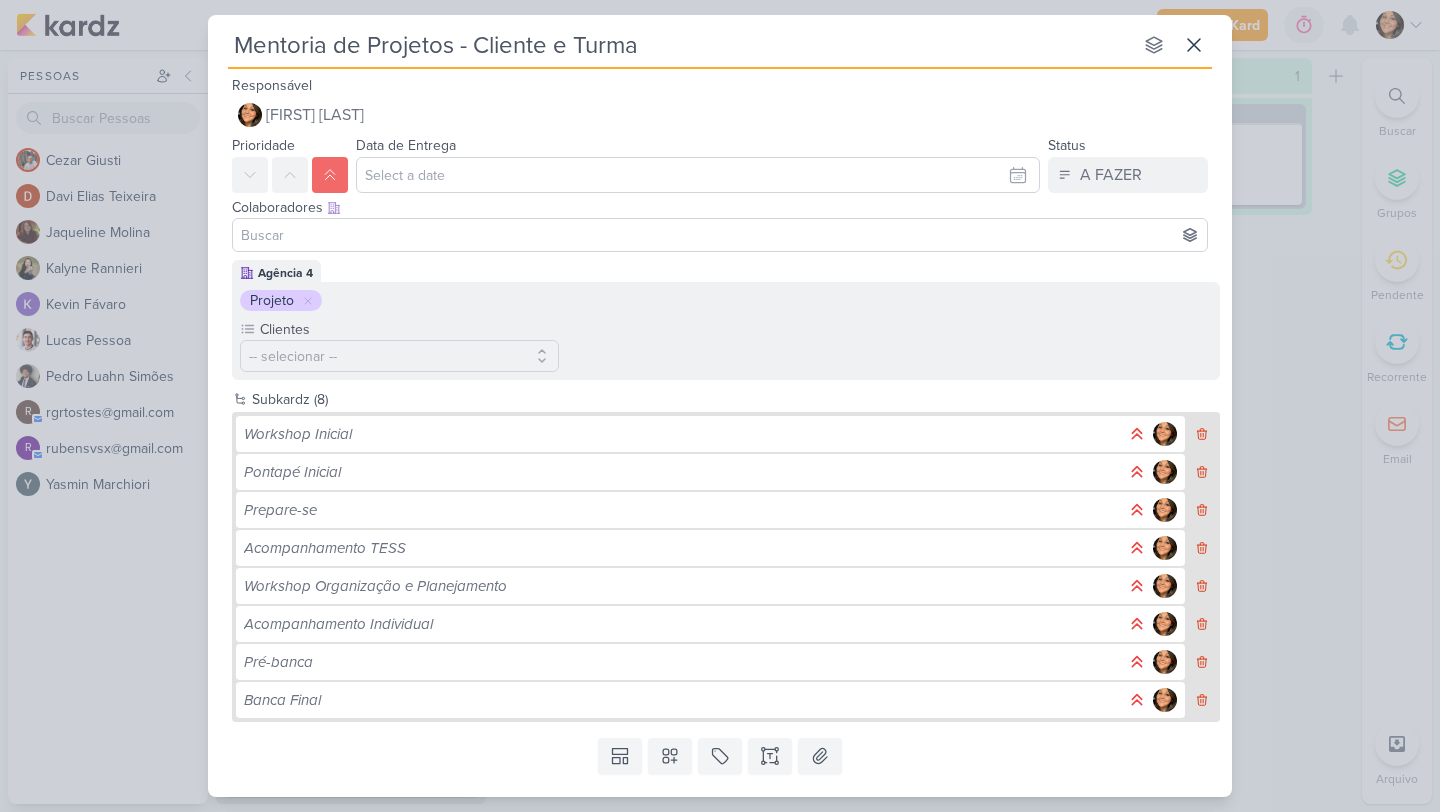 click on "Mentoria de Projetos - Cliente e Turma" at bounding box center [680, 45] 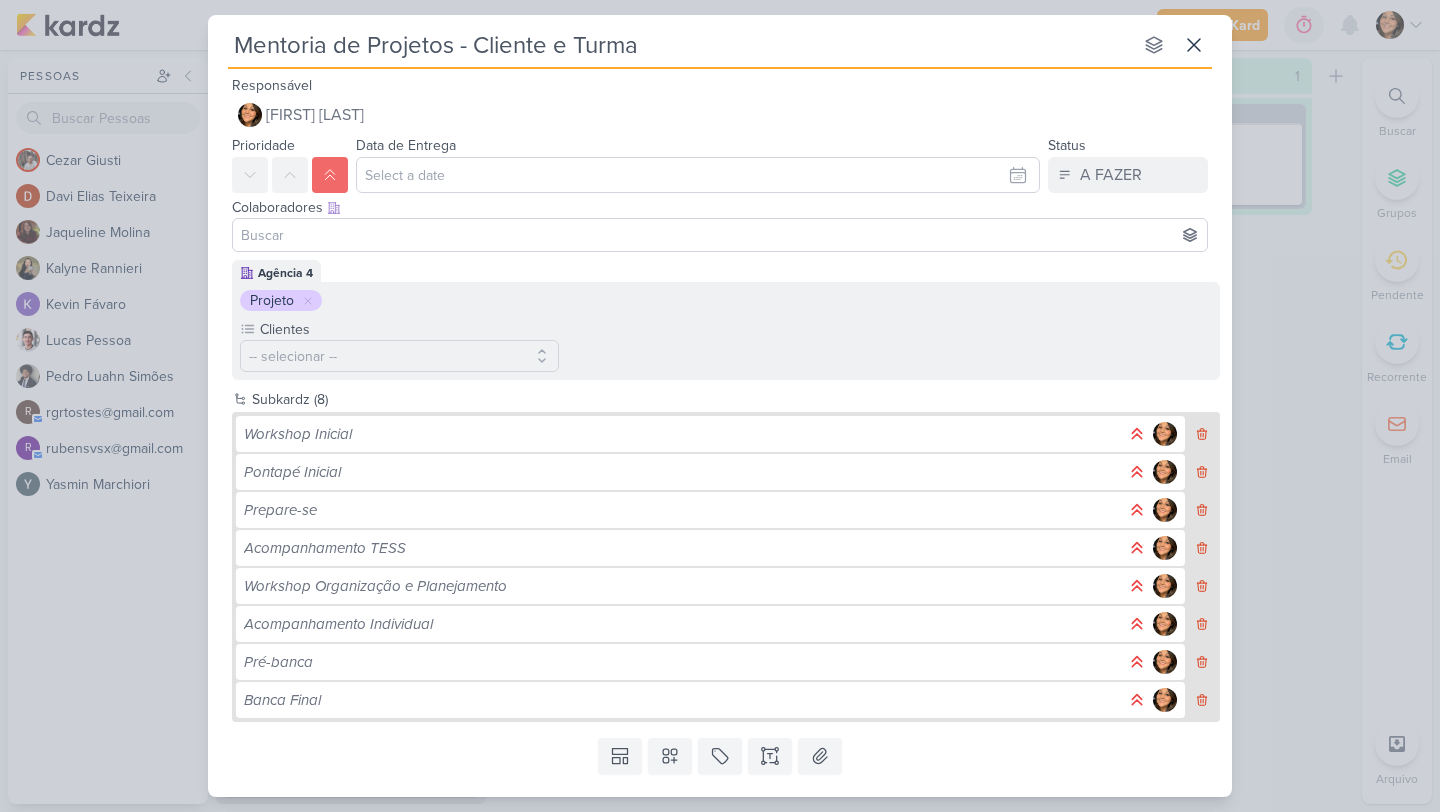 click on "Mentoria de Projetos - Cliente e Turma" at bounding box center (680, 45) 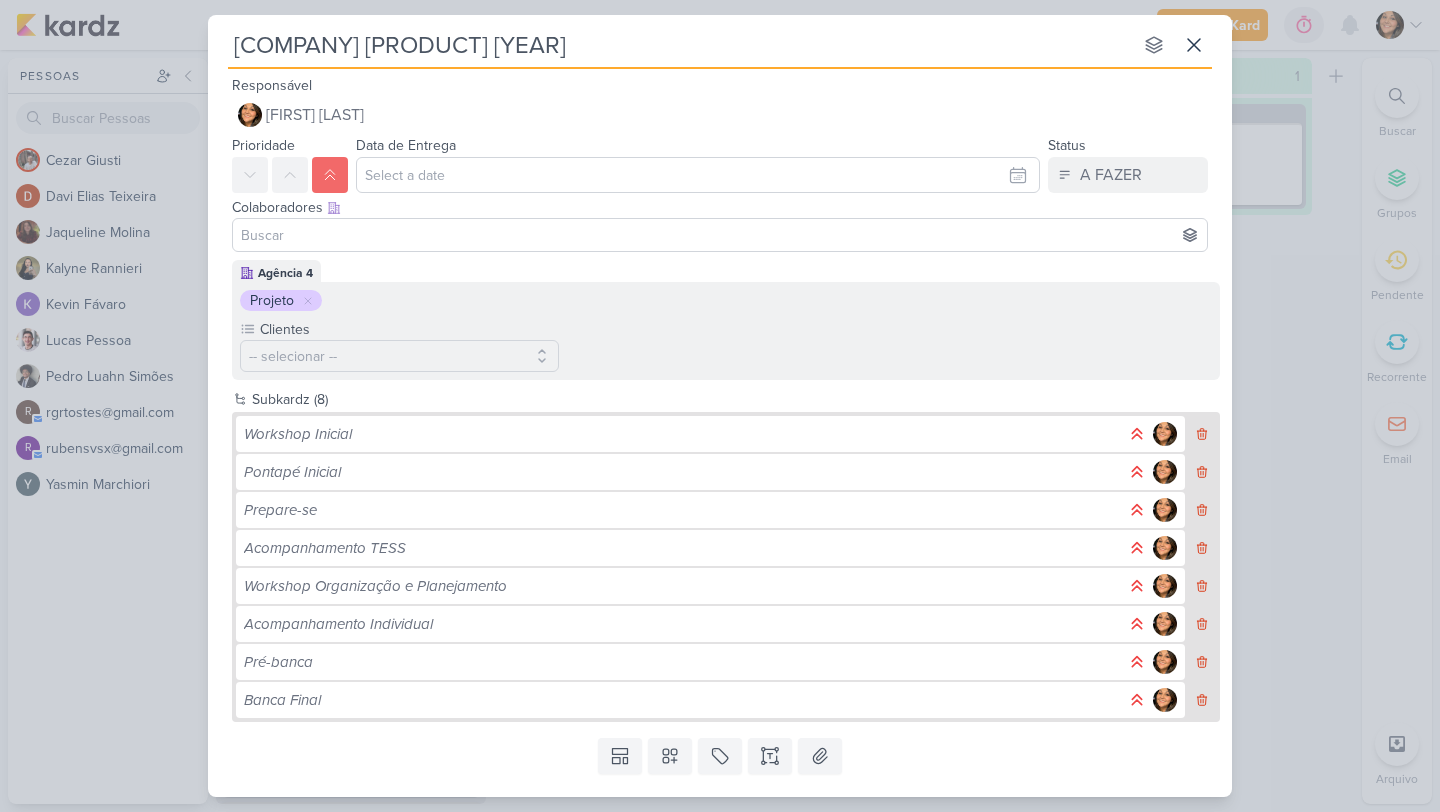 type 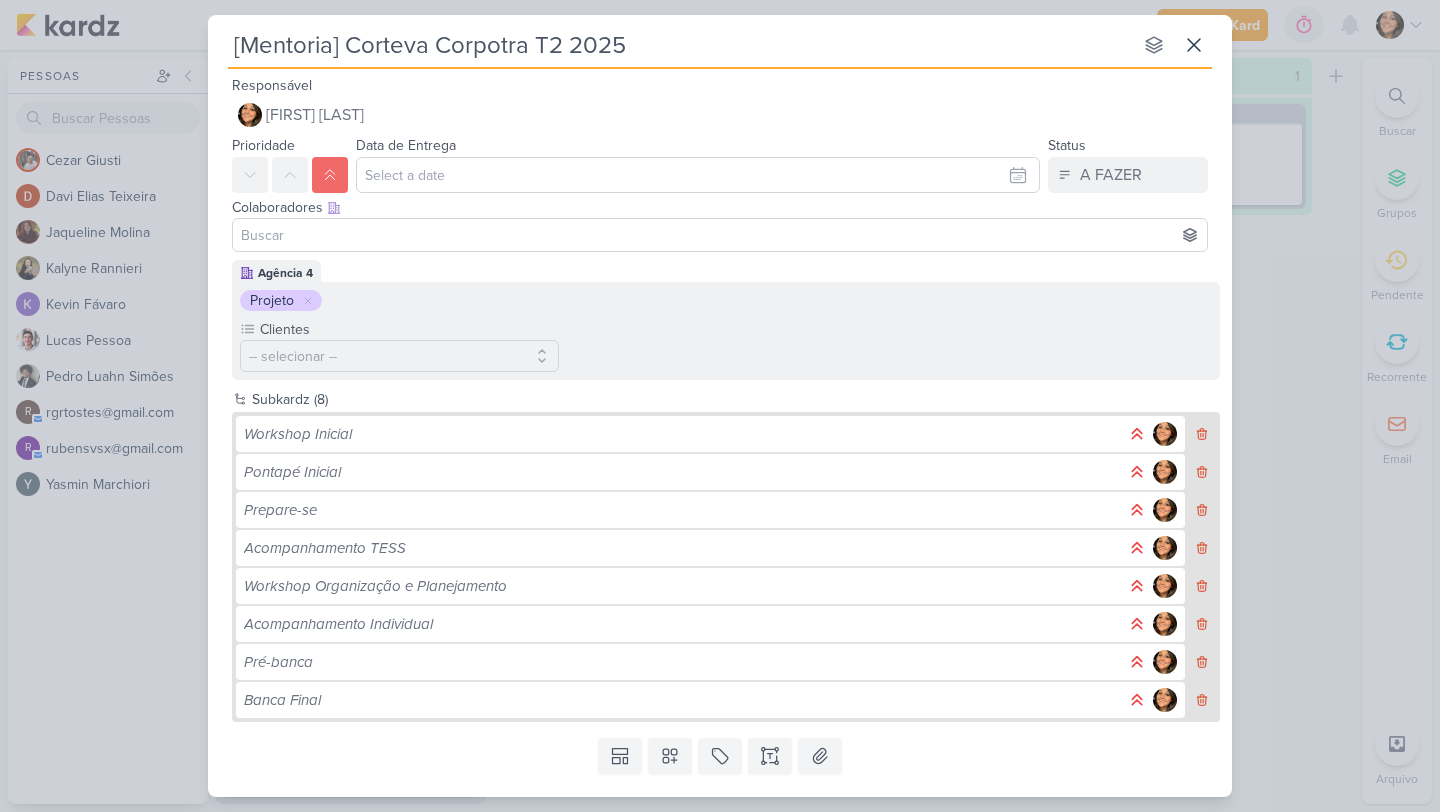 type on "[Mentoria] Corteva Corpotr T2 2025" 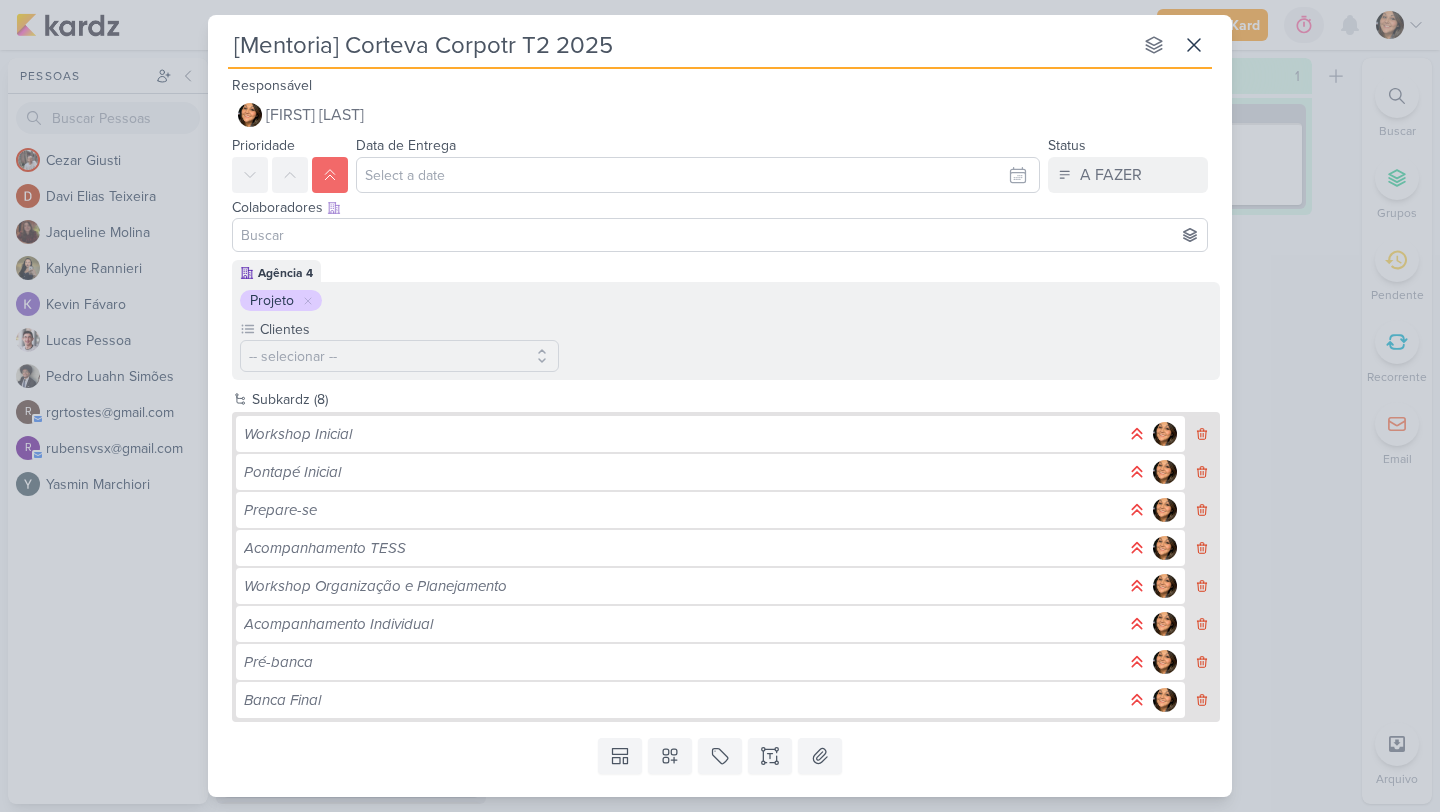type 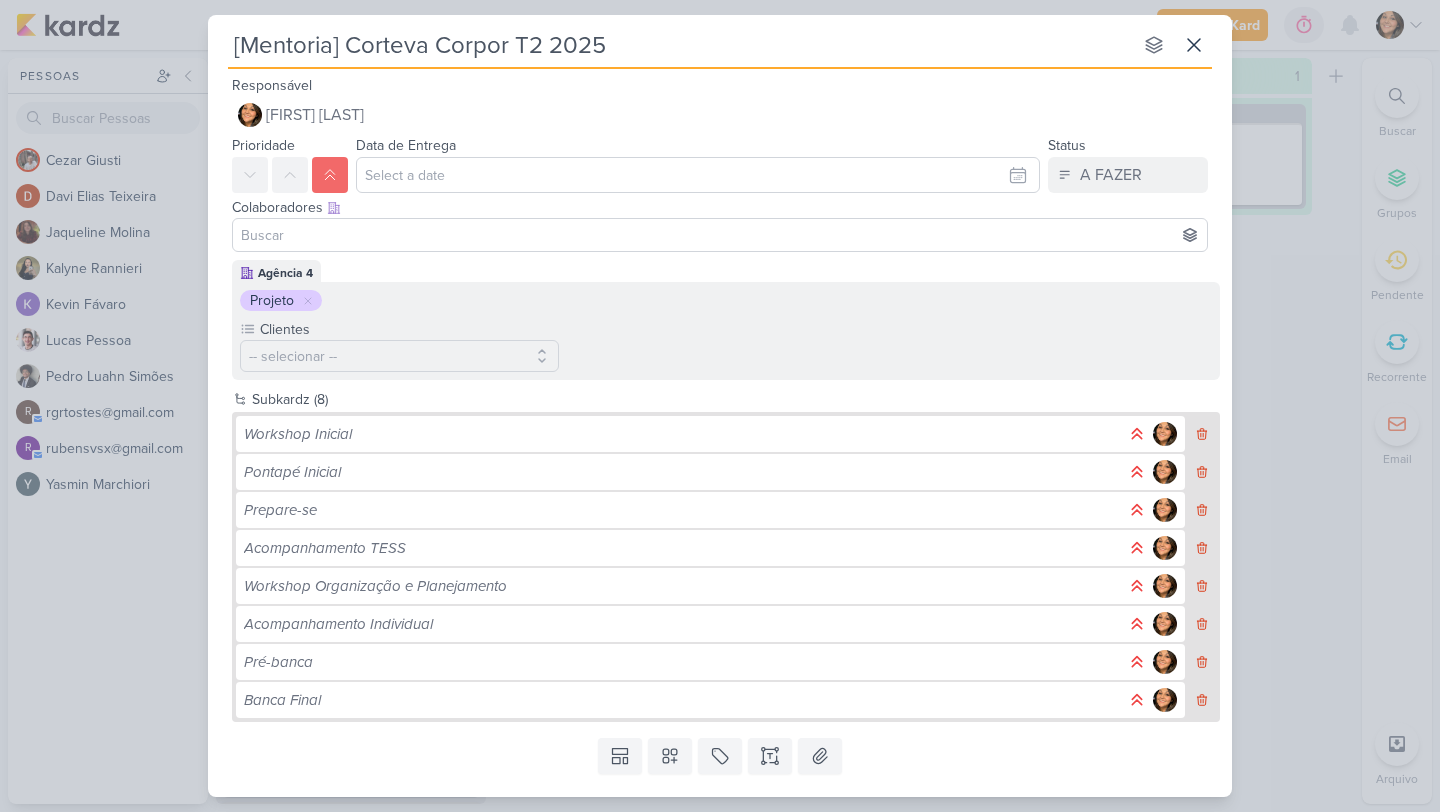 type on "[Mentoria] Corteva Corpora T2 2025" 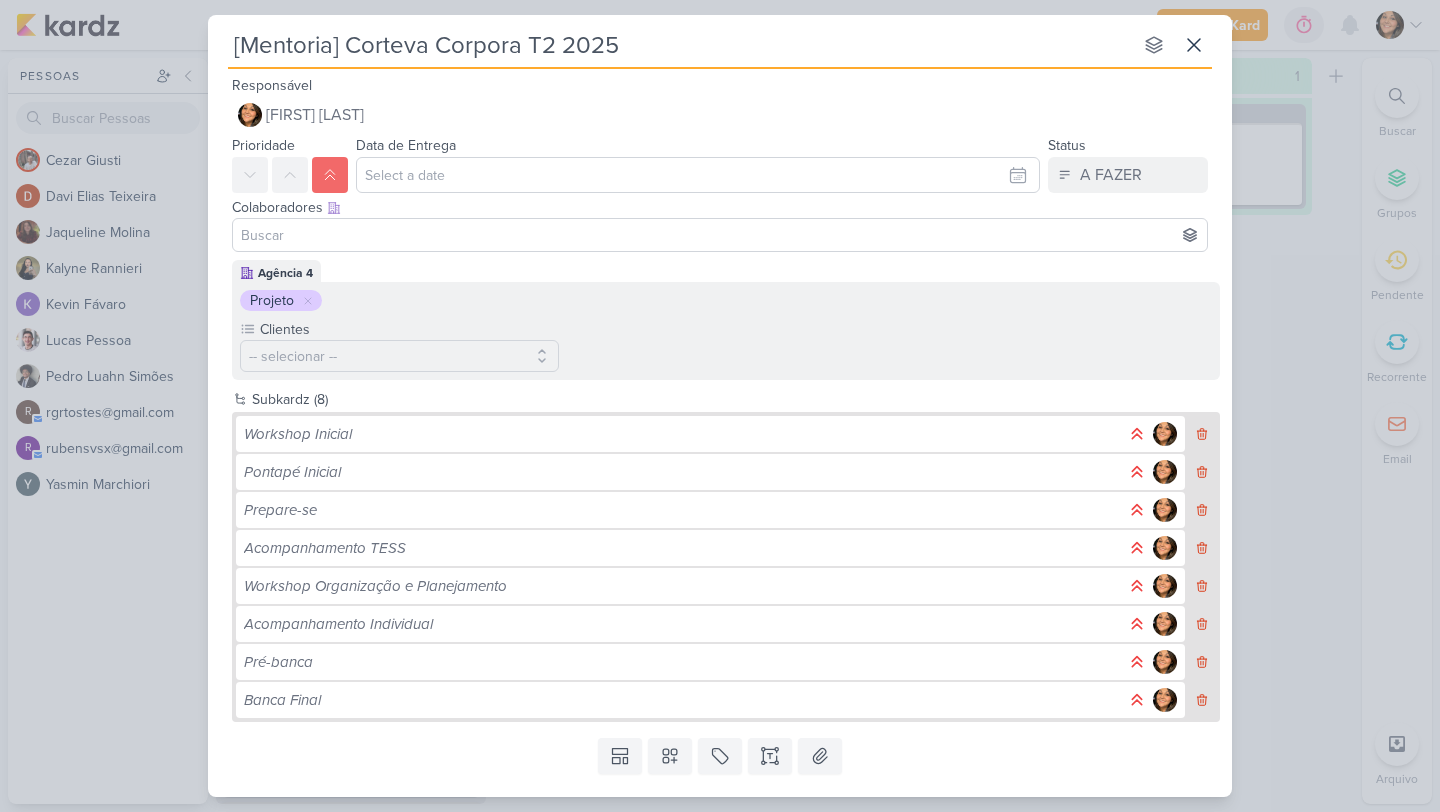 type 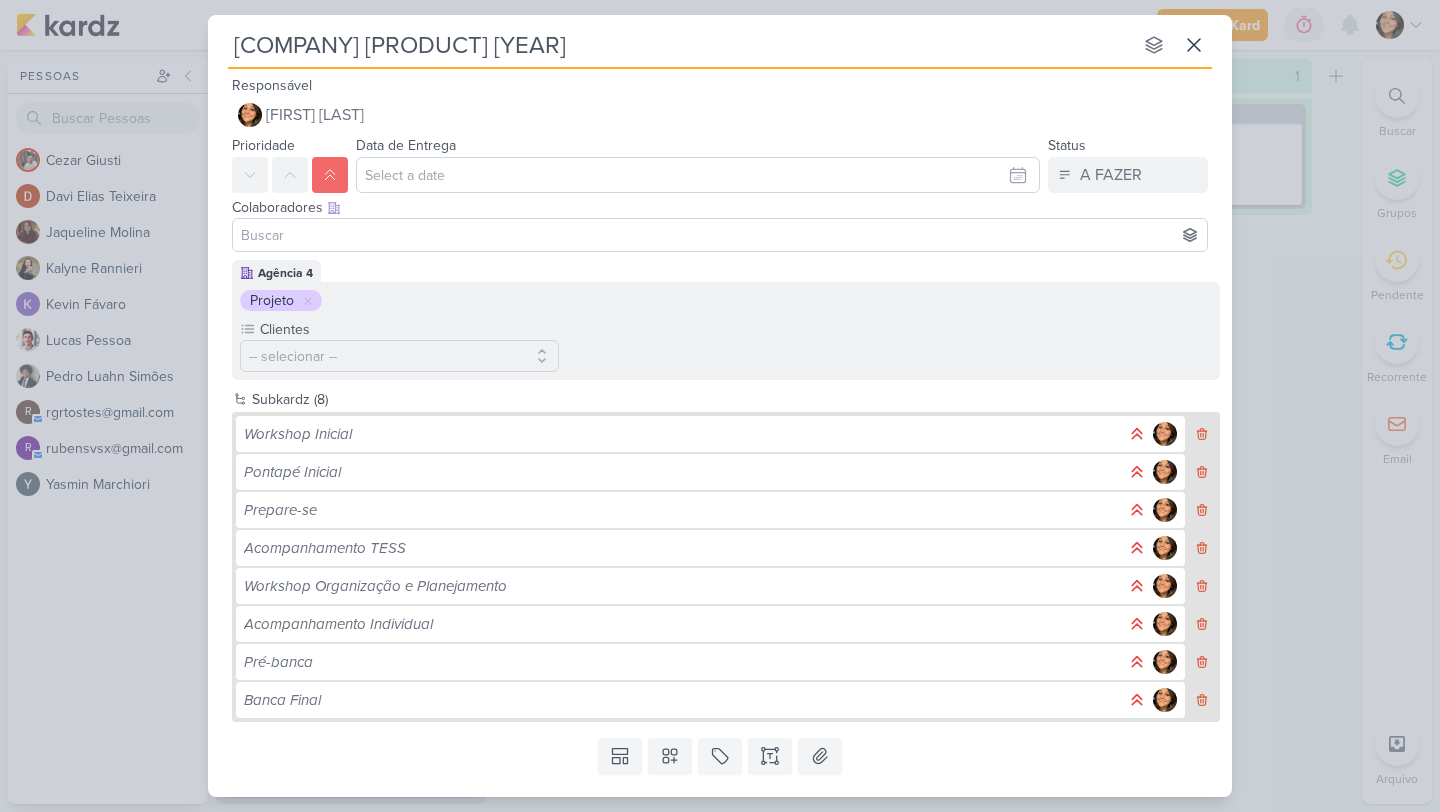 type on "[Mentoria] Corteva Corporativa T2 2025" 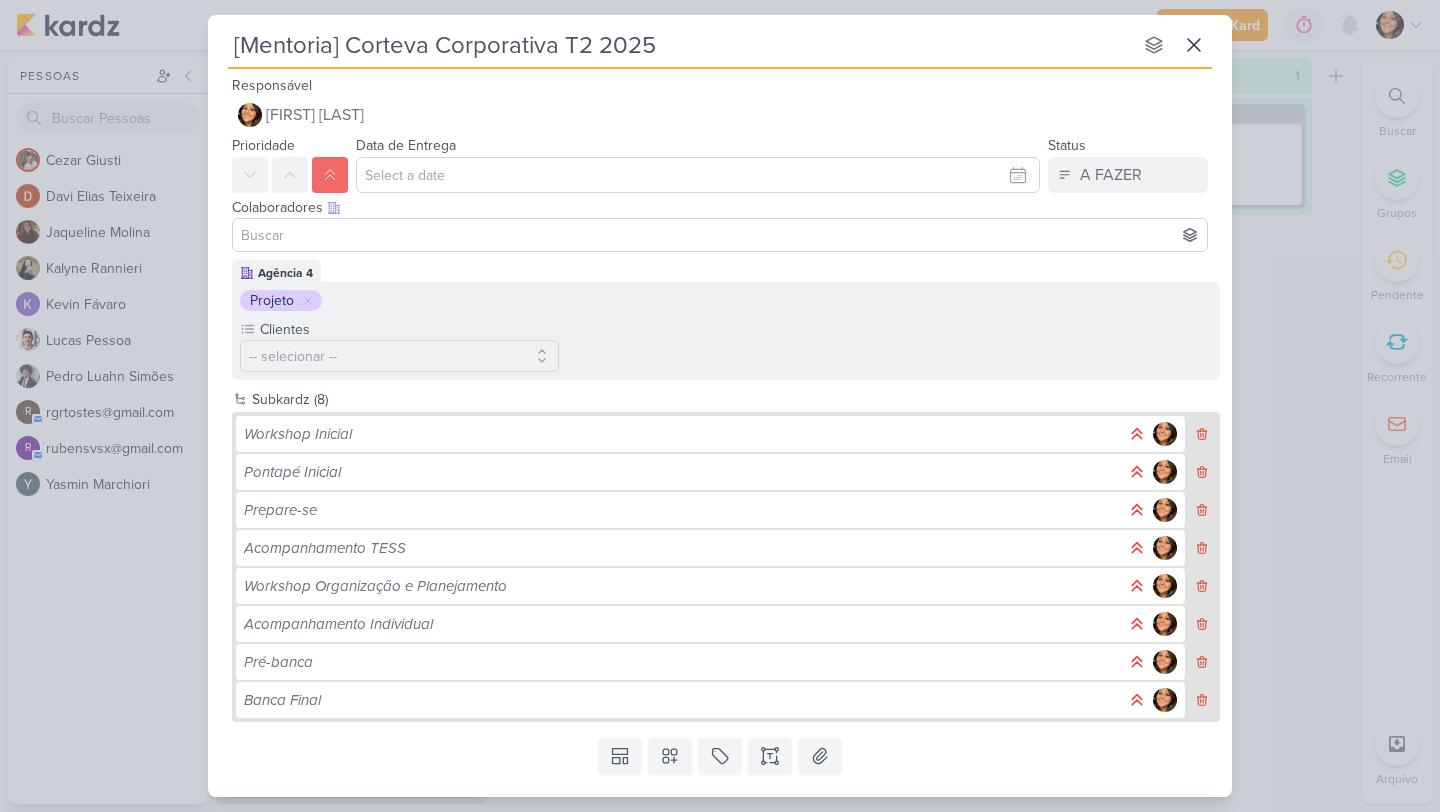 type 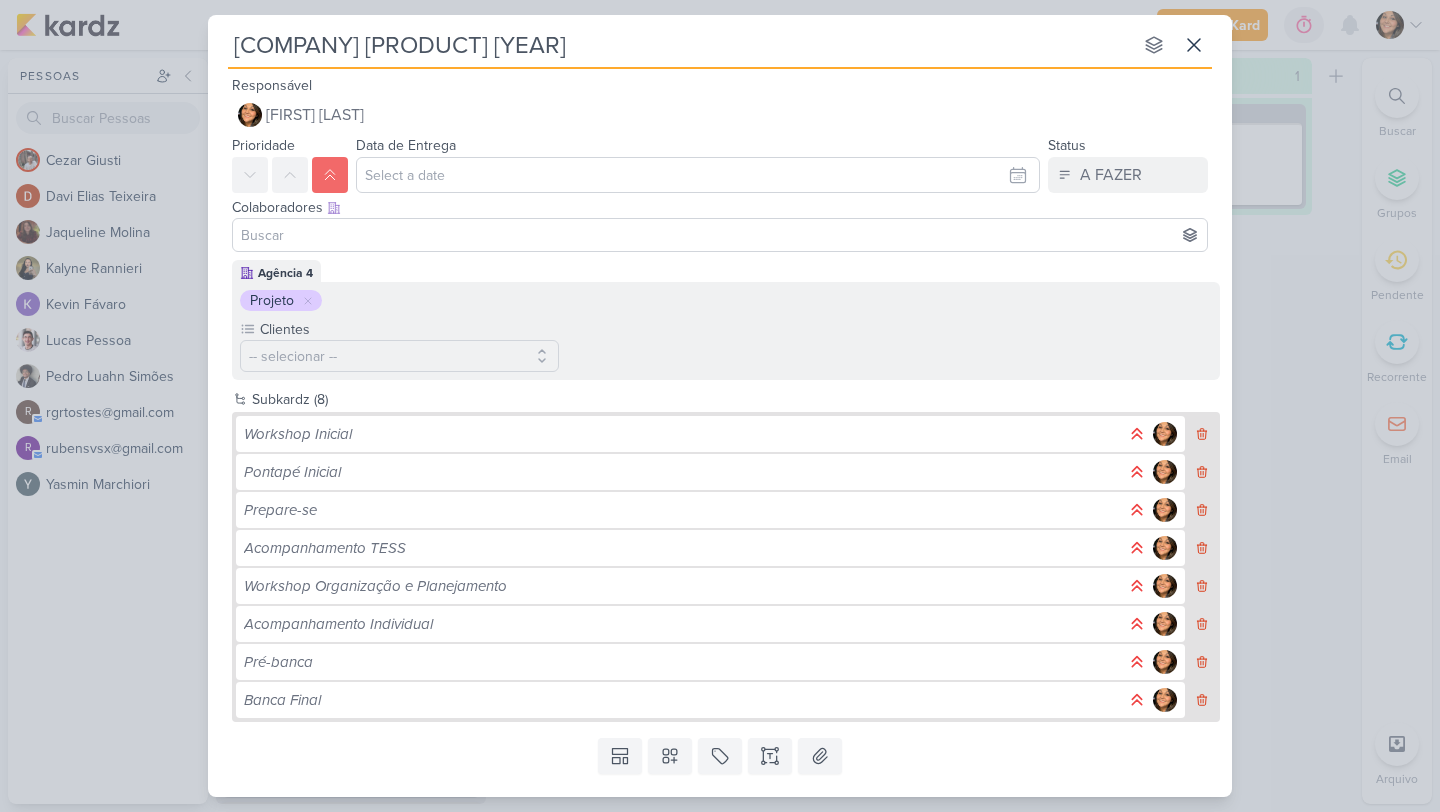 type on "[COMPANY] [PRODUCT] [YEAR]" 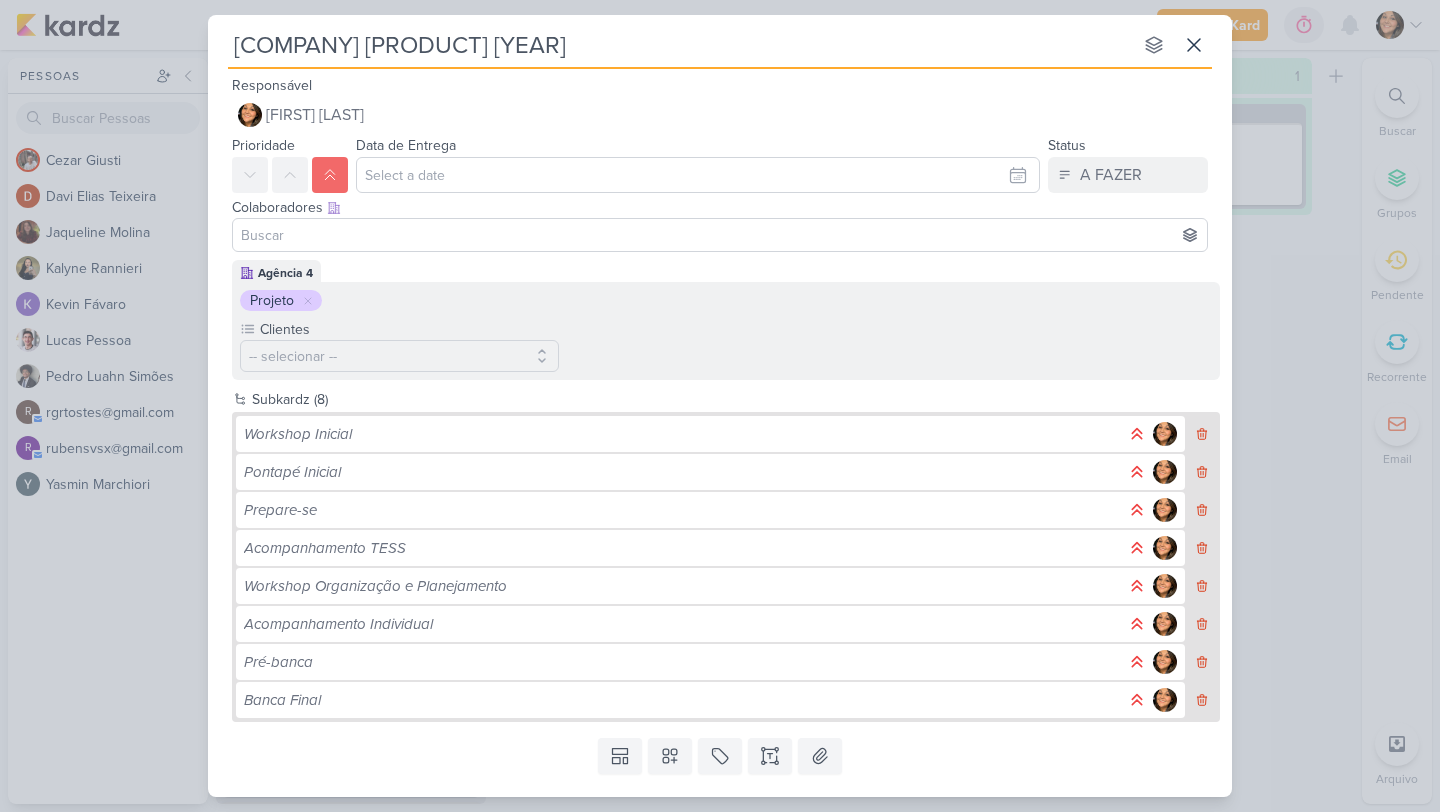 type on "[COMPANY] [PRODUCT] [YEAR]" 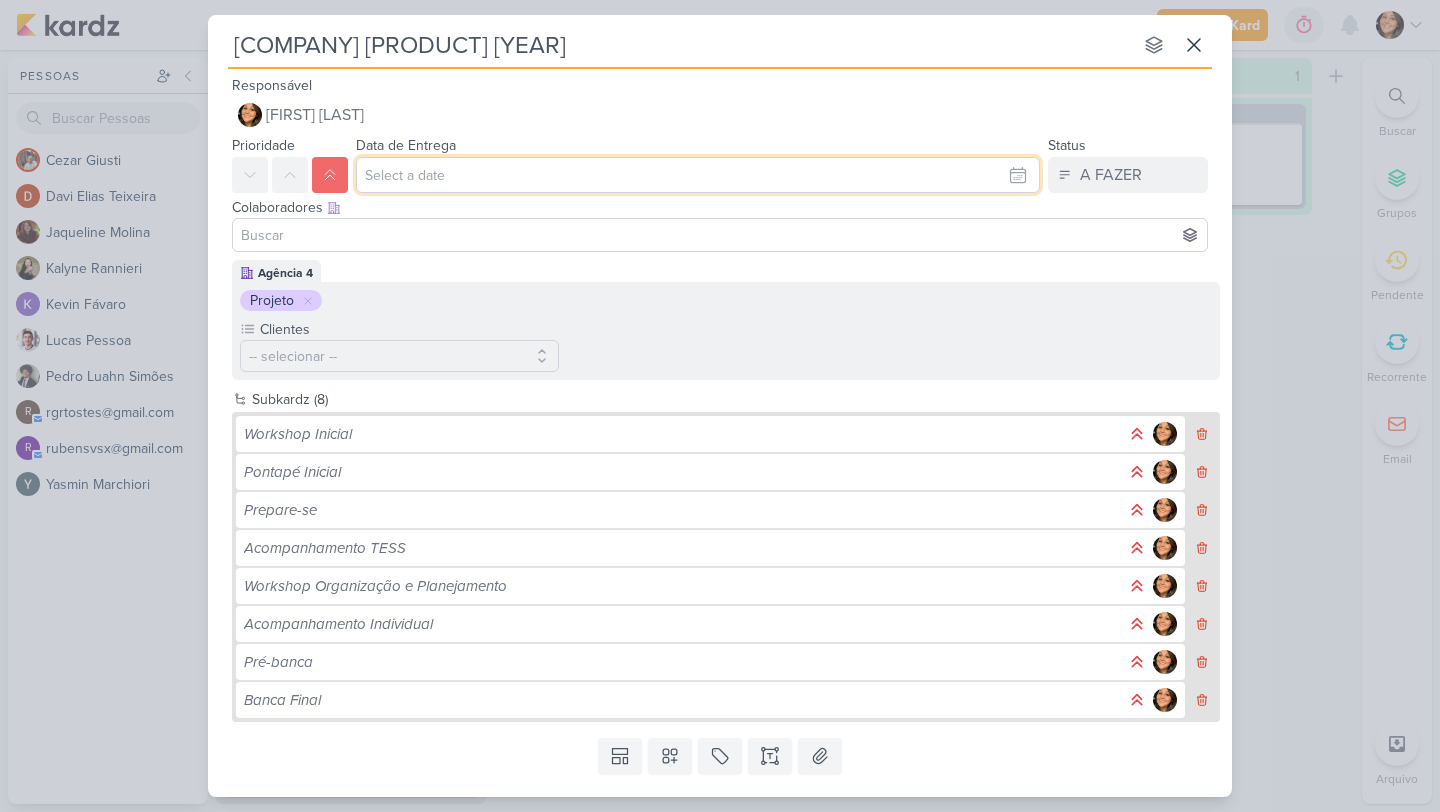 click at bounding box center (698, 175) 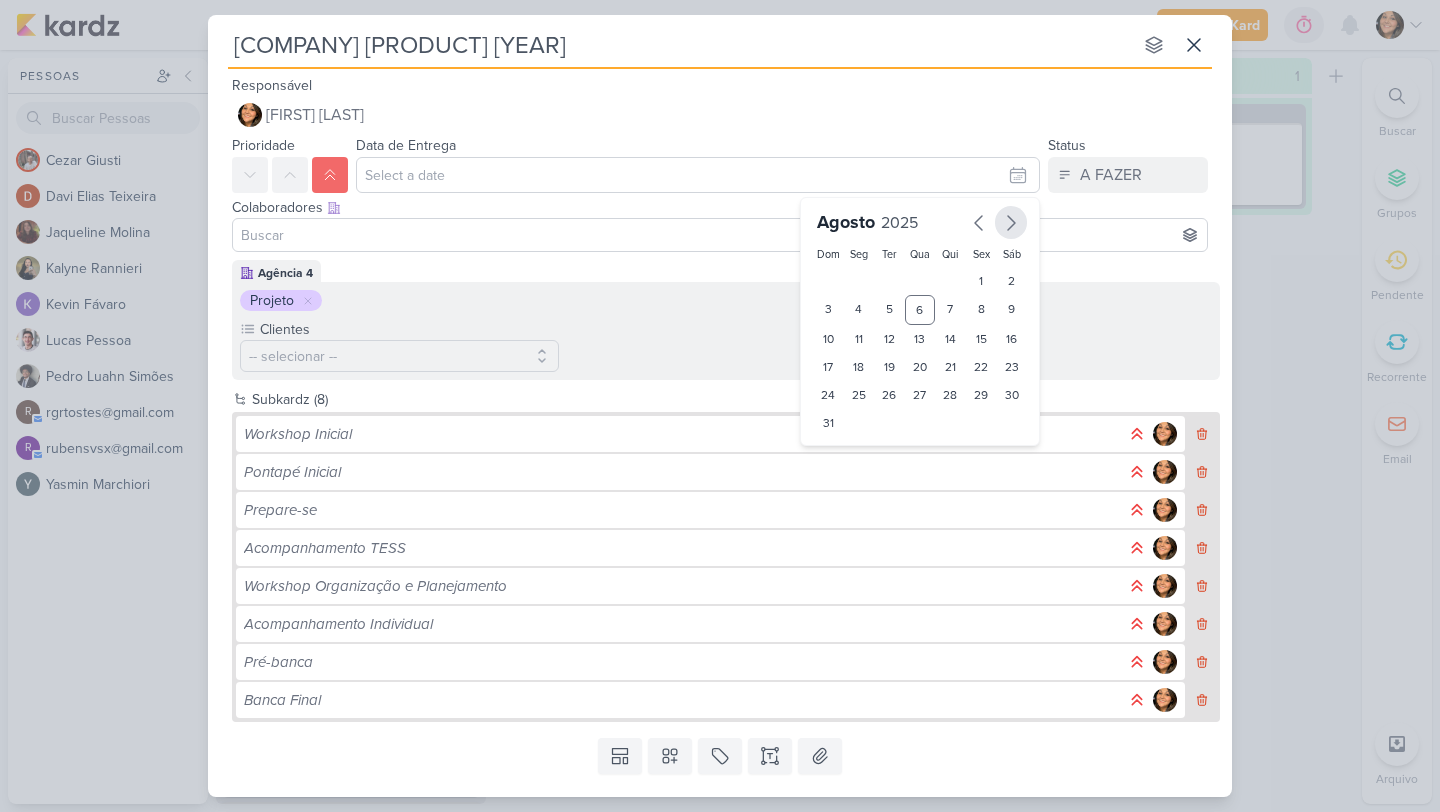 click 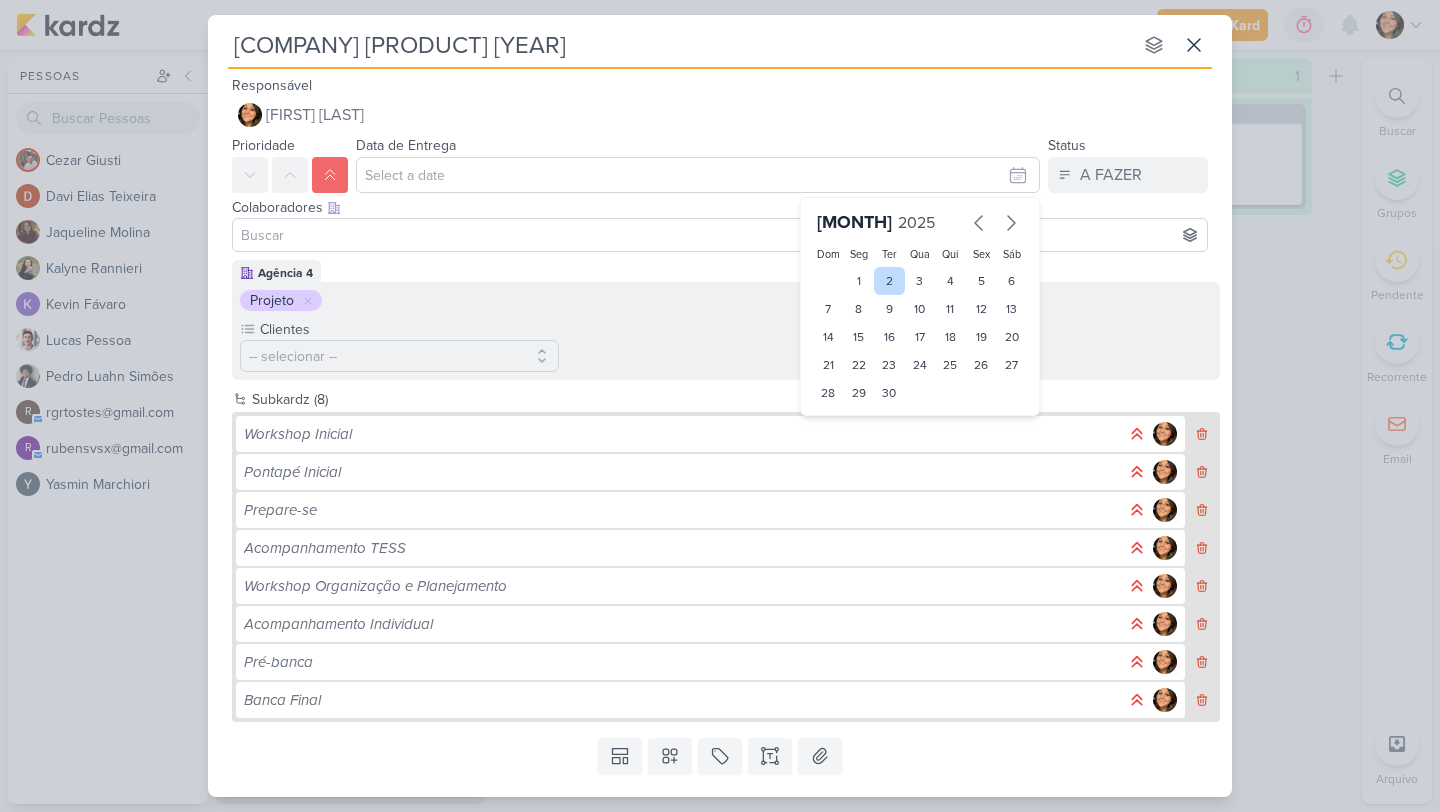 click on "2" at bounding box center (889, 281) 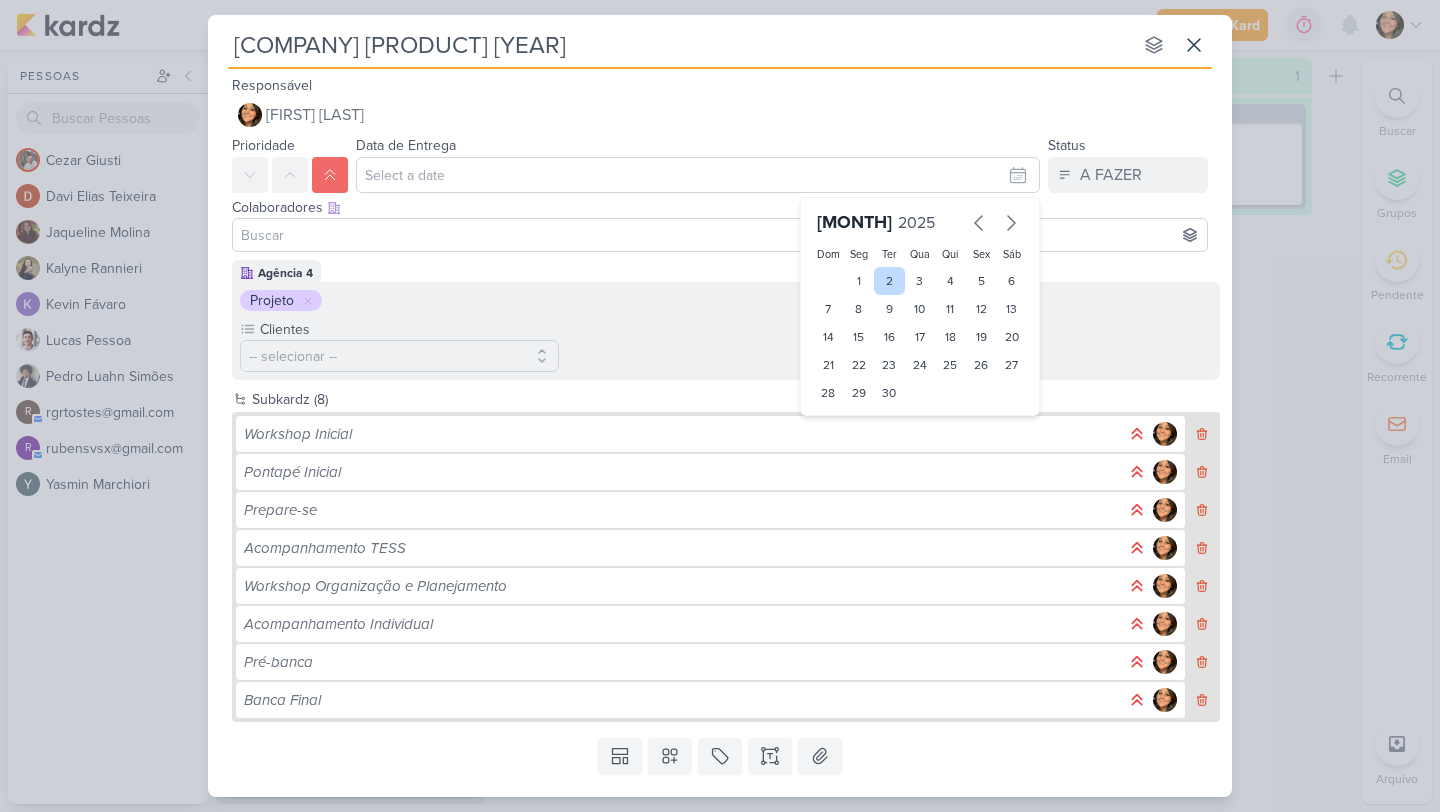 type on "[DATE] às [TIME]" 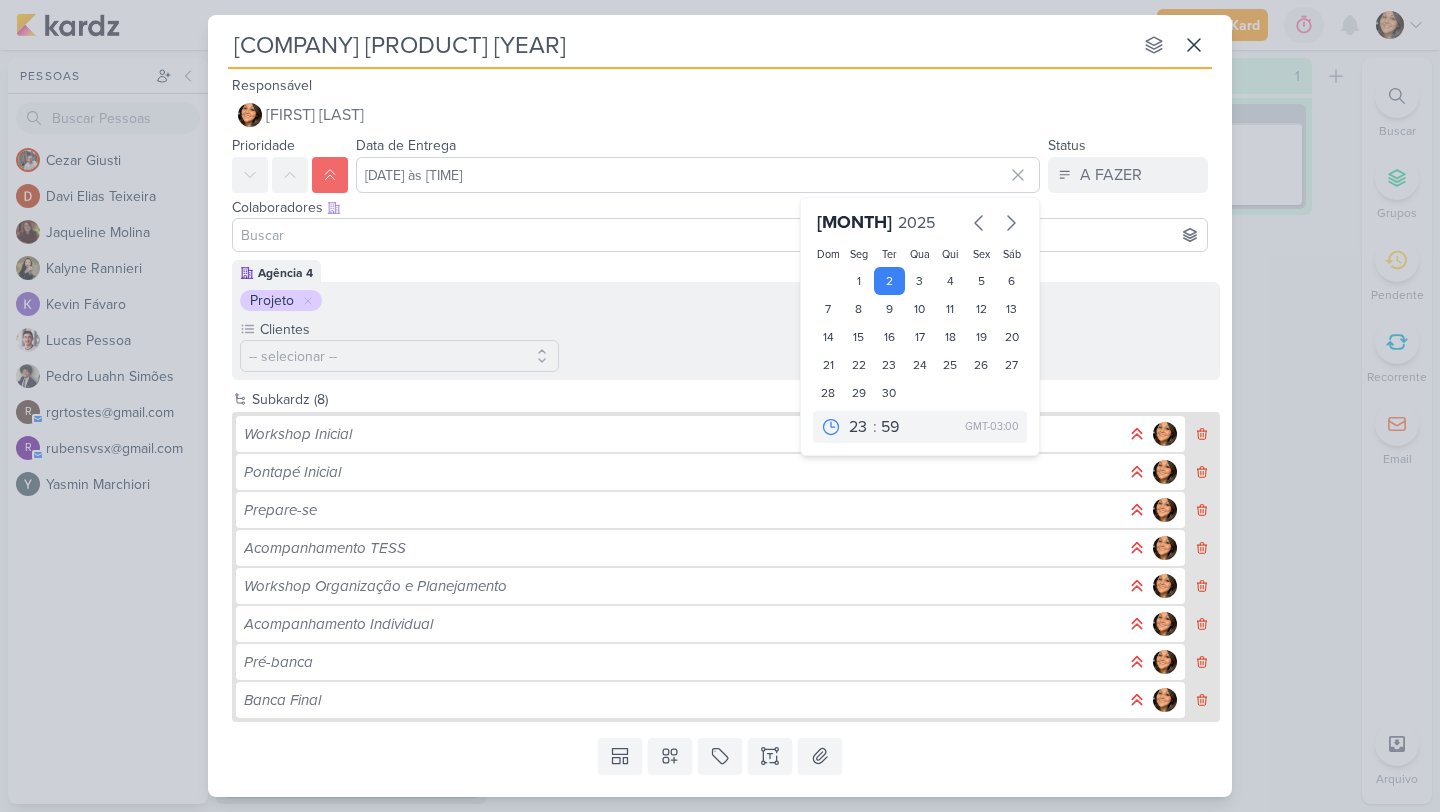 drag, startPoint x: 452, startPoint y: 298, endPoint x: 434, endPoint y: 309, distance: 21.095022 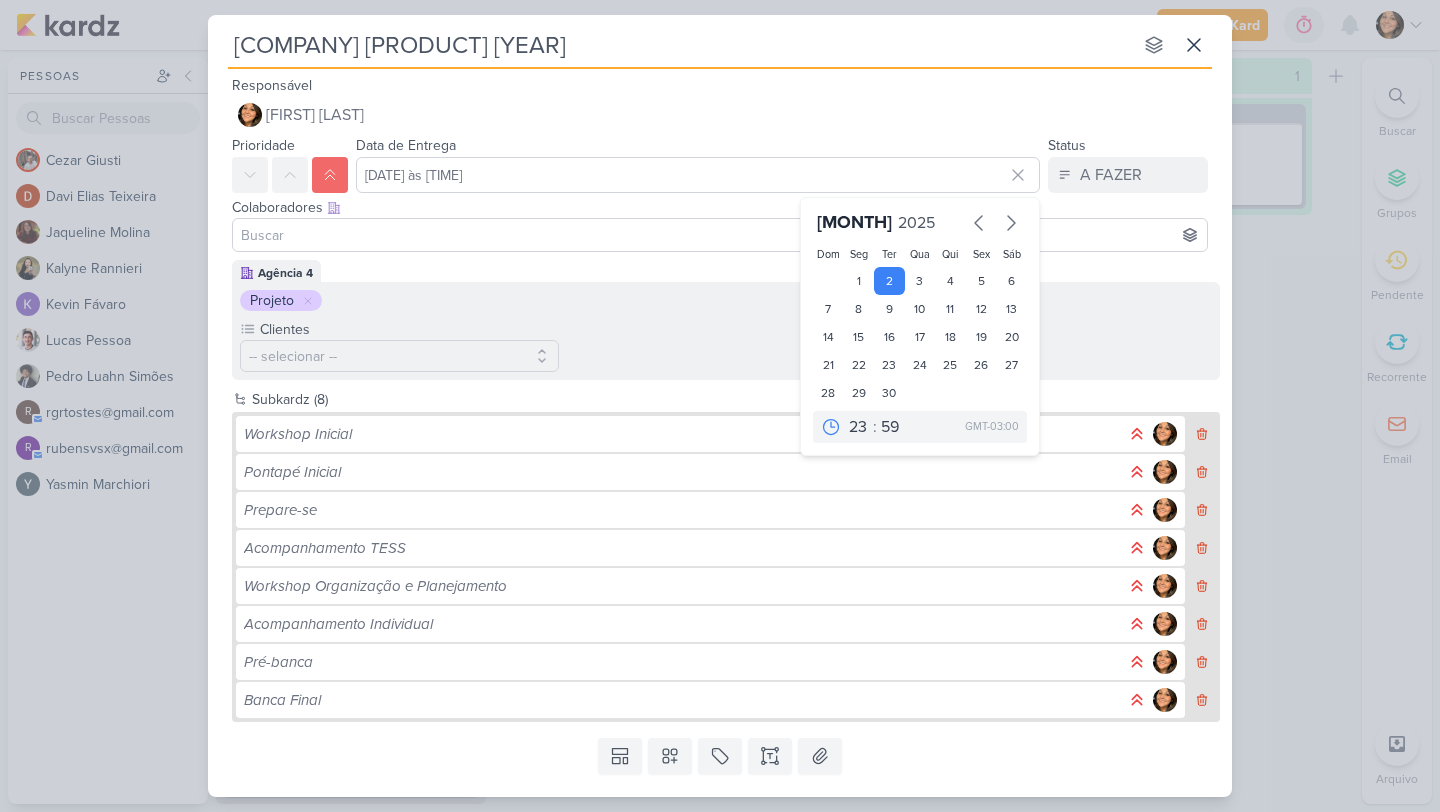 click on "Projeto" at bounding box center [726, 300] 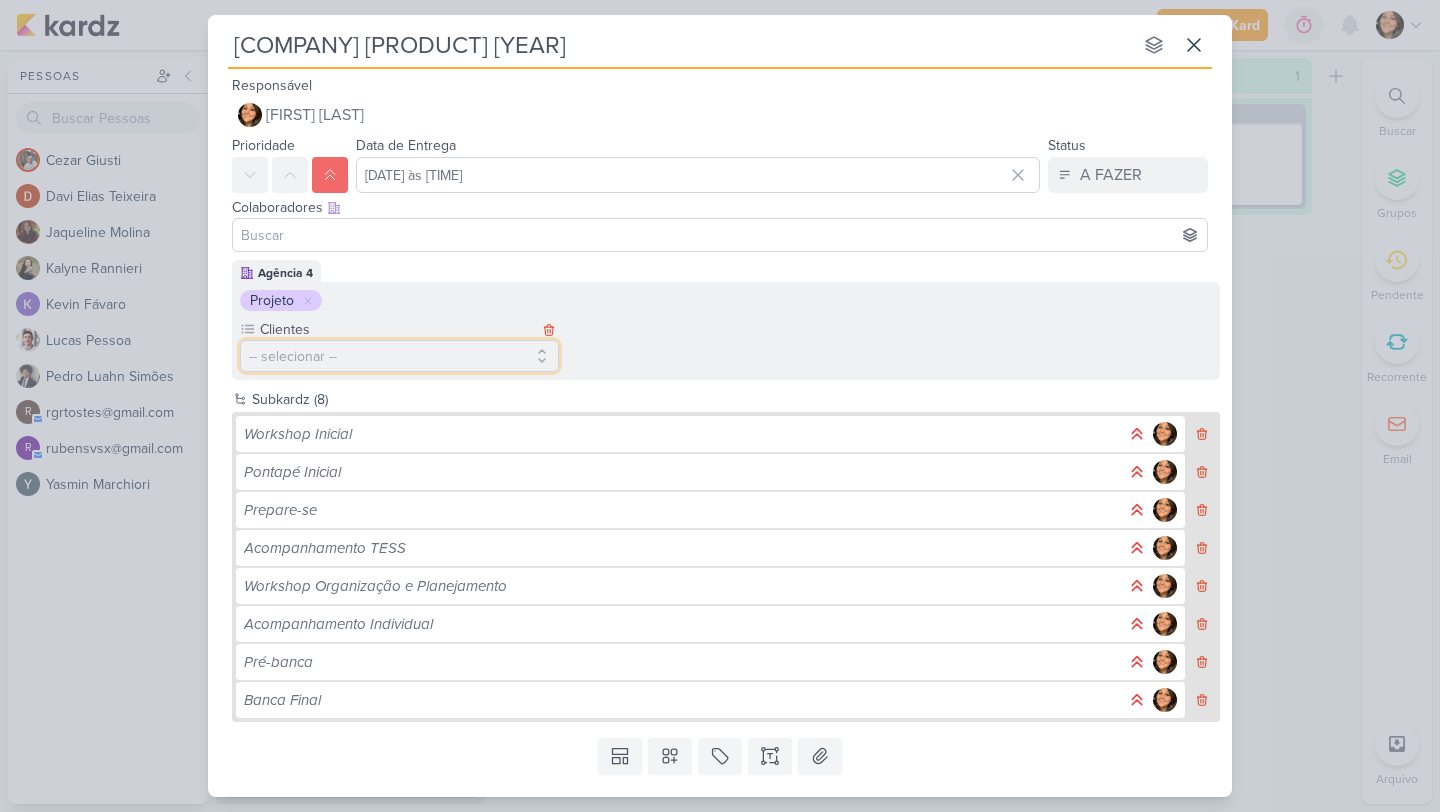 drag, startPoint x: 372, startPoint y: 355, endPoint x: 379, endPoint y: 370, distance: 16.552946 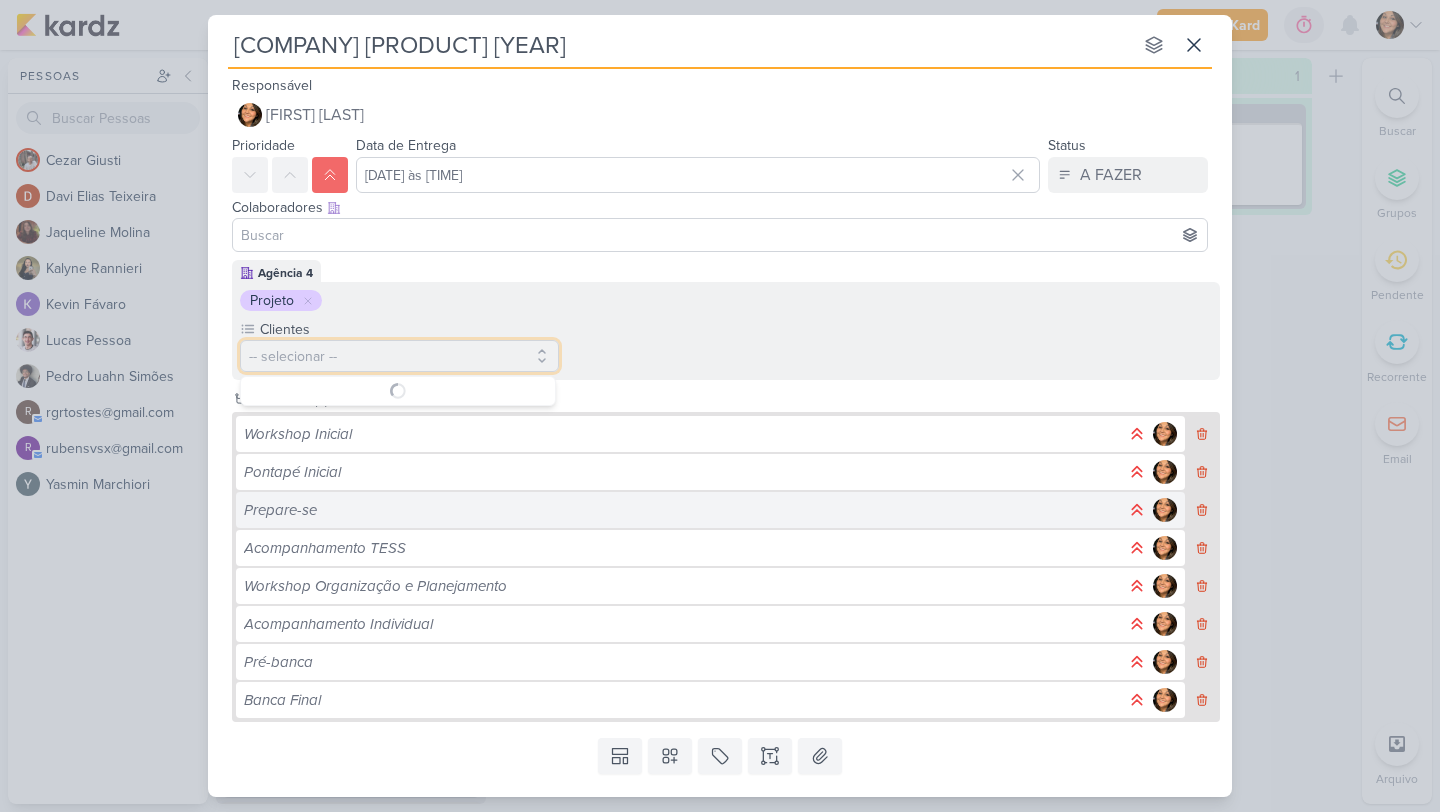 scroll, scrollTop: 39, scrollLeft: 0, axis: vertical 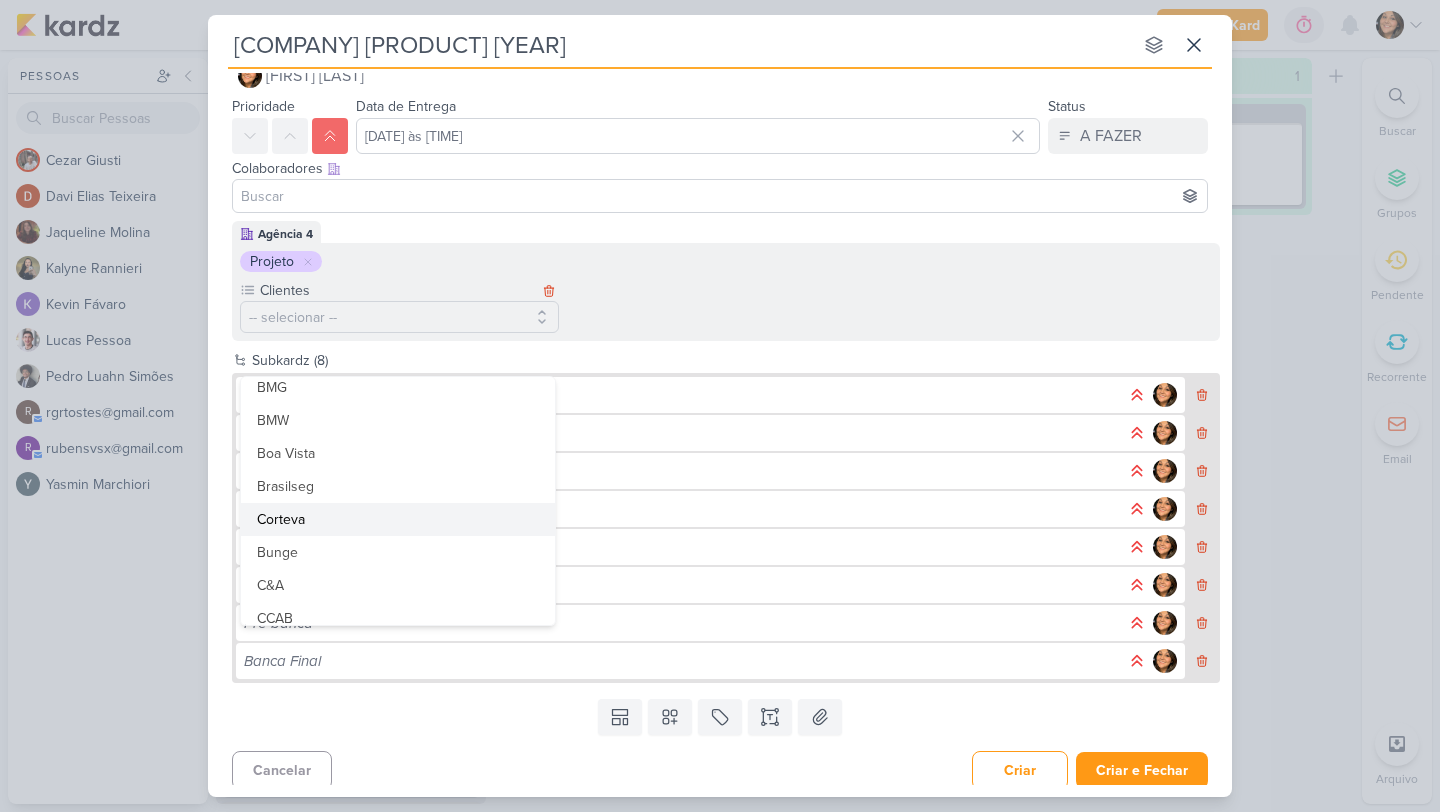 click on "Corteva" at bounding box center (398, 519) 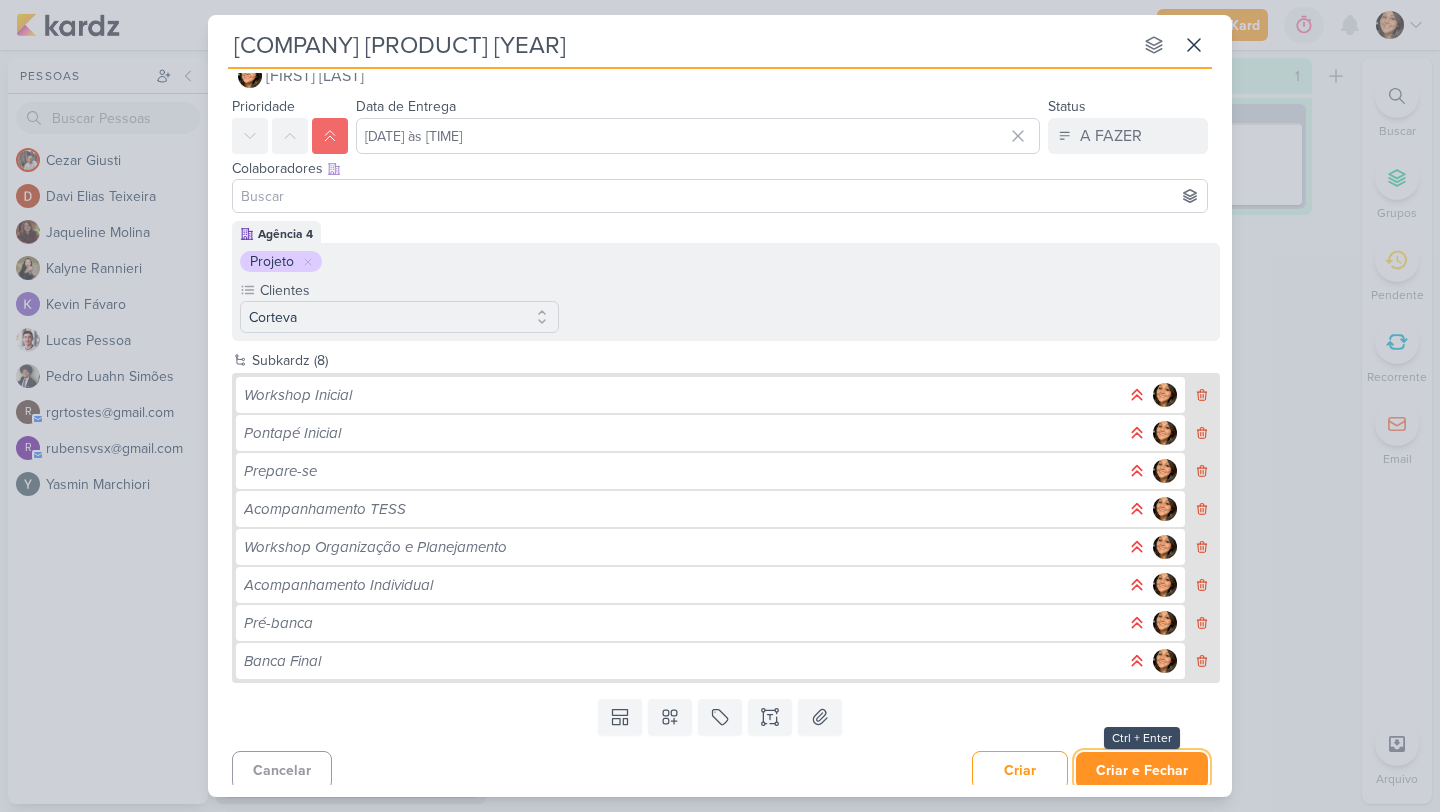 click on "Criar e Fechar" at bounding box center (1142, 770) 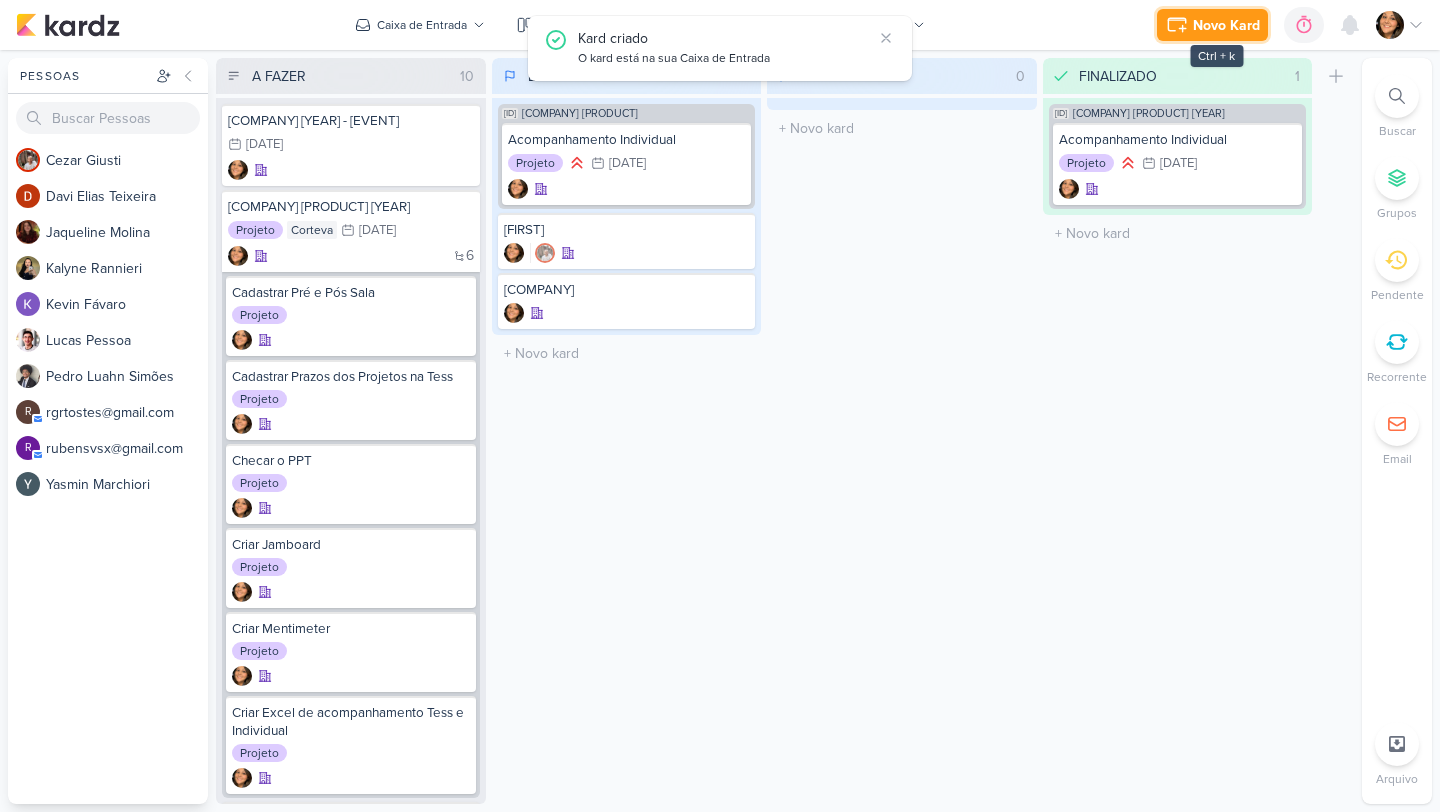 click 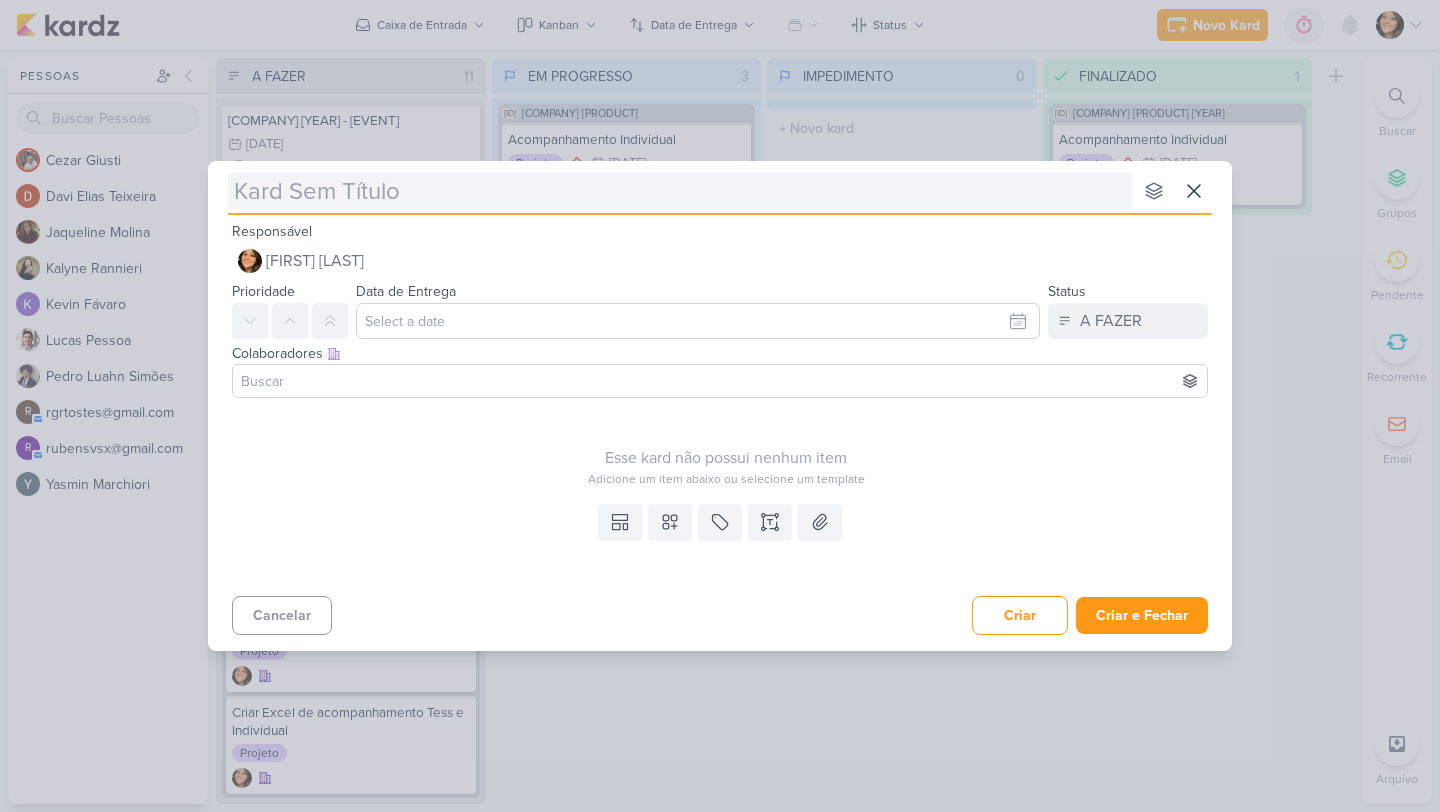 click at bounding box center (680, 191) 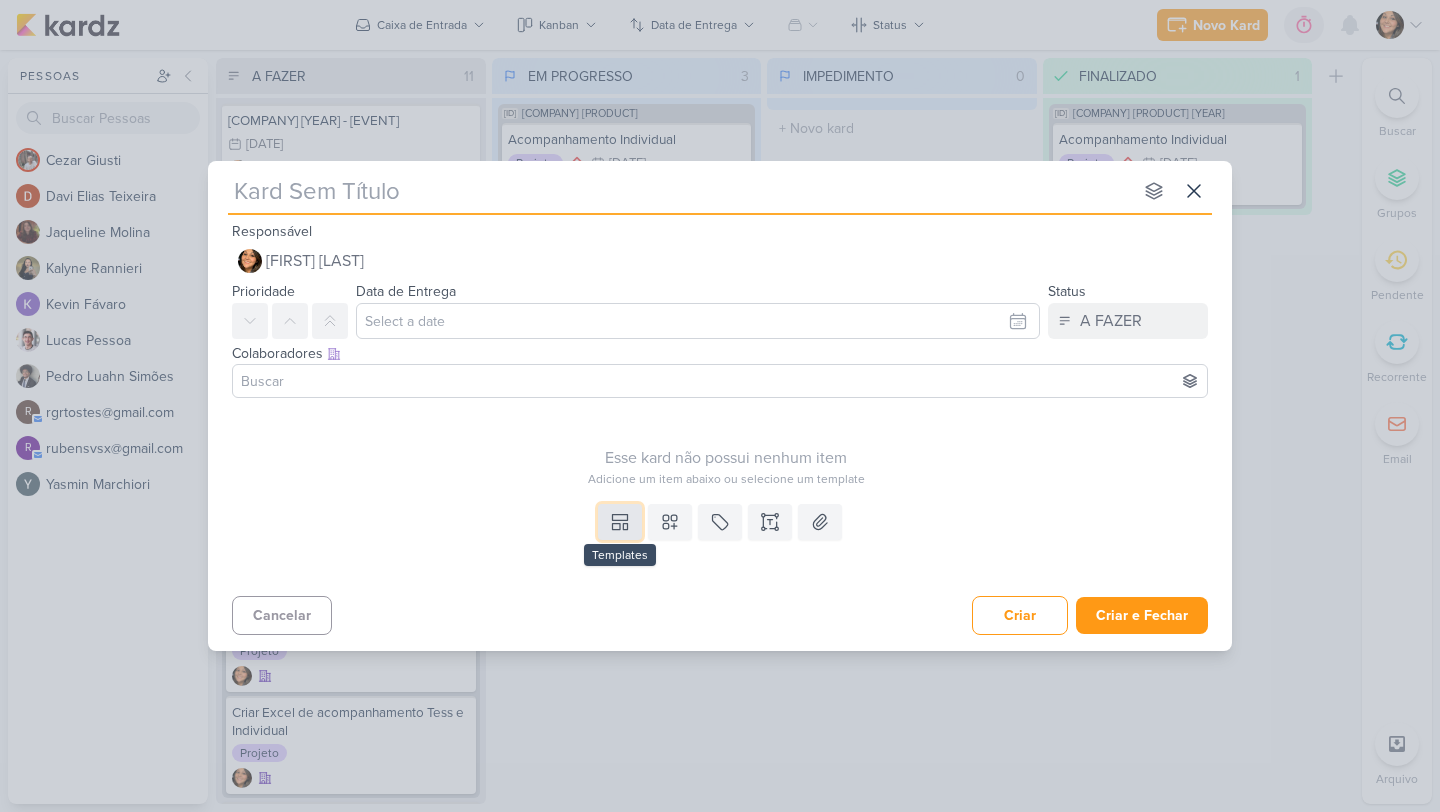 click 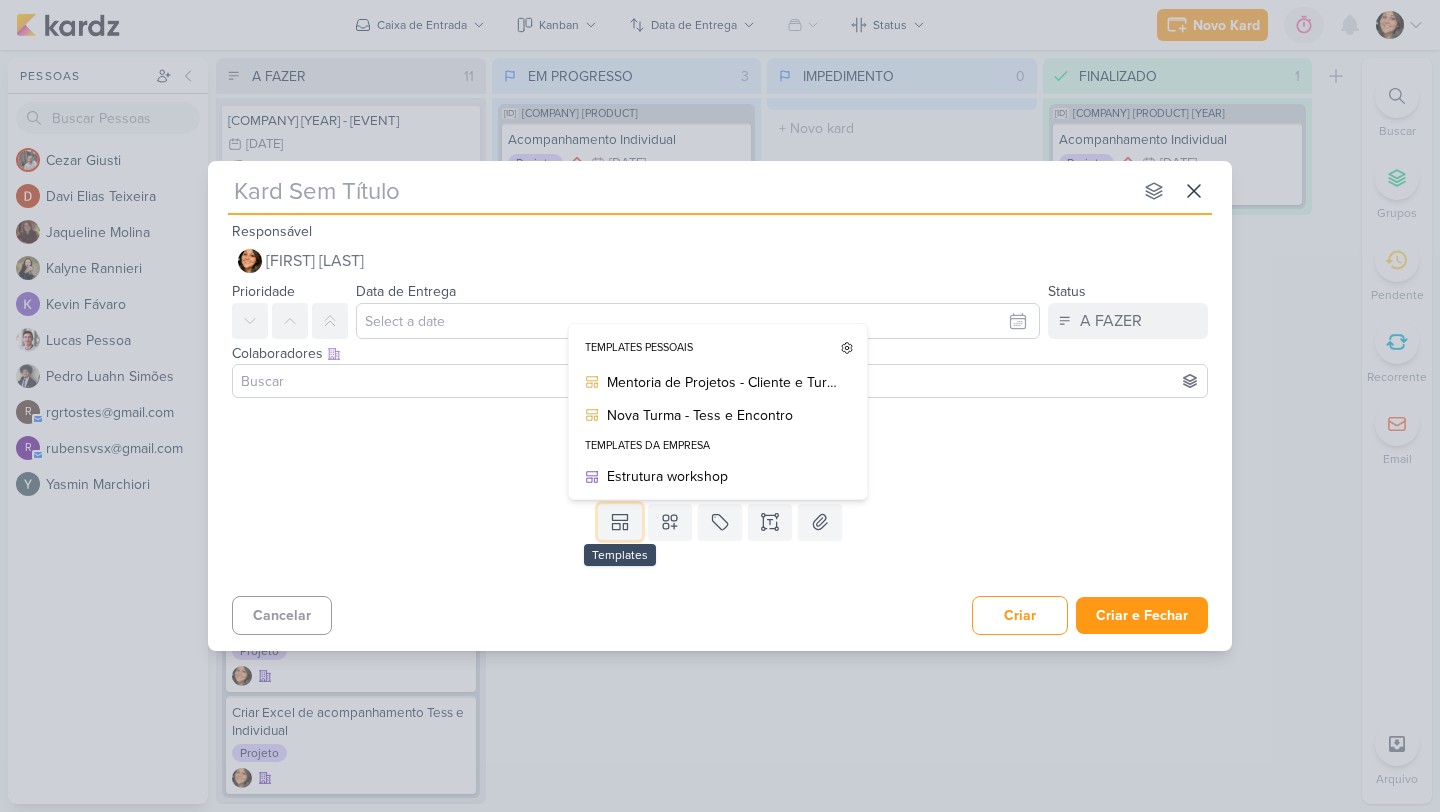 type 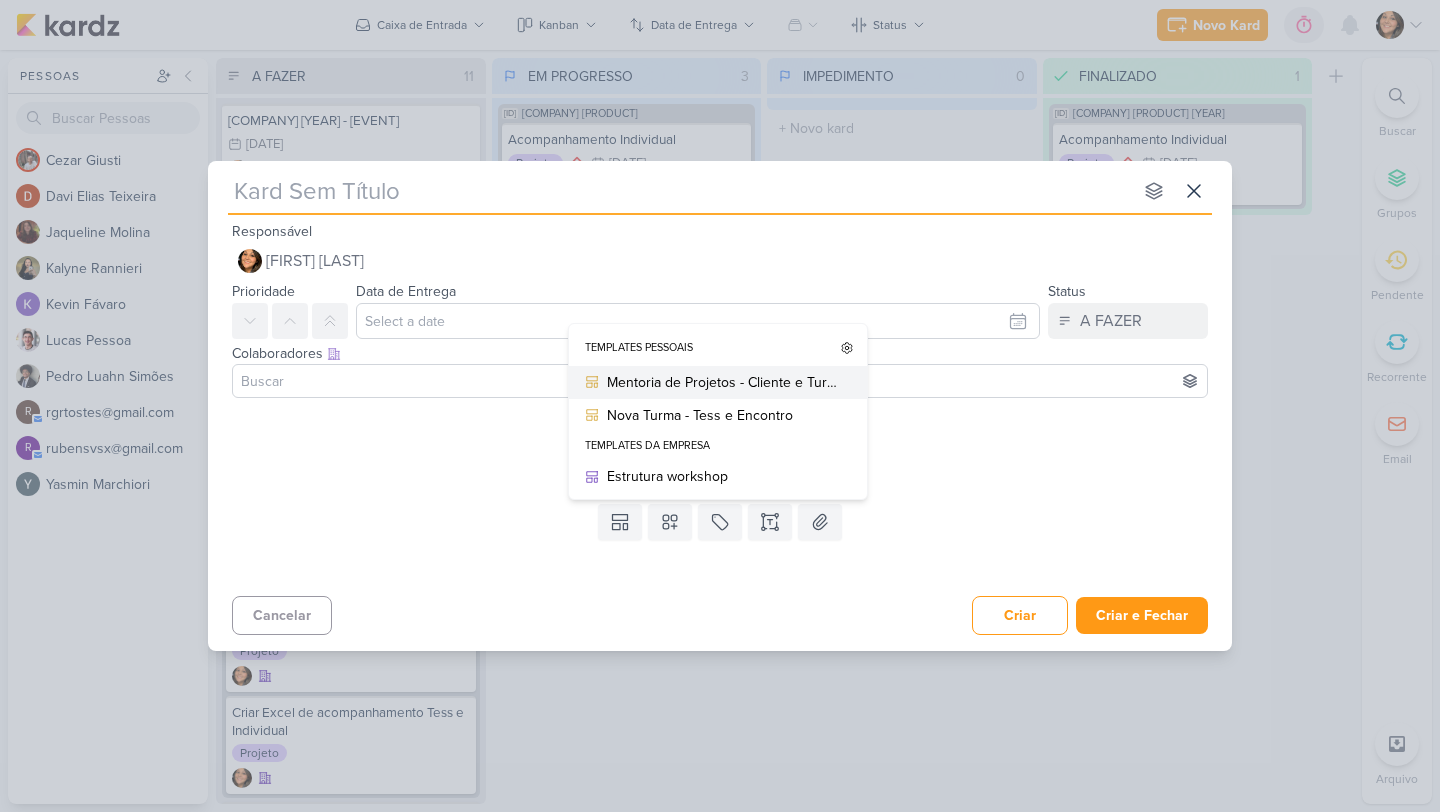 click on "Mentoria de Projetos - Cliente e Turma" at bounding box center [725, 382] 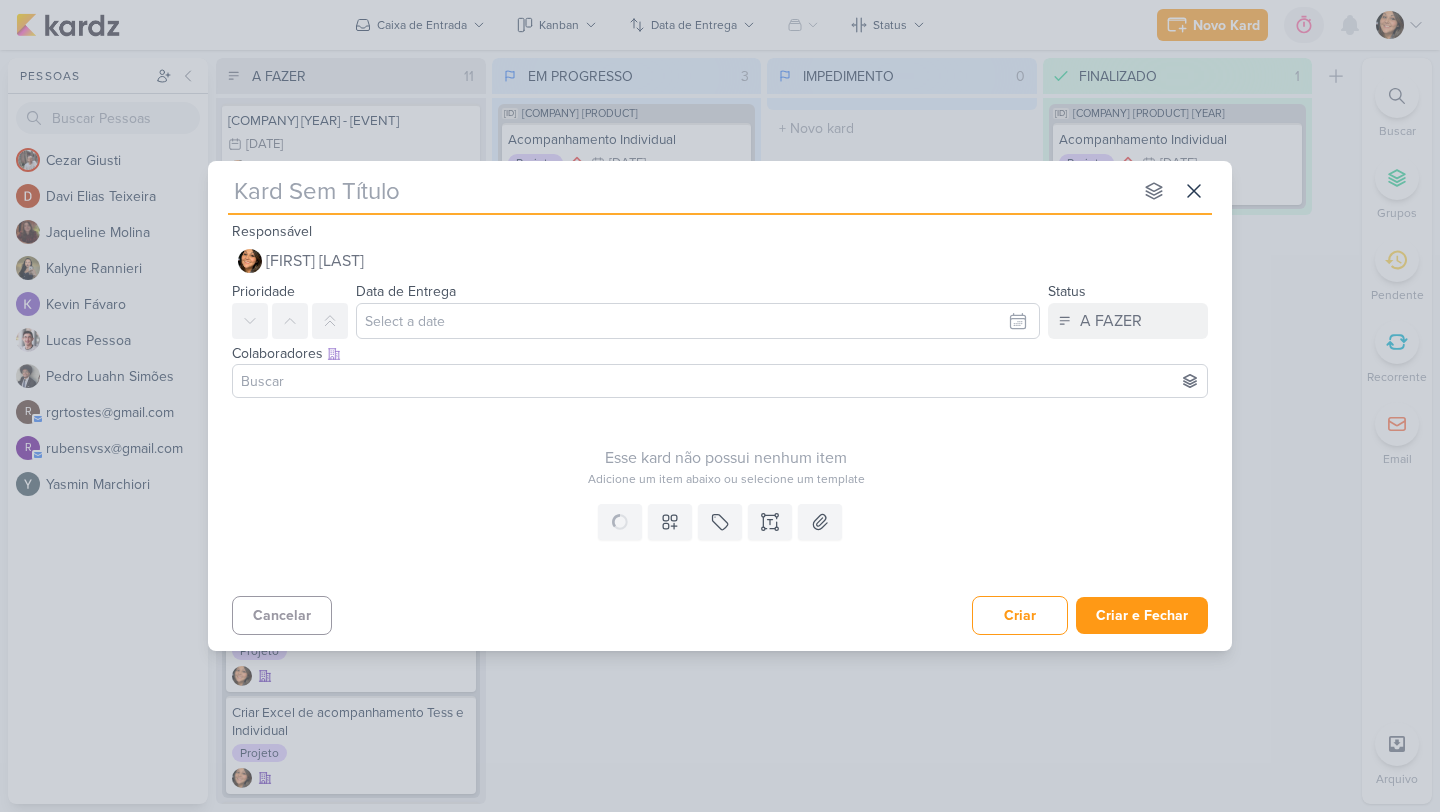 type on "Mentoria de Projetos - Cliente e Turma" 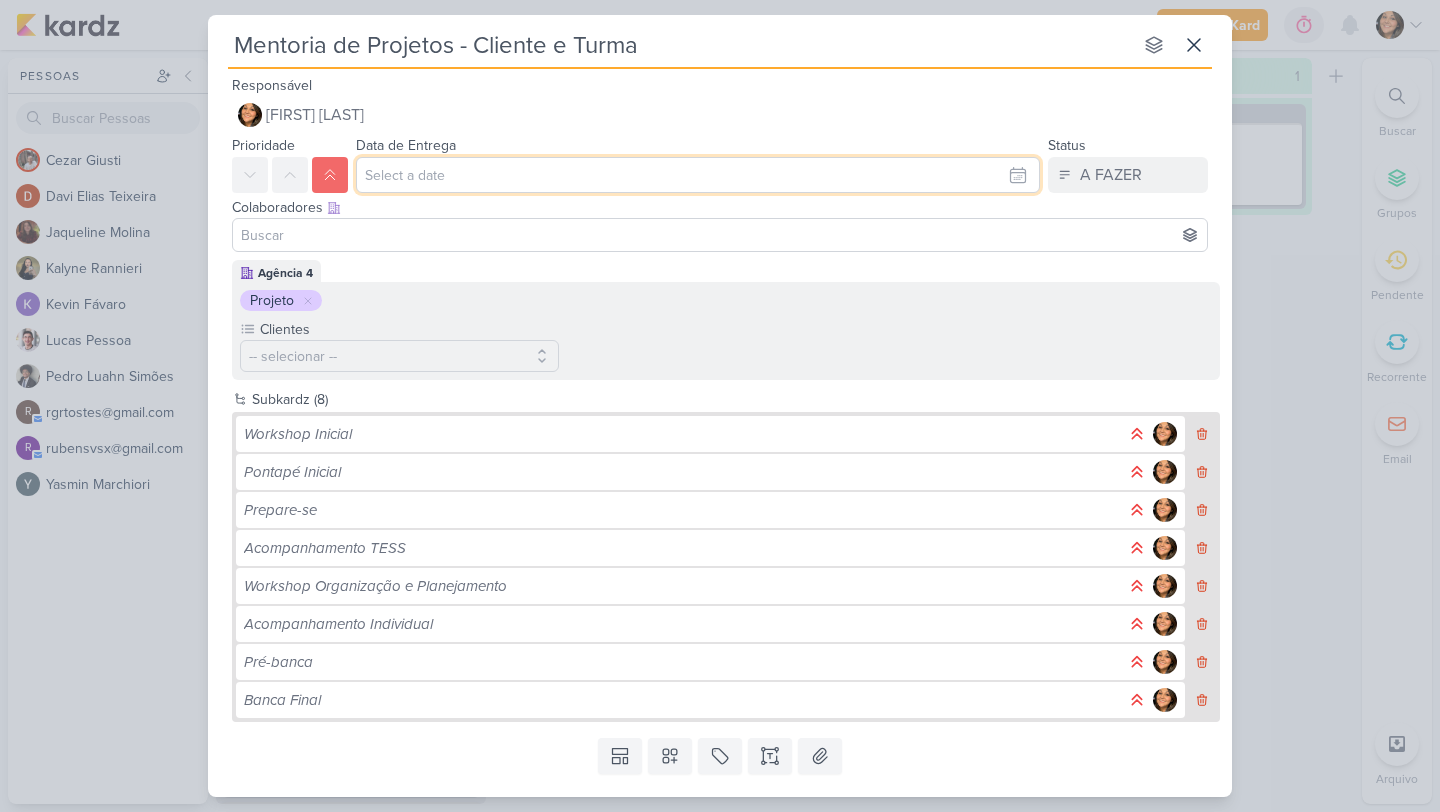 click at bounding box center (698, 175) 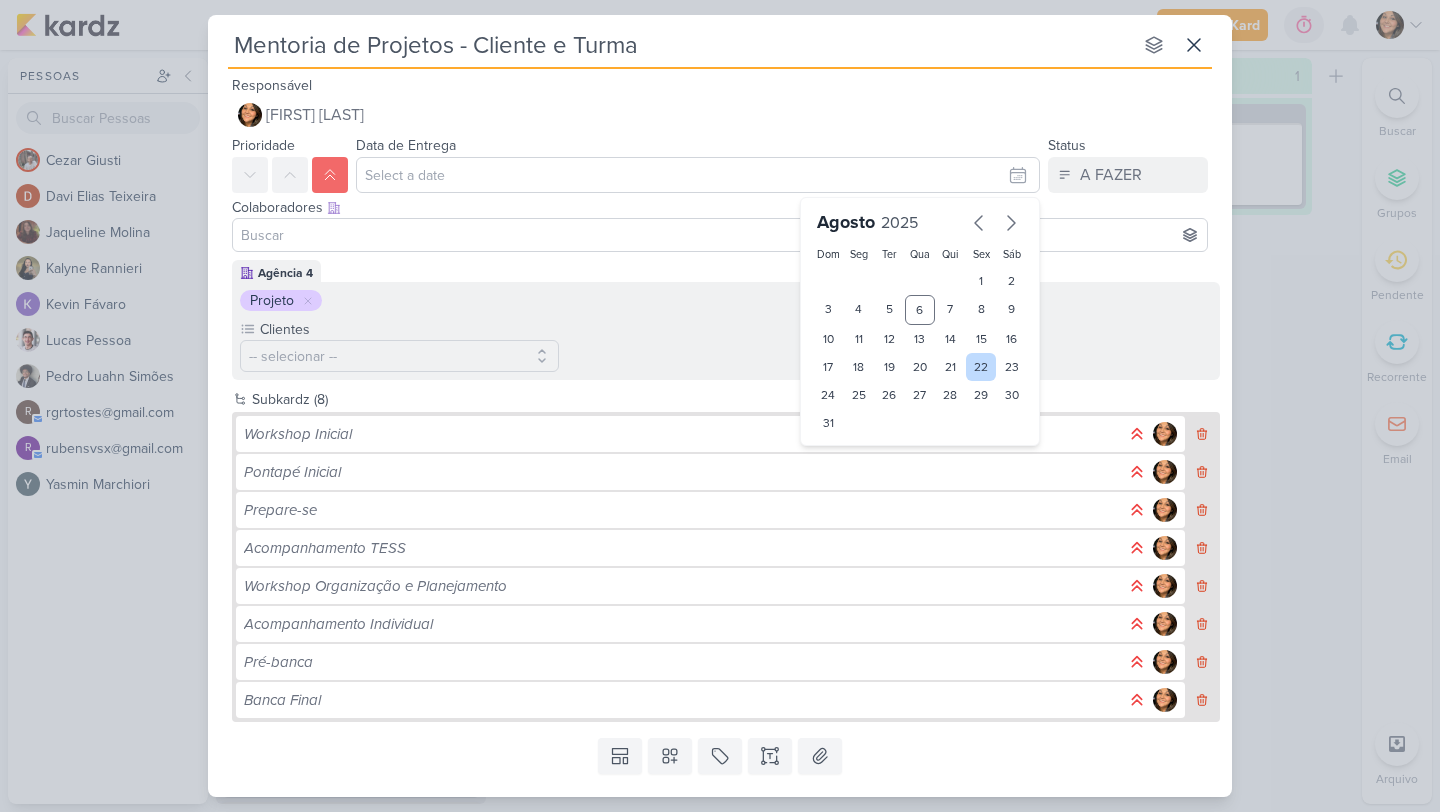 click on "22" at bounding box center [981, 367] 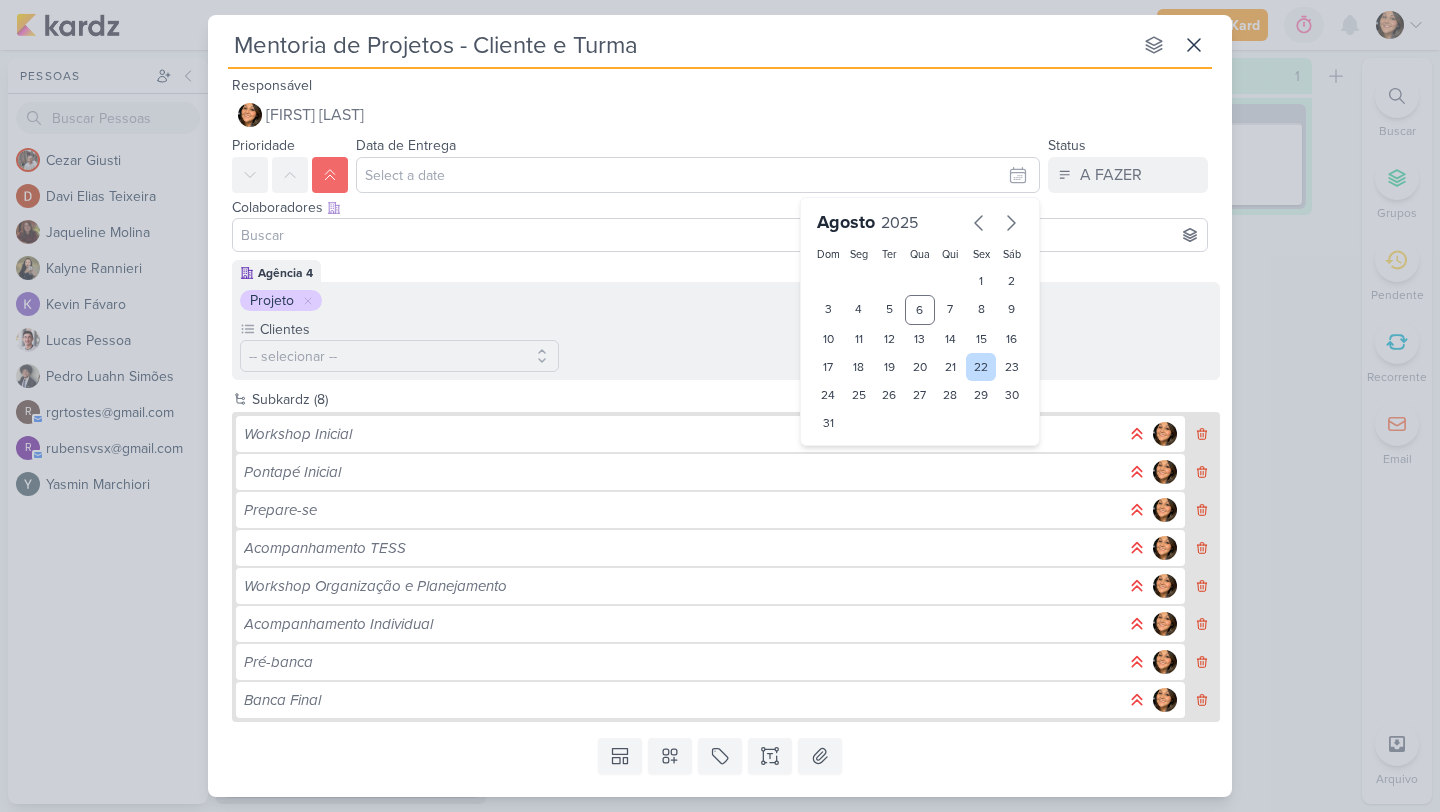 type on "[DAY] de [MONTH] de [YEAR] às [TIME]" 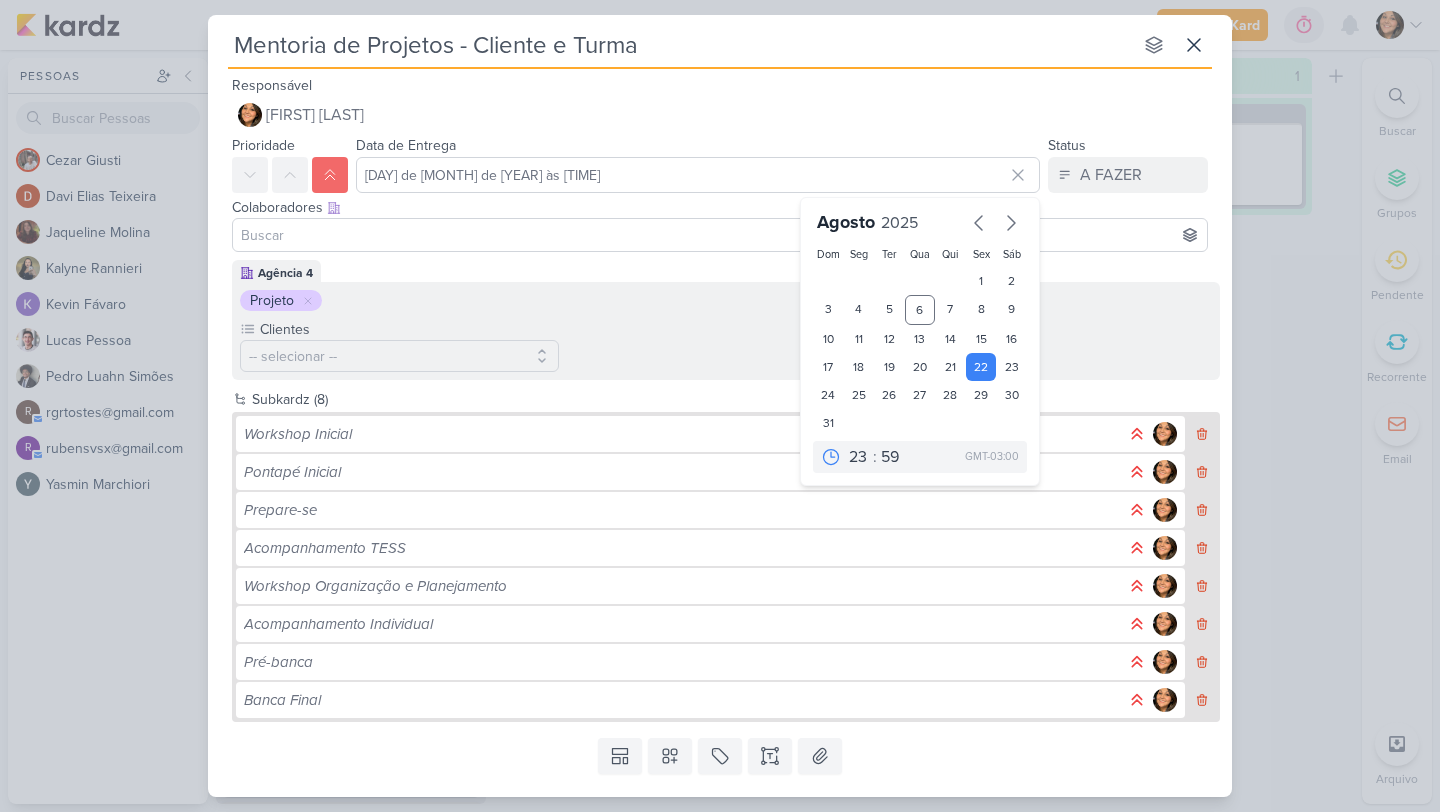 click on "Agência 4
Projeto
Clientes
-- selecionar --" at bounding box center [726, 320] 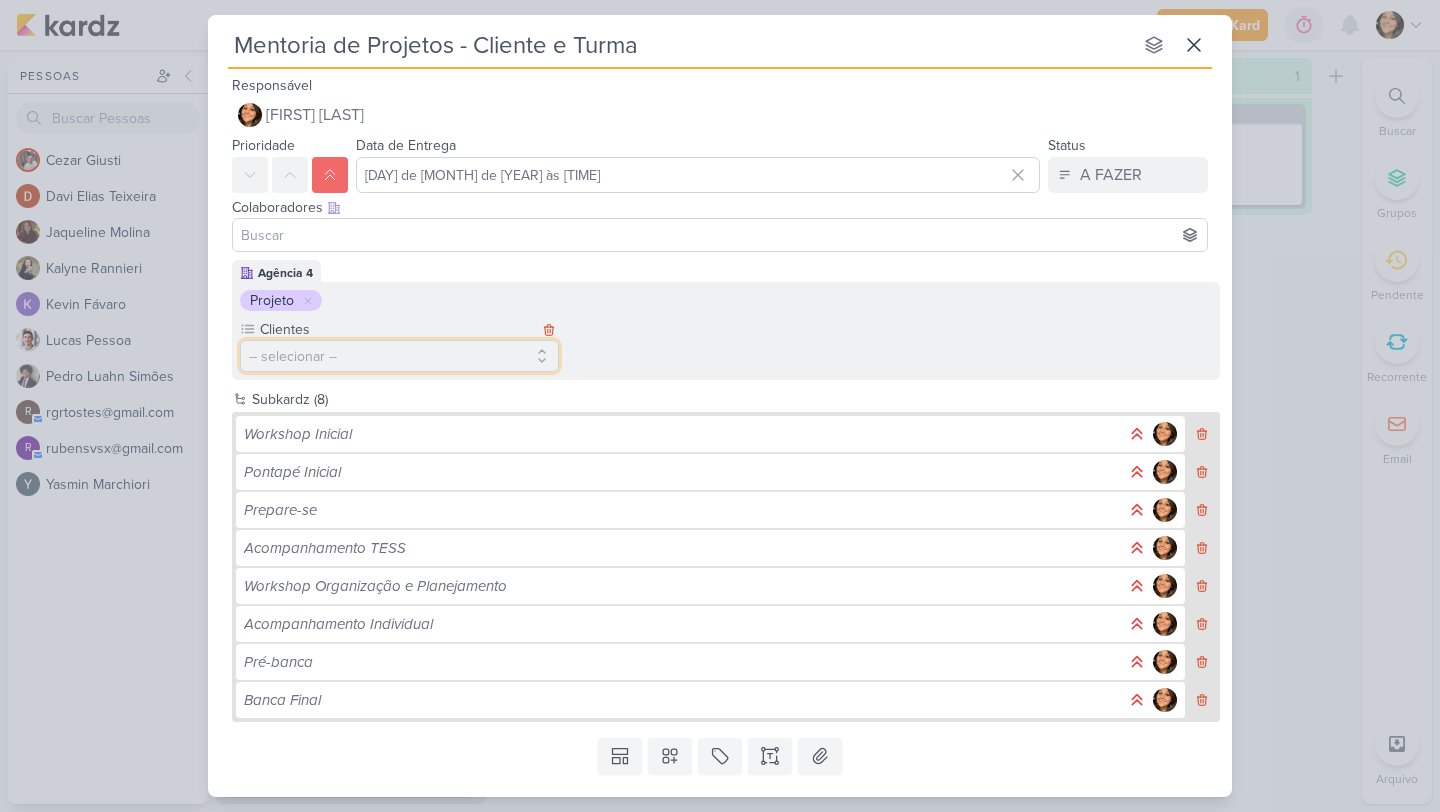 click on "-- selecionar --" at bounding box center (399, 356) 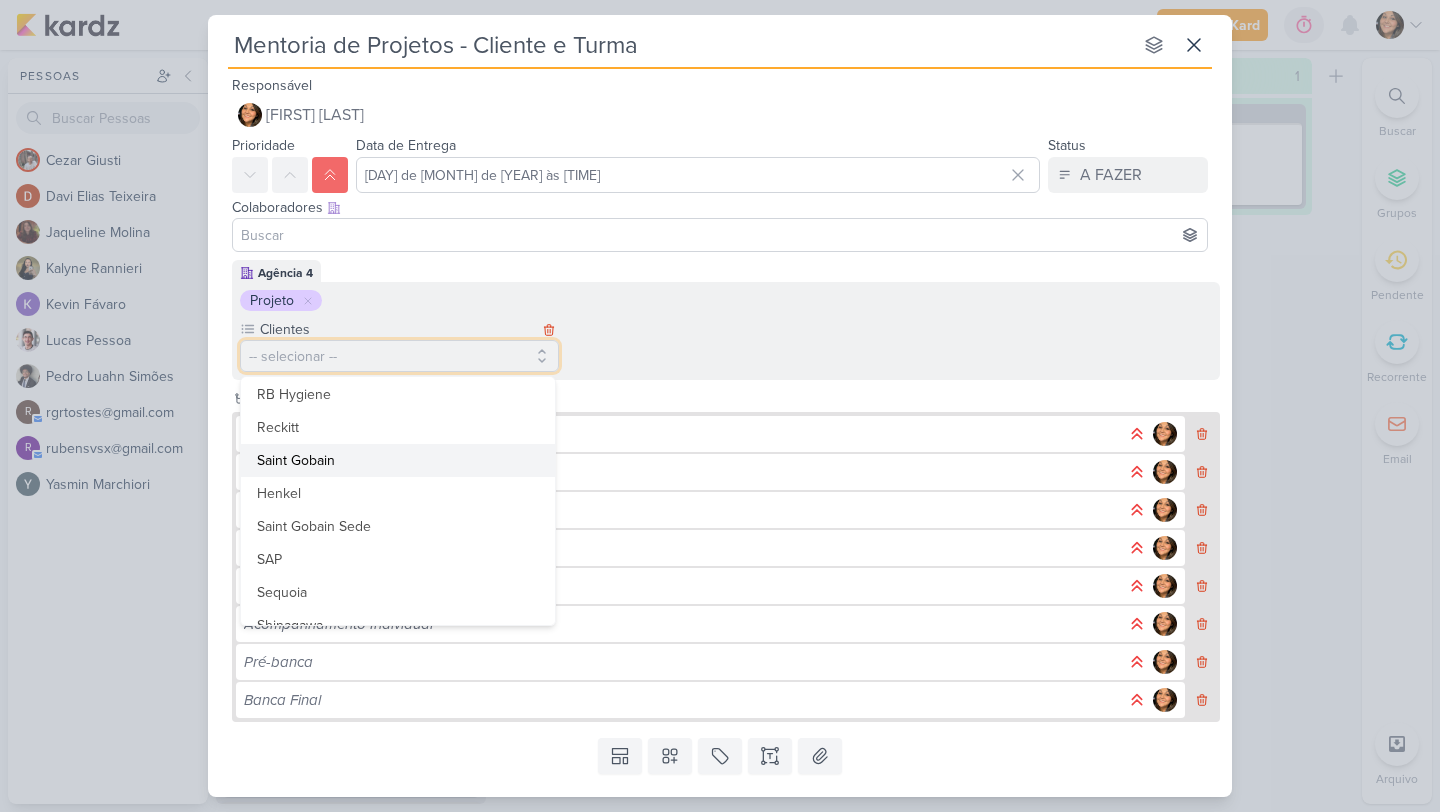 scroll, scrollTop: 303, scrollLeft: 0, axis: vertical 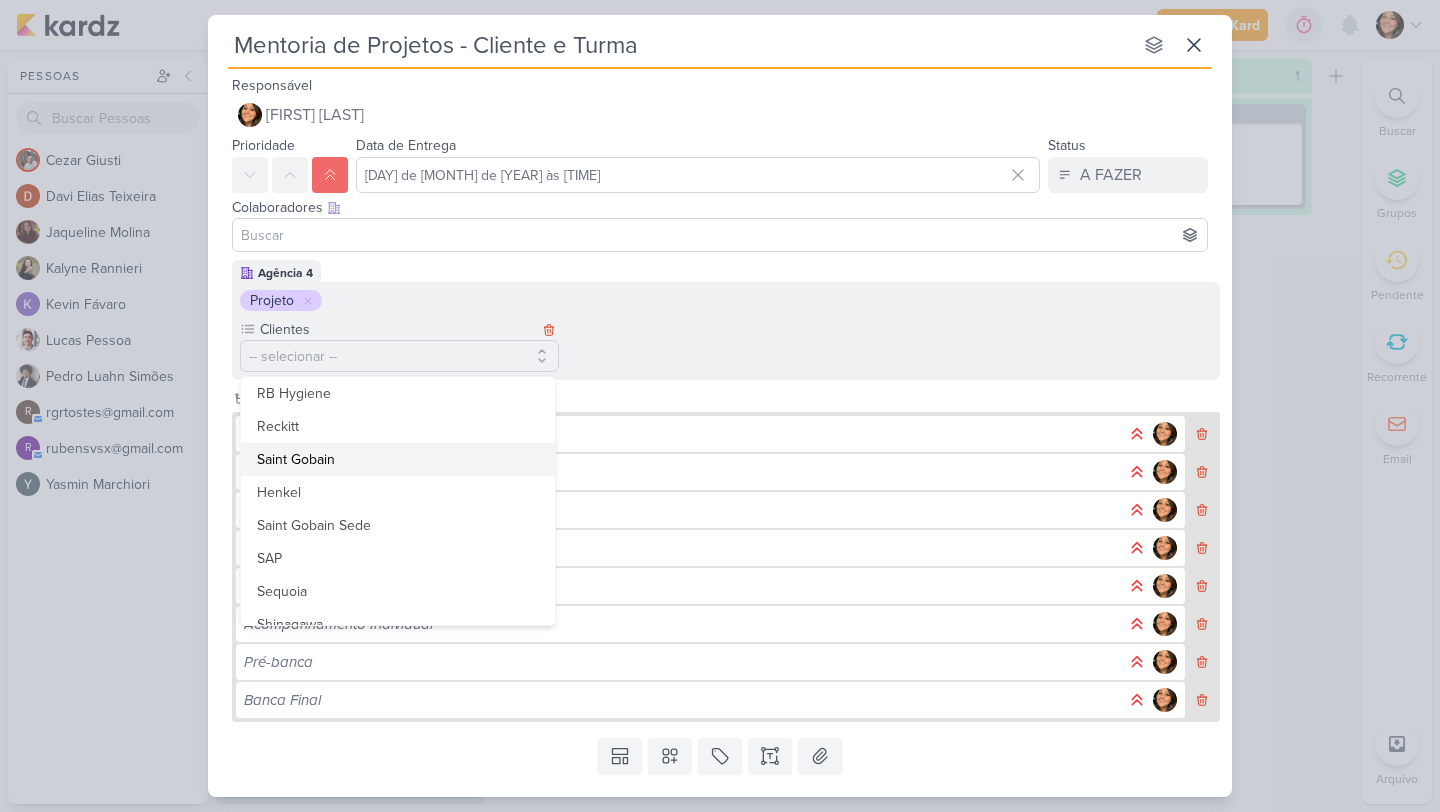 click on "Saint Gobain" at bounding box center (398, 459) 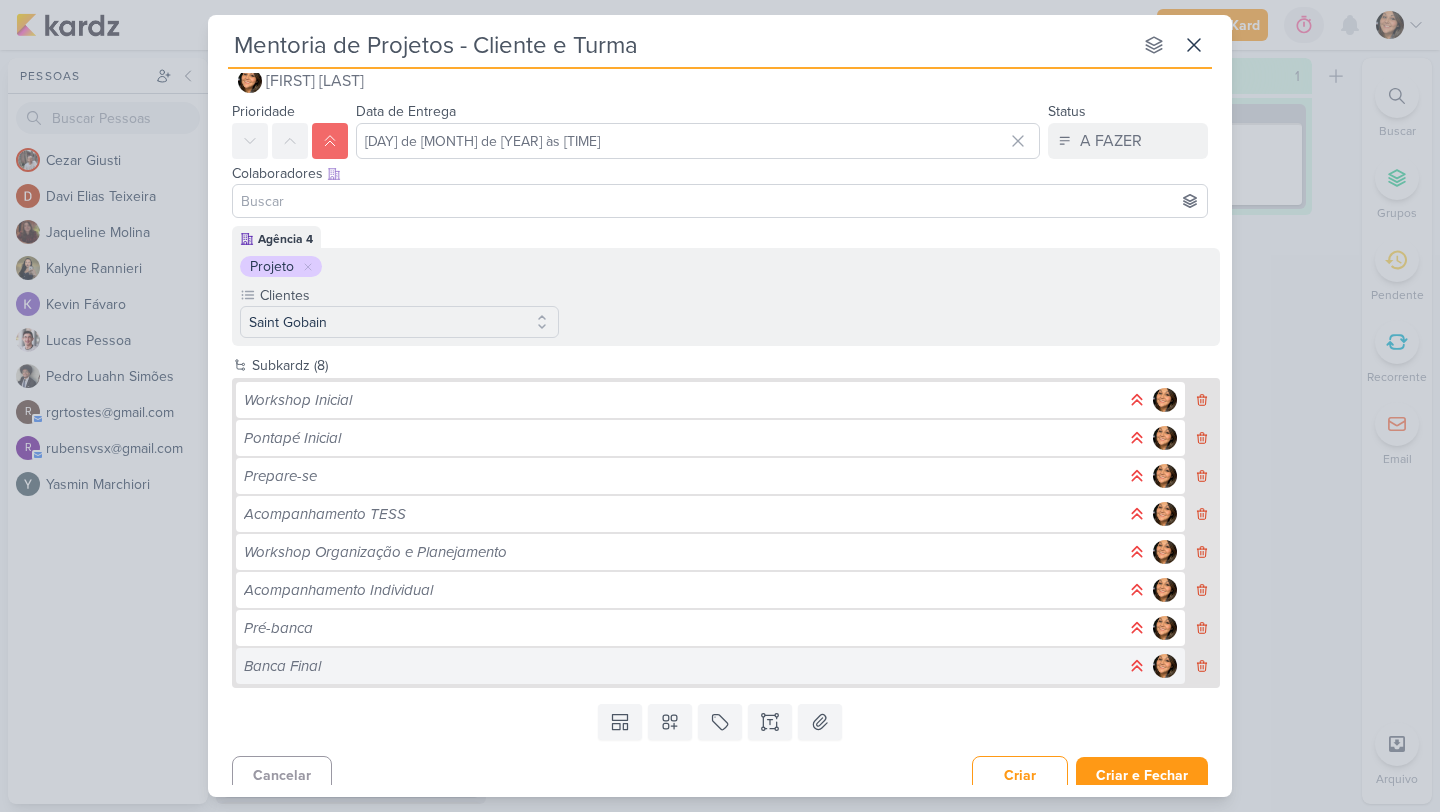 scroll, scrollTop: 18, scrollLeft: 0, axis: vertical 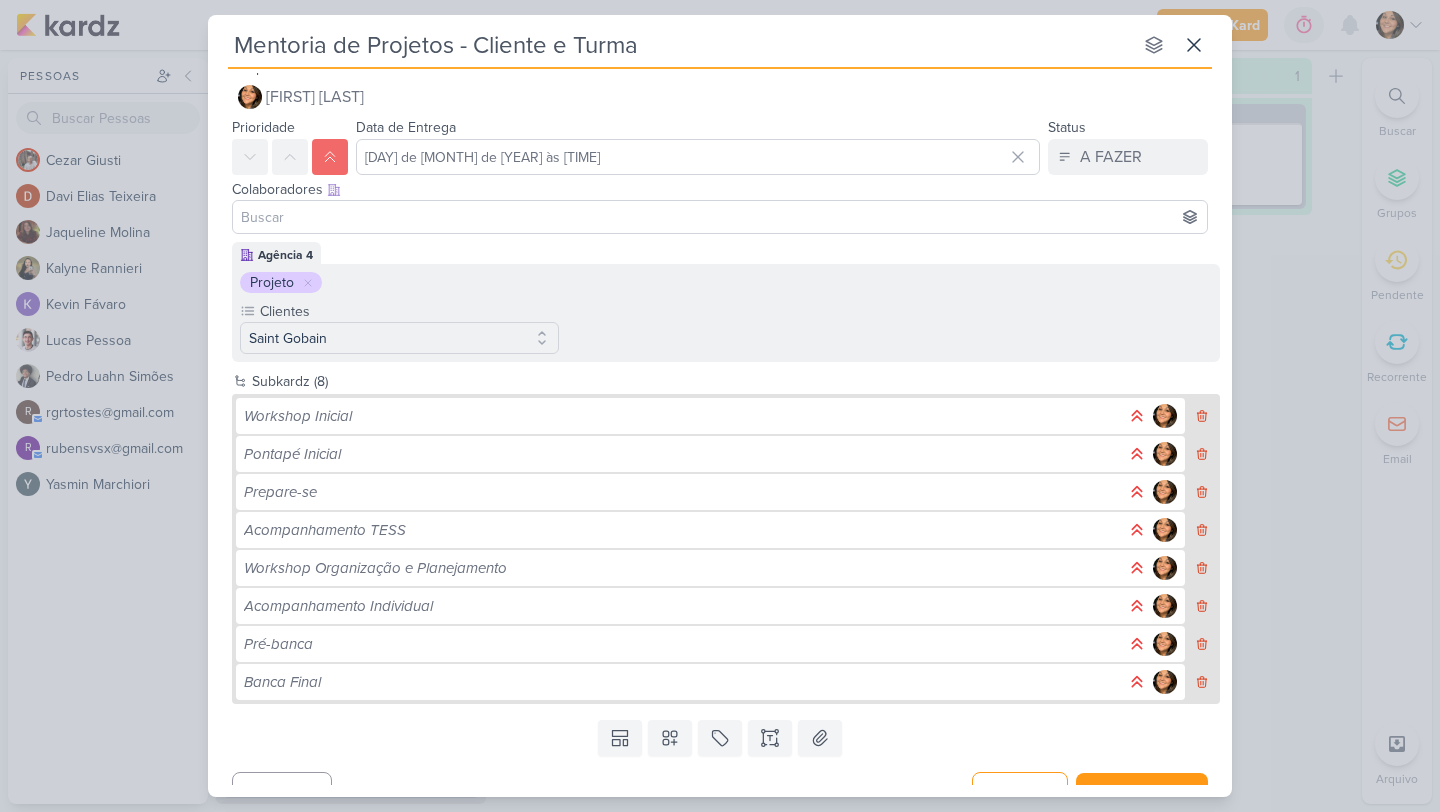 click on "Mentoria de Projetos - Cliente e Turma" at bounding box center [680, 45] 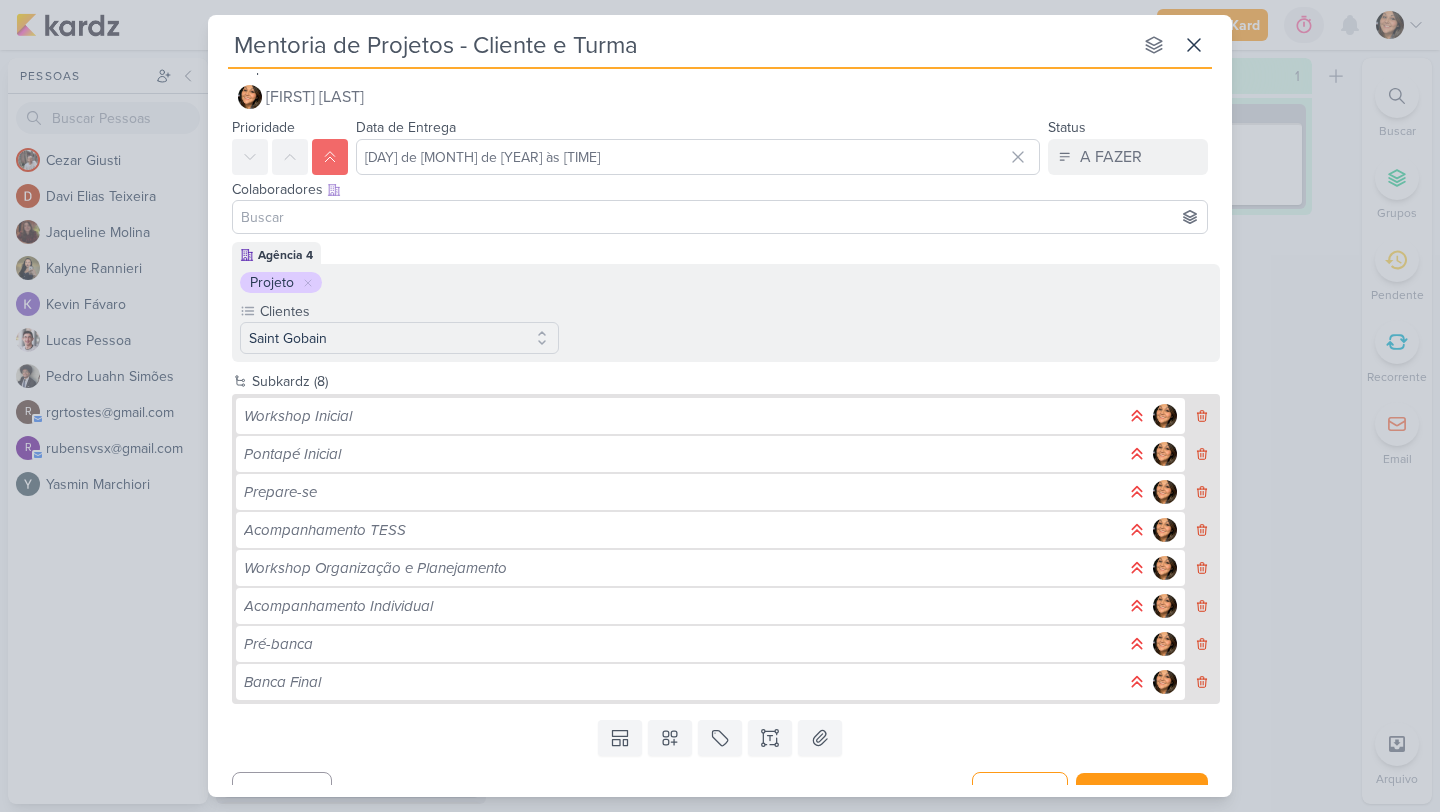 click on "Mentoria de Projetos - Cliente e Turma" at bounding box center (680, 45) 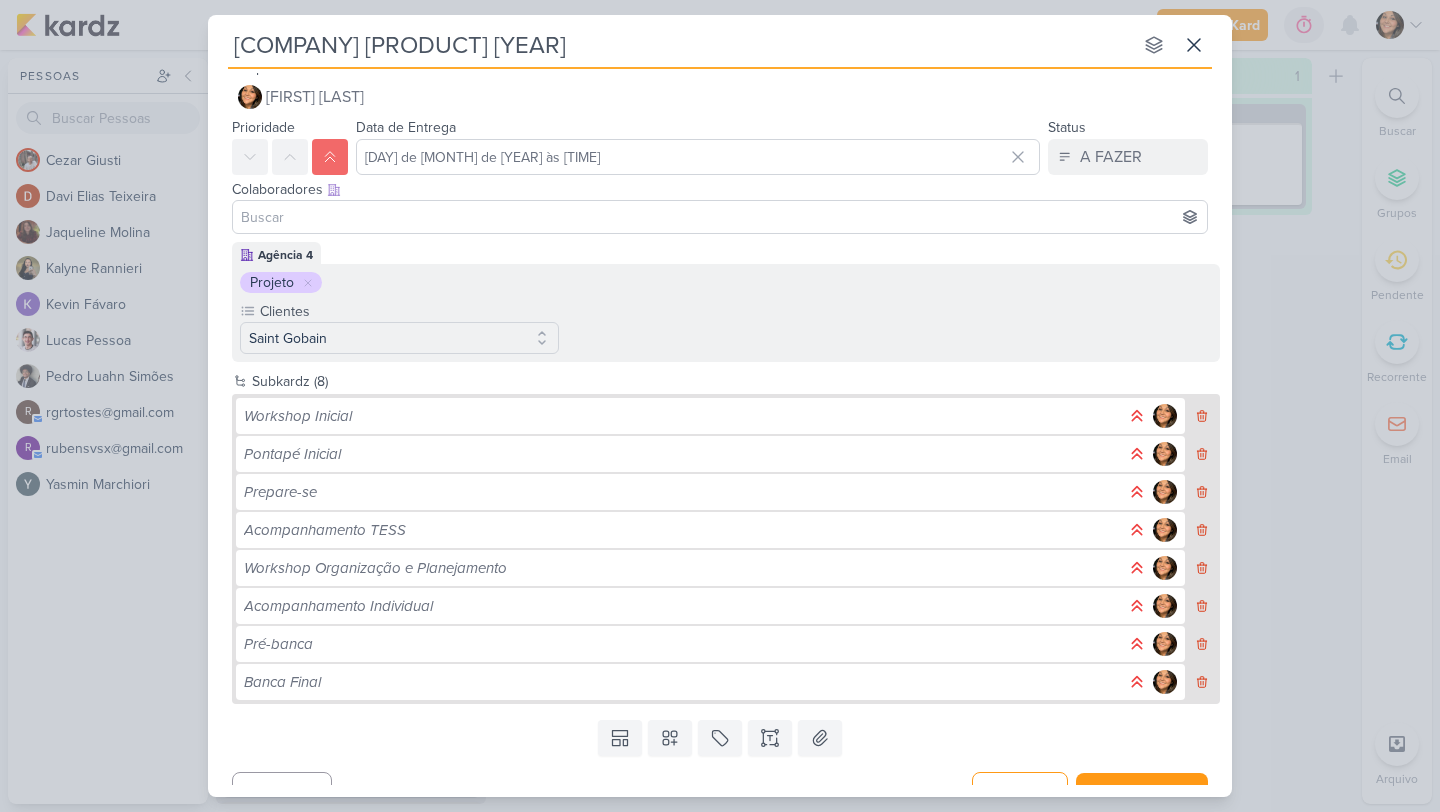 drag, startPoint x: 349, startPoint y: 49, endPoint x: 495, endPoint y: 49, distance: 146 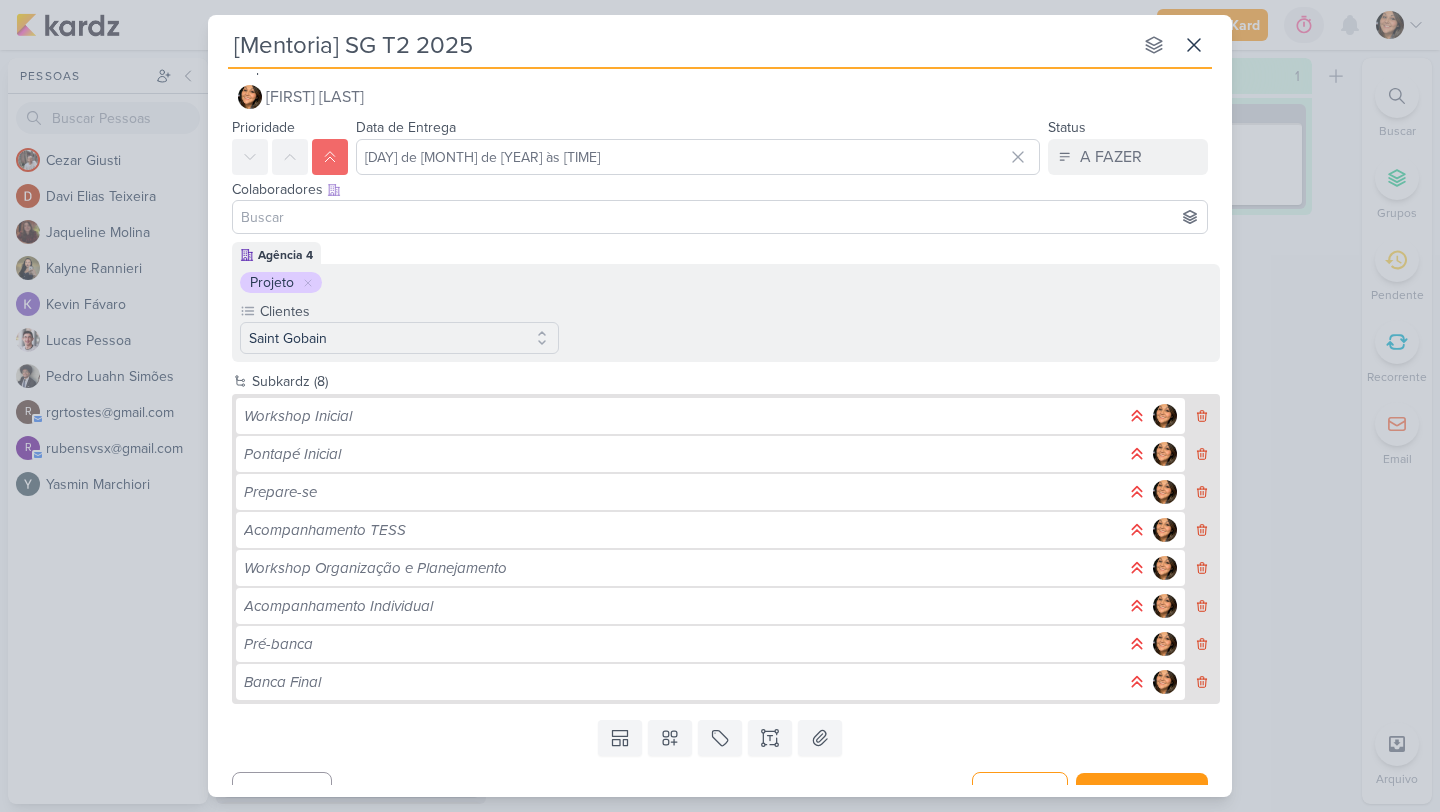 click on "[Mentoria] SG T2 2025" at bounding box center (680, 45) 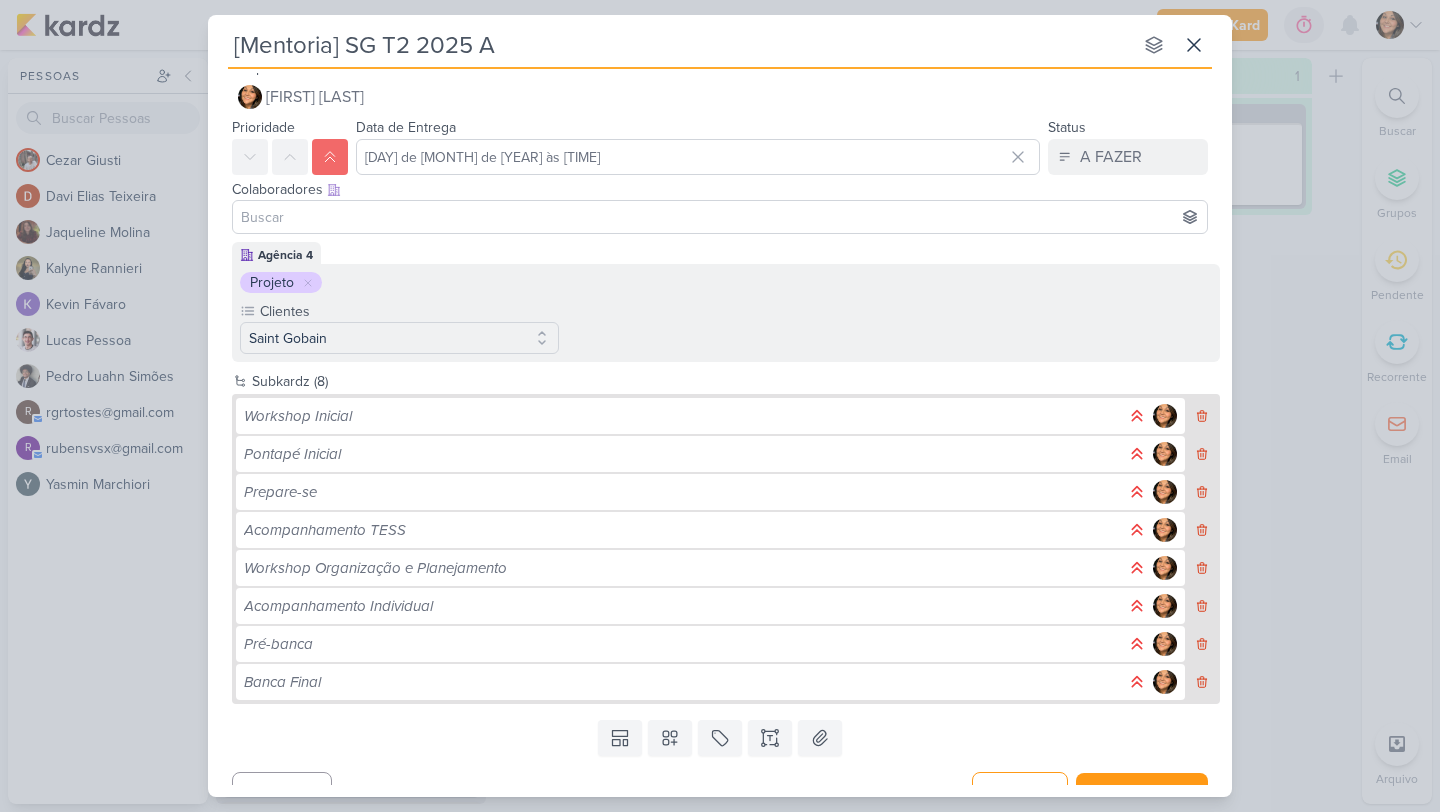click on "[Mentoria] SG T2 2025 A" at bounding box center [680, 45] 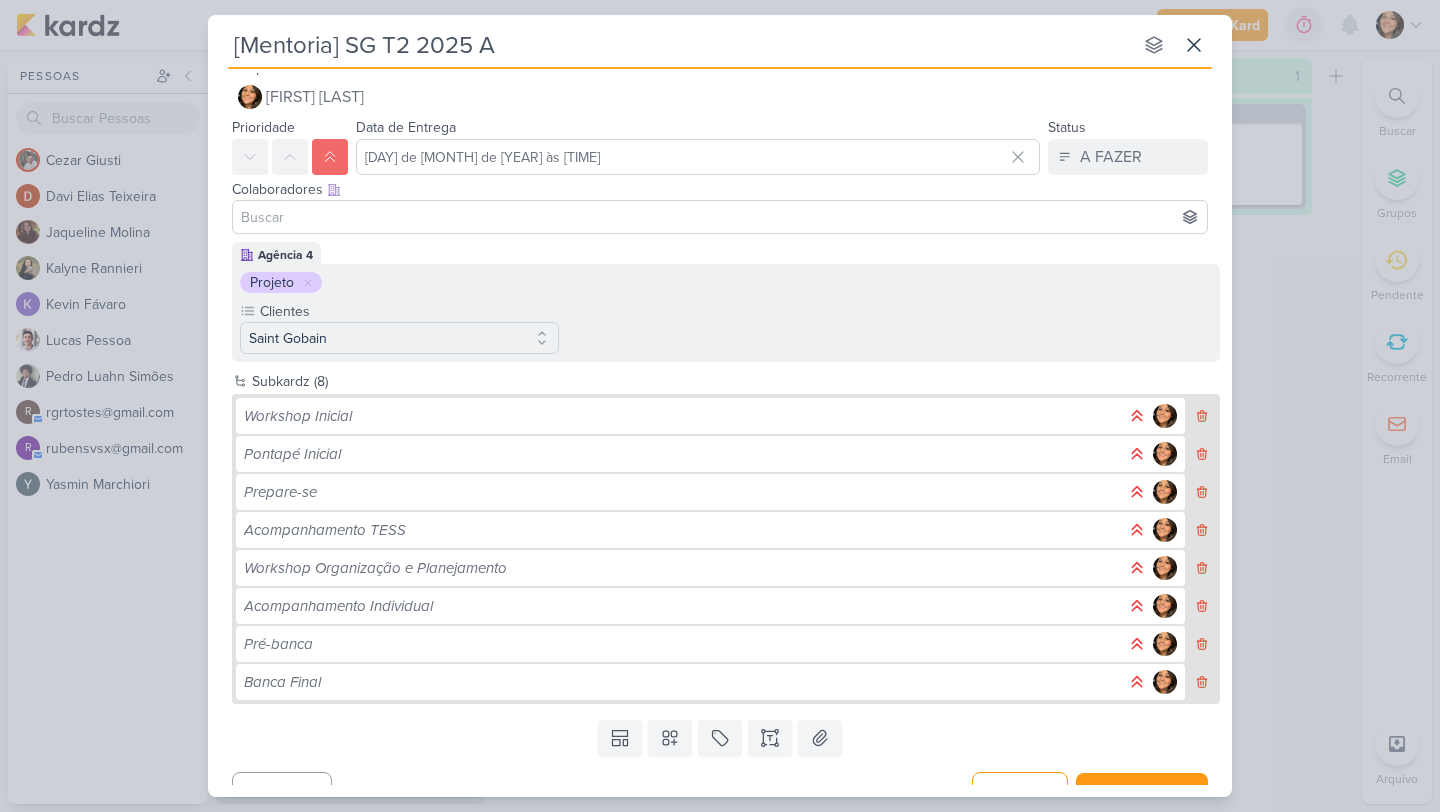 click on "[Mentoria] SG T2 2025 A" at bounding box center (680, 45) 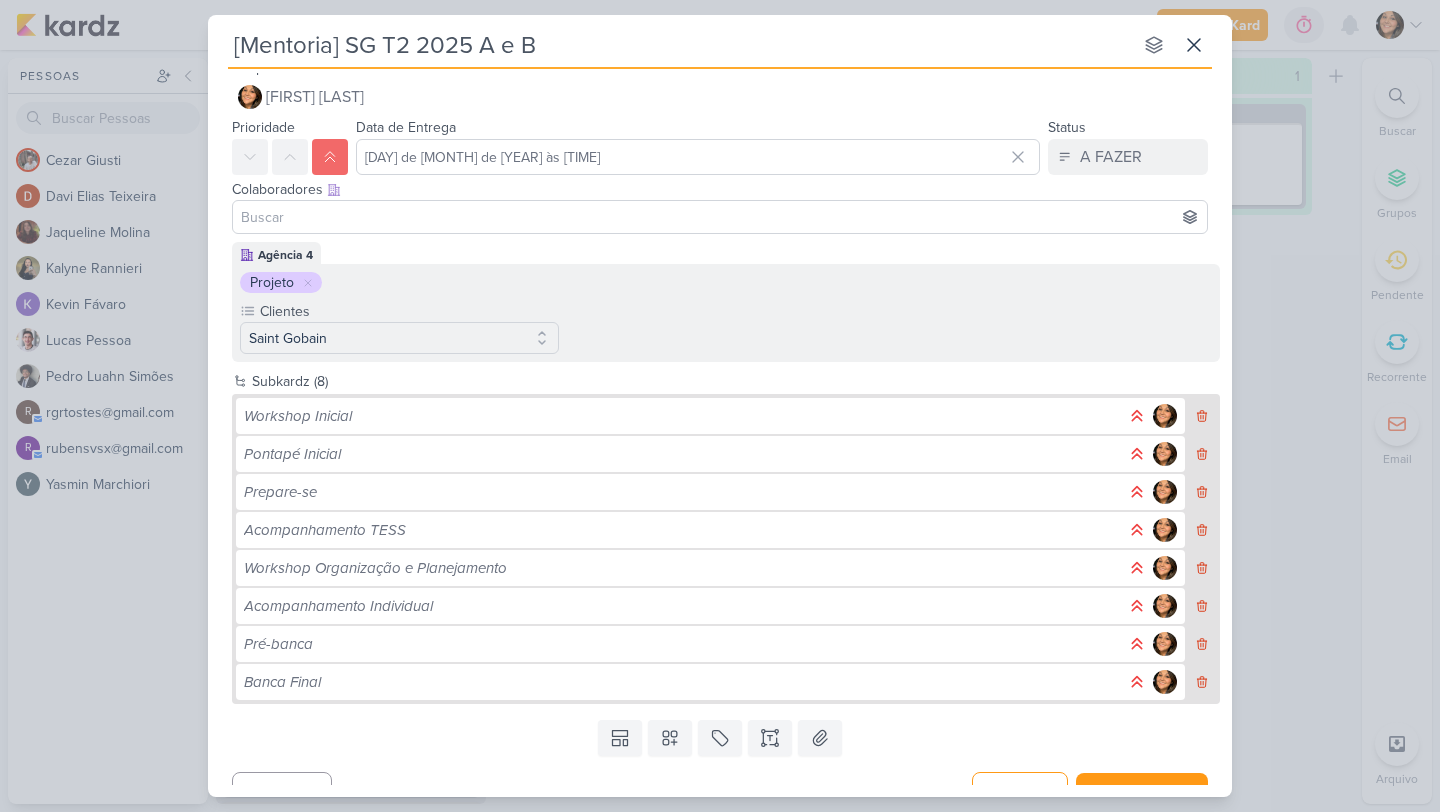 click on "[Mentoria] SG T2 2025 A e B" at bounding box center [680, 45] 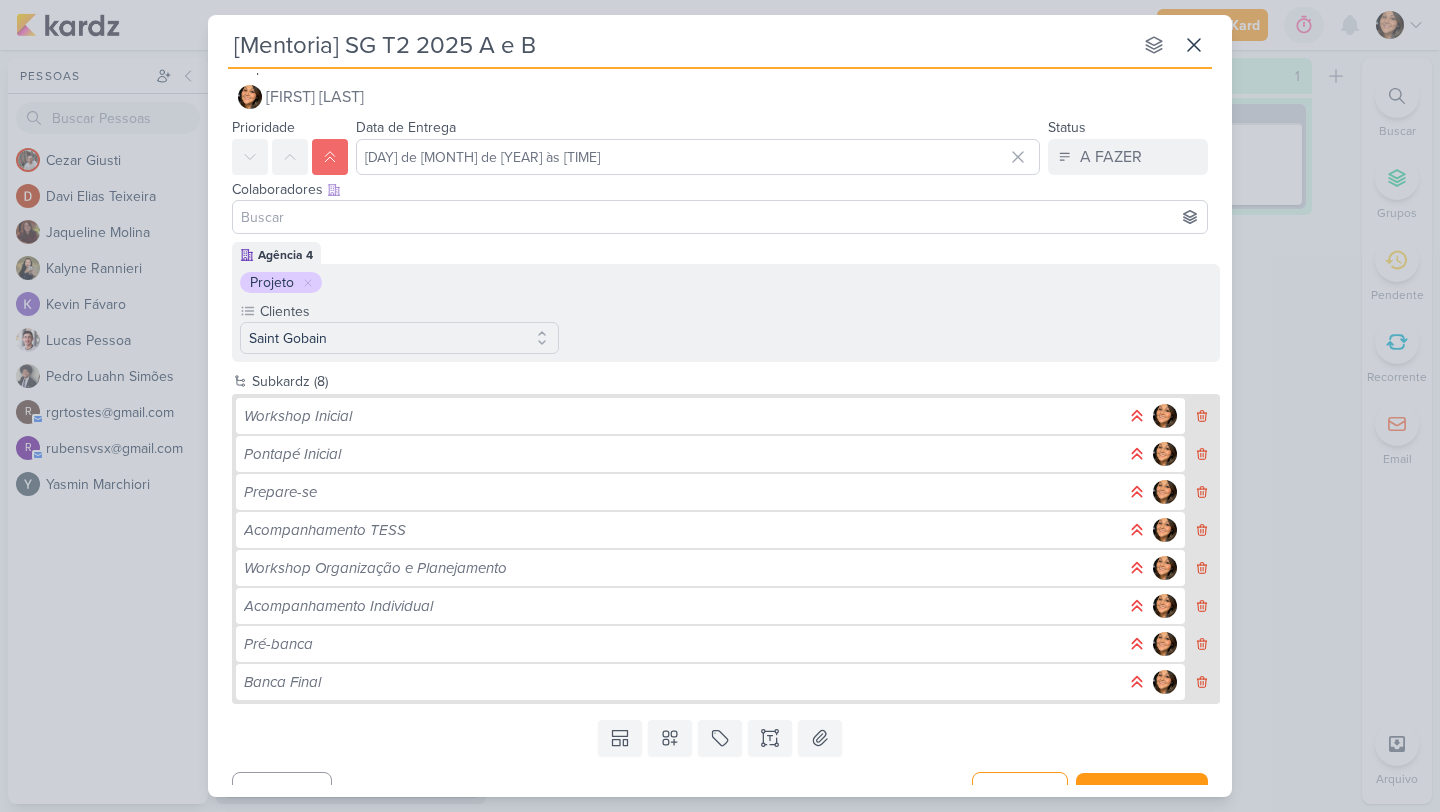 click on "[Mentoria] SG T2 2025 A e B" at bounding box center [680, 45] 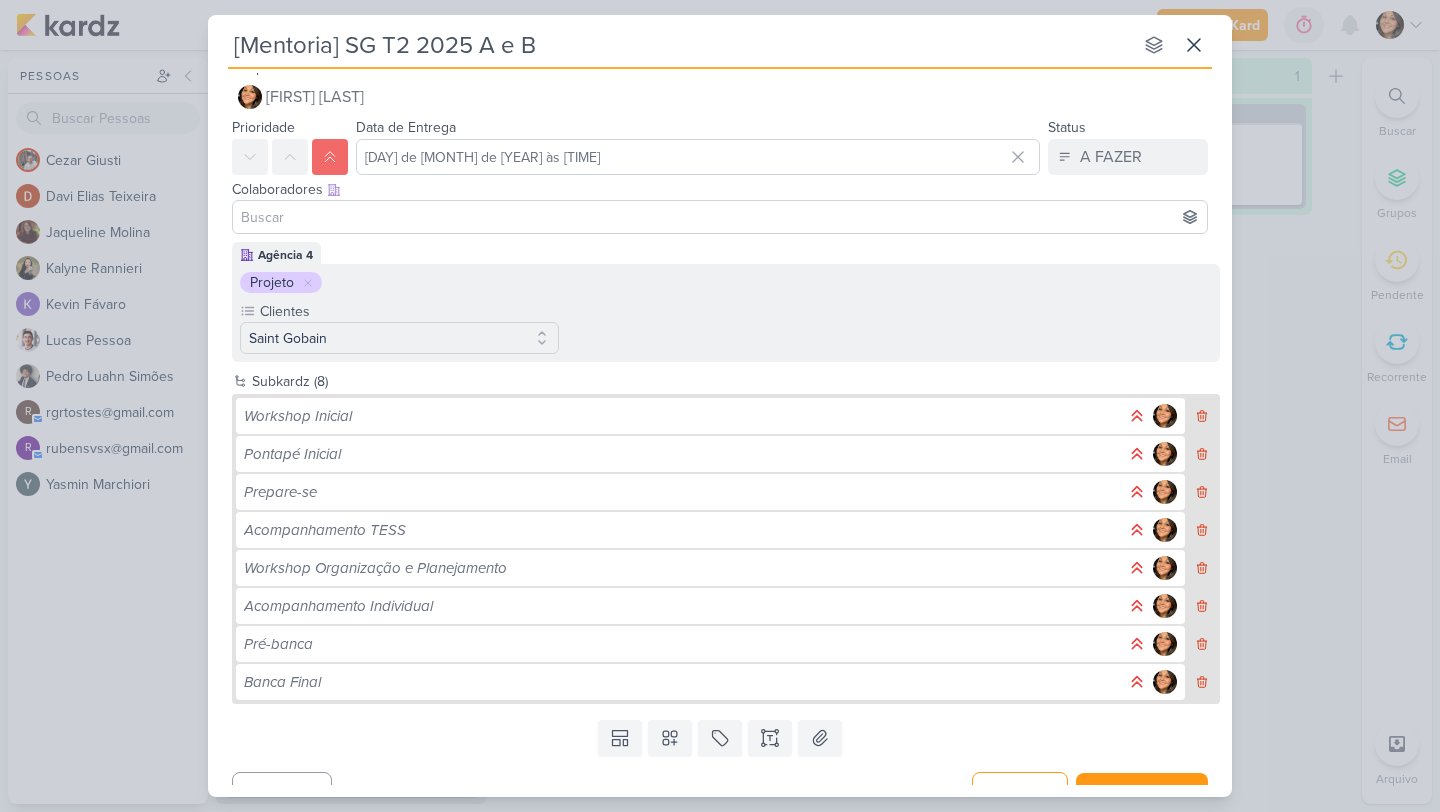 click on "[Mentoria] SG T2 2025 A e B" at bounding box center [680, 45] 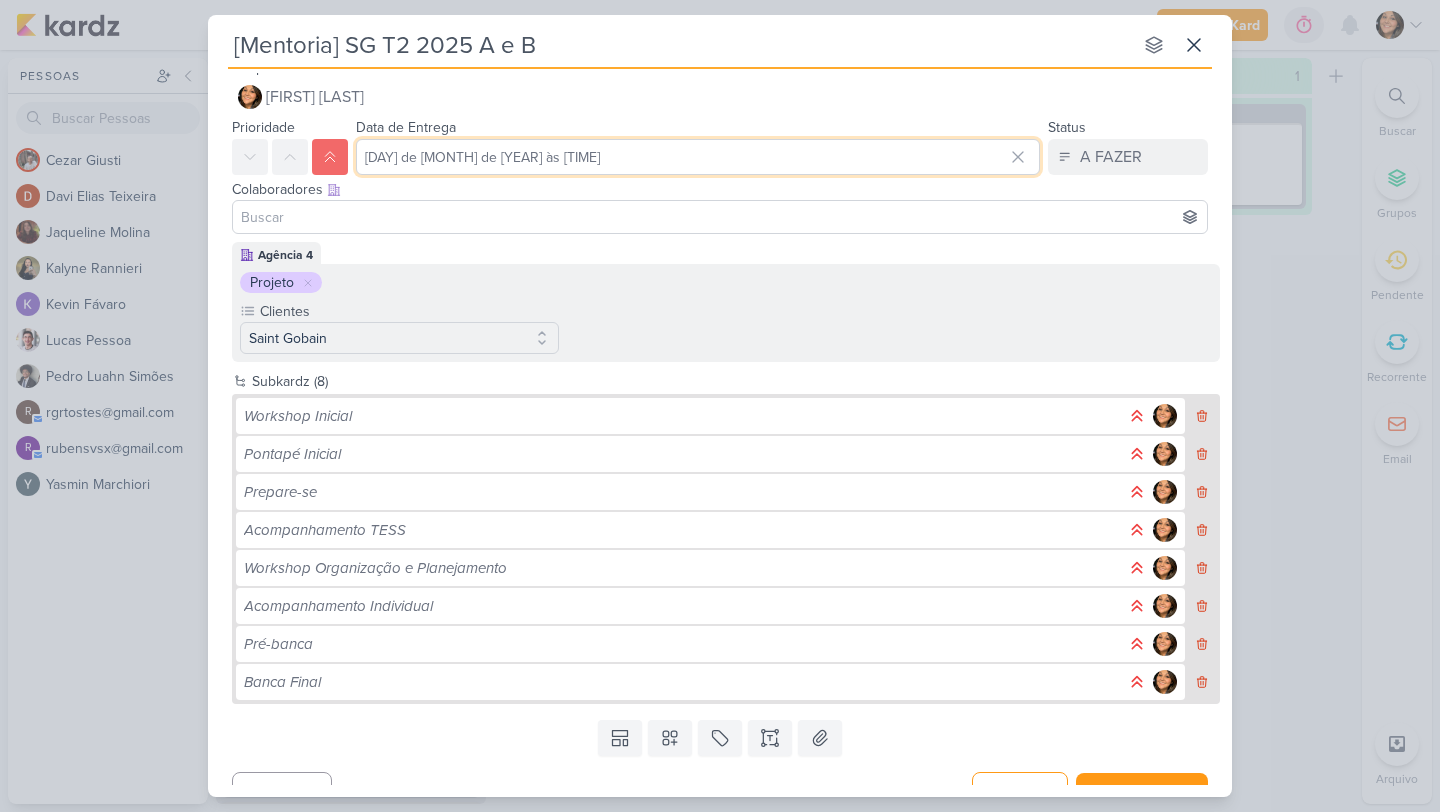 click on "[DAY] de [MONTH] de [YEAR] às [TIME]" at bounding box center (698, 157) 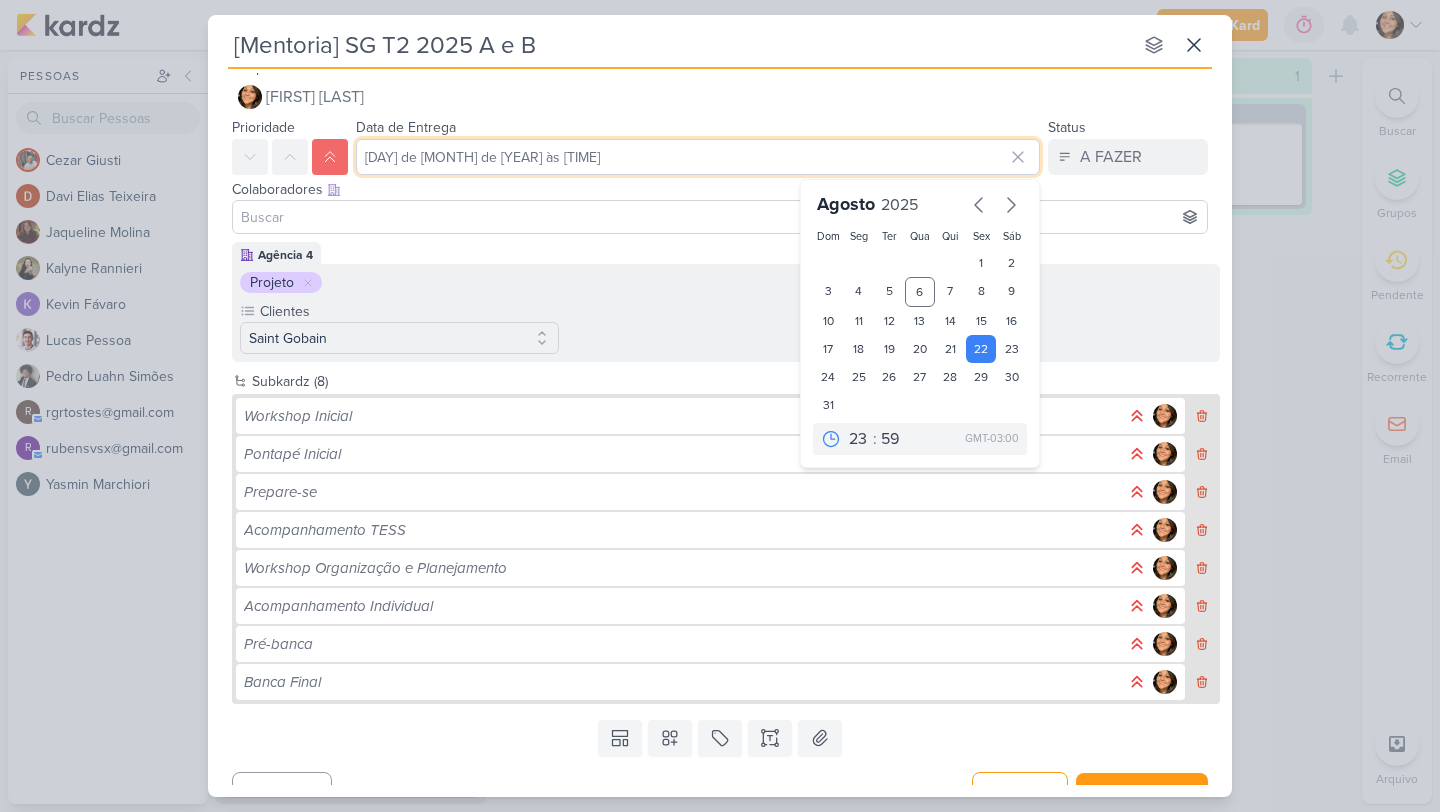 click on "[DAY] de [MONTH] de [YEAR] às [TIME]" at bounding box center (698, 157) 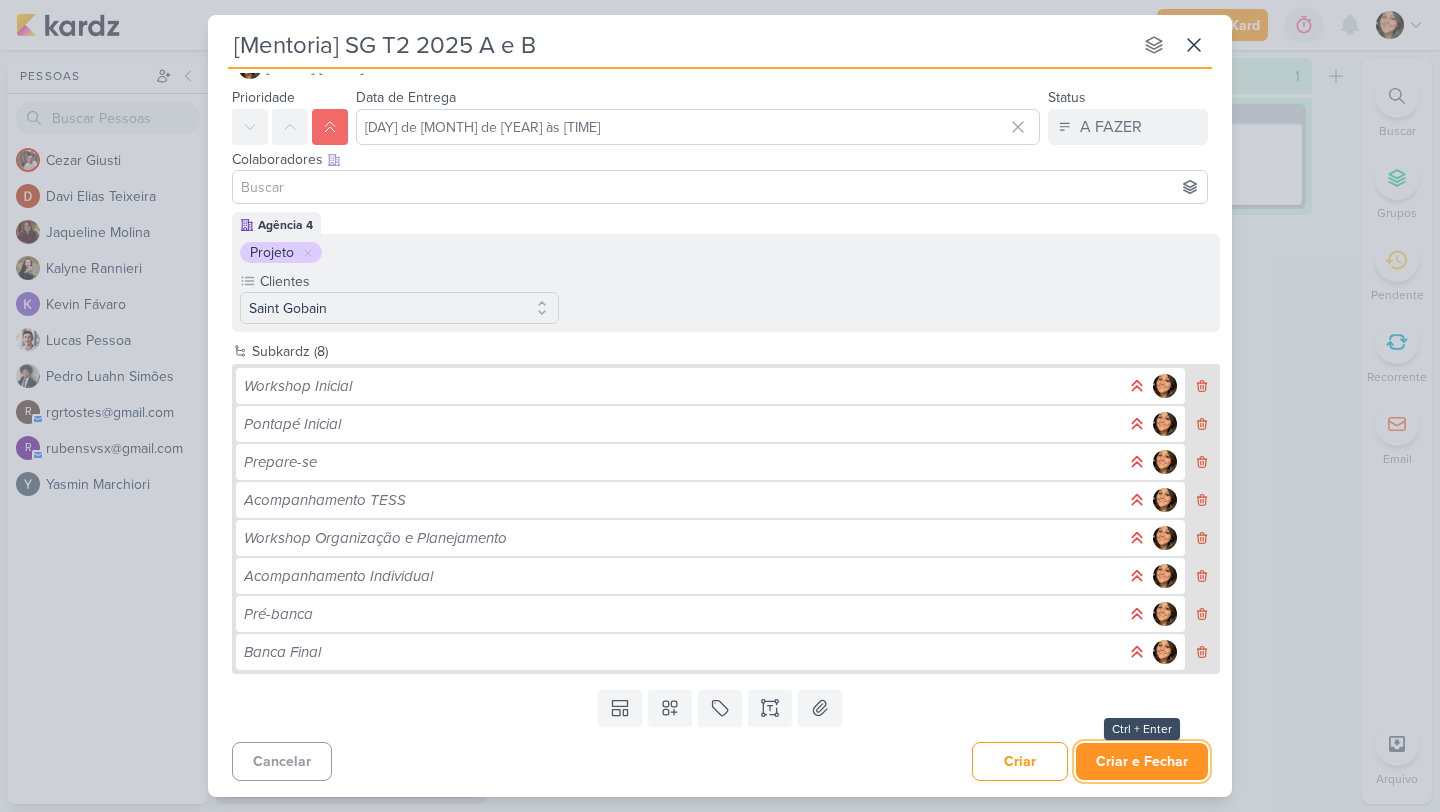 click on "Criar e Fechar" at bounding box center (1142, 761) 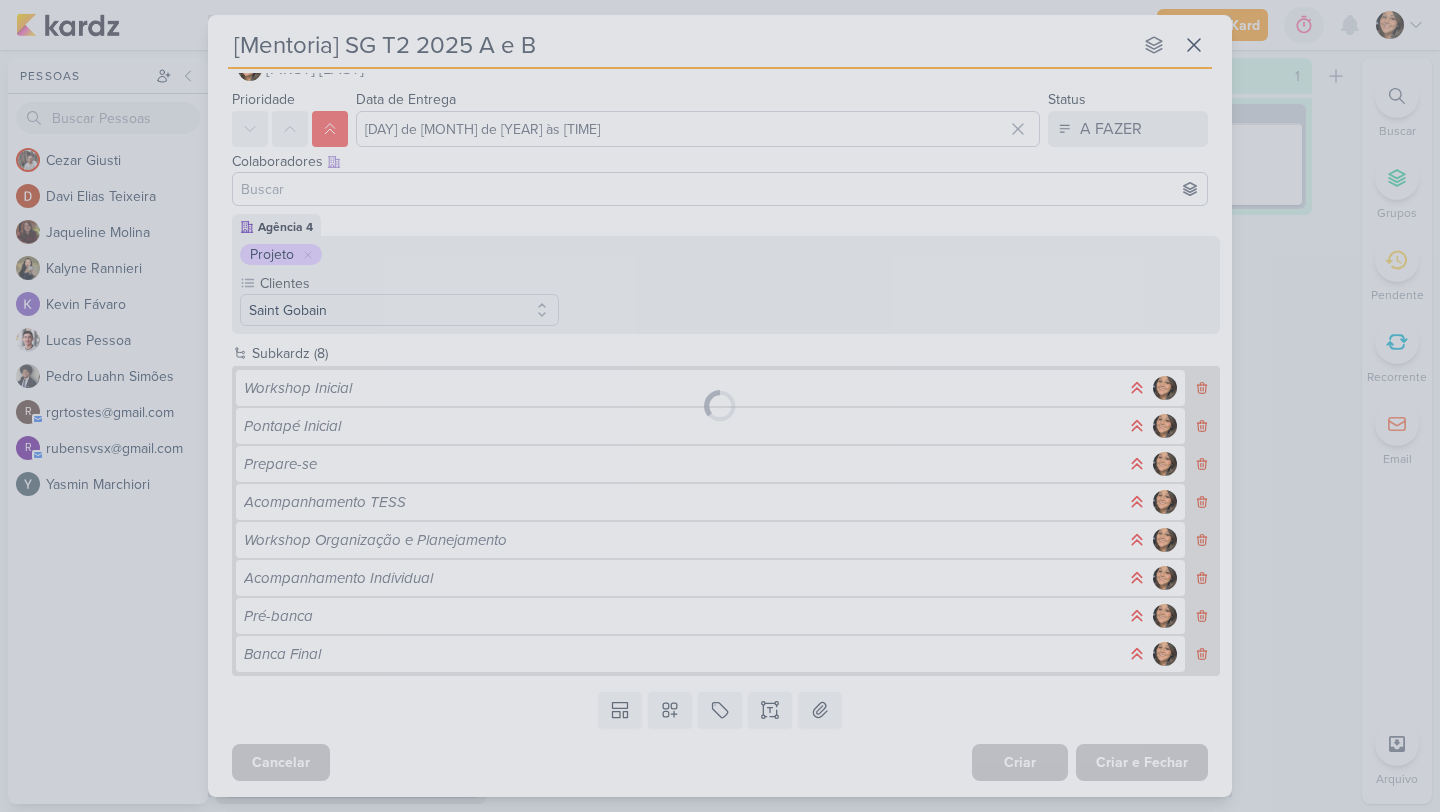 scroll, scrollTop: 46, scrollLeft: 0, axis: vertical 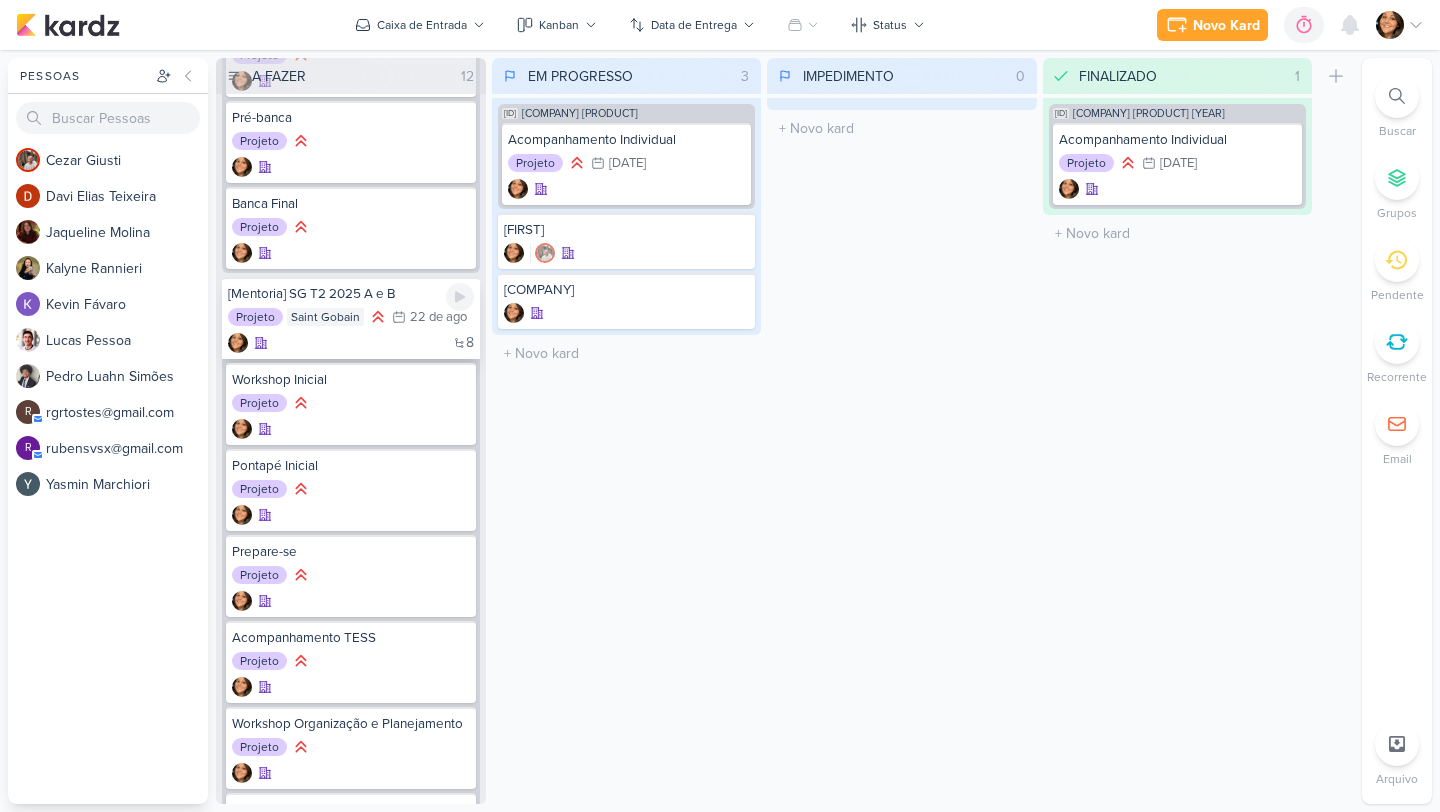 click on "[Mentoria] SG T2 2025 A e B" at bounding box center [351, 294] 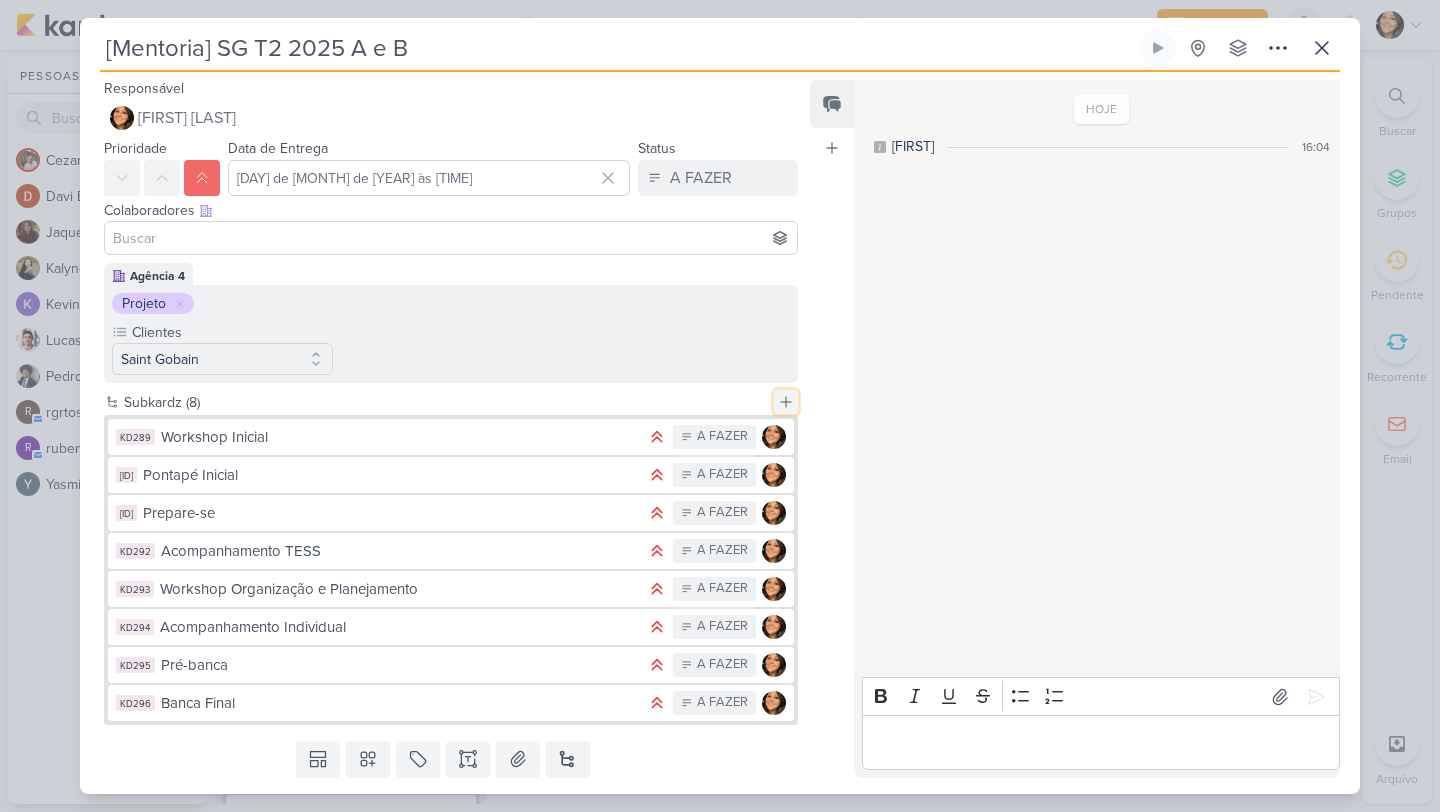 click 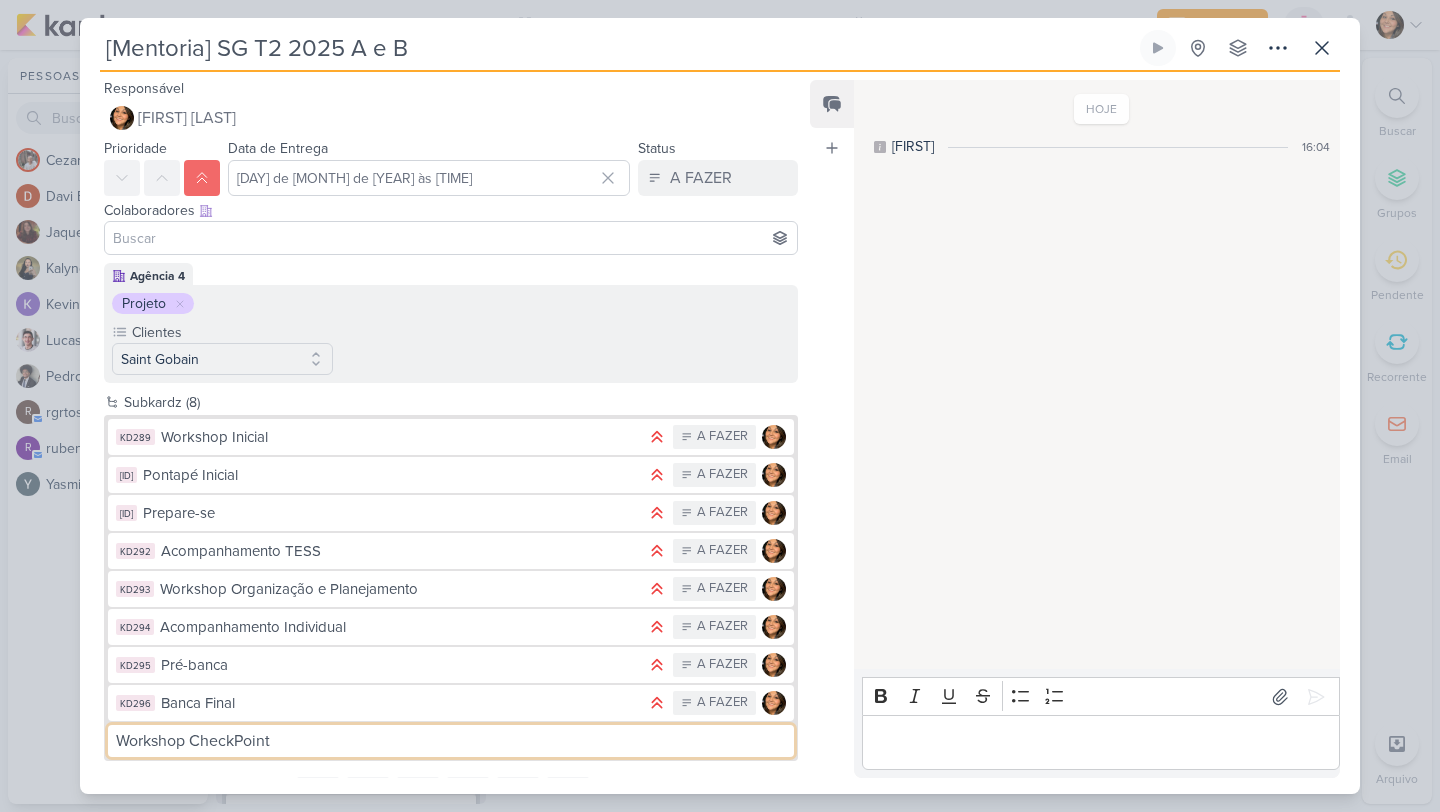 click on "Workshop CheckPoint" at bounding box center (451, 741) 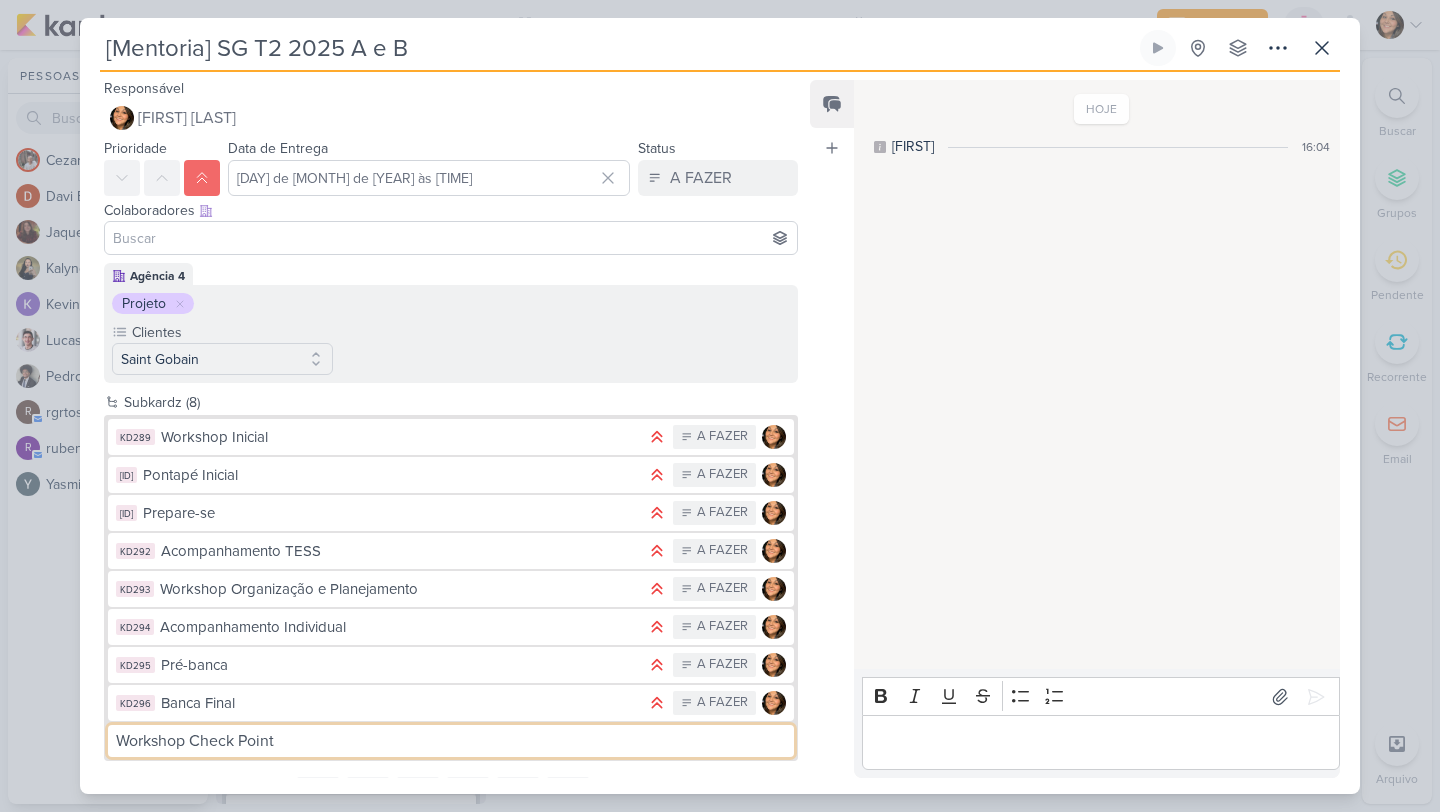 click on "Workshop Check Point" at bounding box center (451, 741) 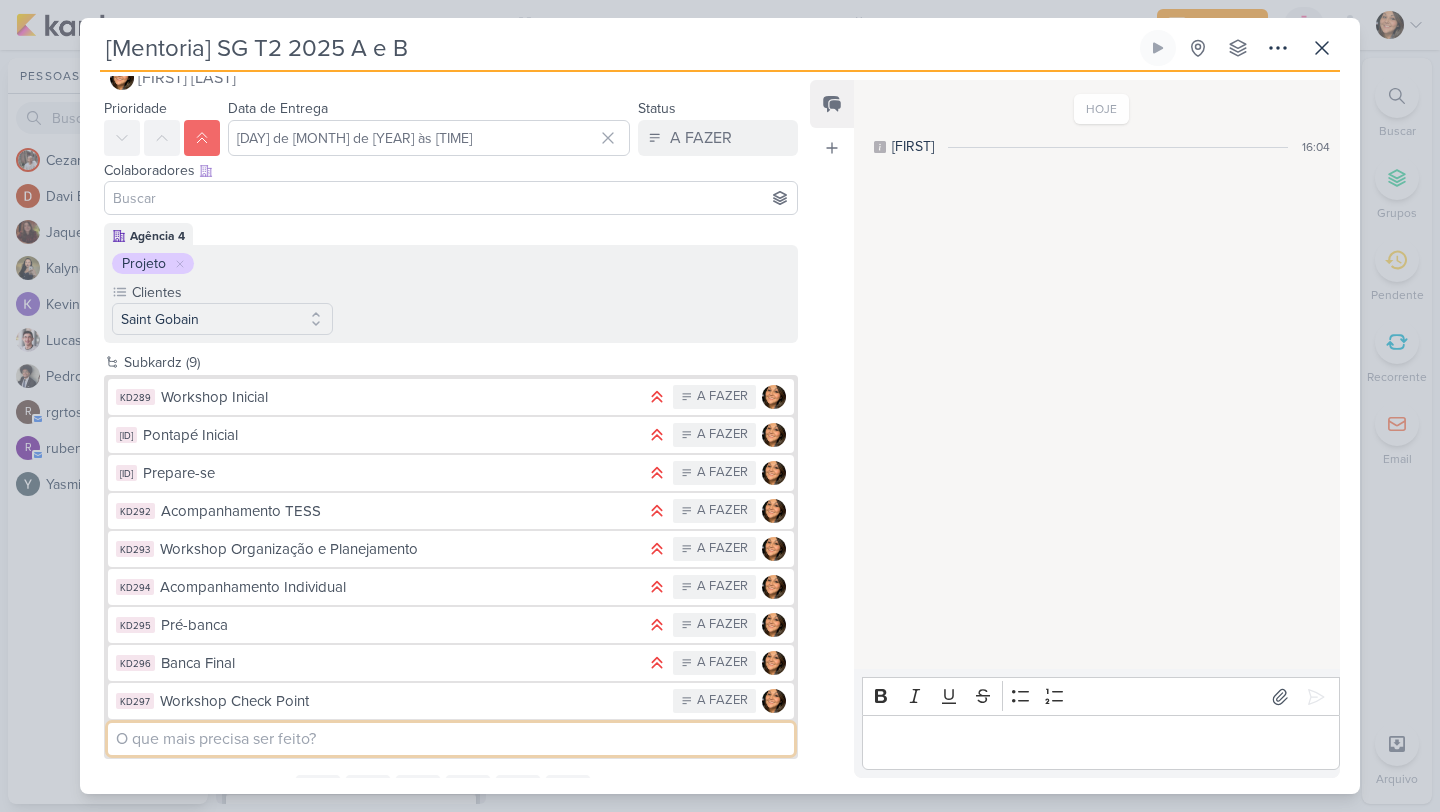 scroll, scrollTop: 41, scrollLeft: 0, axis: vertical 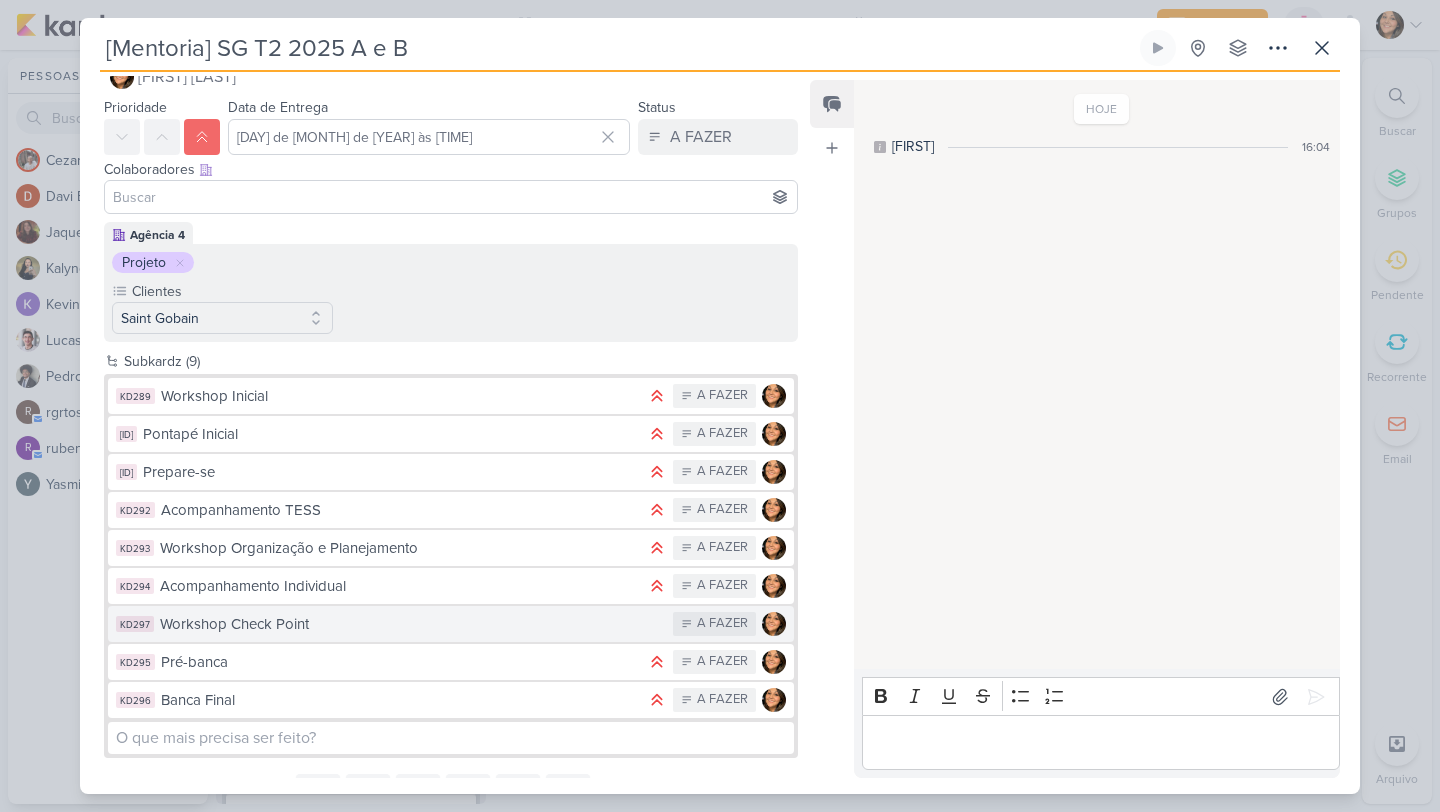 click on "Workshop Check Point" at bounding box center (411, 624) 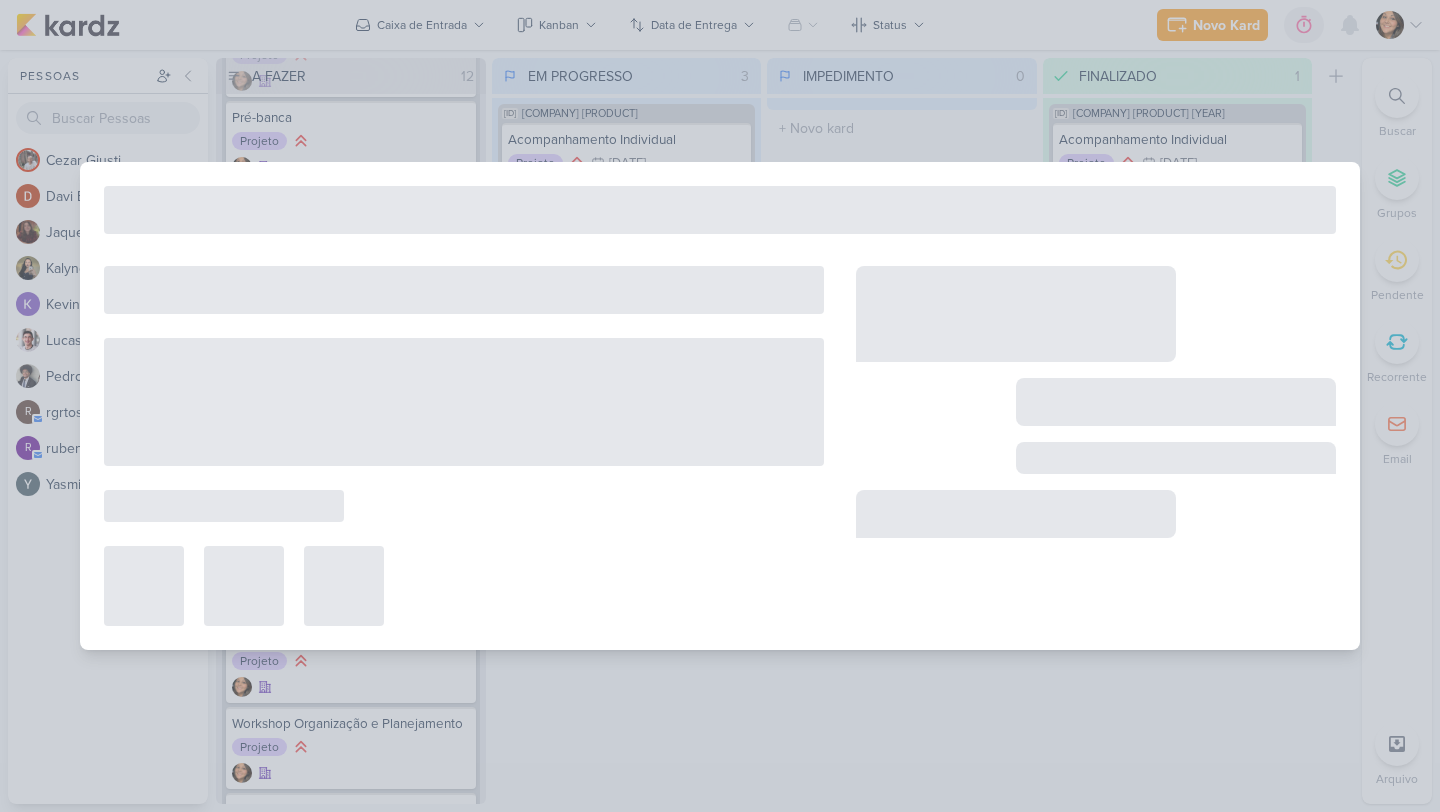 type on "Workshop Check Point" 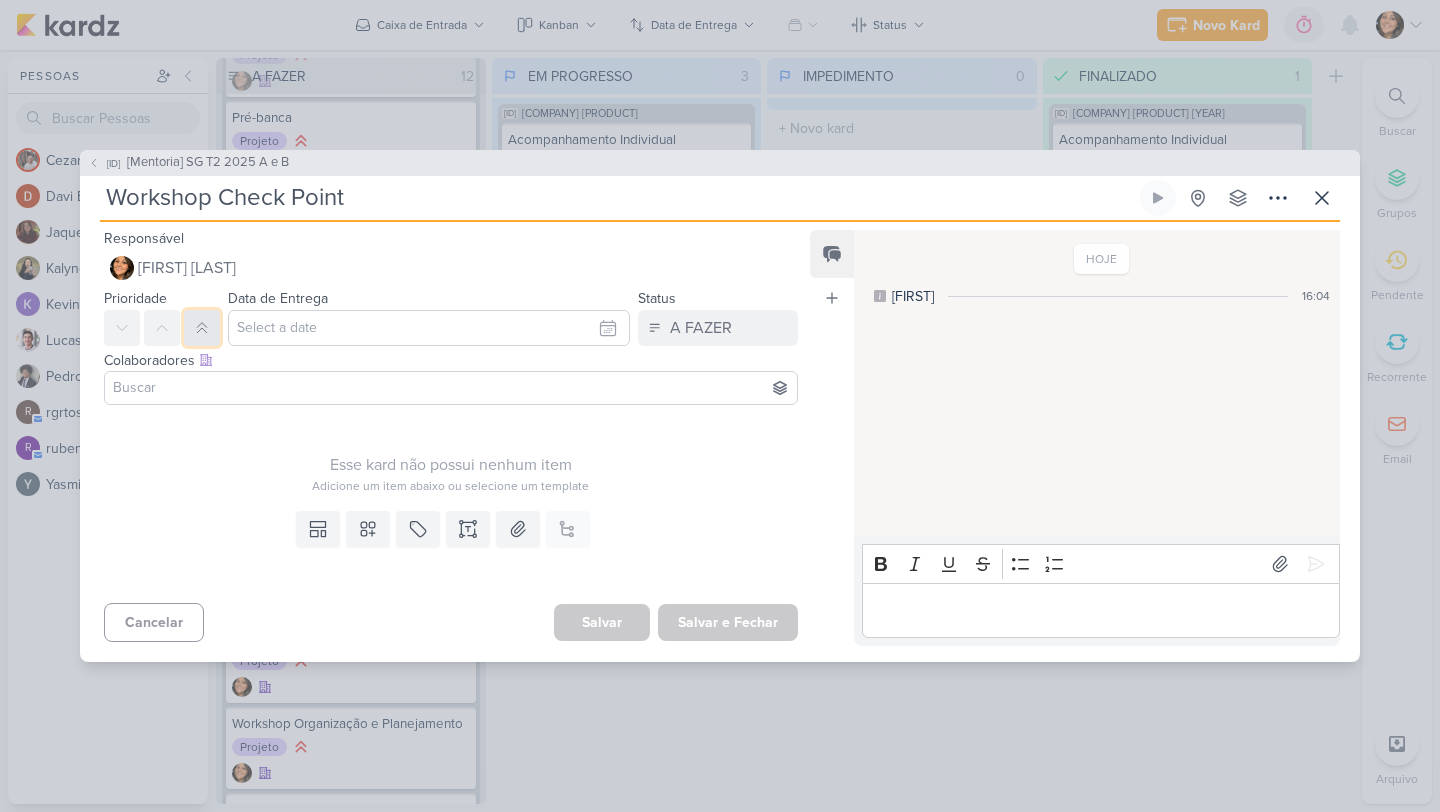 click at bounding box center (202, 328) 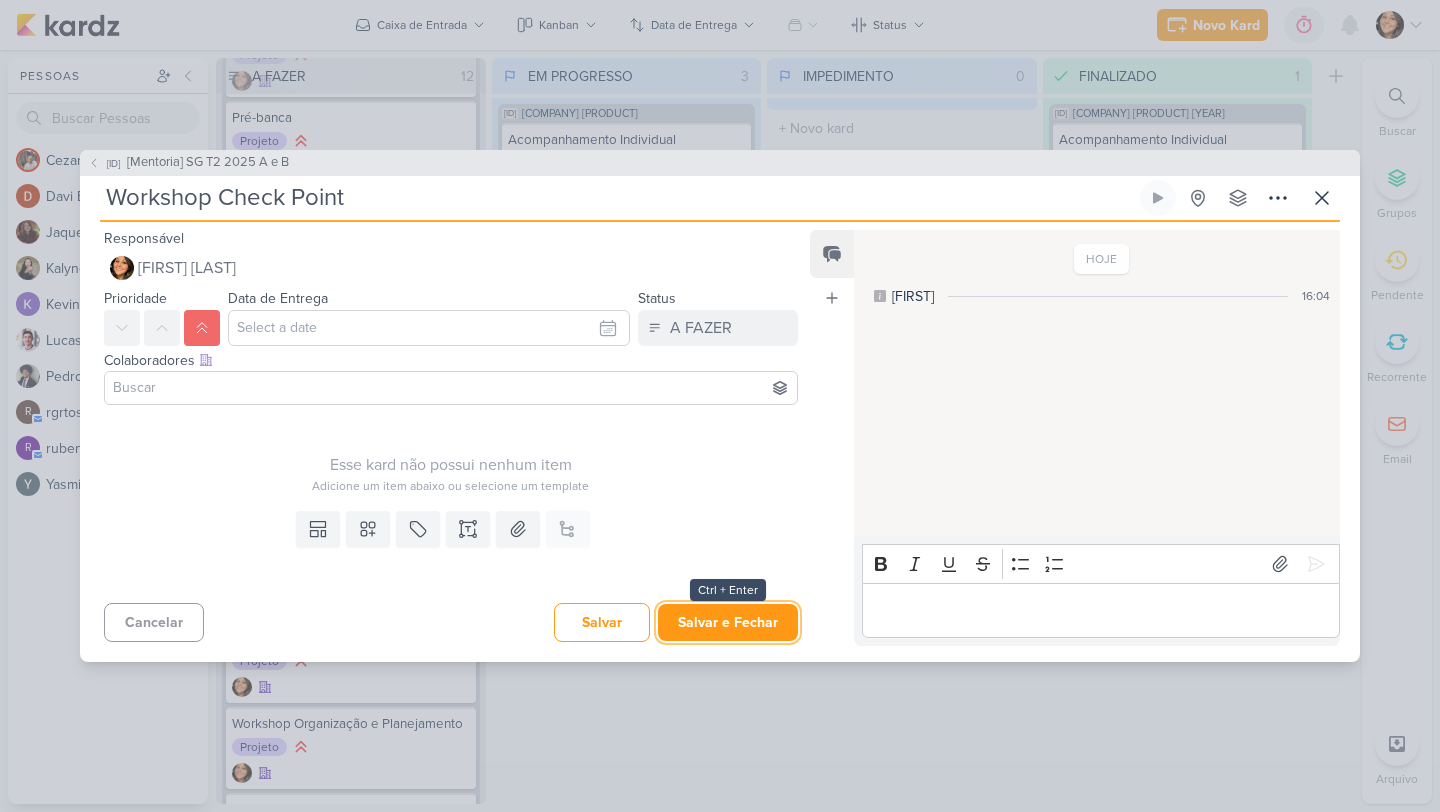 drag, startPoint x: 710, startPoint y: 615, endPoint x: 744, endPoint y: 610, distance: 34.36568 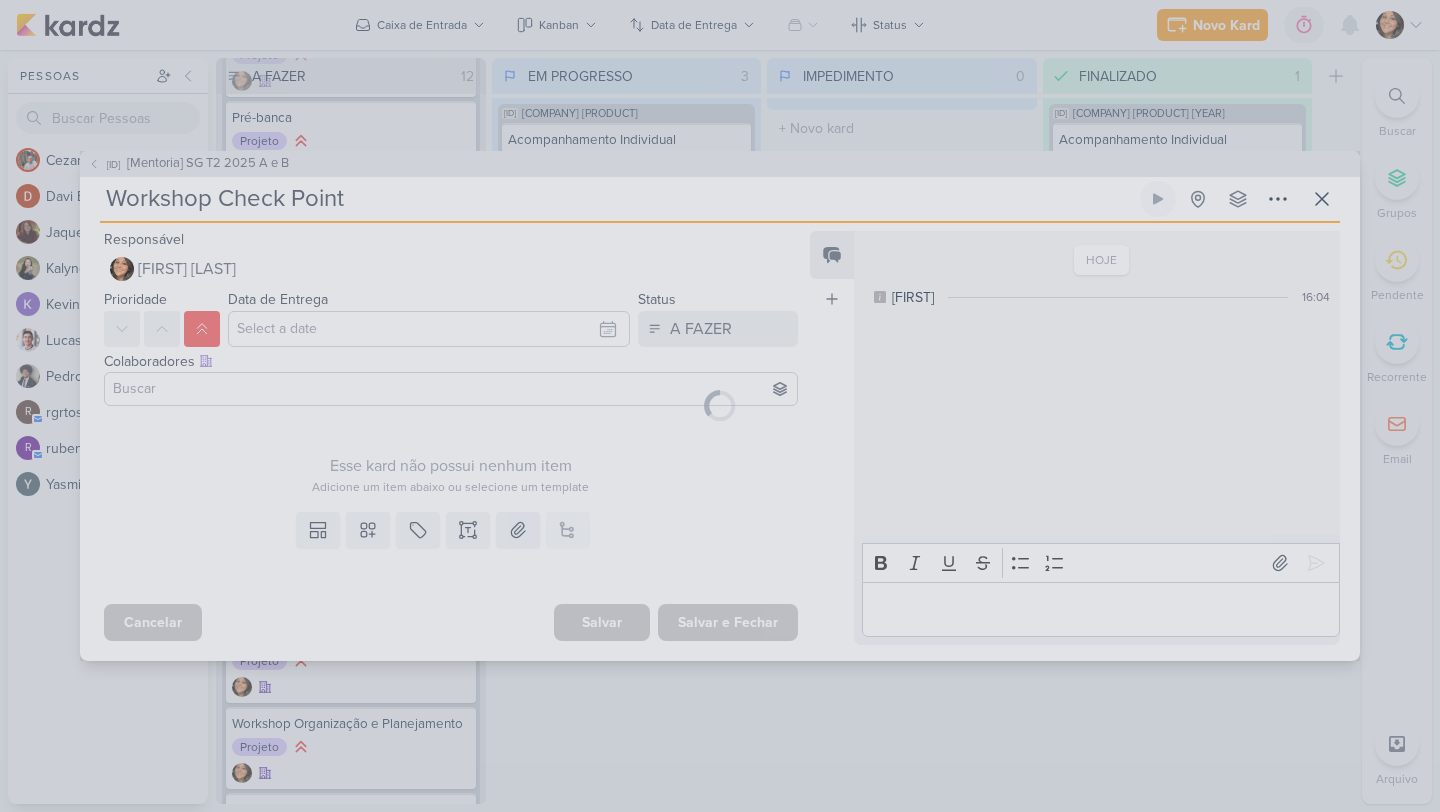 type 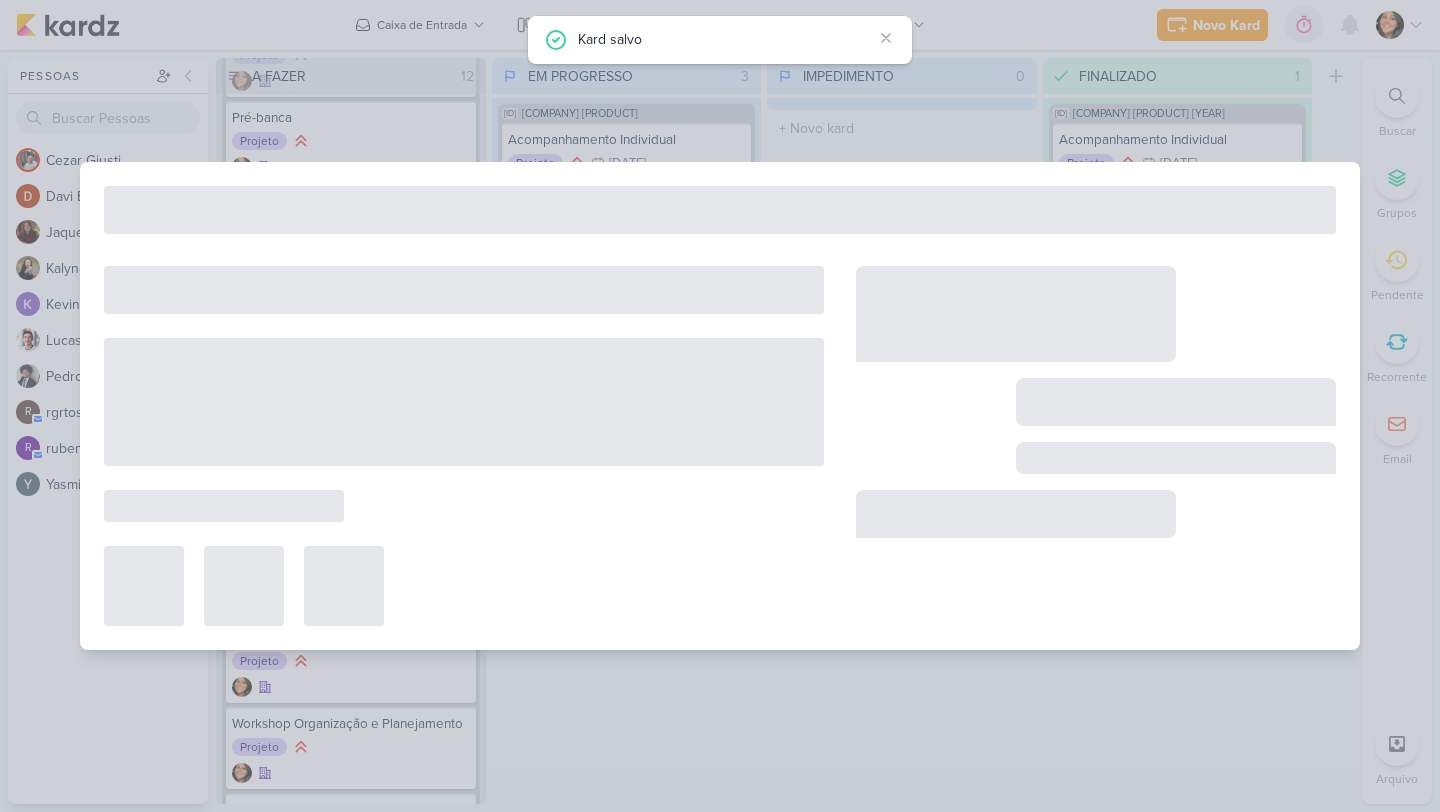 type on "[Mentoria] SG T2 2025 A e B" 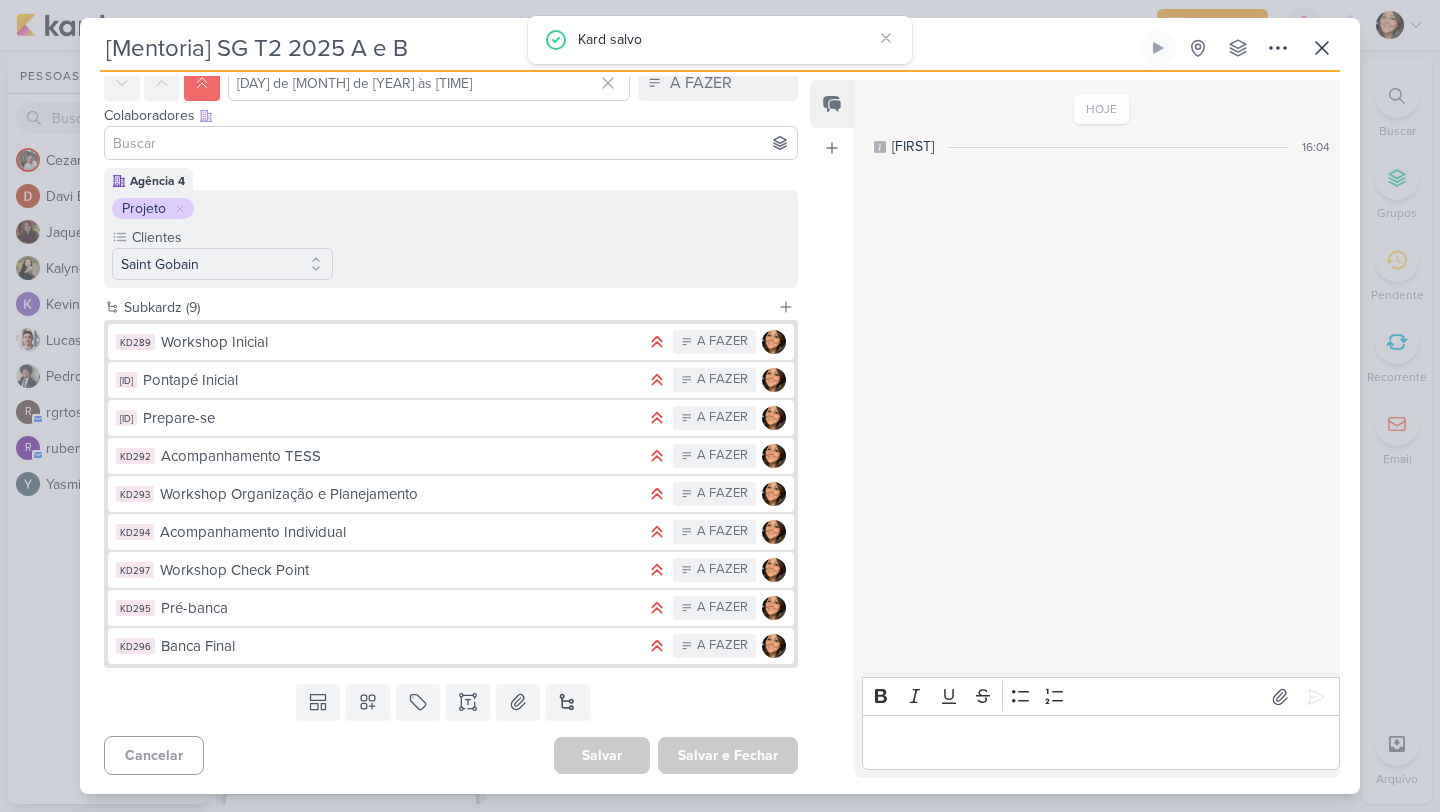 scroll, scrollTop: 96, scrollLeft: 0, axis: vertical 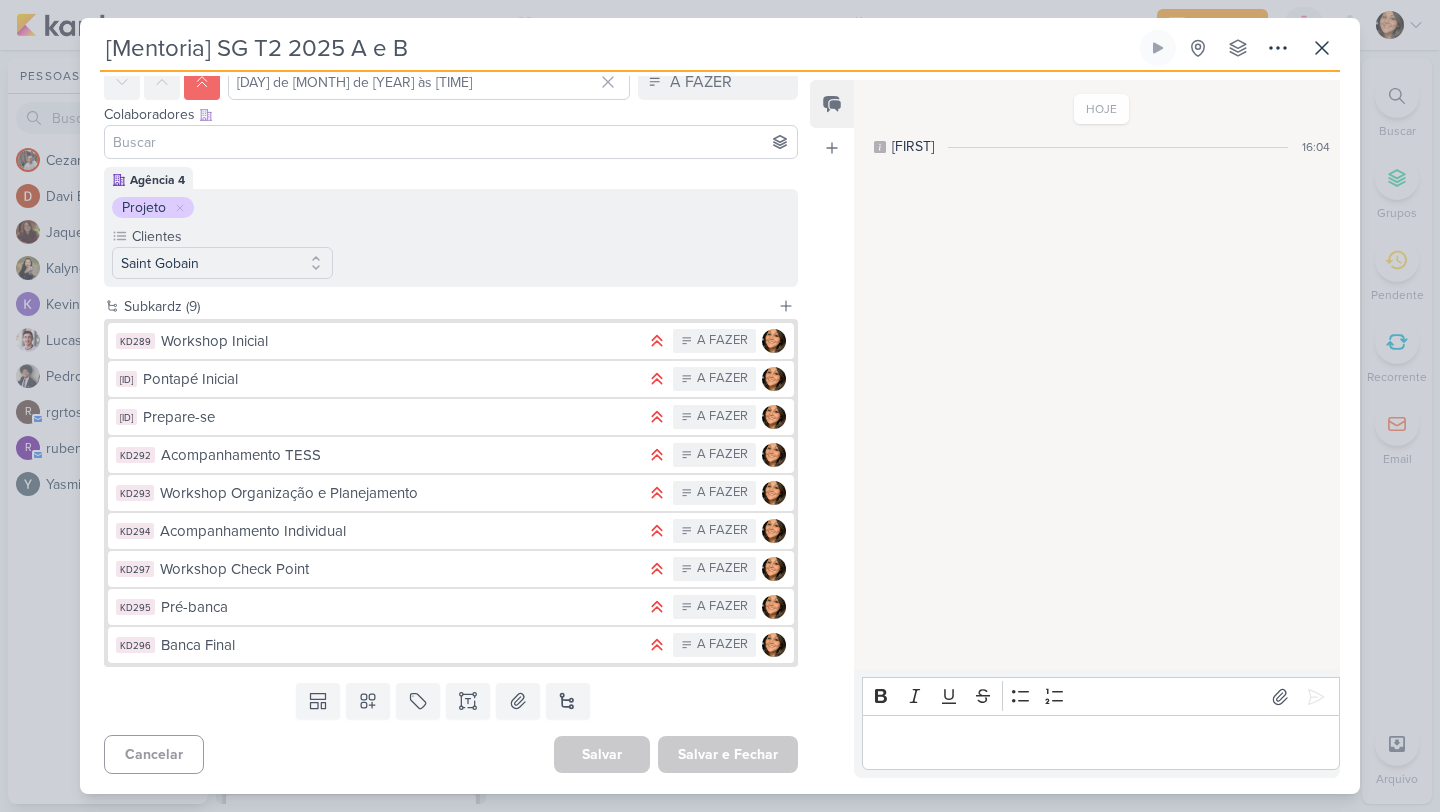 click on "Templates
Campos Personalizados
Marcadores
Caixa De Texto
Anexo
Novo Subkard" at bounding box center [443, 701] 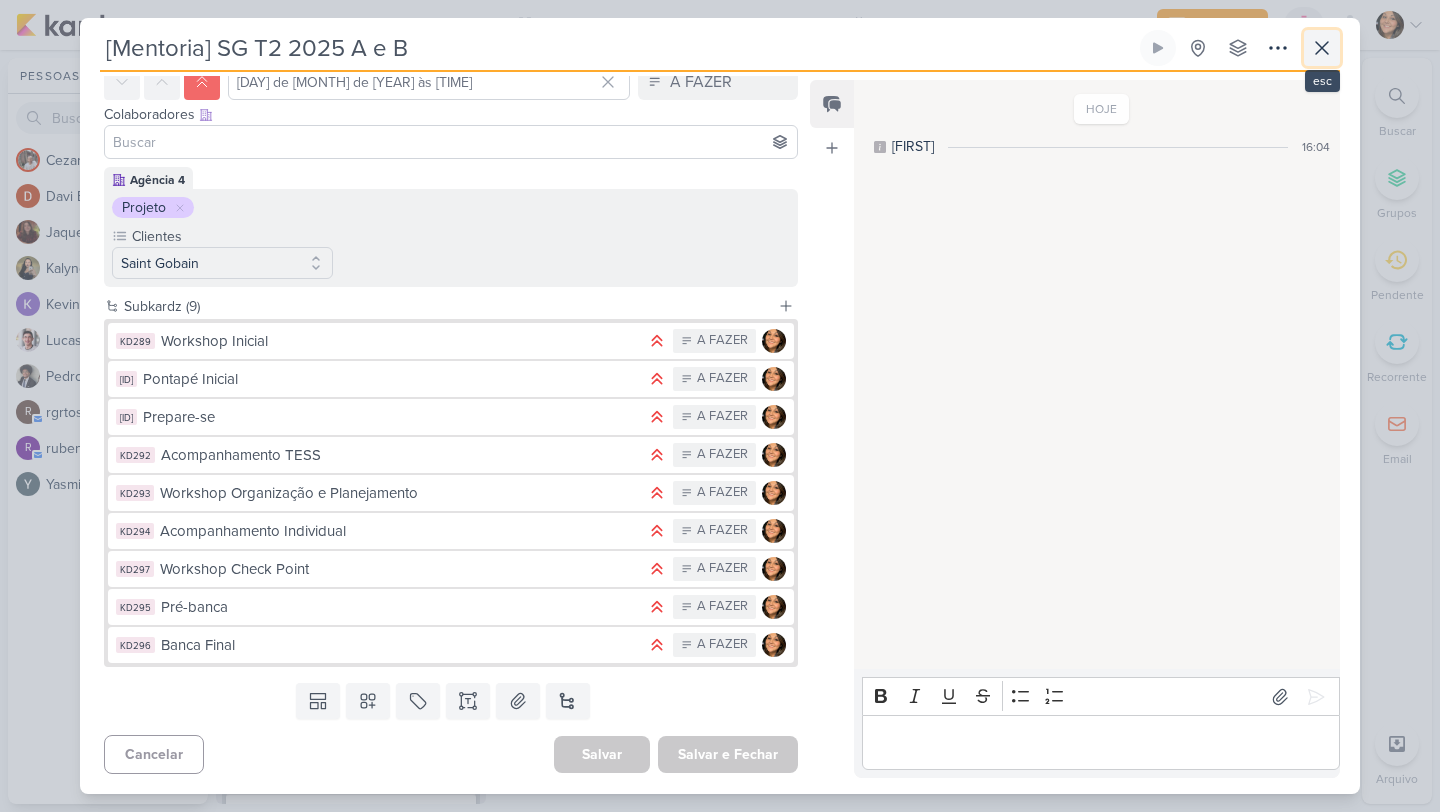 click 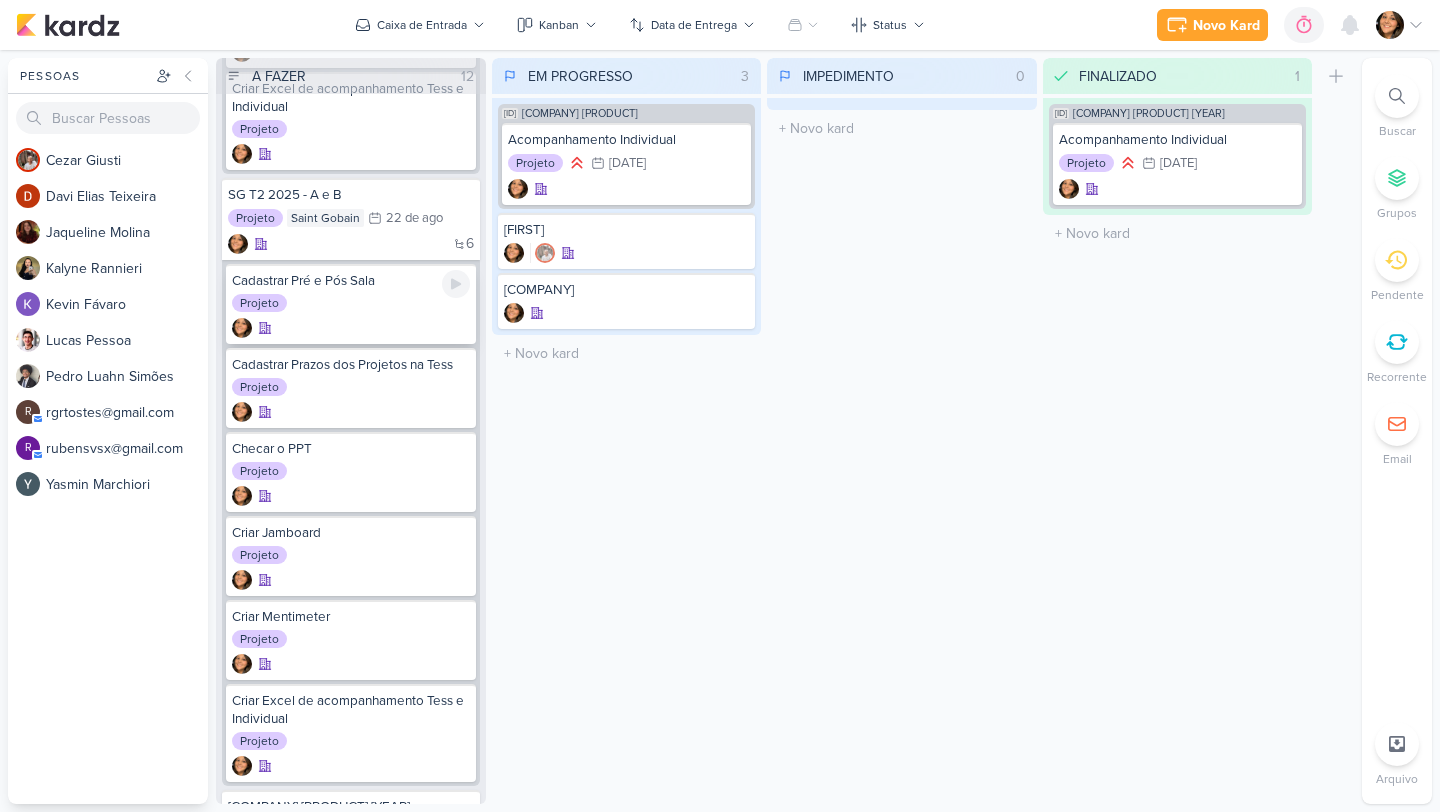 scroll, scrollTop: 0, scrollLeft: 0, axis: both 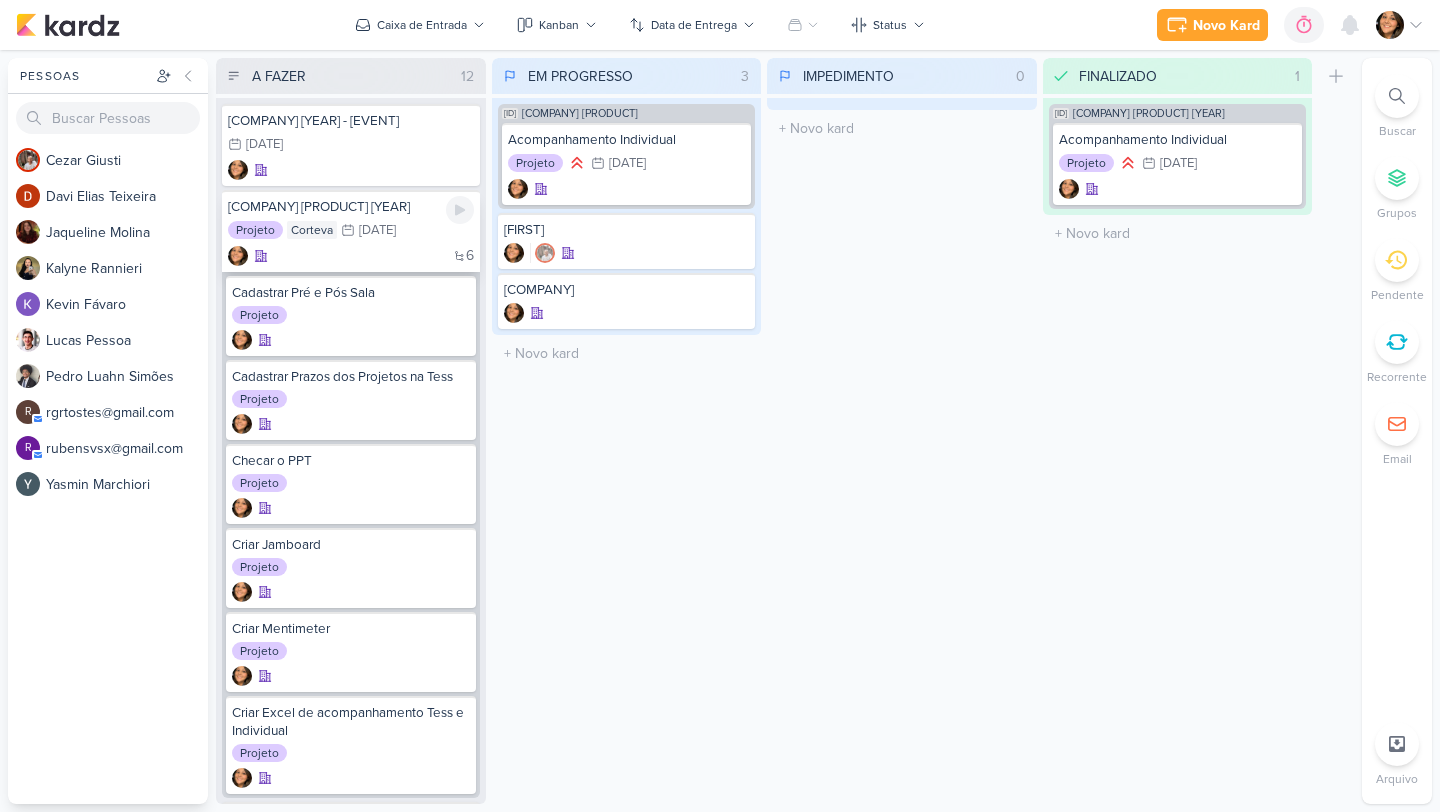 click on "[COMPANY] [PRODUCT] [YEAR]" at bounding box center (351, 207) 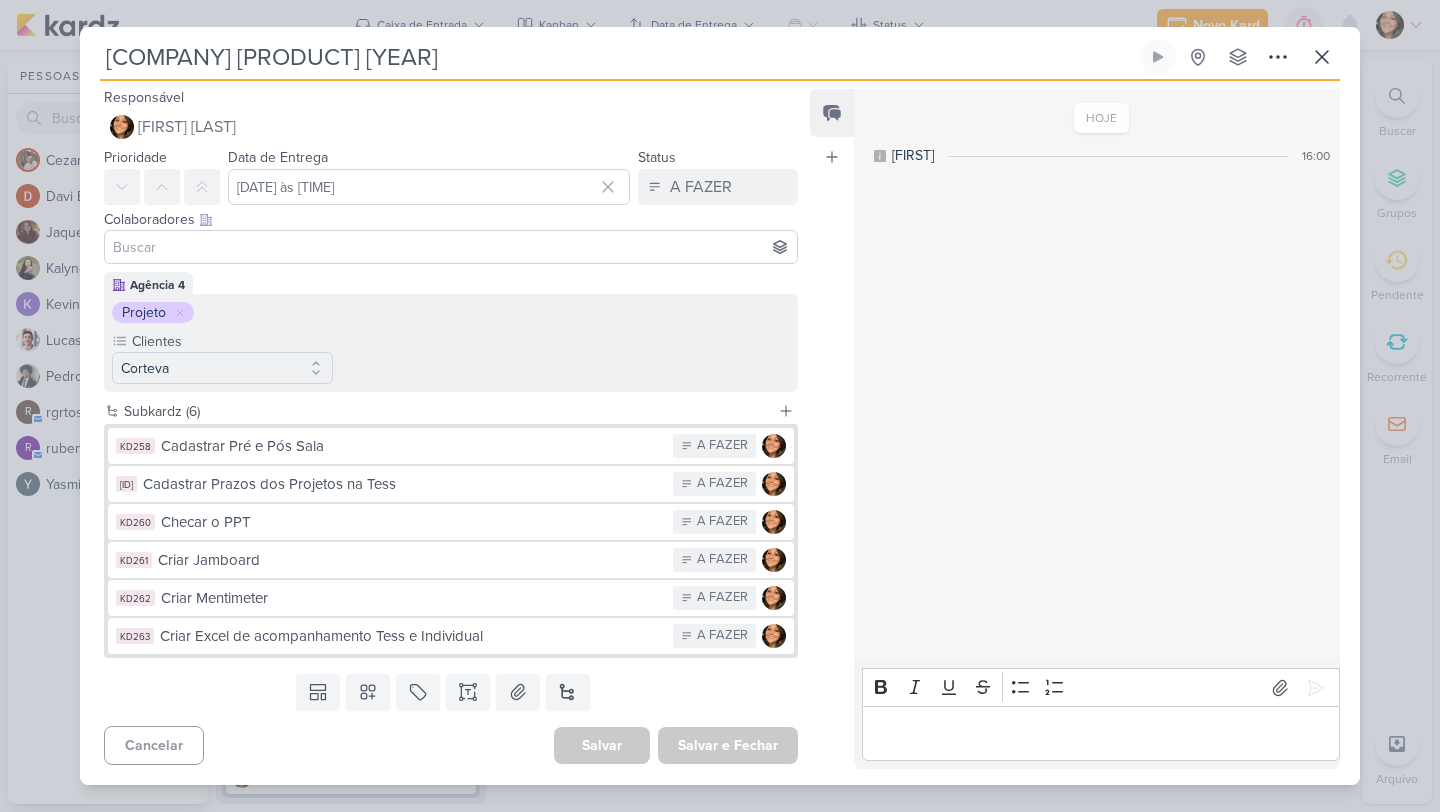 click on "[COMPANY] [PRODUCT] [YEAR]" at bounding box center (618, 57) 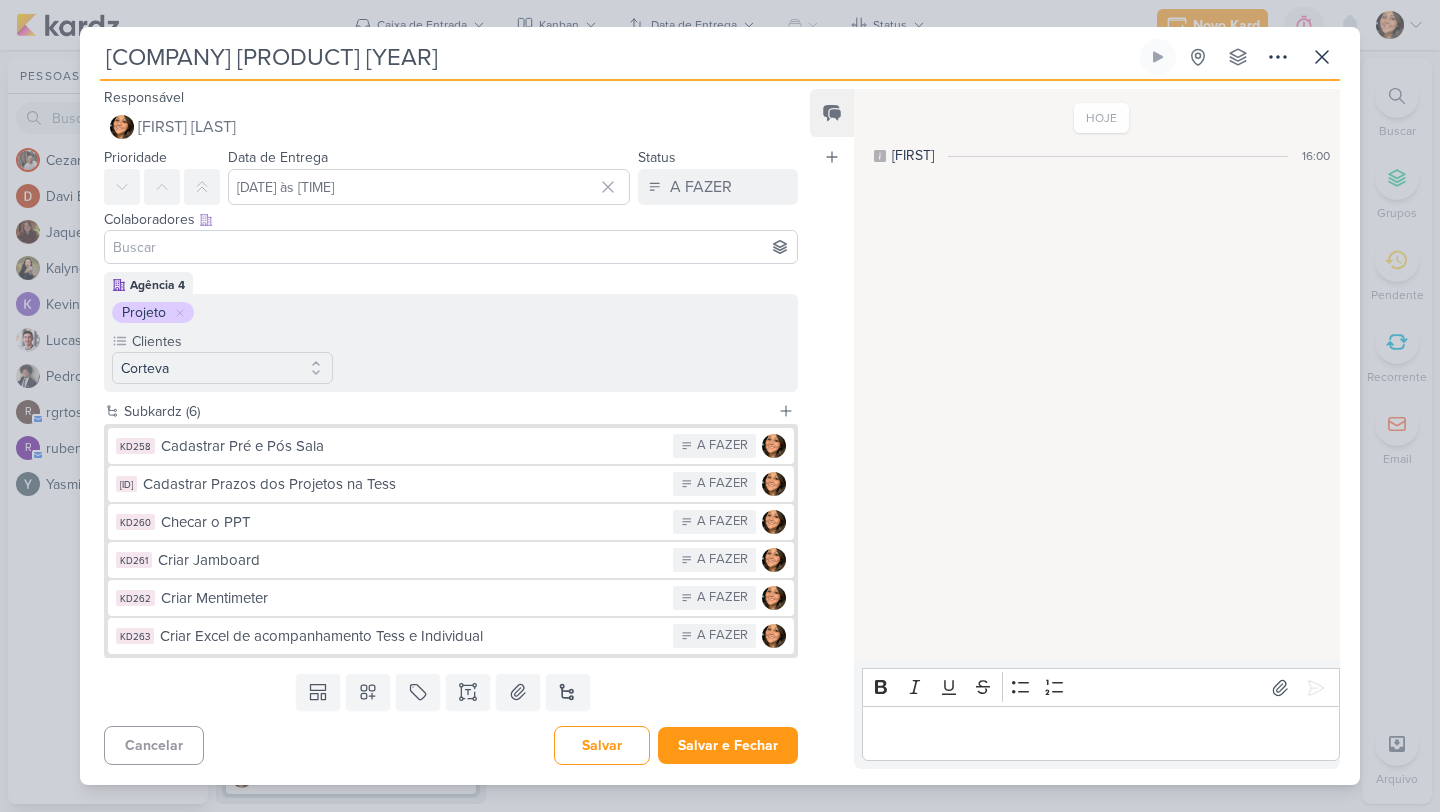 click on "[COMPANY] [PRODUCT] [YEAR]" at bounding box center (618, 57) 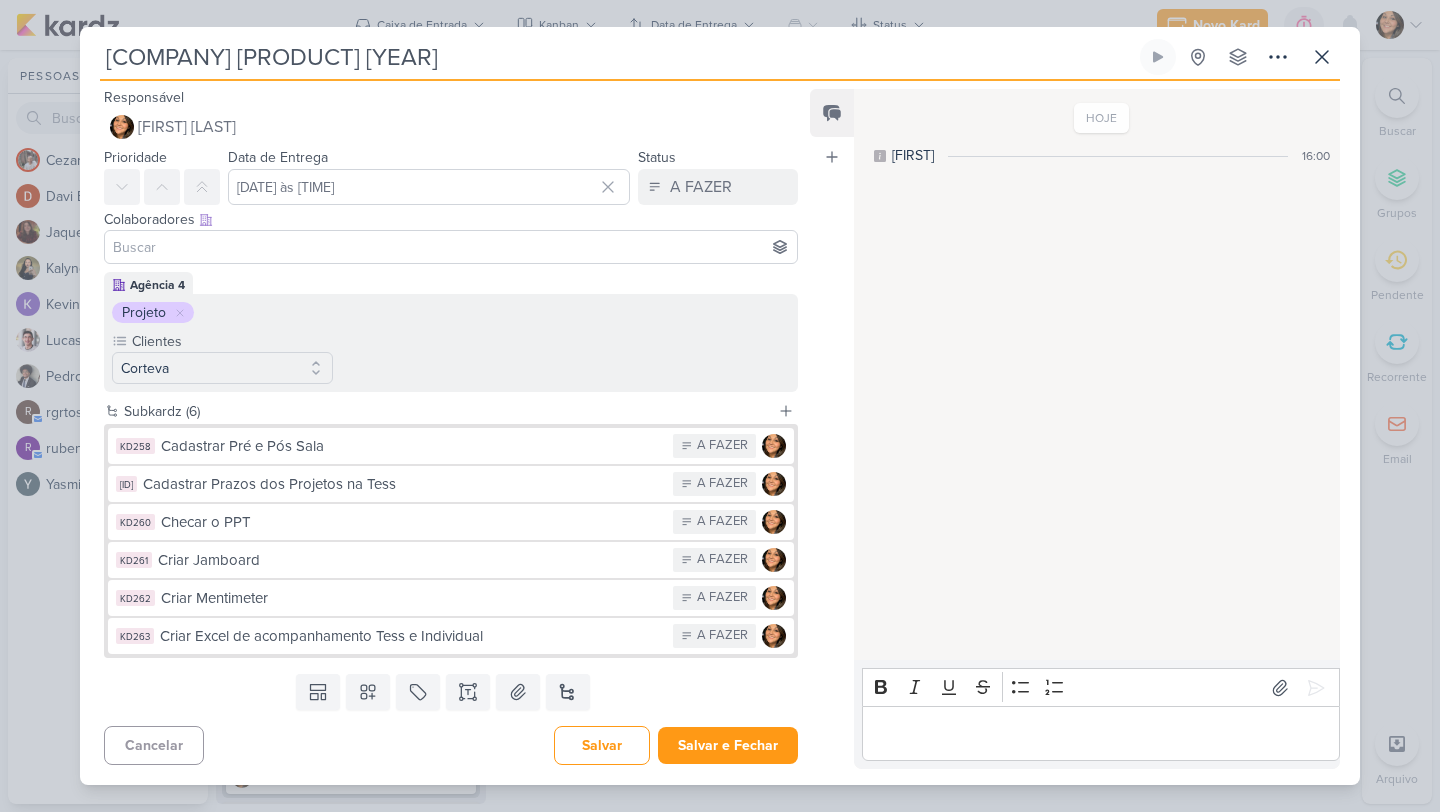 drag, startPoint x: 162, startPoint y: 54, endPoint x: 104, endPoint y: 56, distance: 58.034473 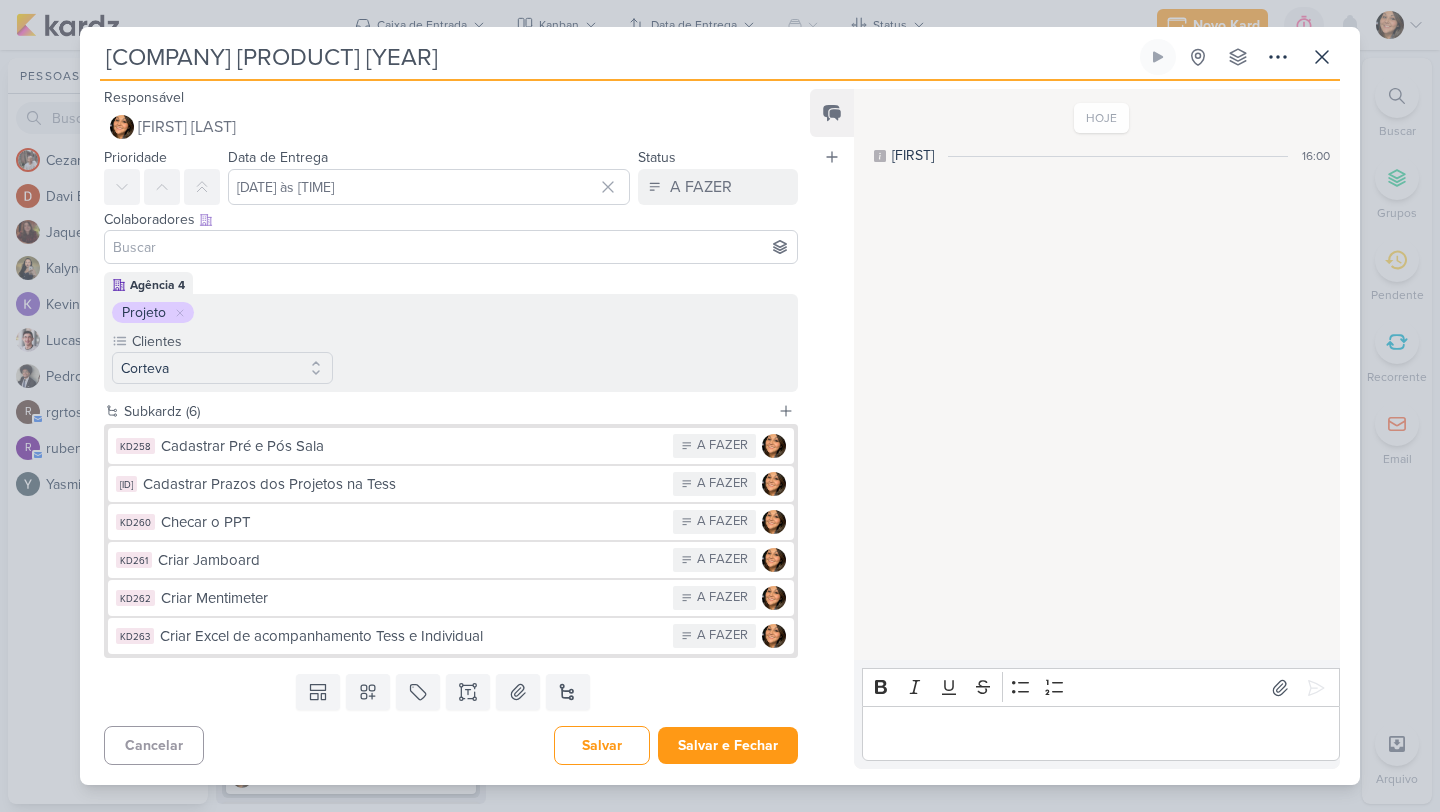 click on "[COMPANY] [PRODUCT] [YEAR]" at bounding box center (618, 57) 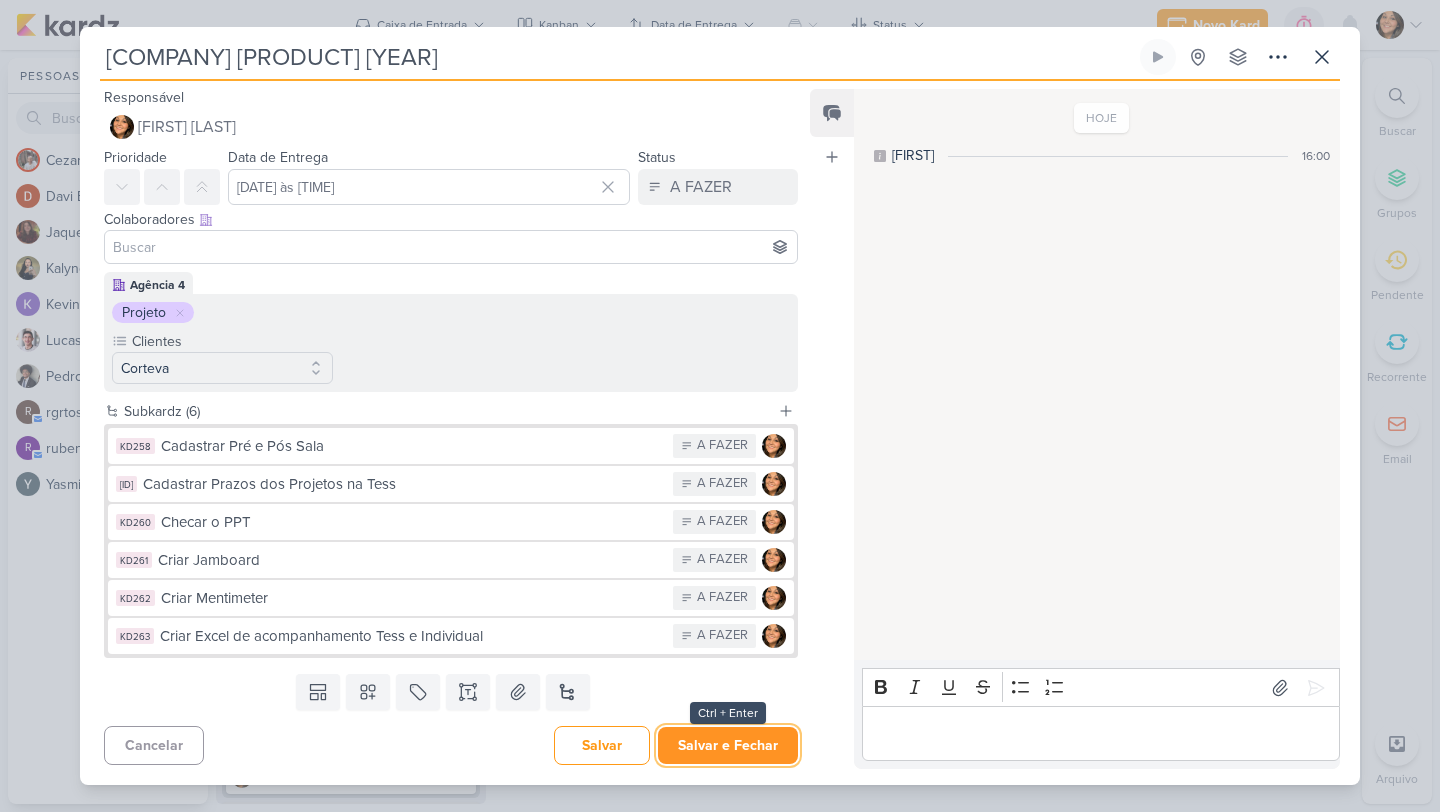 click on "Salvar e Fechar" at bounding box center [728, 745] 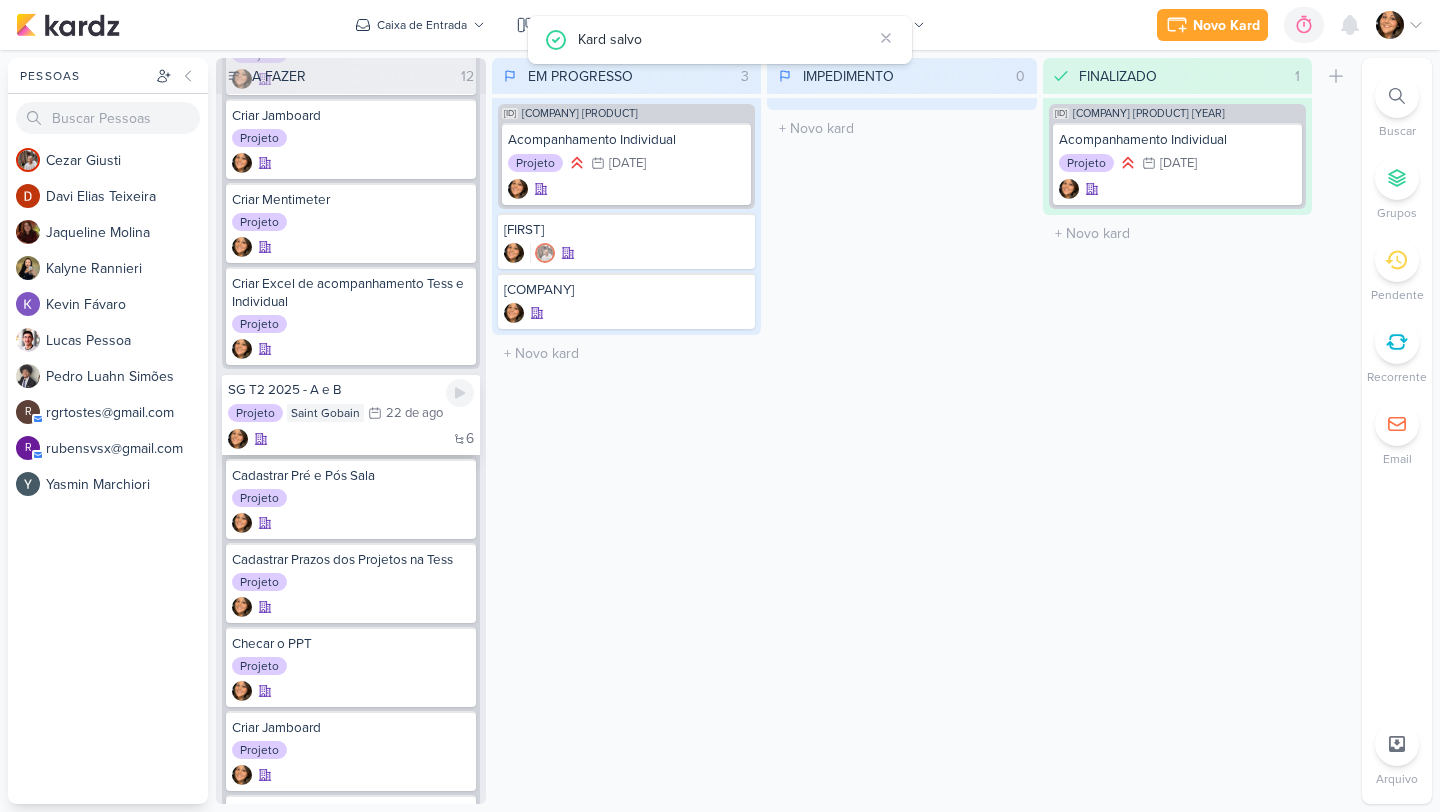 scroll, scrollTop: 433, scrollLeft: 0, axis: vertical 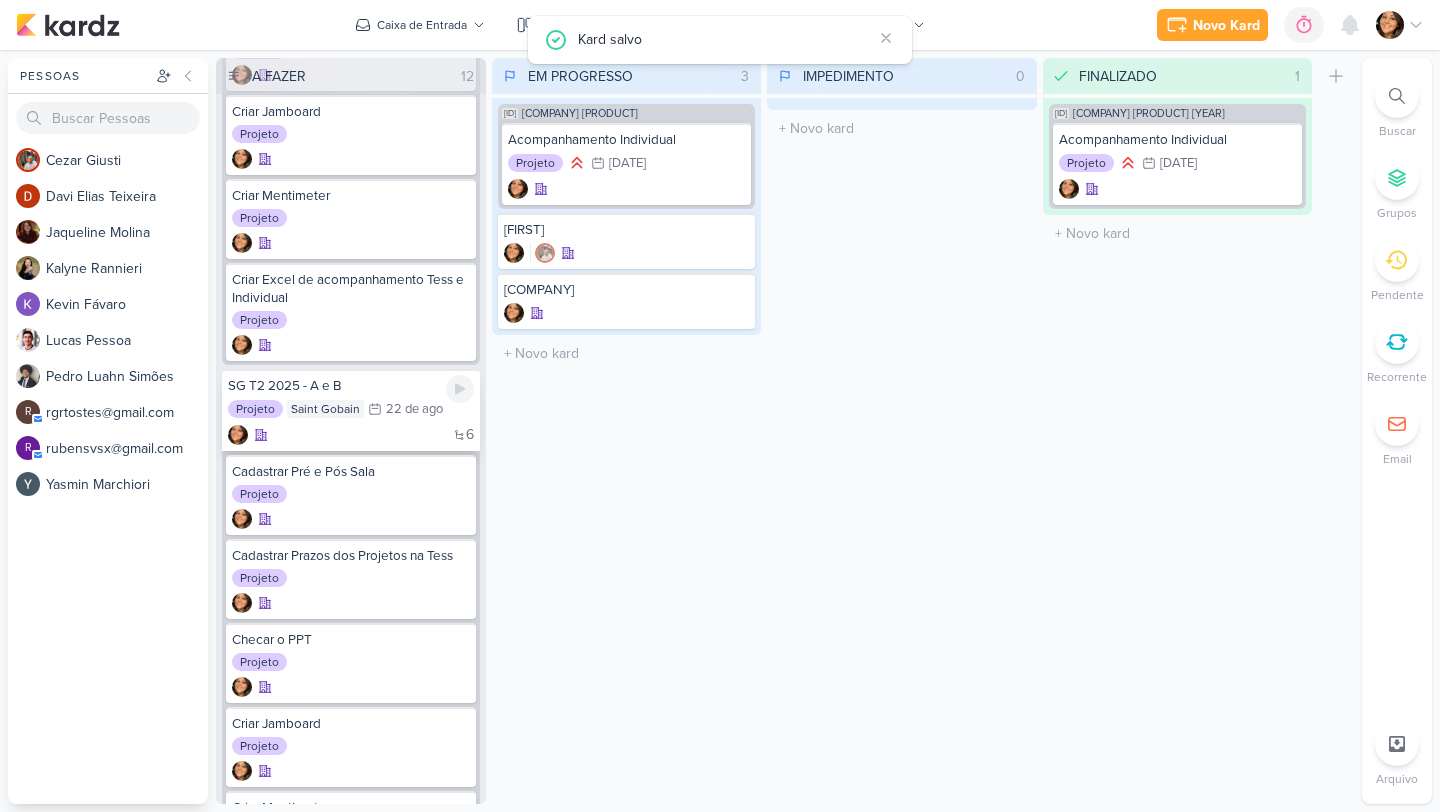 click on "SG T2 2025 - A e B" at bounding box center [351, 386] 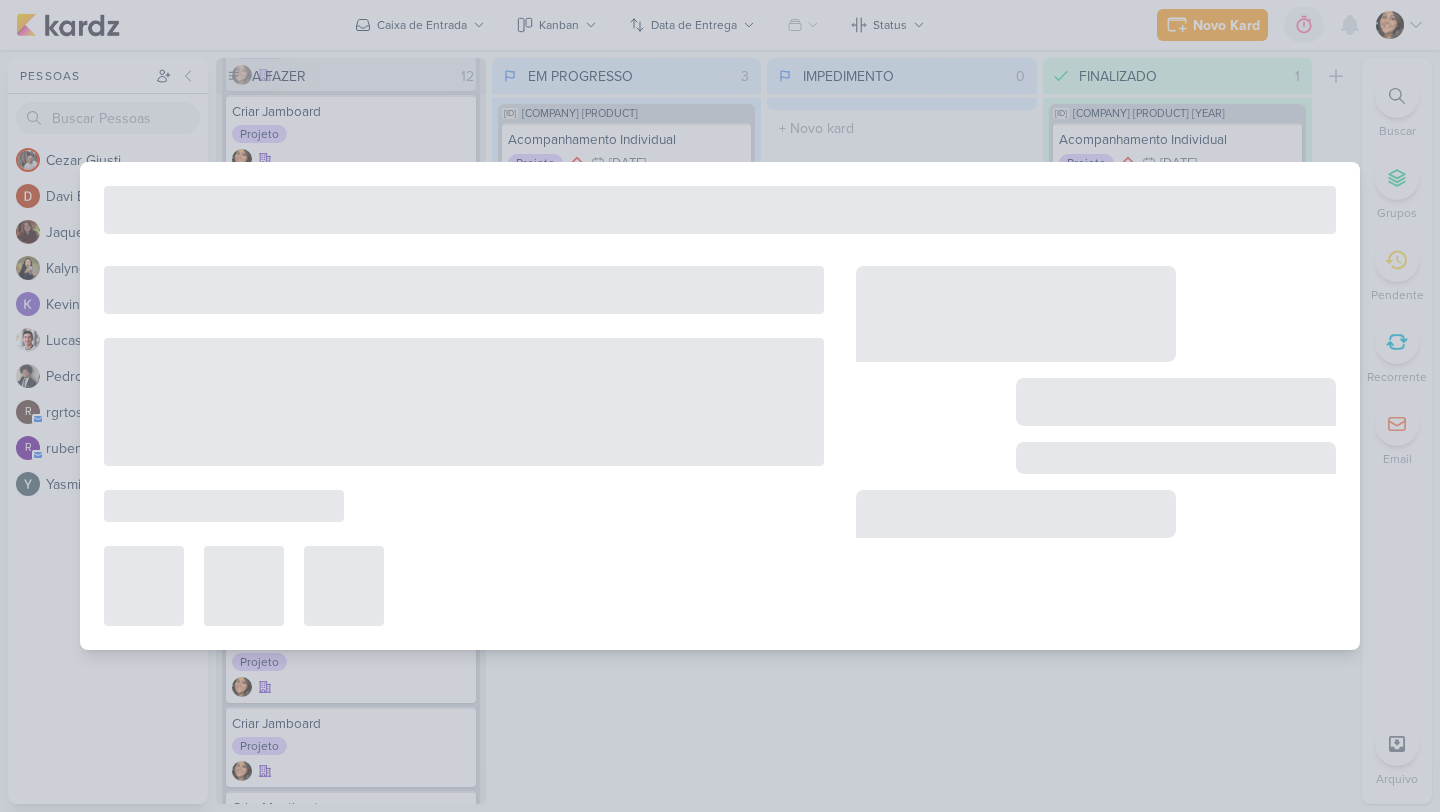 type on "SG T2 2025 - A e B" 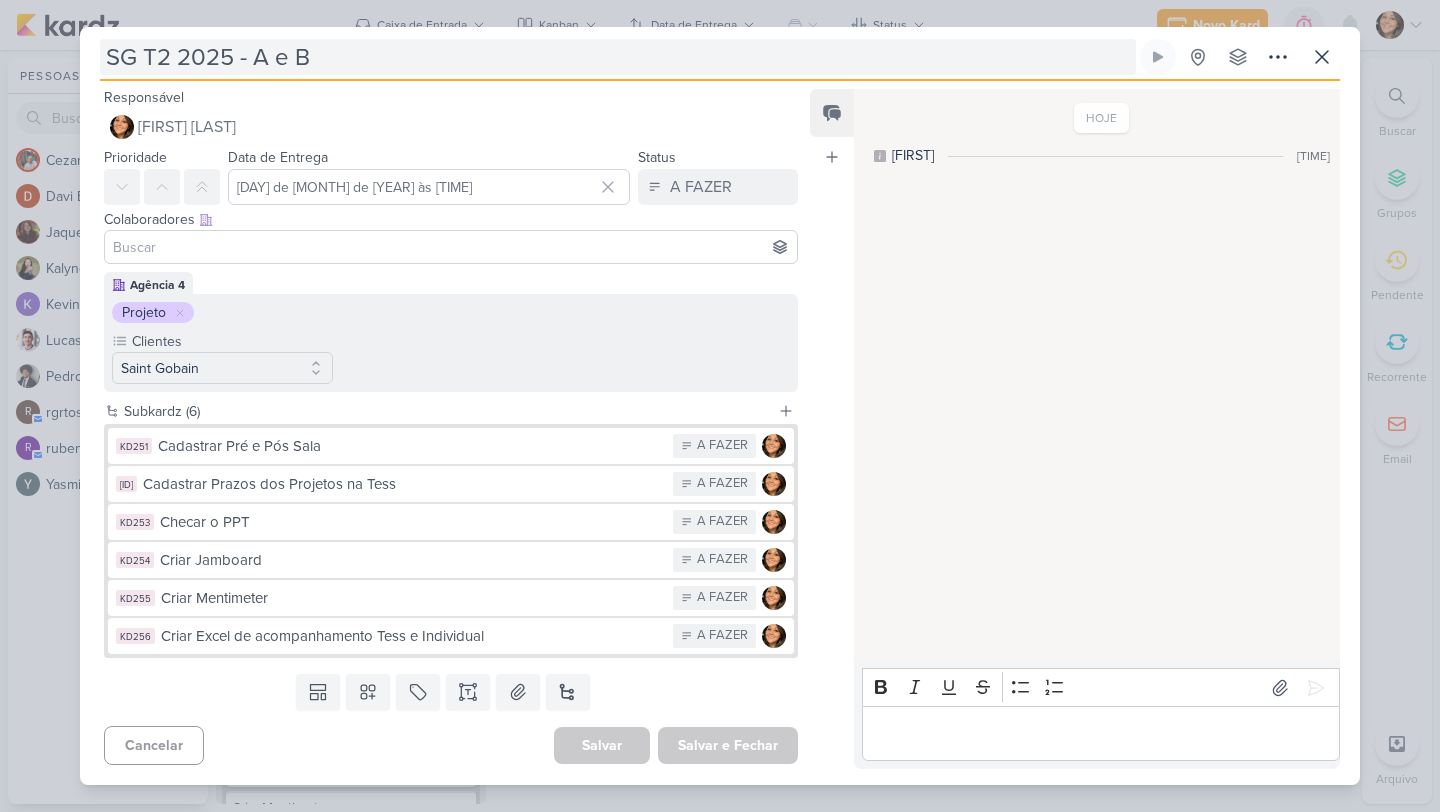 click on "SG T2 2025 - A e B" at bounding box center [618, 57] 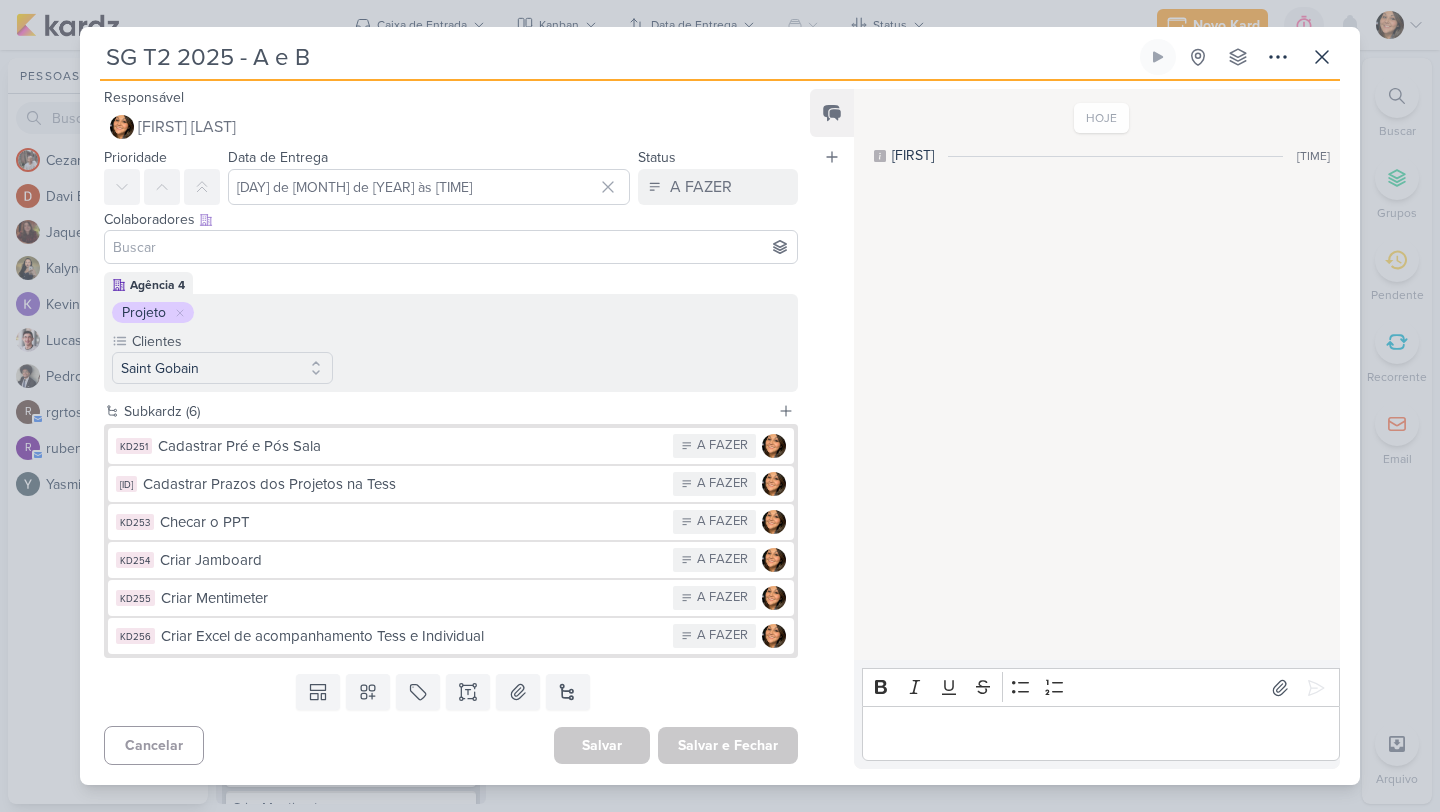 paste on "[TRN]" 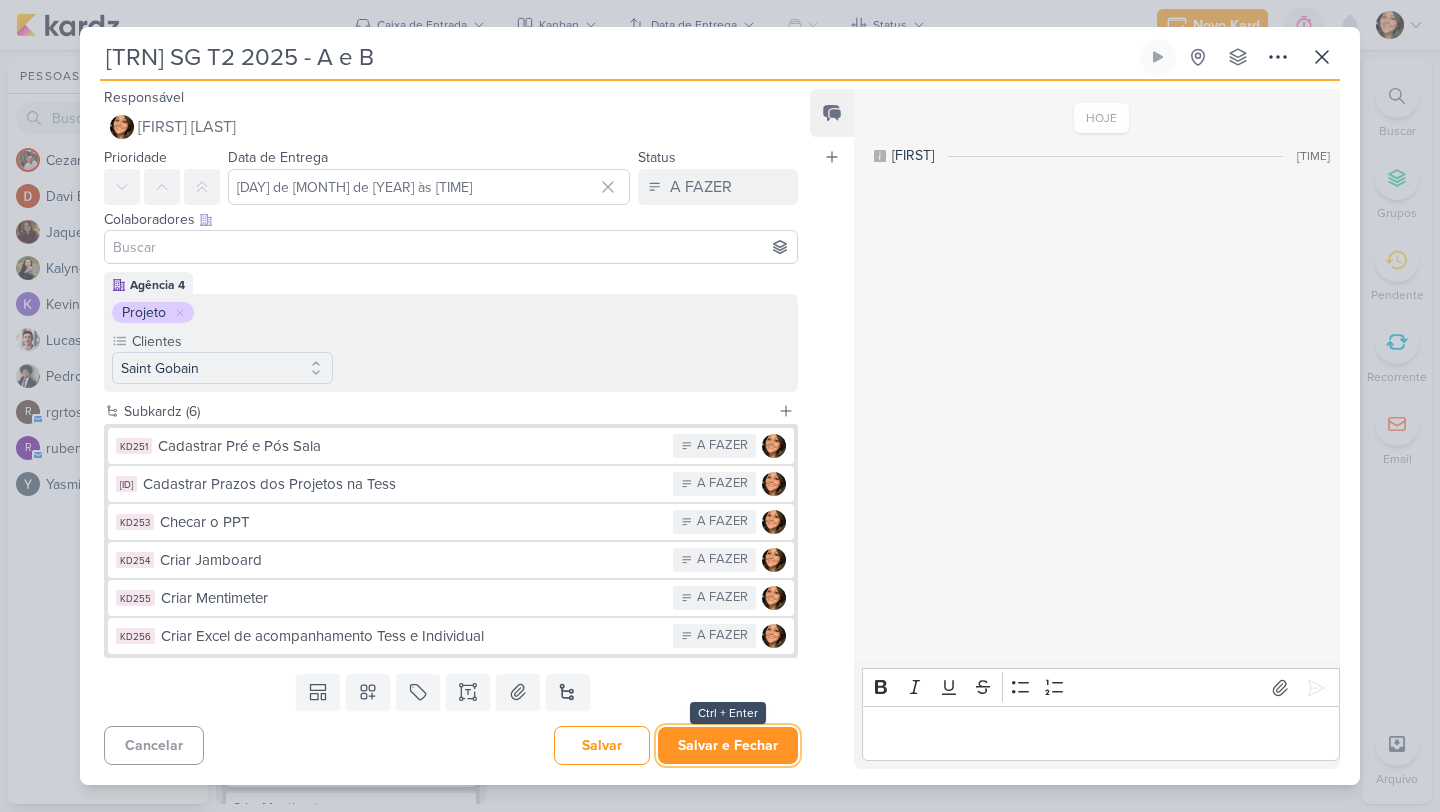 click on "Salvar e Fechar" at bounding box center [728, 745] 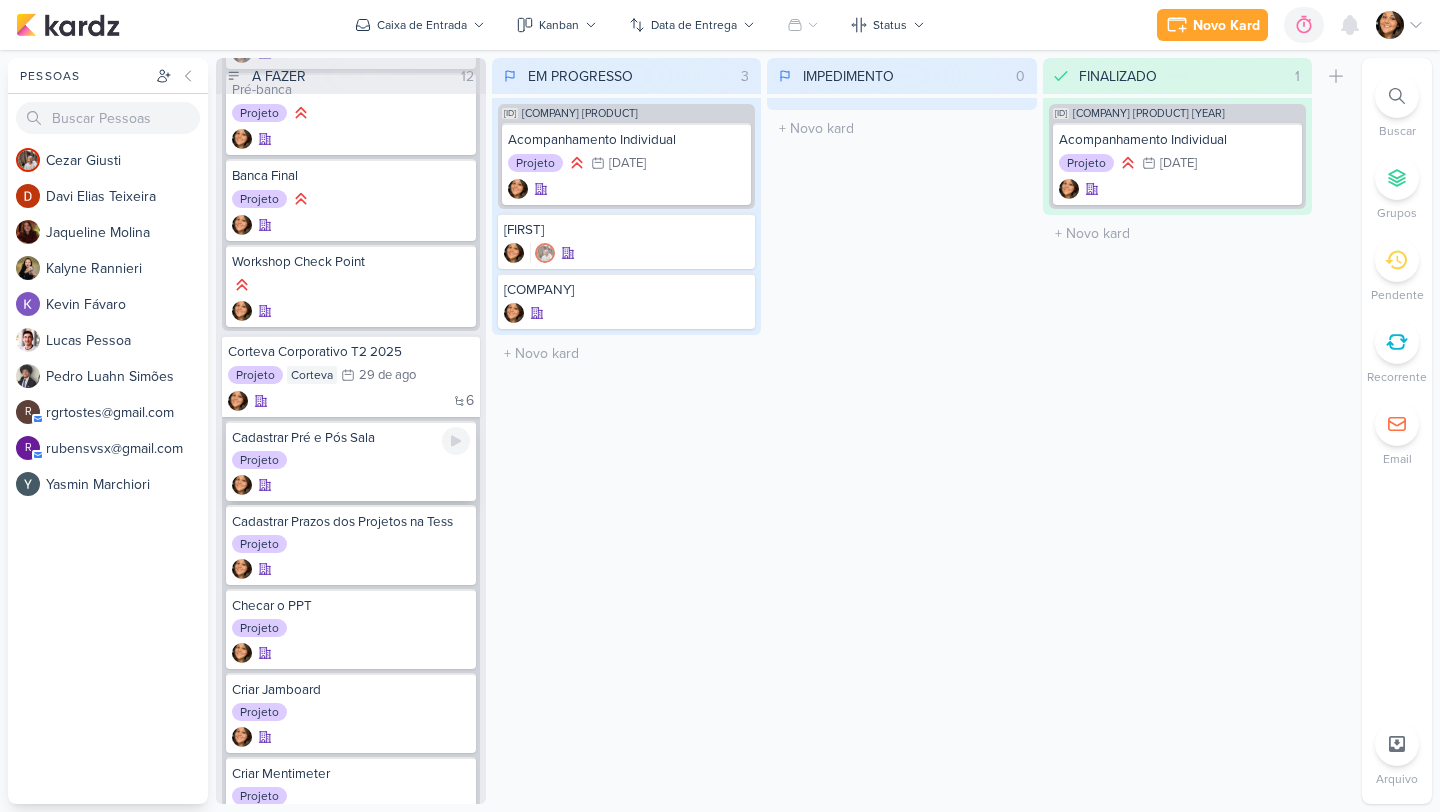 scroll, scrollTop: 2636, scrollLeft: 0, axis: vertical 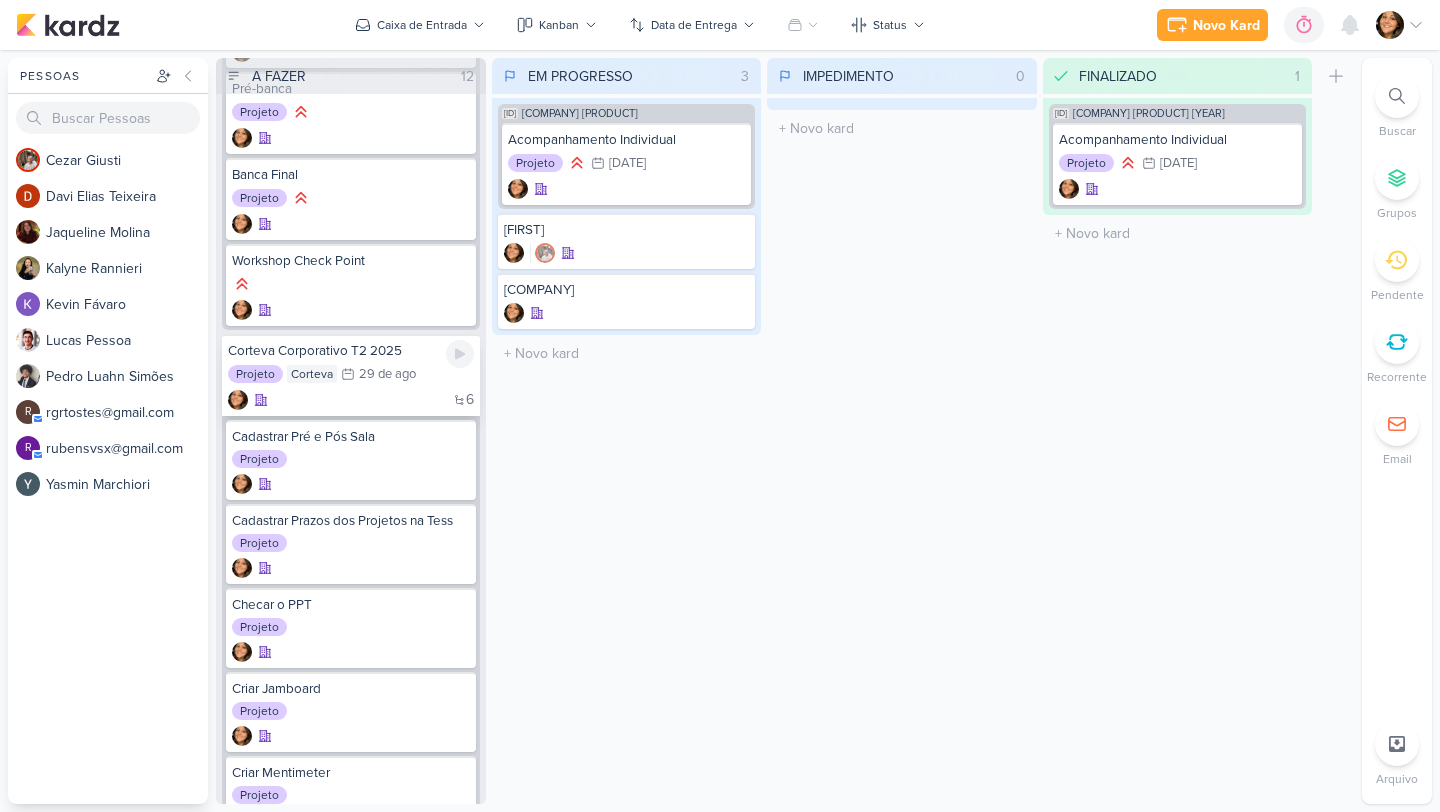 click on "Corteva Corporativo T2 2025" at bounding box center [351, 351] 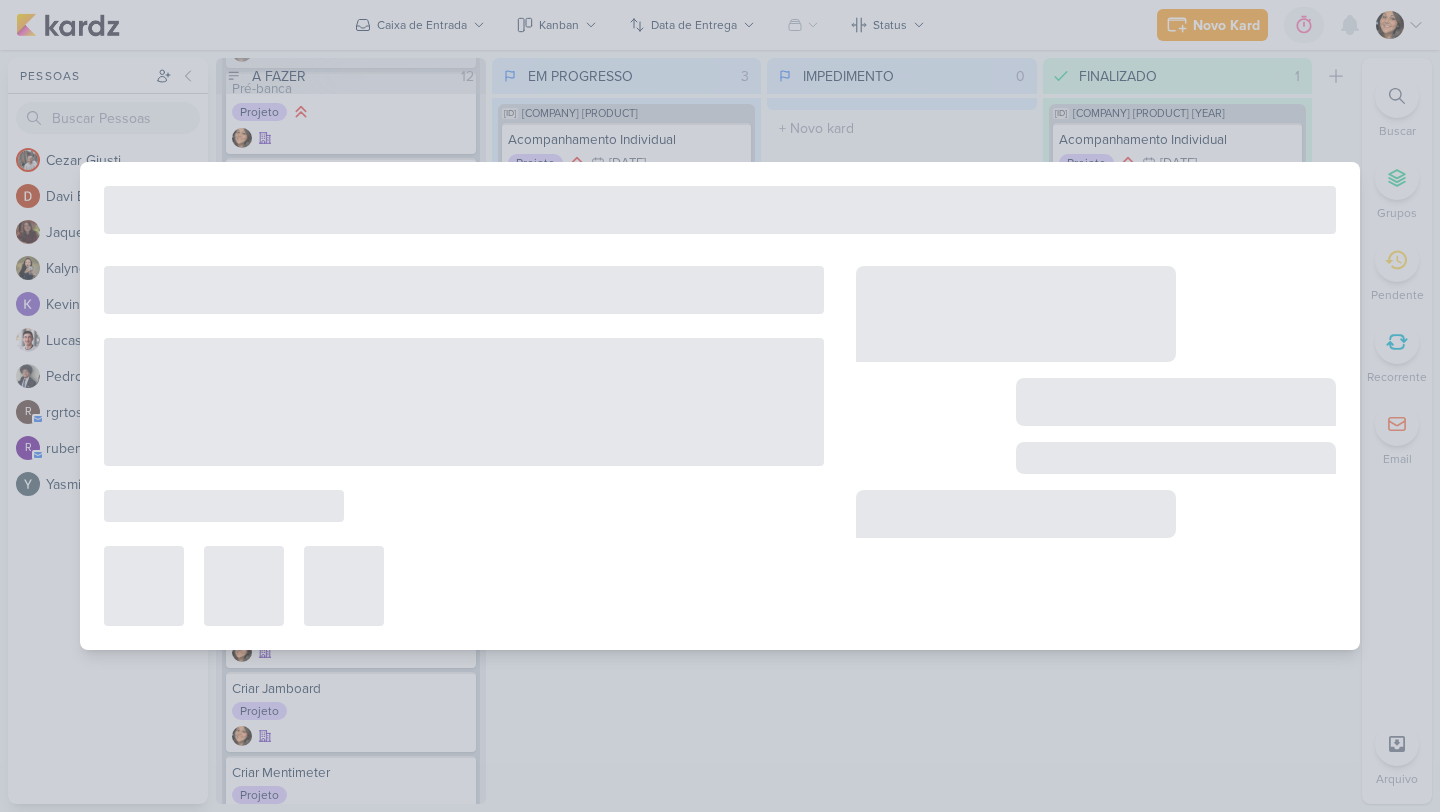 type on "Corteva Corporativo T2 2025" 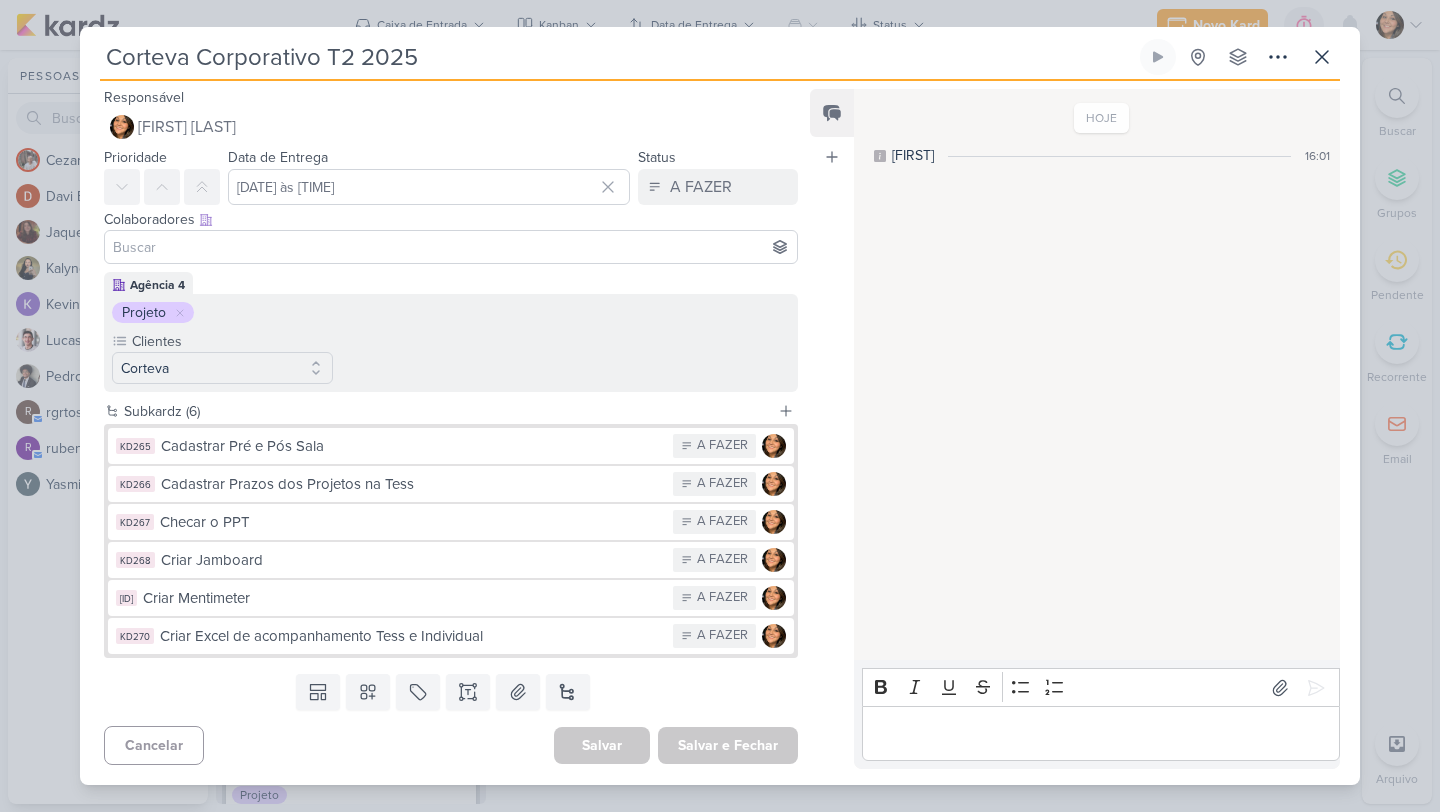 click on "Corteva Corporativo T2 2025" at bounding box center (618, 57) 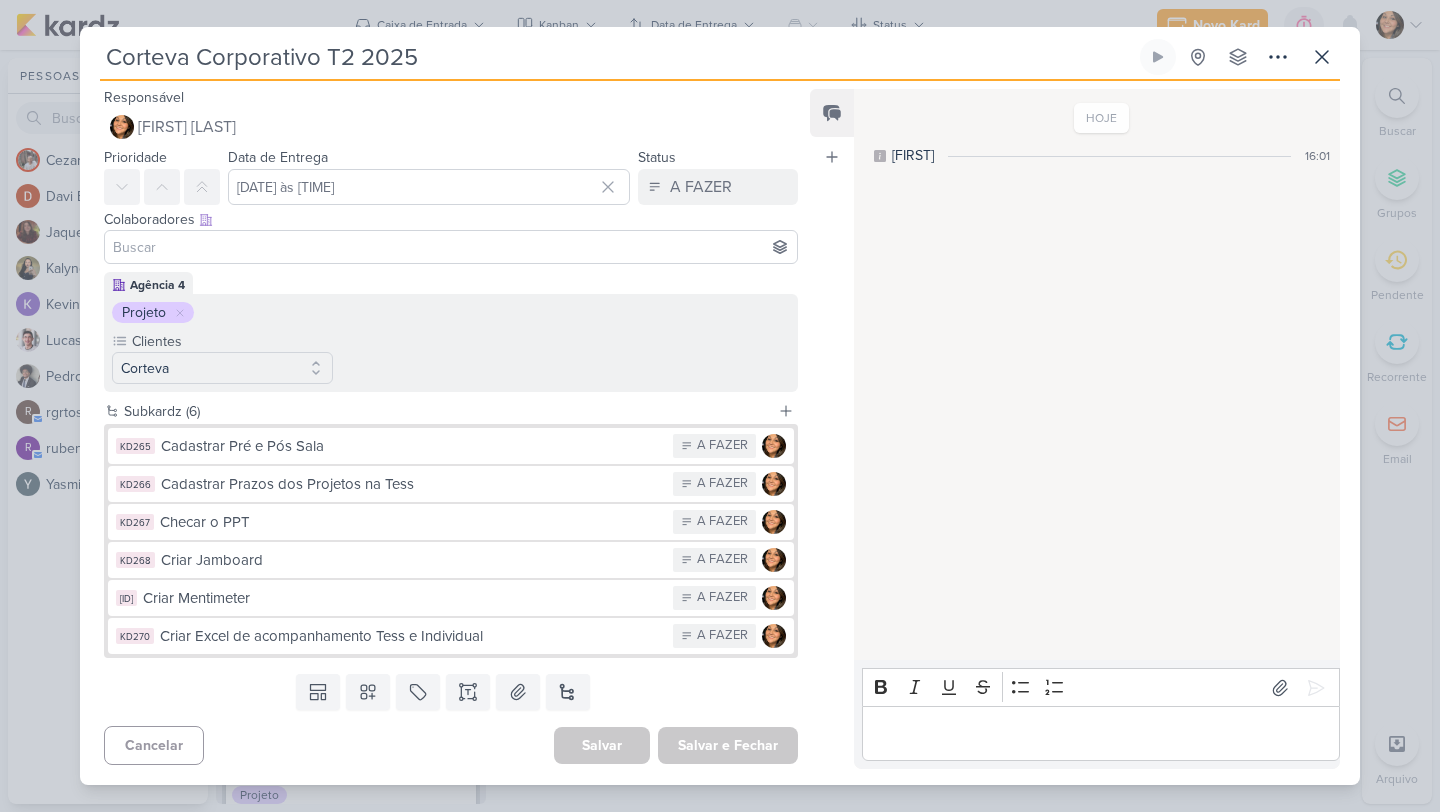 paste on "[TRN]" 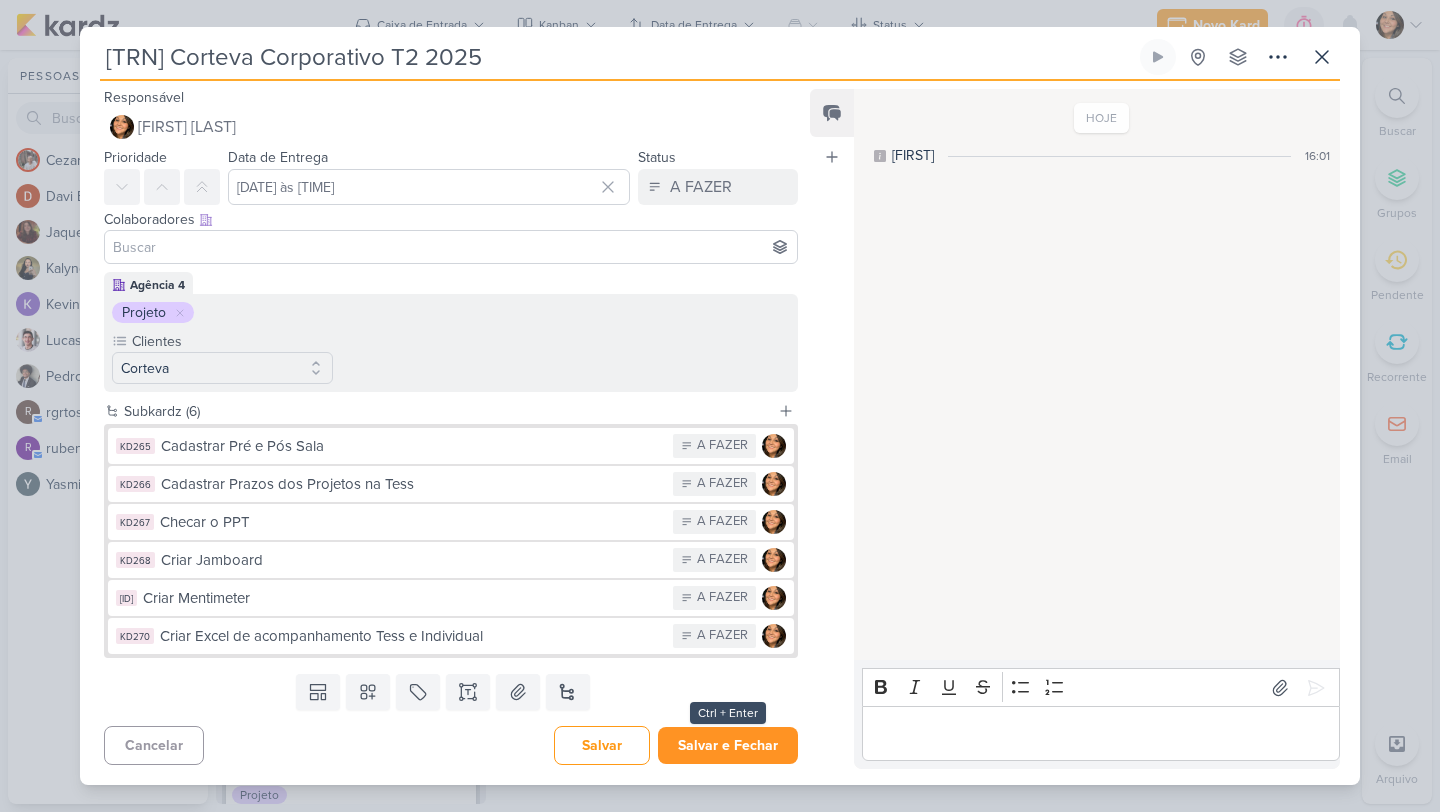 type on "[TRN] Corteva Corporativo T2 2025" 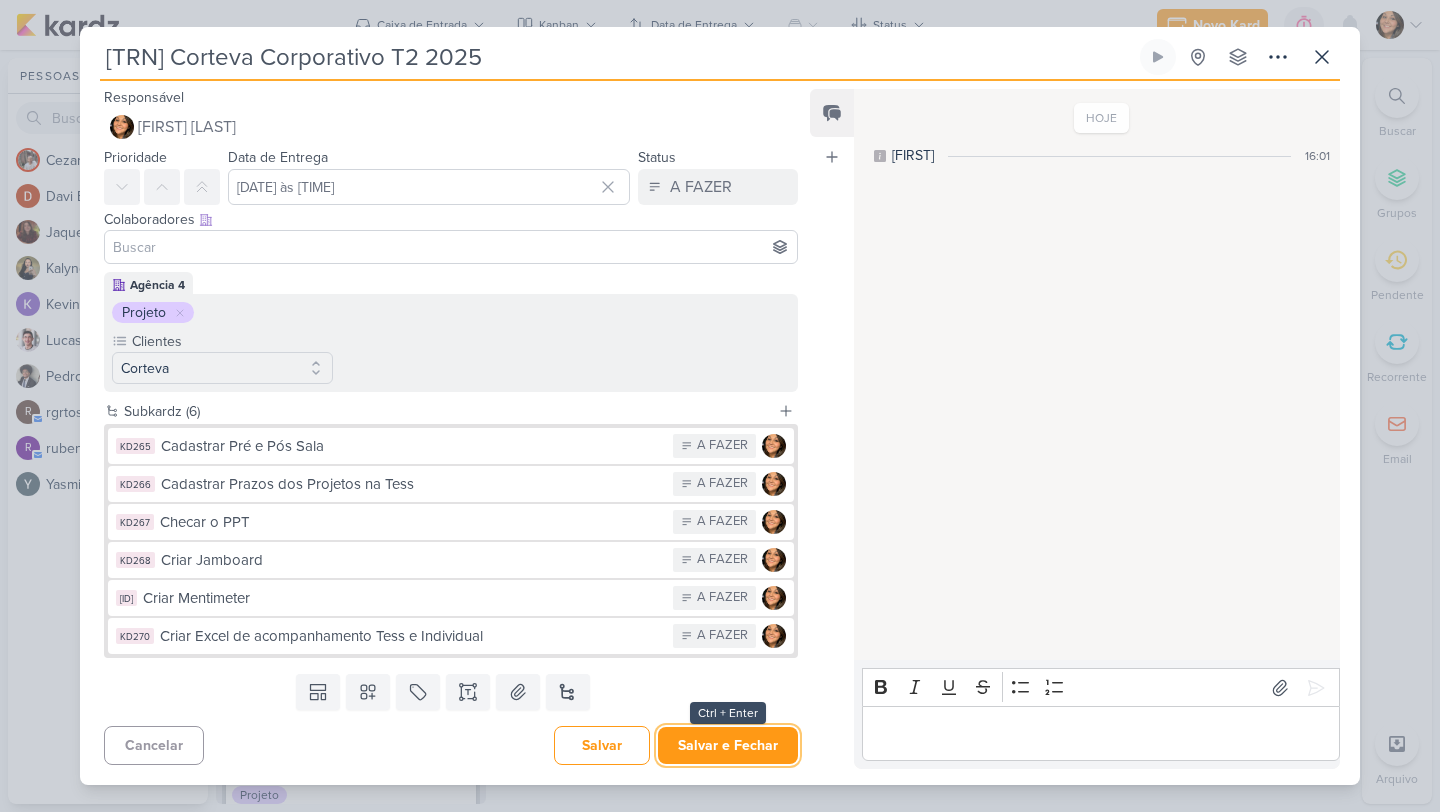 drag, startPoint x: 744, startPoint y: 744, endPoint x: 736, endPoint y: 755, distance: 13.601471 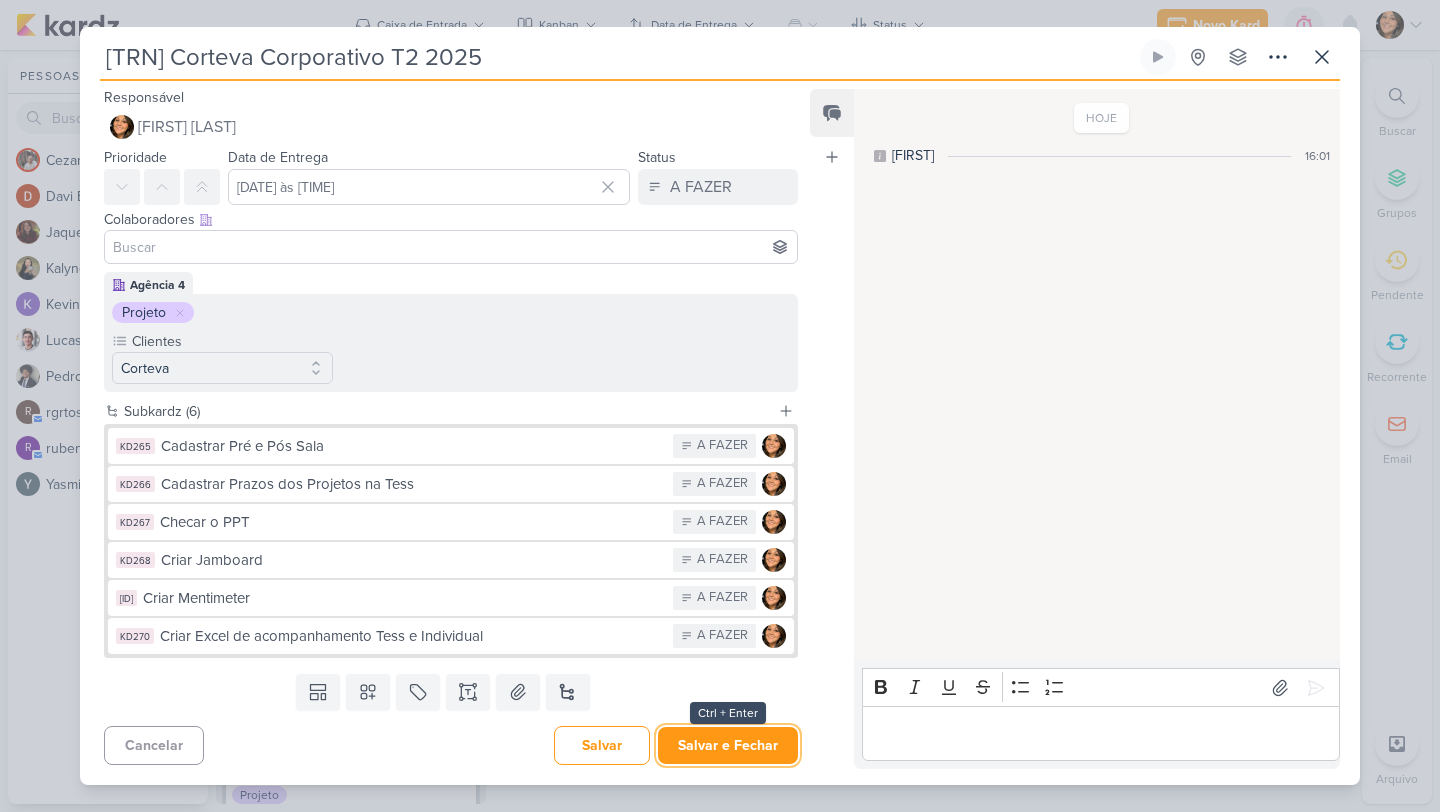 click on "Salvar e Fechar" at bounding box center (728, 745) 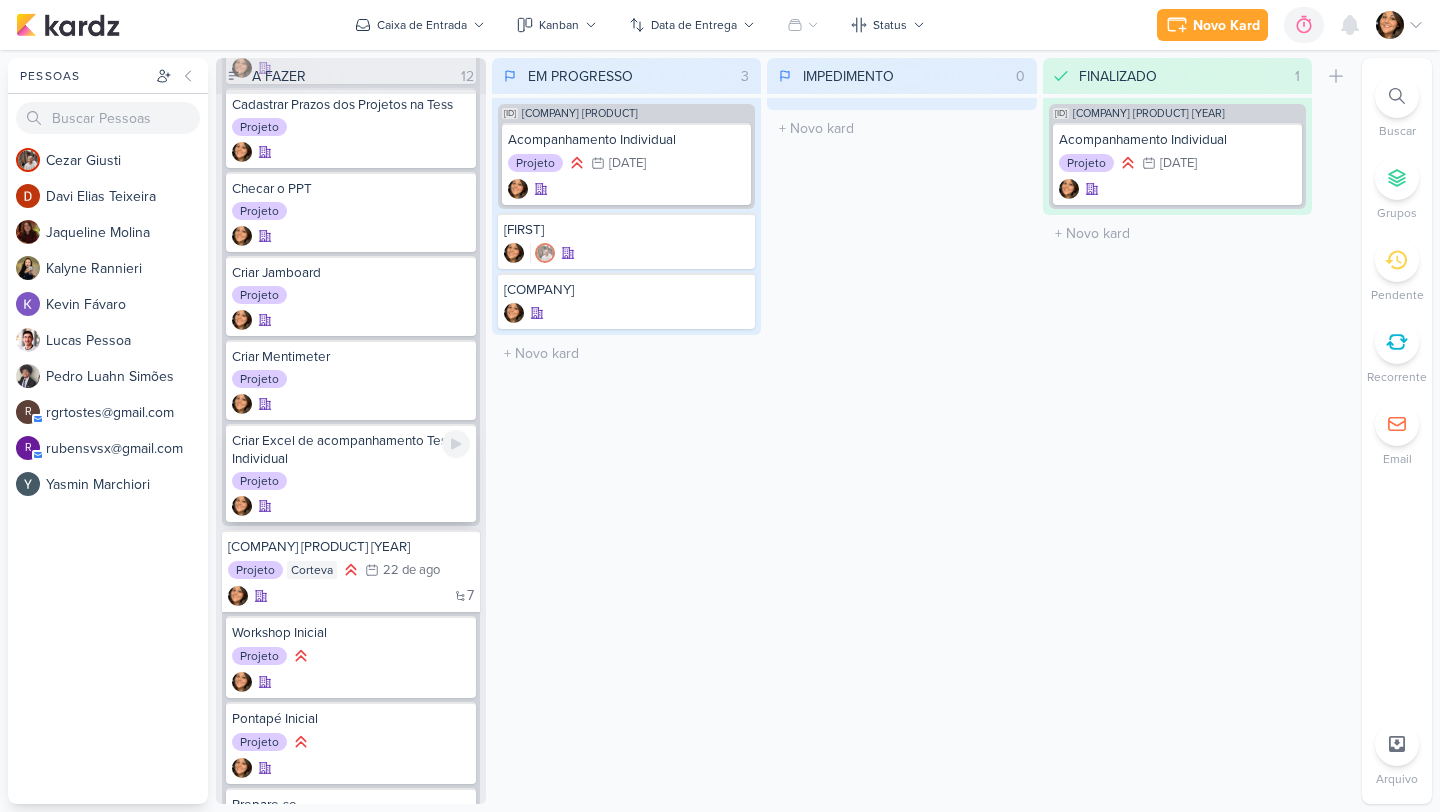 scroll, scrollTop: 0, scrollLeft: 0, axis: both 